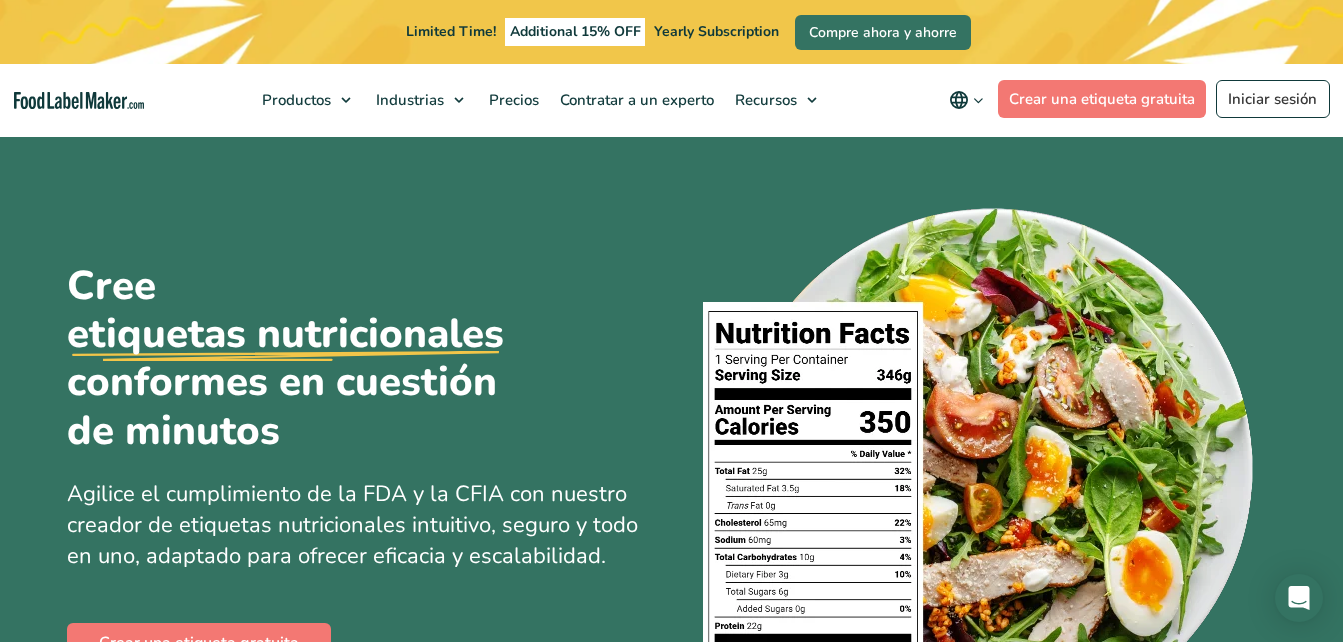 scroll, scrollTop: 160, scrollLeft: 0, axis: vertical 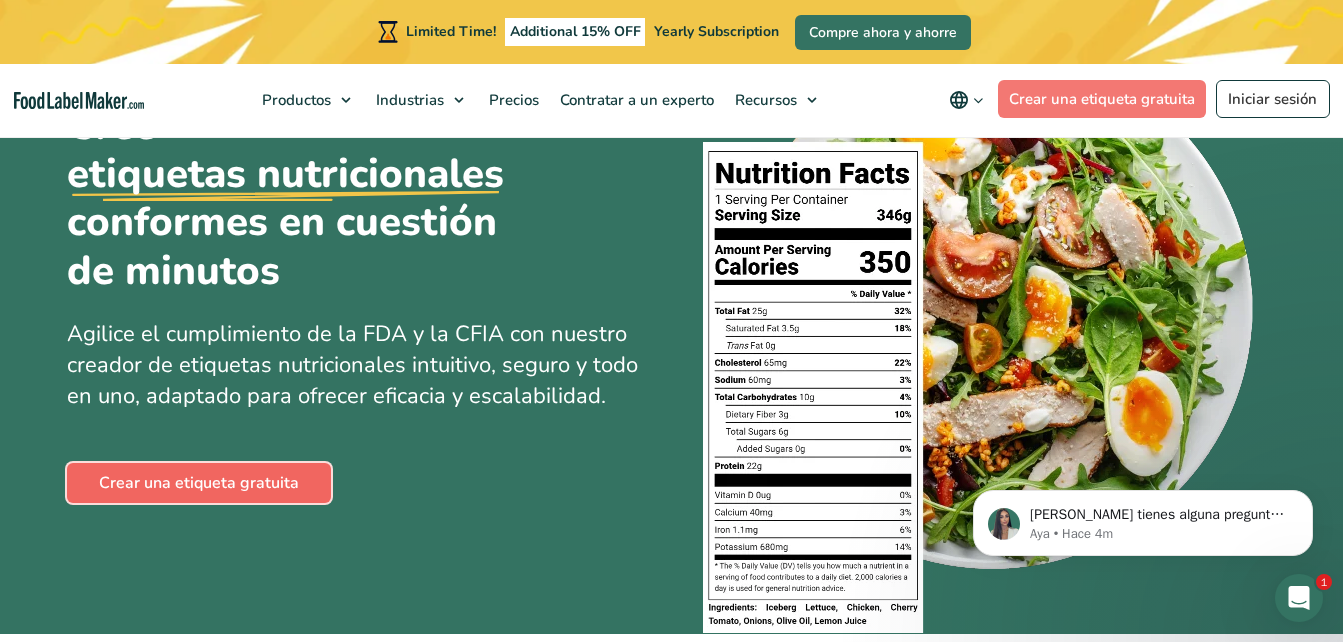click on "Crear una etiqueta gratuita" at bounding box center [199, 483] 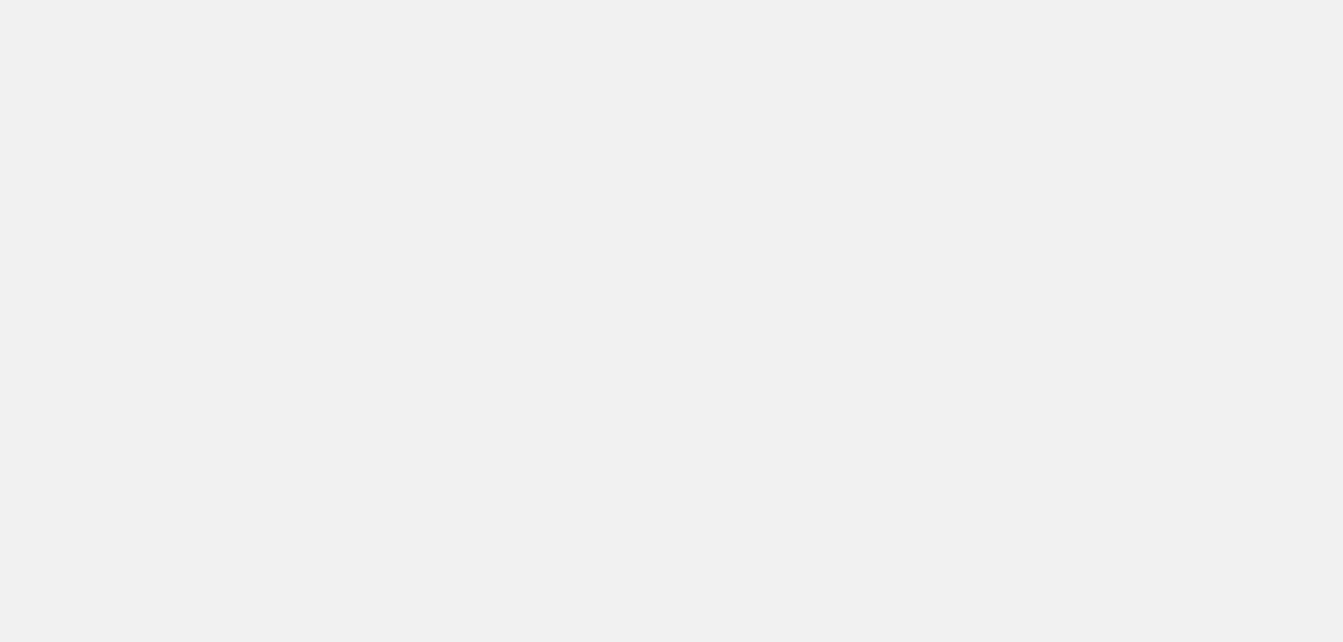 scroll, scrollTop: 0, scrollLeft: 0, axis: both 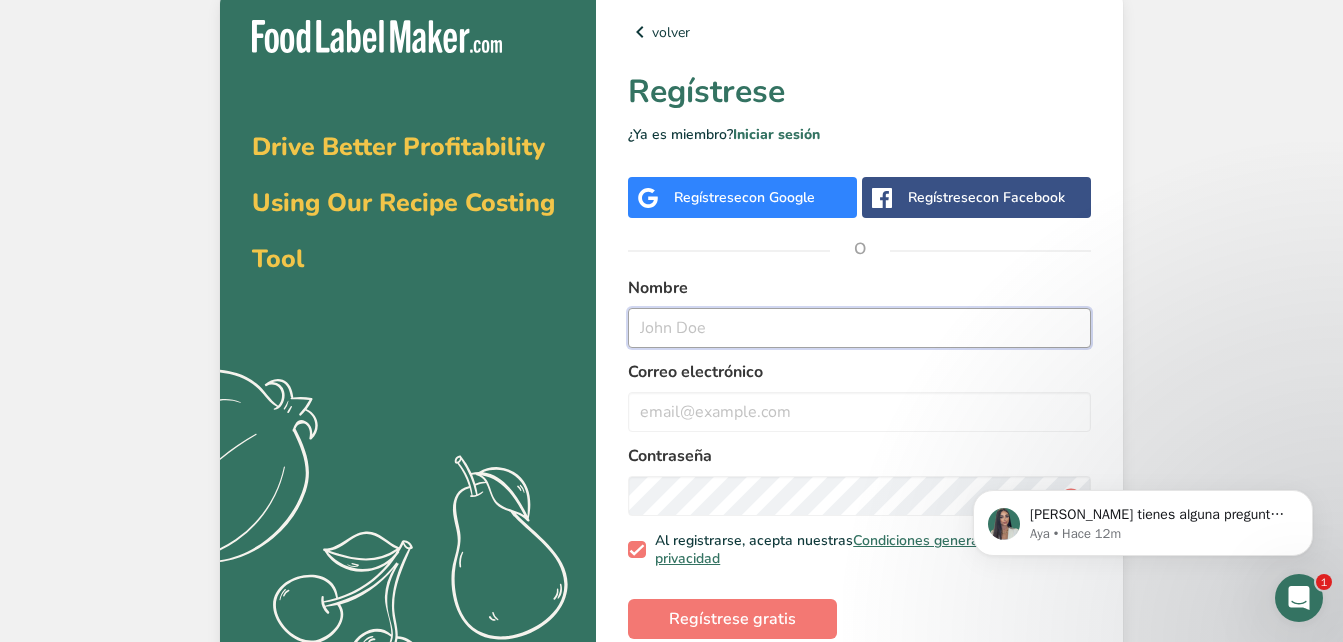 click at bounding box center (859, 328) 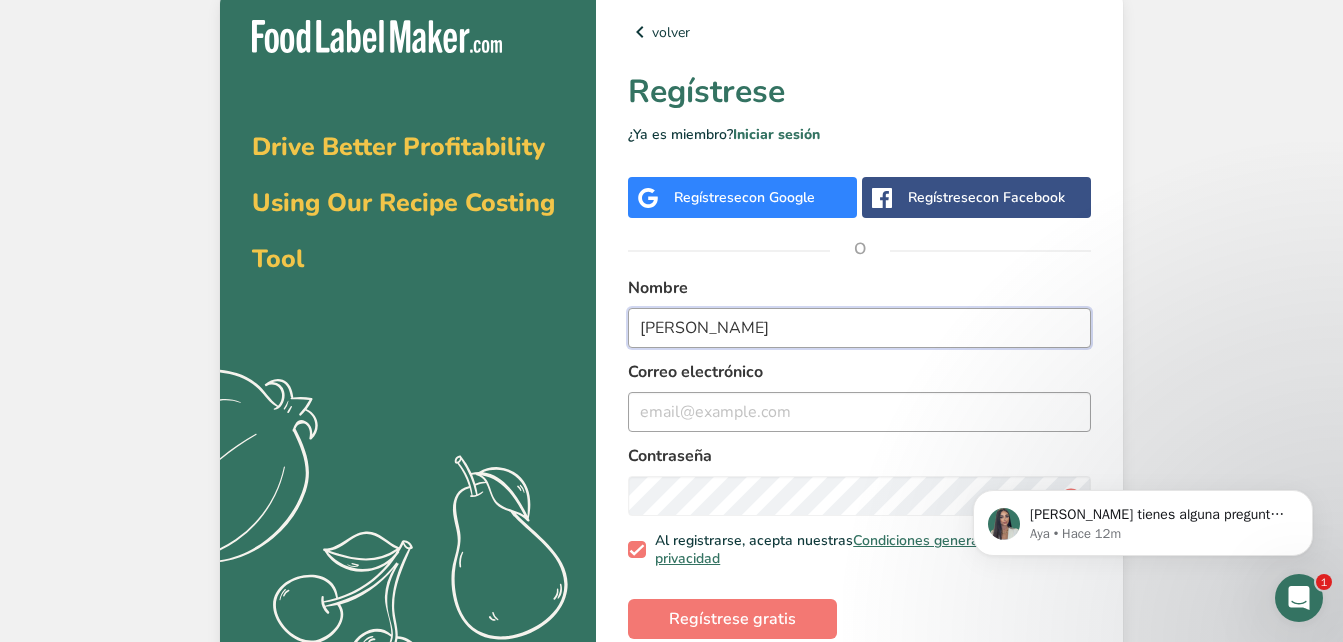 type on "[PERSON_NAME]" 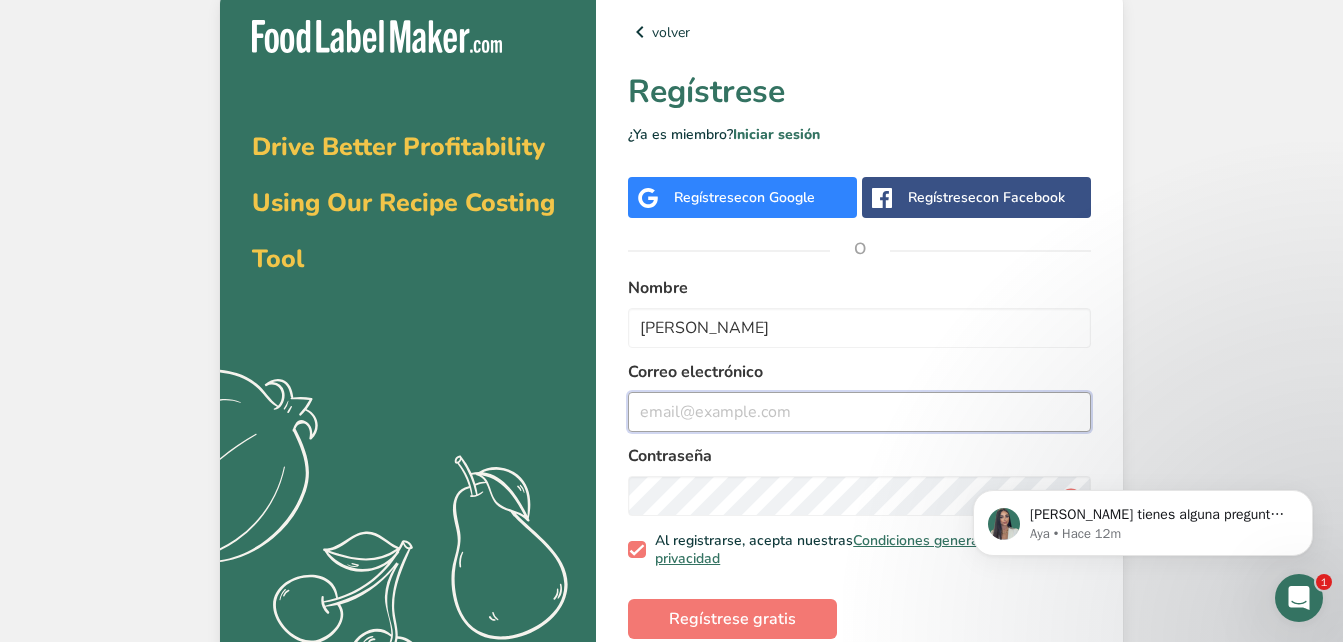 click at bounding box center (859, 412) 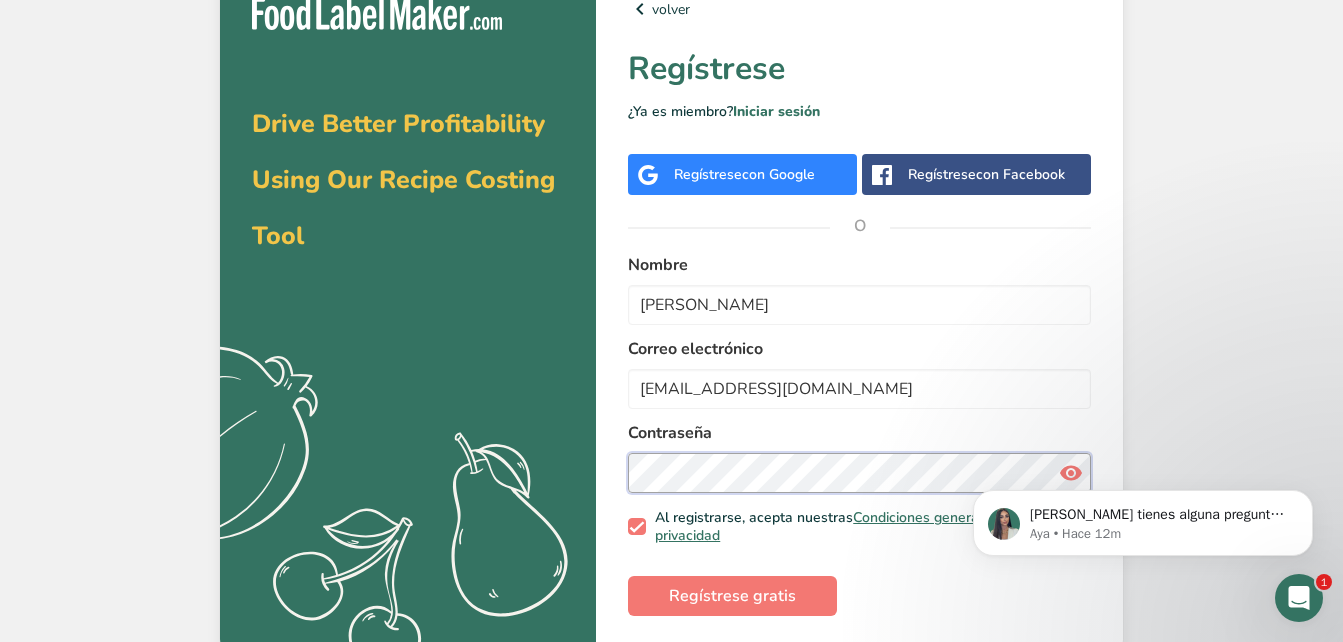 scroll, scrollTop: 36, scrollLeft: 0, axis: vertical 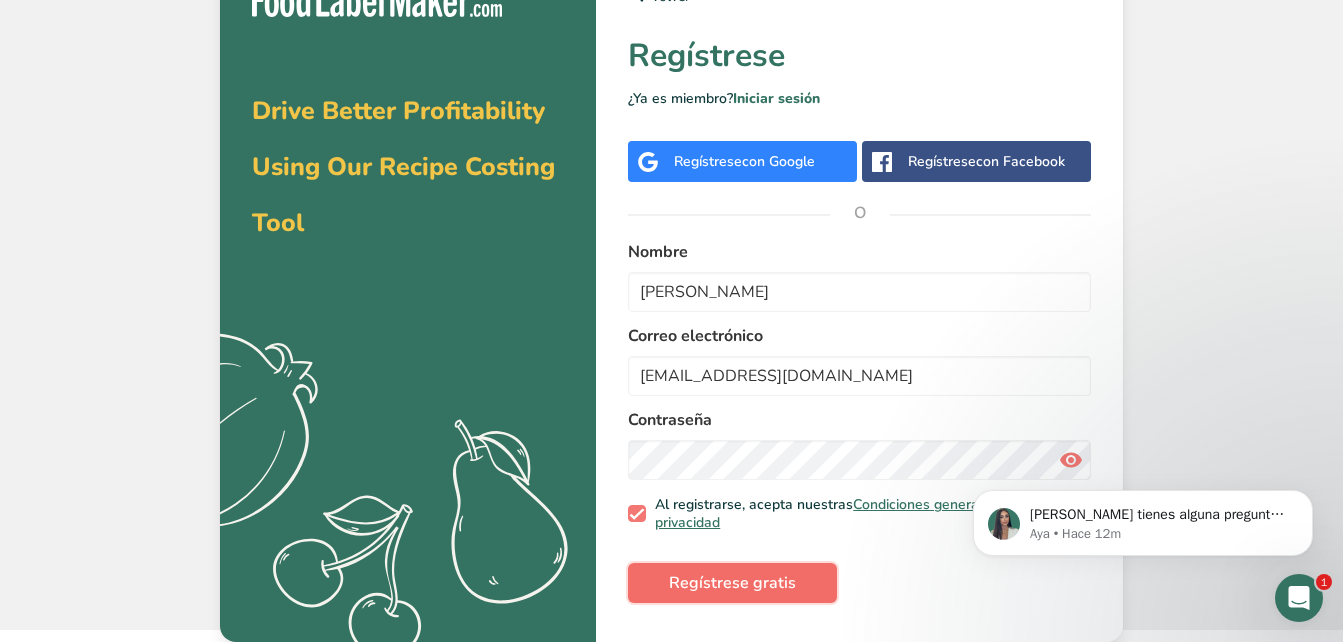 click on "Regístrese gratis" at bounding box center (732, 583) 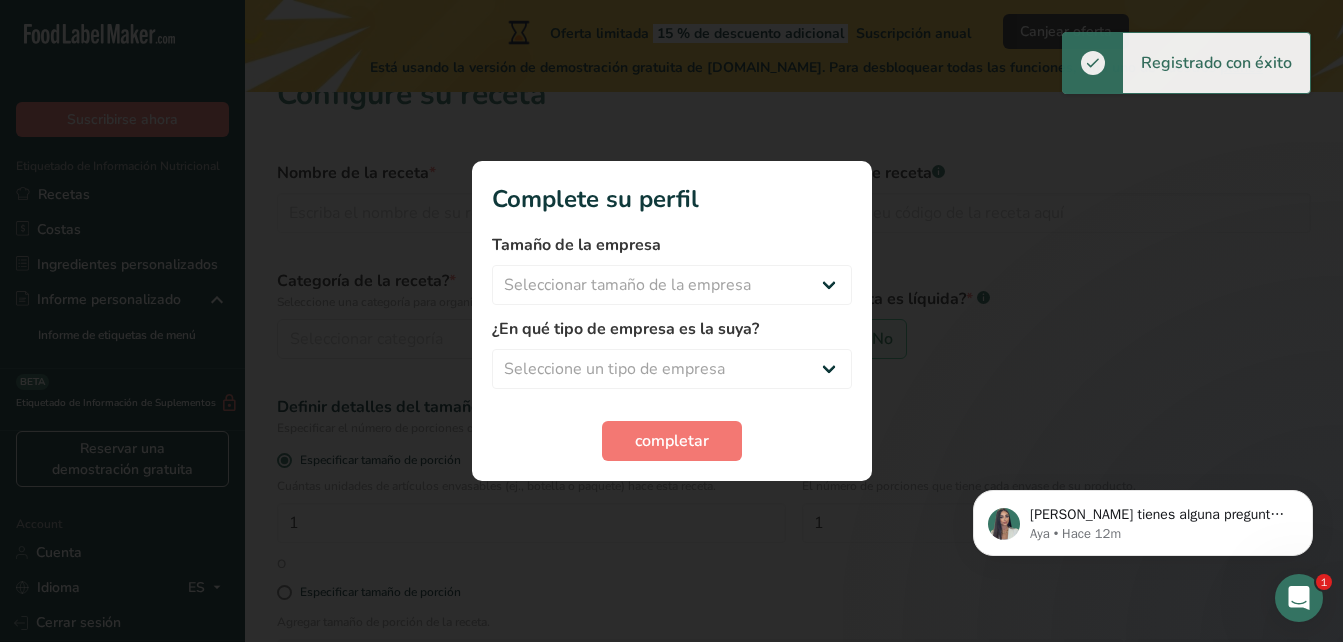 scroll, scrollTop: 0, scrollLeft: 0, axis: both 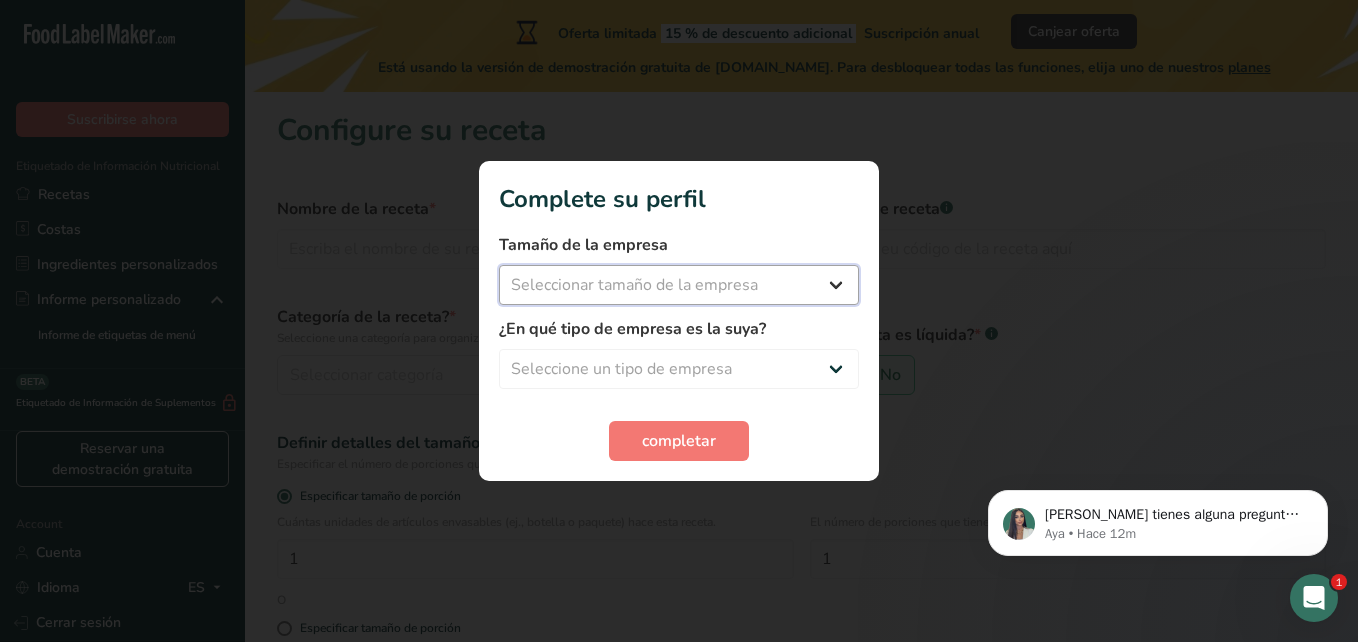 click on "Seleccionar tamaño de la empresa
Menos de 10 empleados
De 10 a 50 empleados
De 51 a 500 empleados
Más de 500 empleados" at bounding box center [679, 285] 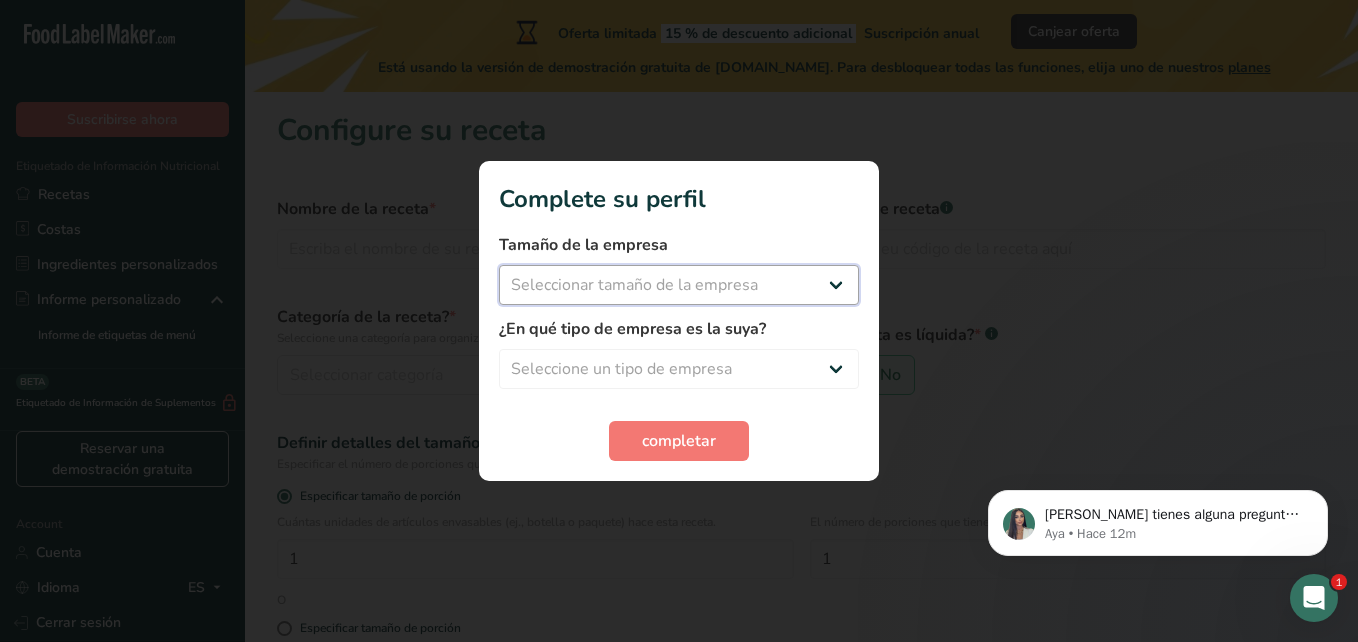 select on "1" 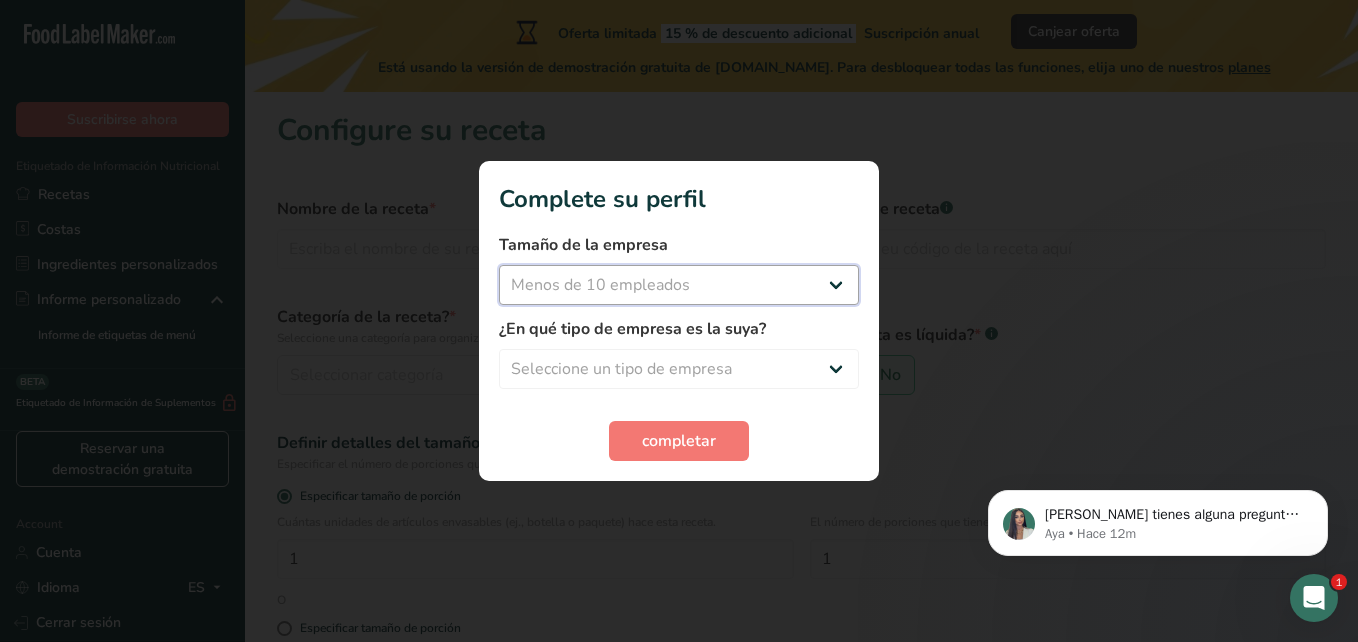 click on "Seleccionar tamaño de la empresa
Menos de 10 empleados
De 10 a 50 empleados
De 51 a 500 empleados
Más de 500 empleados" at bounding box center (679, 285) 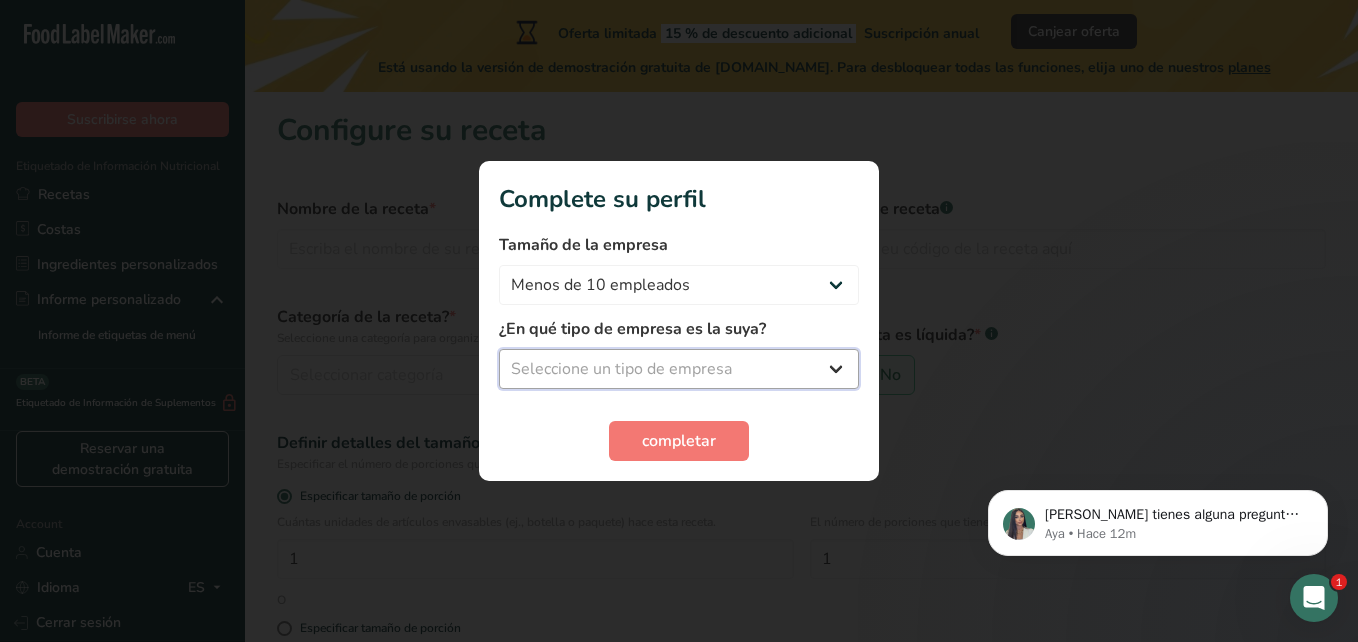 click on "Seleccione un tipo de empresa
Fabricante de alimentos envasados
Restaurante y cafetería
[GEOGRAPHIC_DATA]
Empresa de comidas preparadas y cáterin
Nutricionista
Bloguero gastronómico
Entrenador personal
Otro" at bounding box center (679, 369) 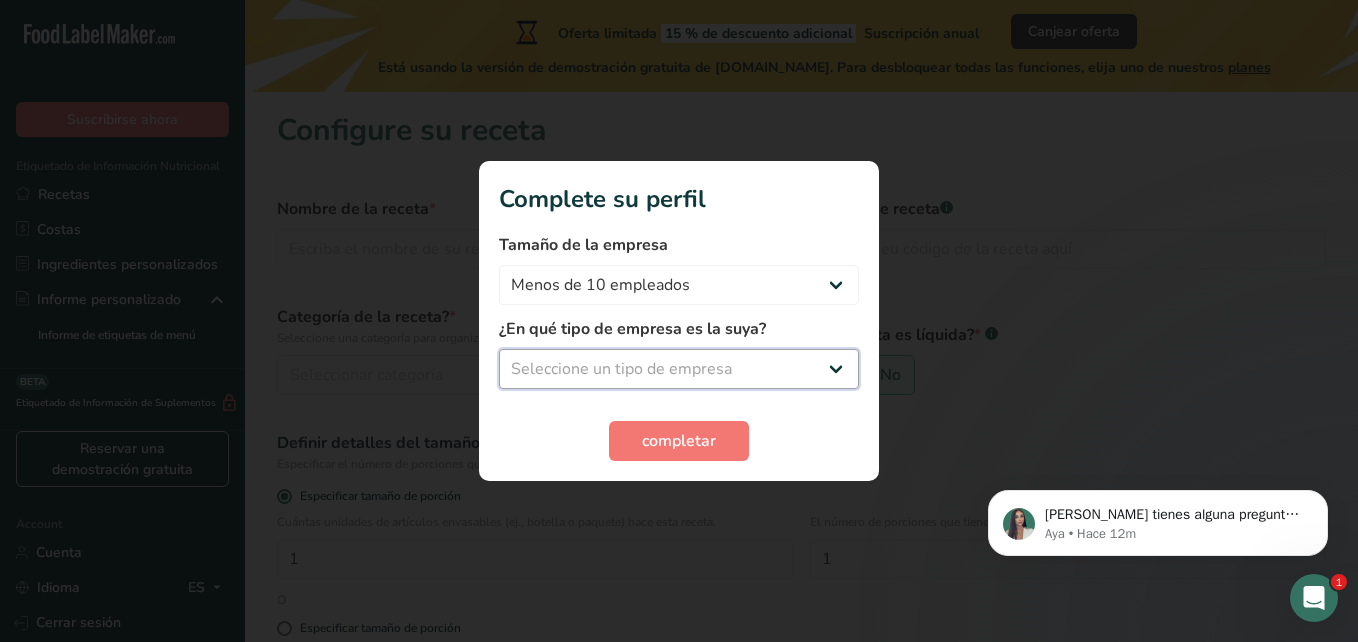 select on "1" 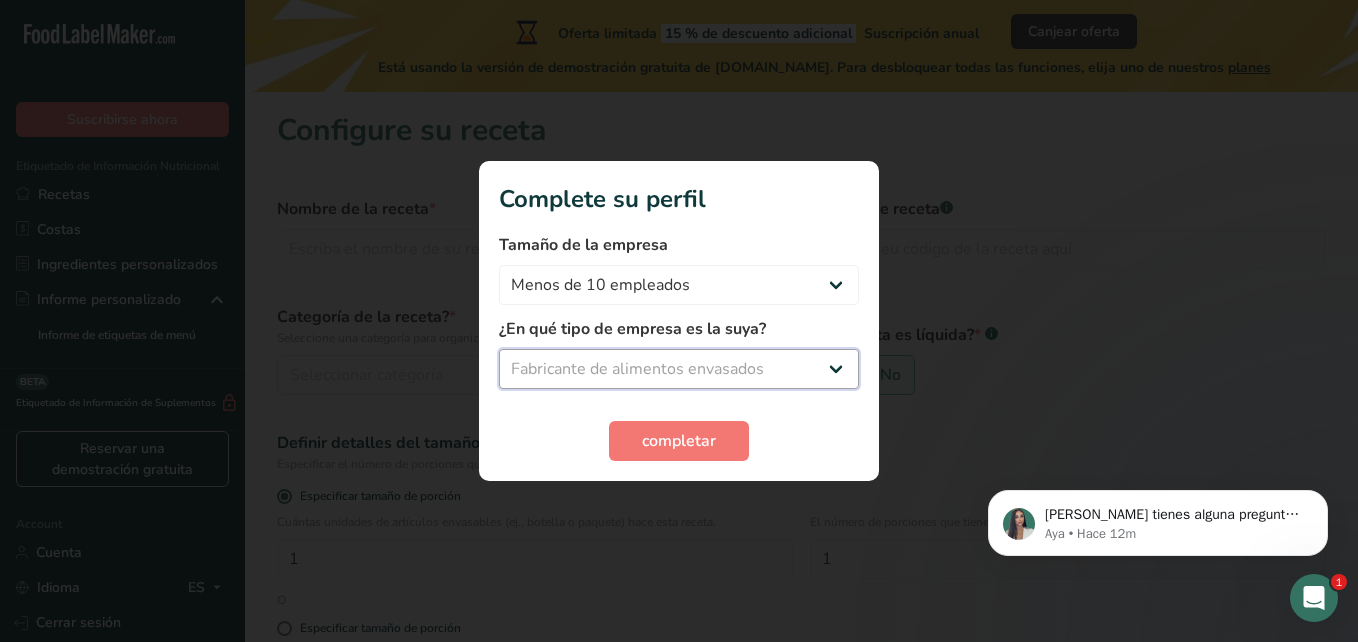 click on "Seleccione un tipo de empresa
Fabricante de alimentos envasados
Restaurante y cafetería
[GEOGRAPHIC_DATA]
Empresa de comidas preparadas y cáterin
Nutricionista
Bloguero gastronómico
Entrenador personal
Otro" at bounding box center [679, 369] 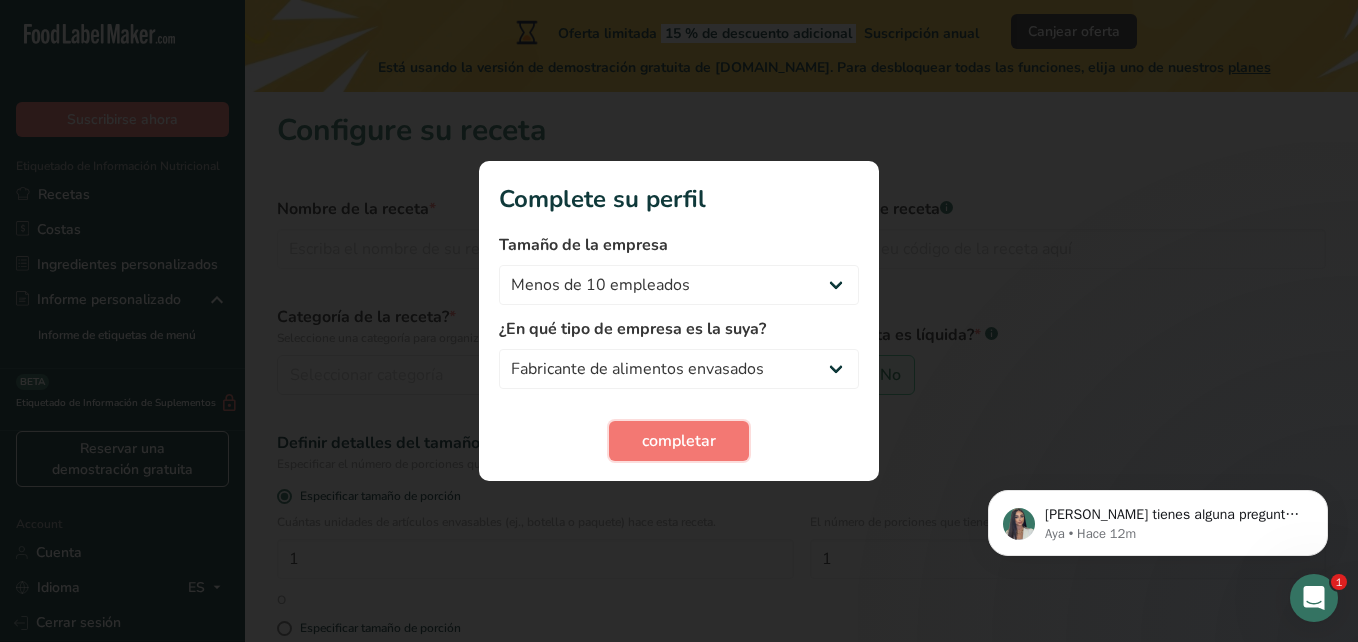 click on "completar" at bounding box center (679, 441) 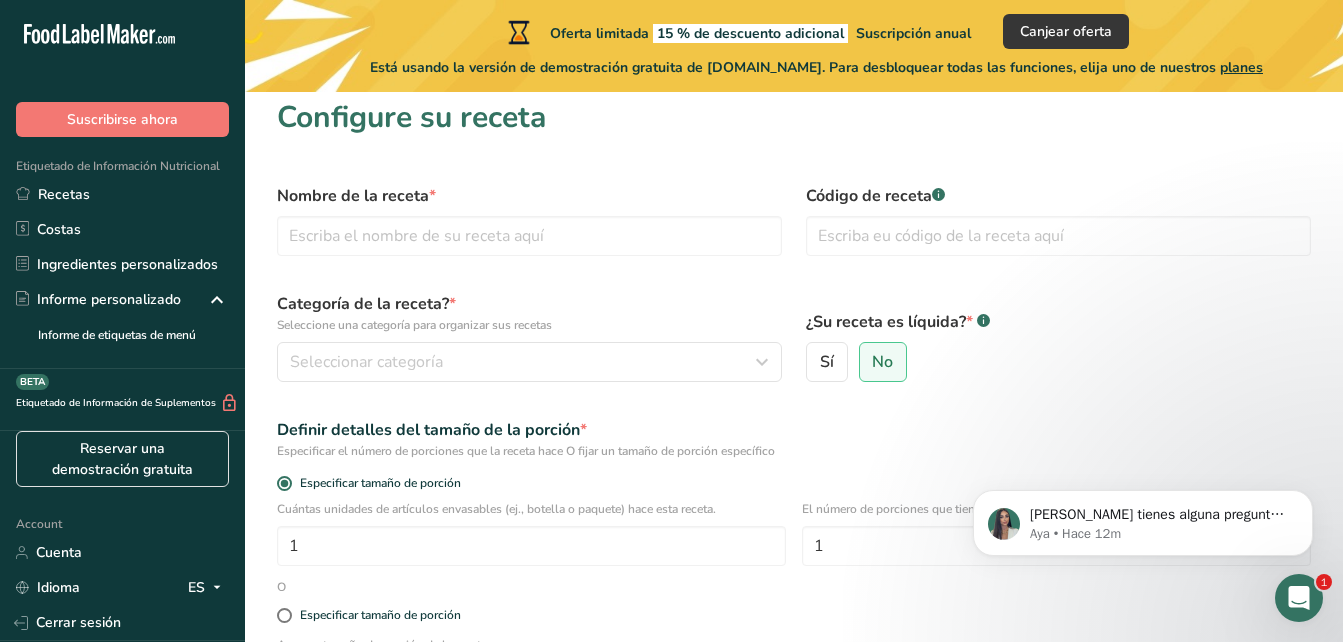 scroll, scrollTop: 0, scrollLeft: 0, axis: both 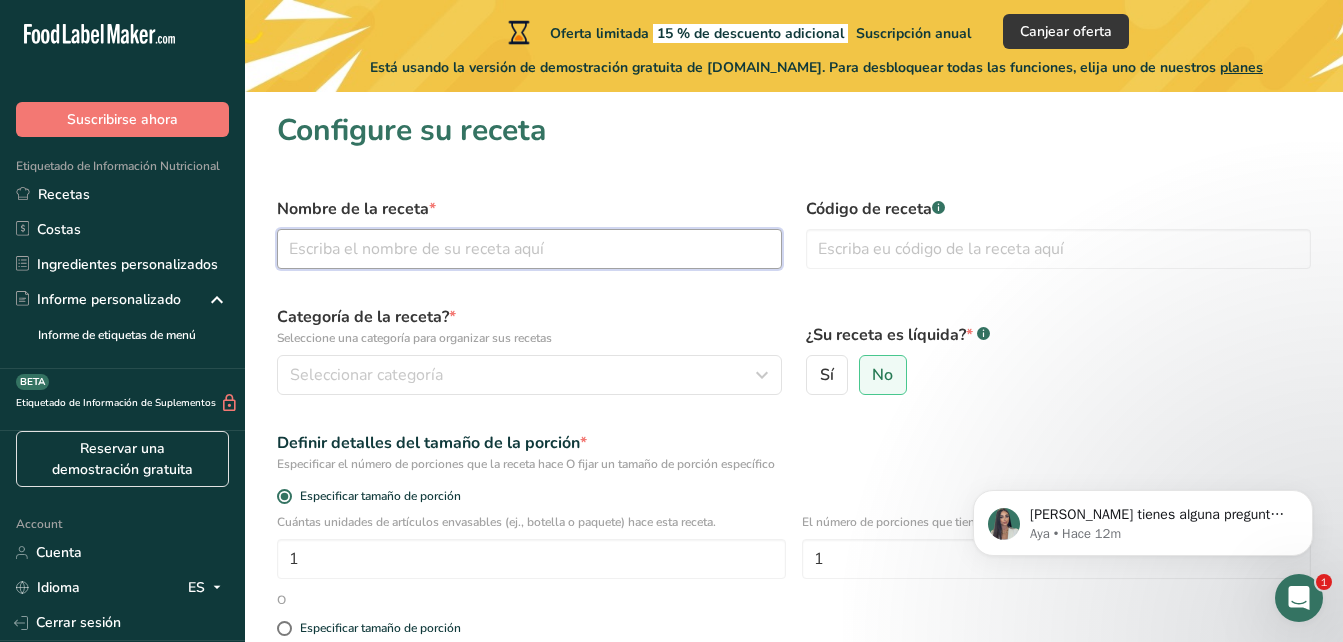 click at bounding box center [529, 249] 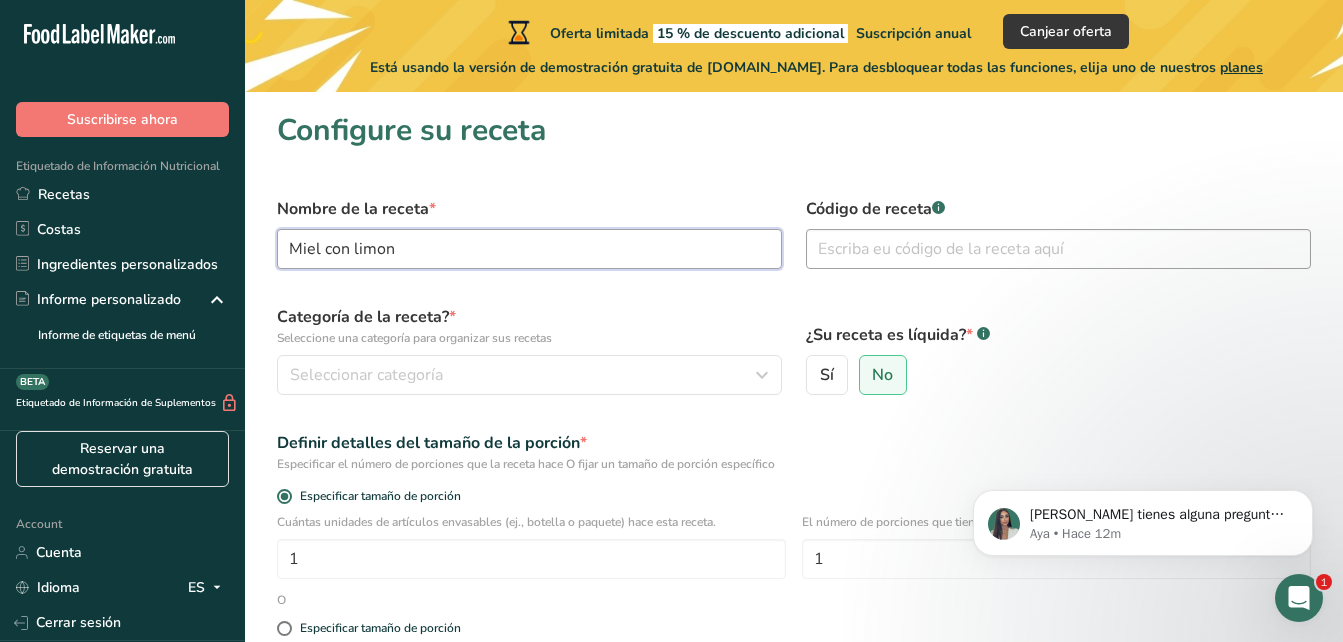 type on "Miel con limon" 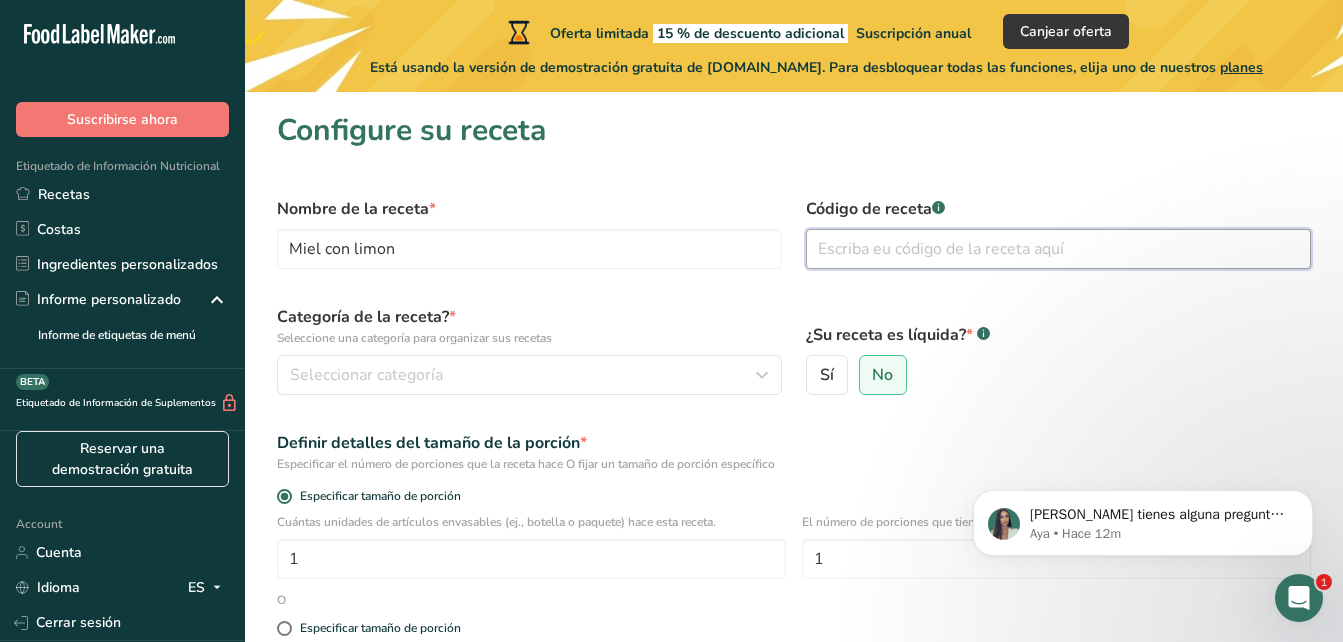 click at bounding box center (1058, 249) 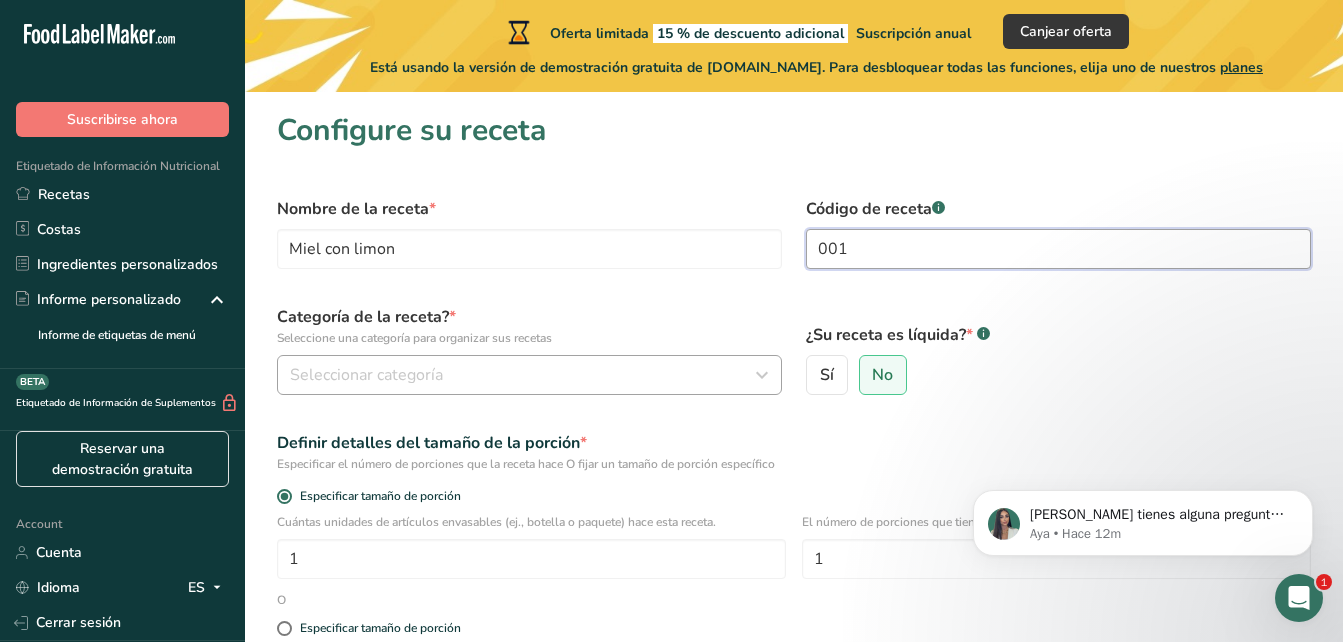 type on "001" 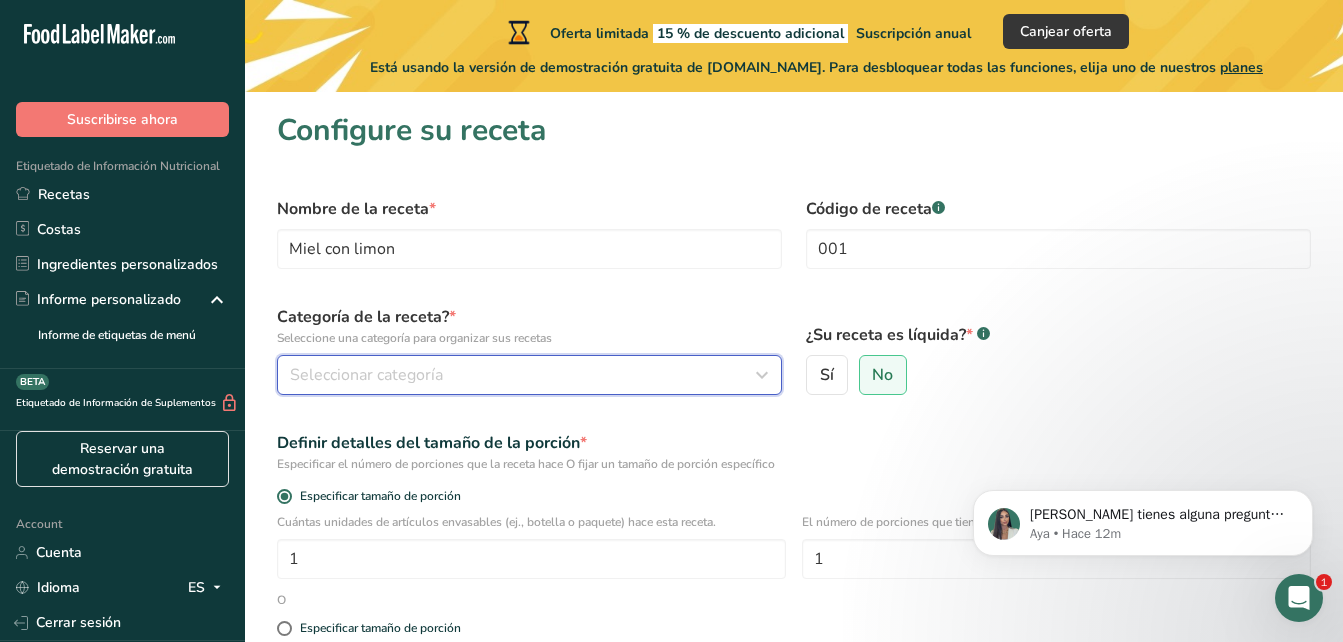 click on "Seleccionar categoría" at bounding box center (366, 375) 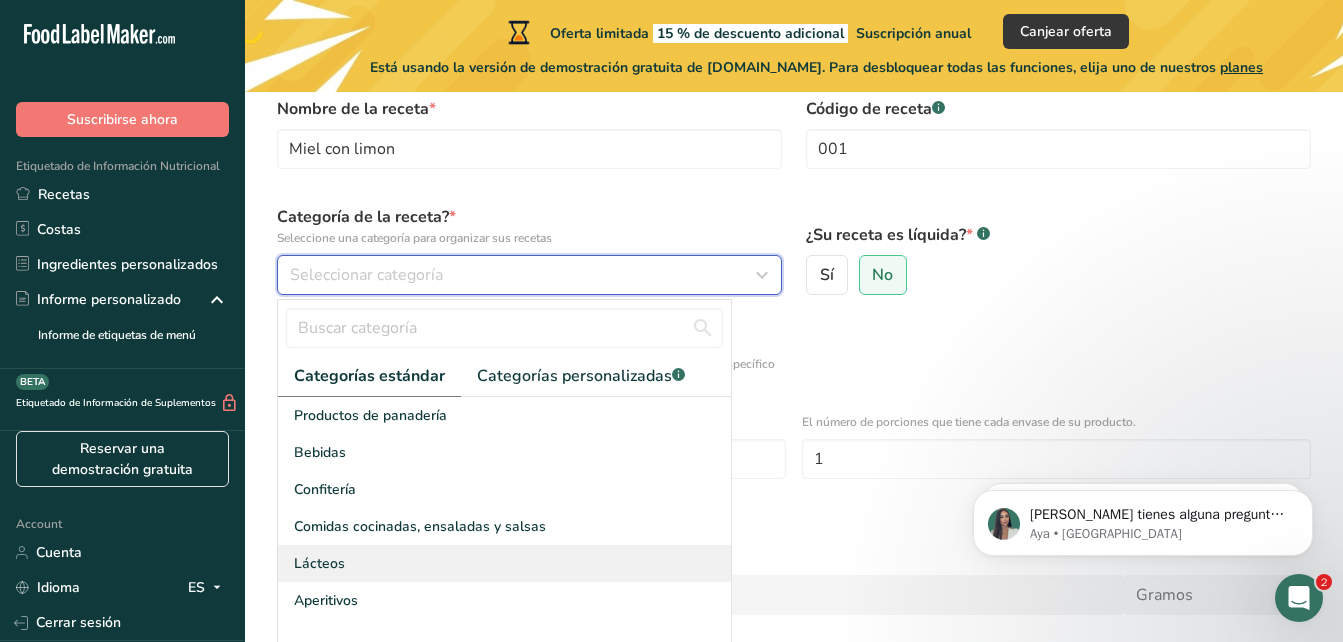 scroll, scrollTop: 200, scrollLeft: 0, axis: vertical 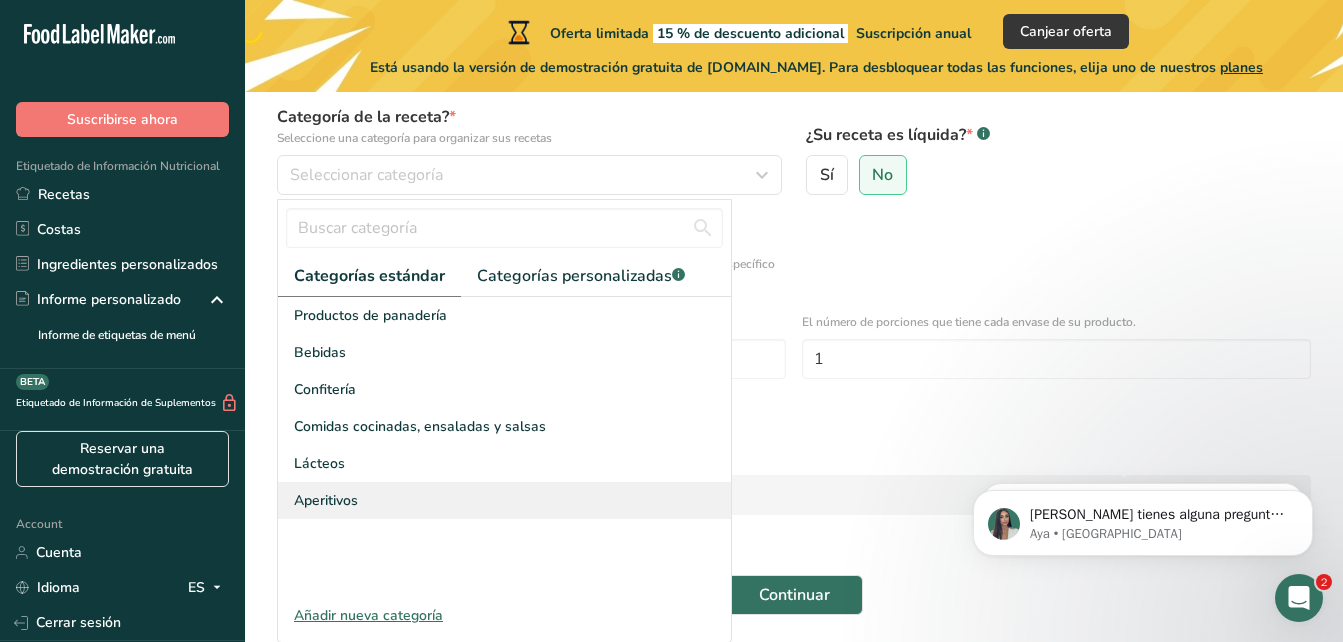 click on "Aperitivos" at bounding box center [326, 500] 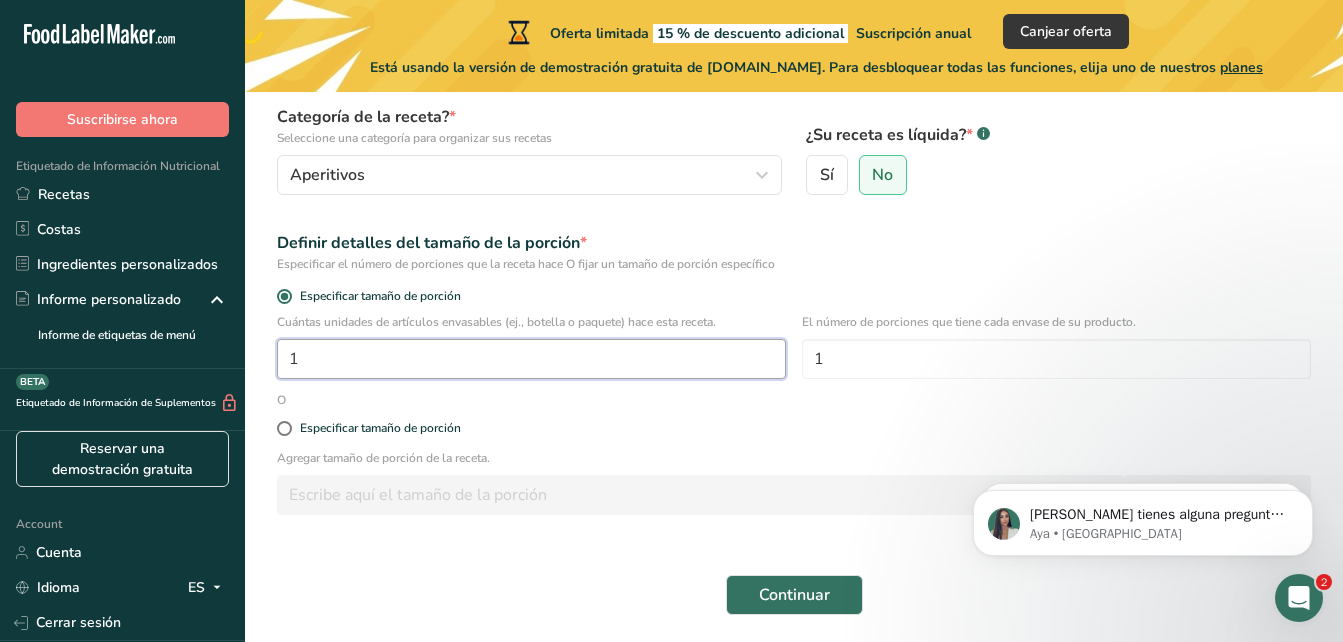 click on "1" at bounding box center (531, 359) 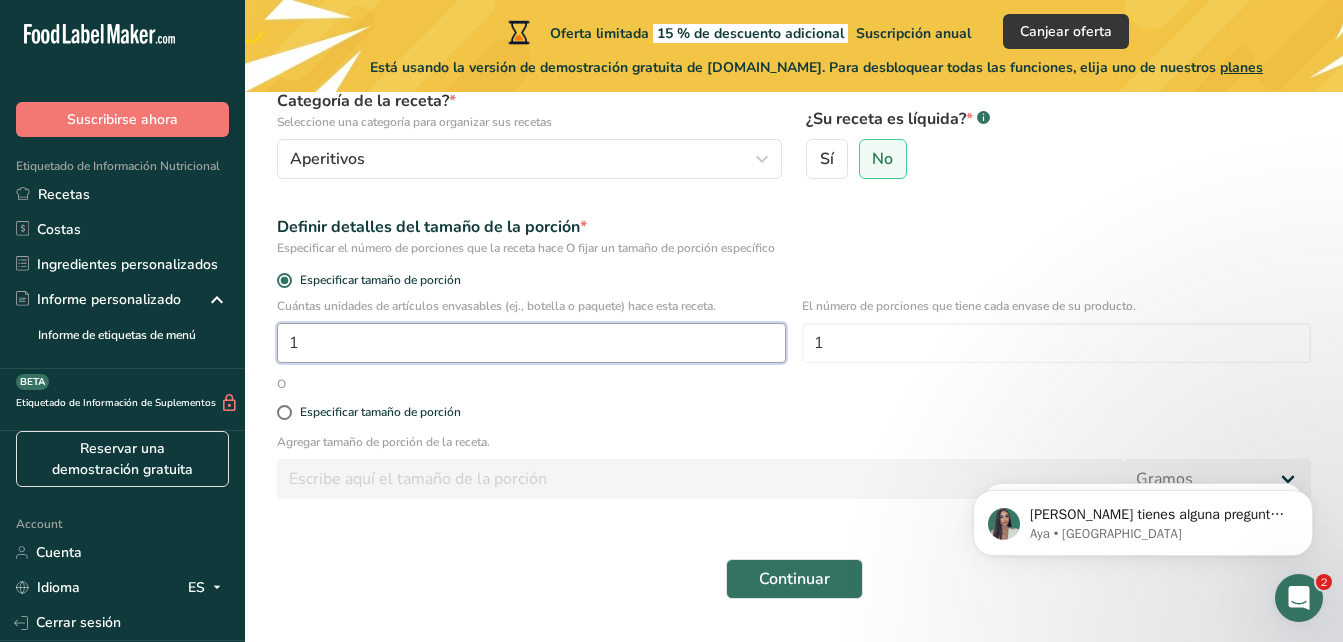 scroll, scrollTop: 269, scrollLeft: 0, axis: vertical 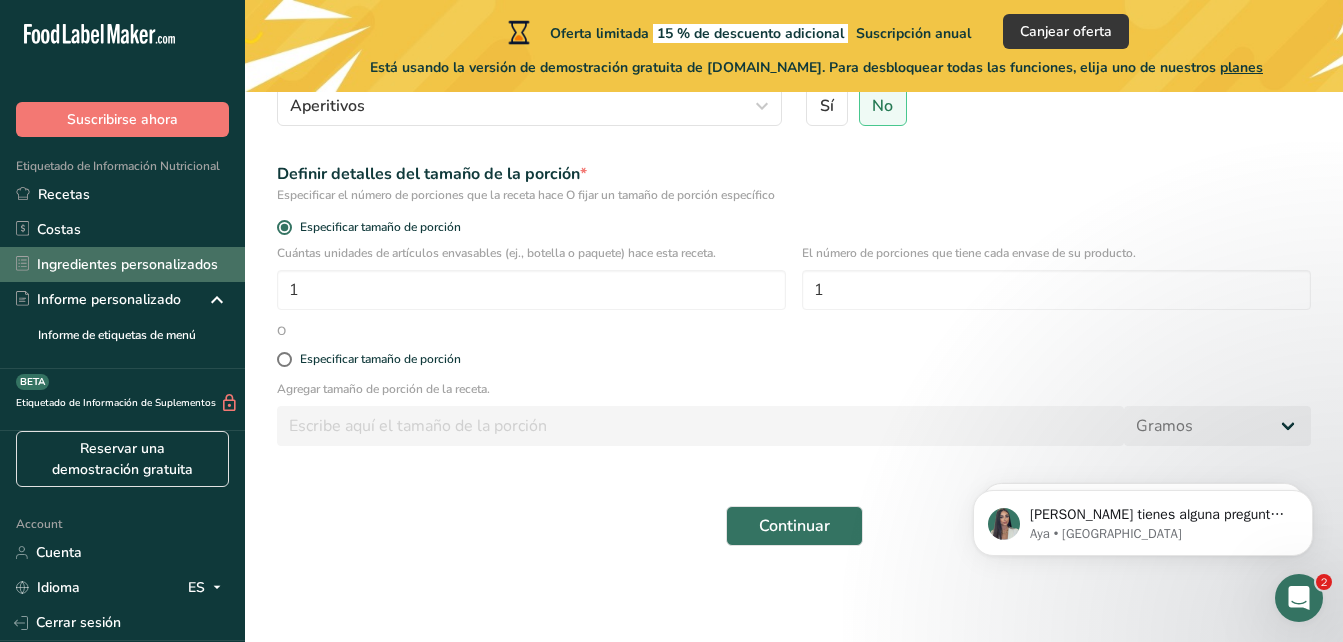 click on "Ingredientes personalizados" at bounding box center [122, 264] 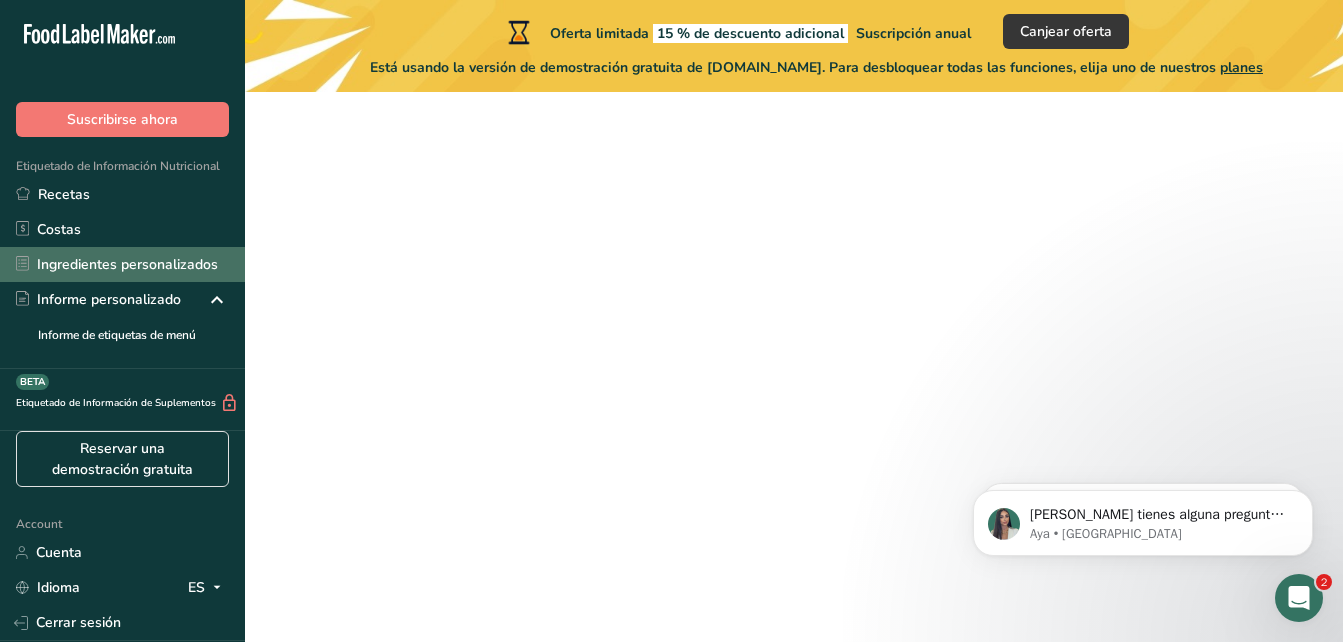 scroll, scrollTop: 0, scrollLeft: 0, axis: both 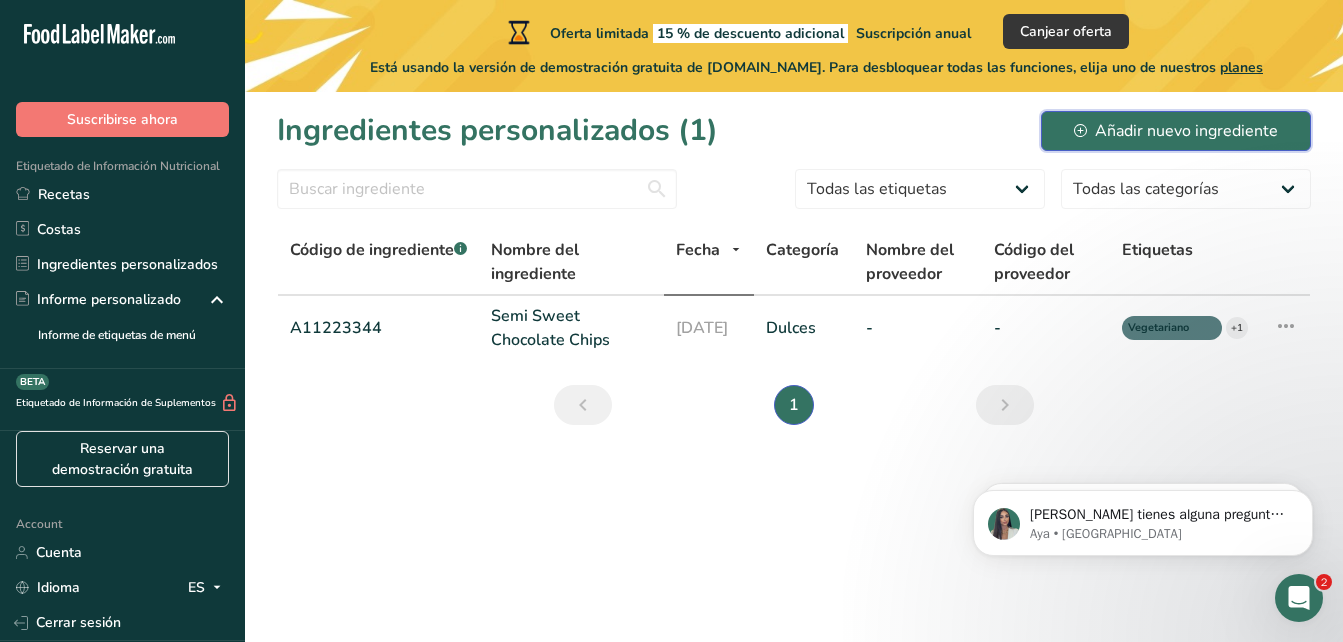 click on "Añadir nuevo ingrediente" at bounding box center [1176, 131] 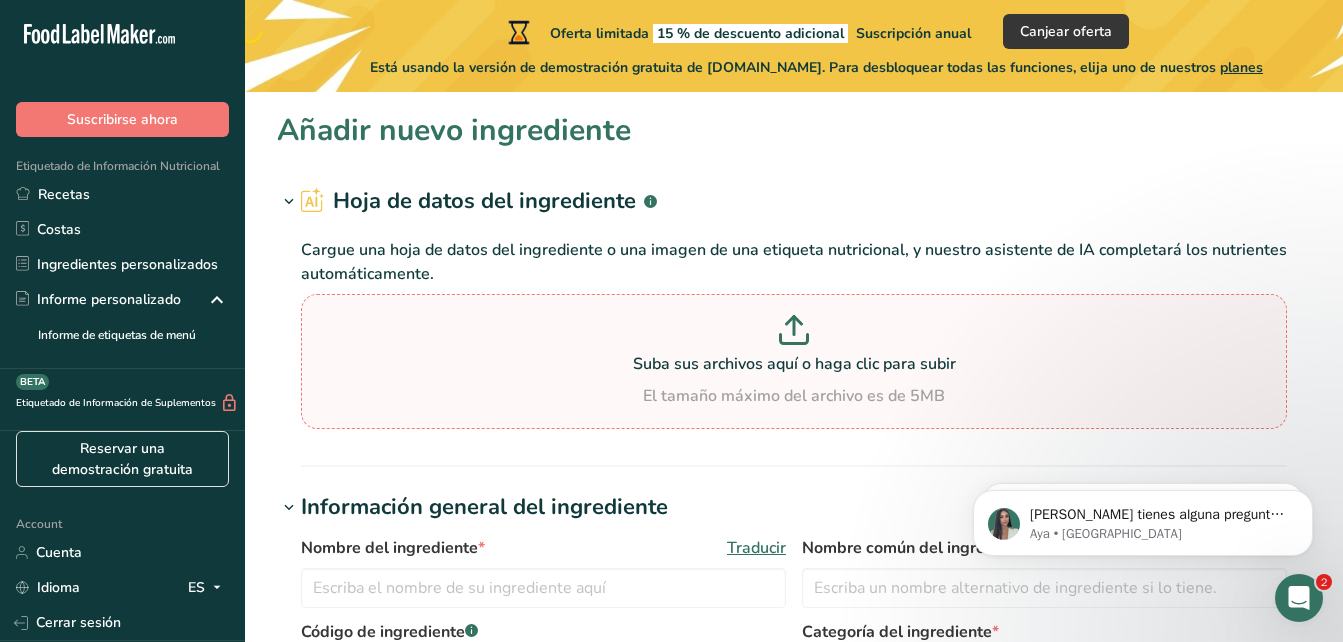click at bounding box center [794, 333] 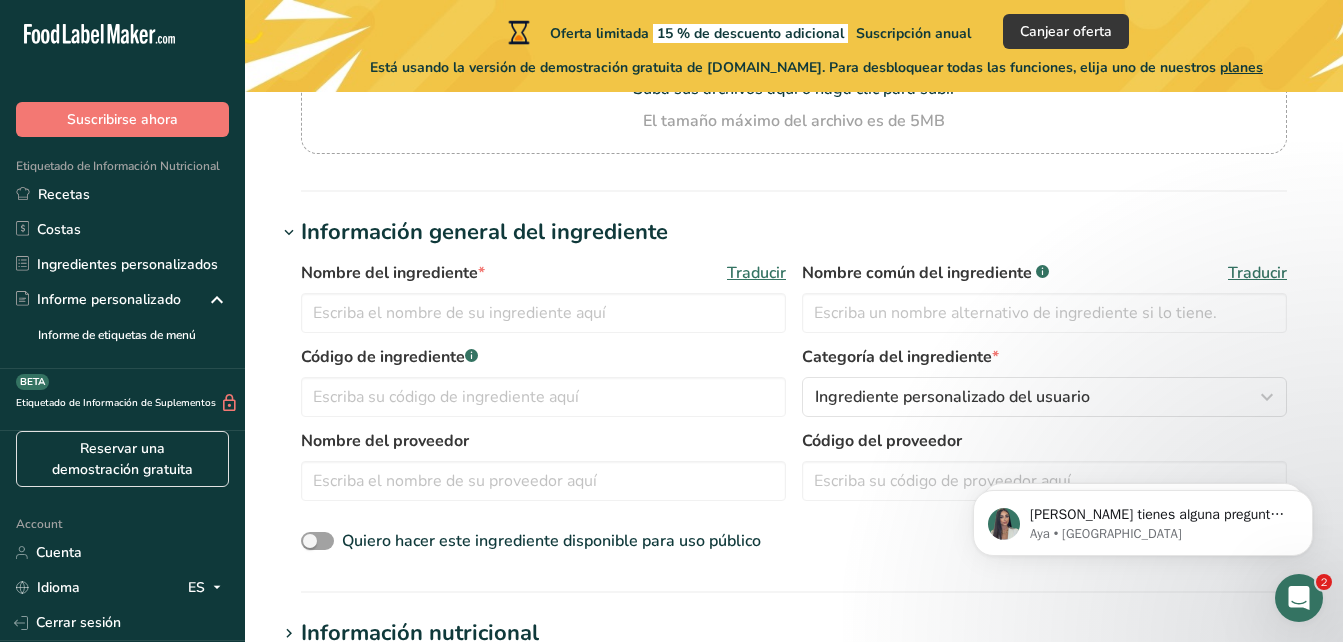 scroll, scrollTop: 300, scrollLeft: 0, axis: vertical 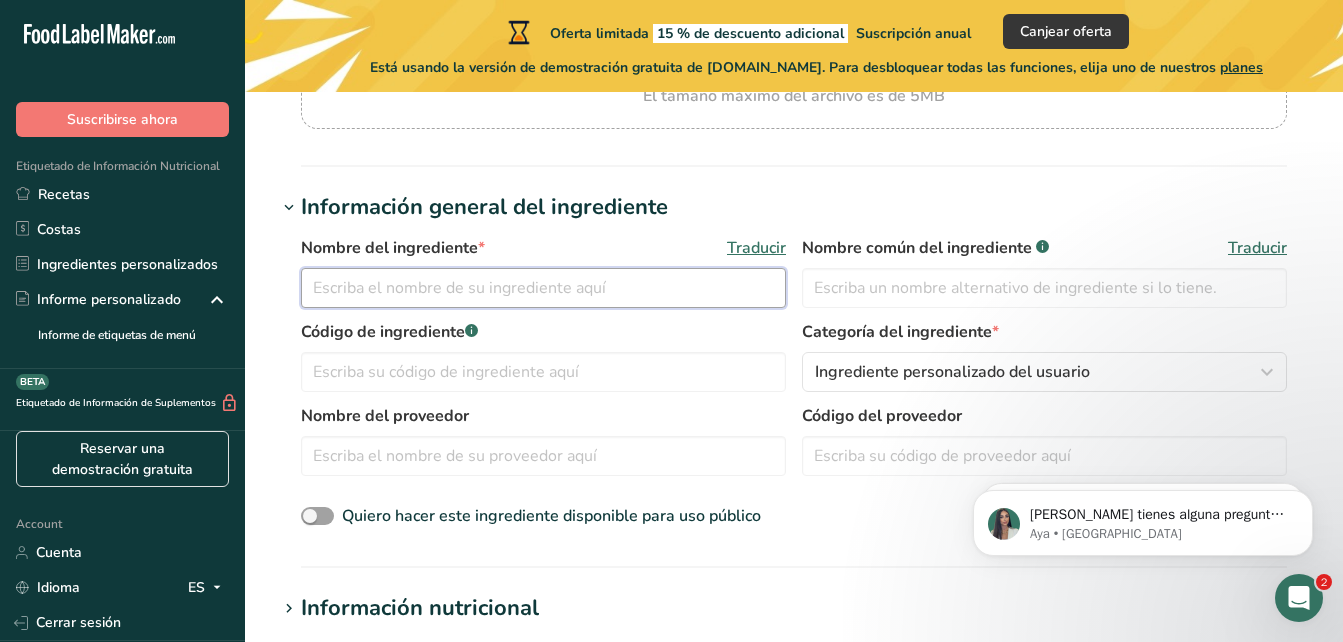 click at bounding box center (543, 288) 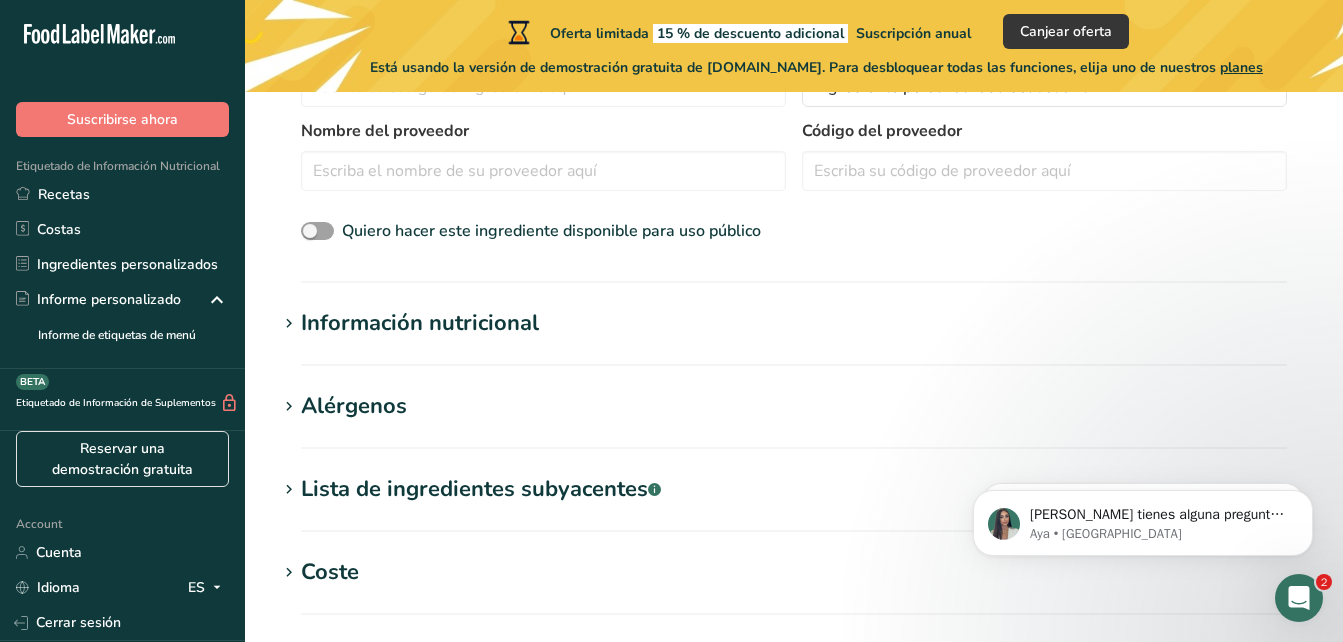 scroll, scrollTop: 649, scrollLeft: 0, axis: vertical 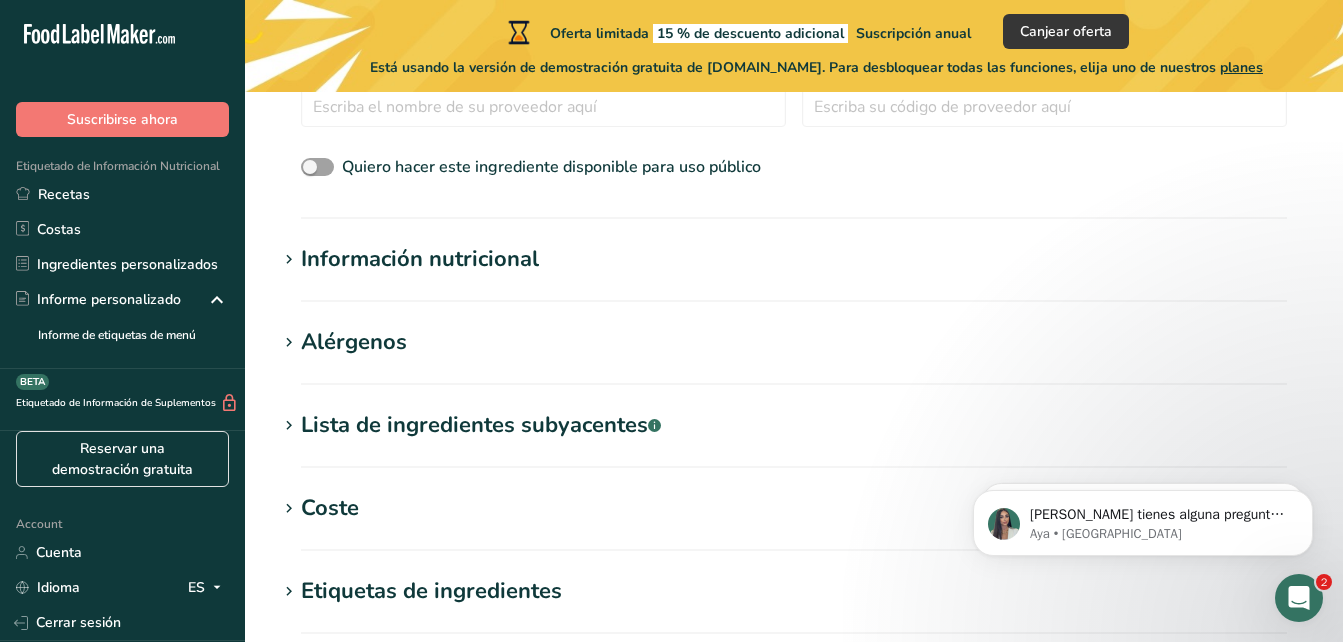 click on "Información nutricional" at bounding box center (420, 259) 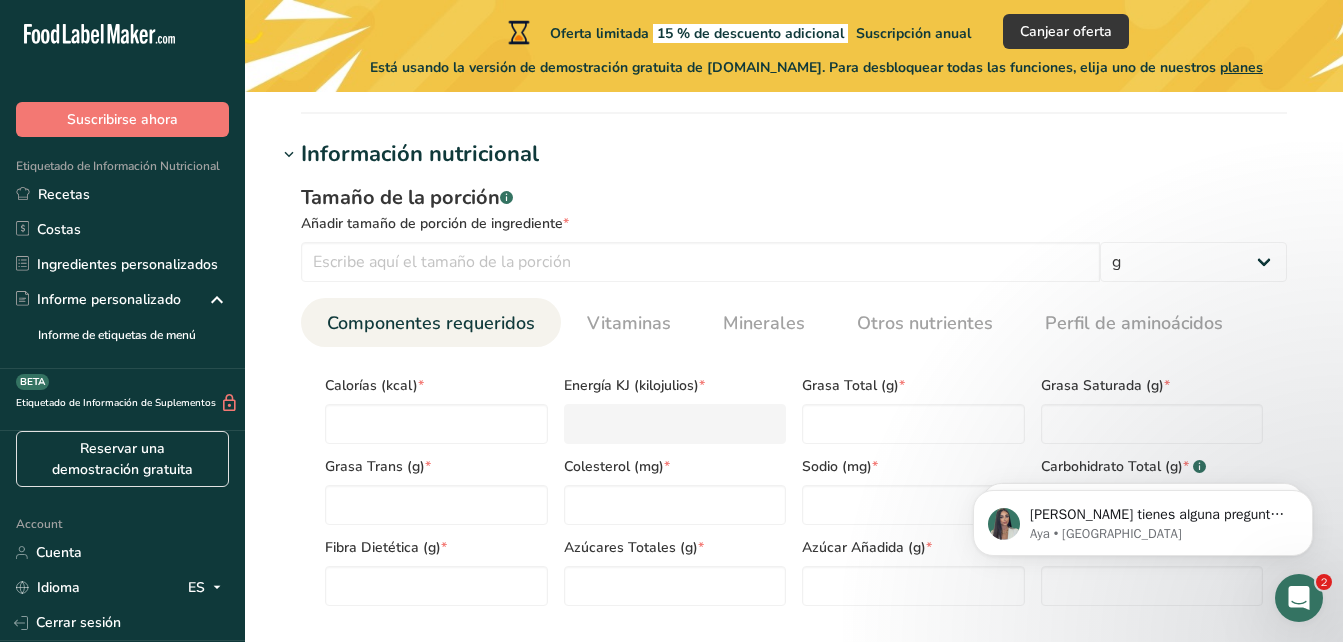 scroll, scrollTop: 849, scrollLeft: 0, axis: vertical 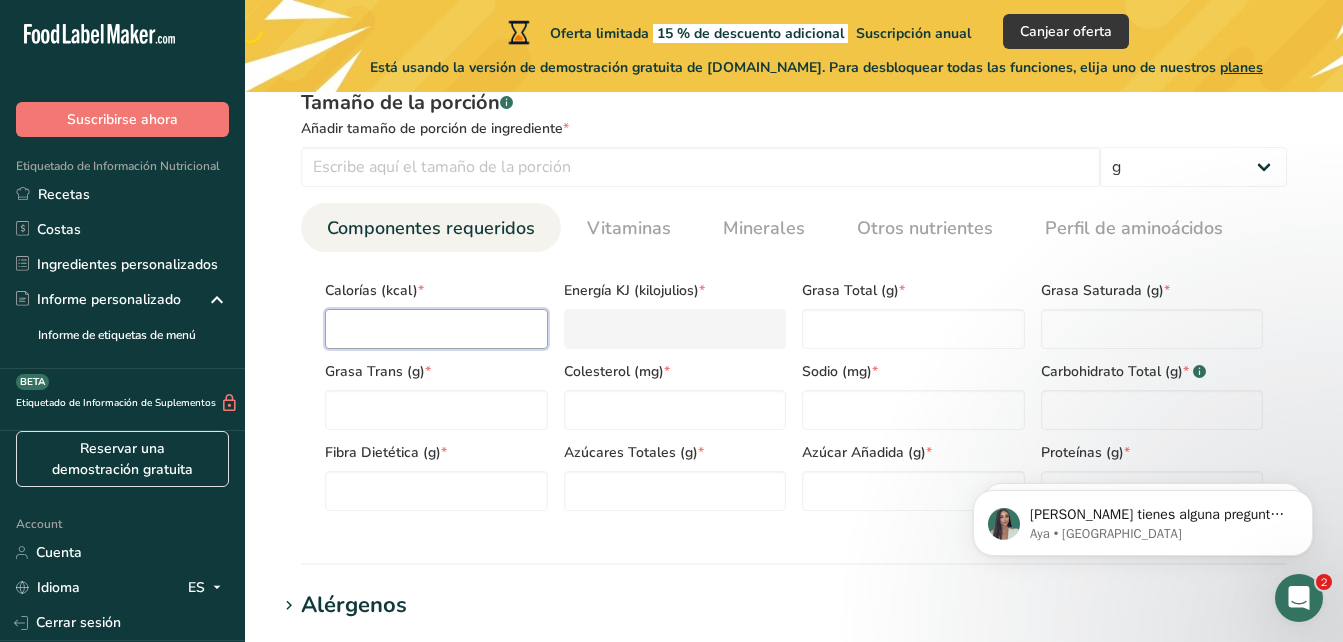 click at bounding box center (436, 329) 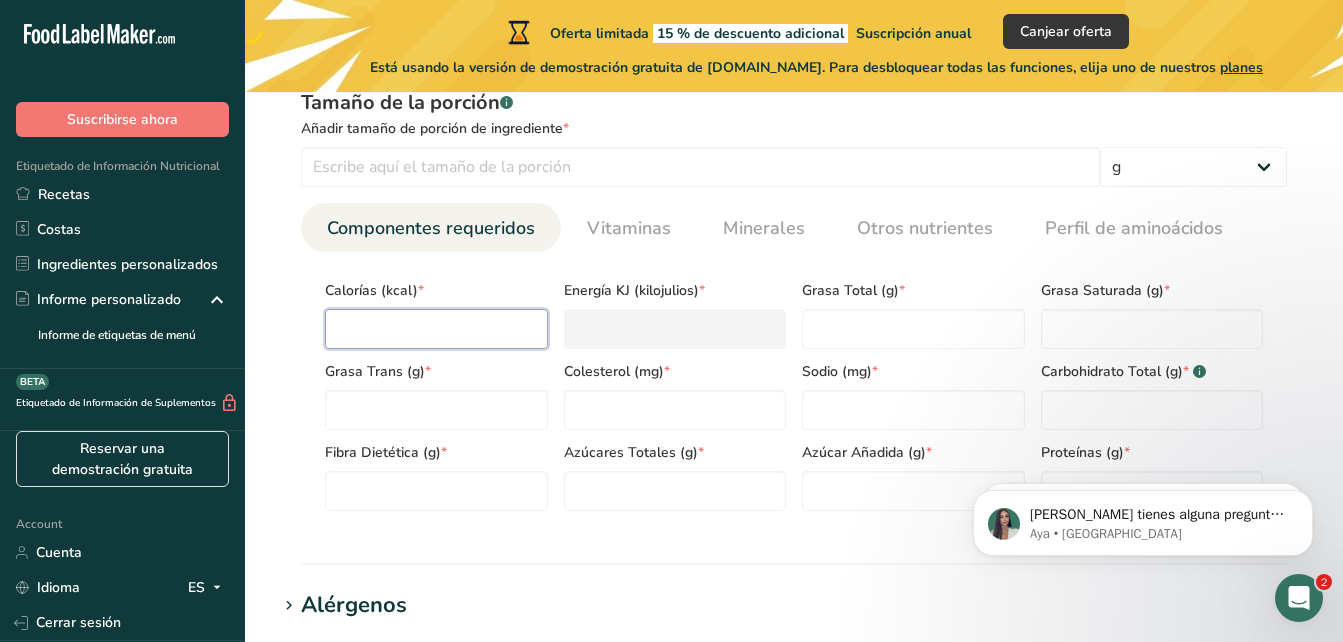 type on "3" 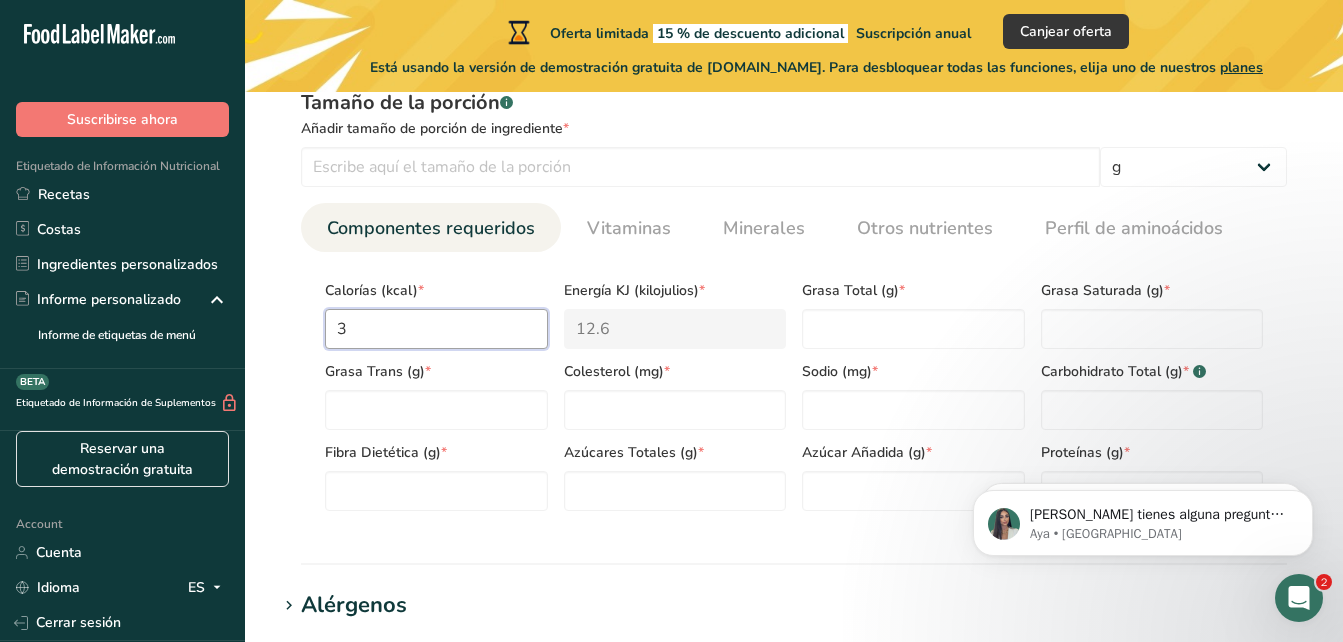 type on "32" 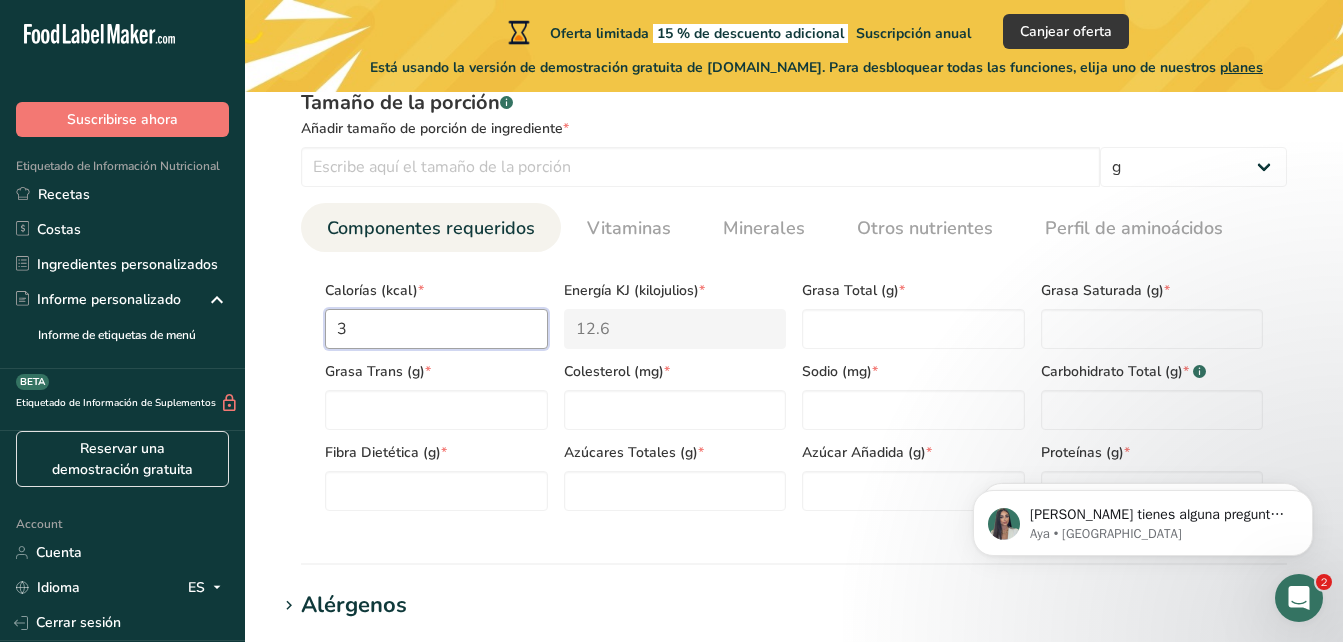 type on "133.9" 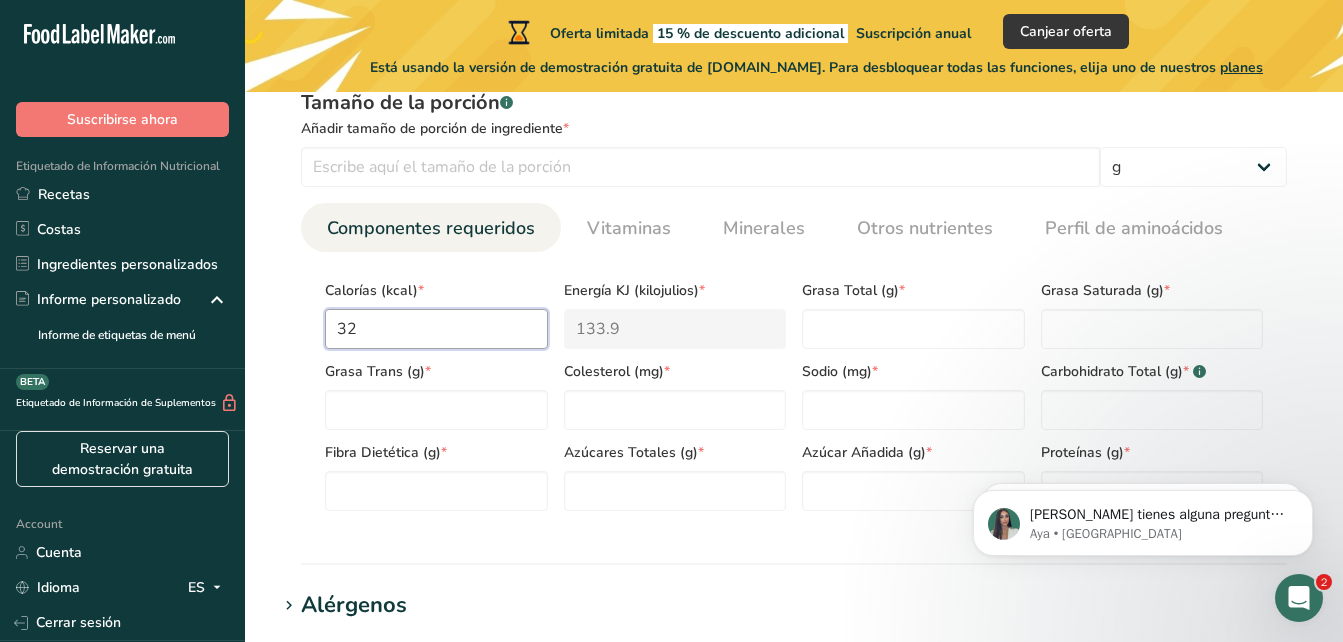 type on "320" 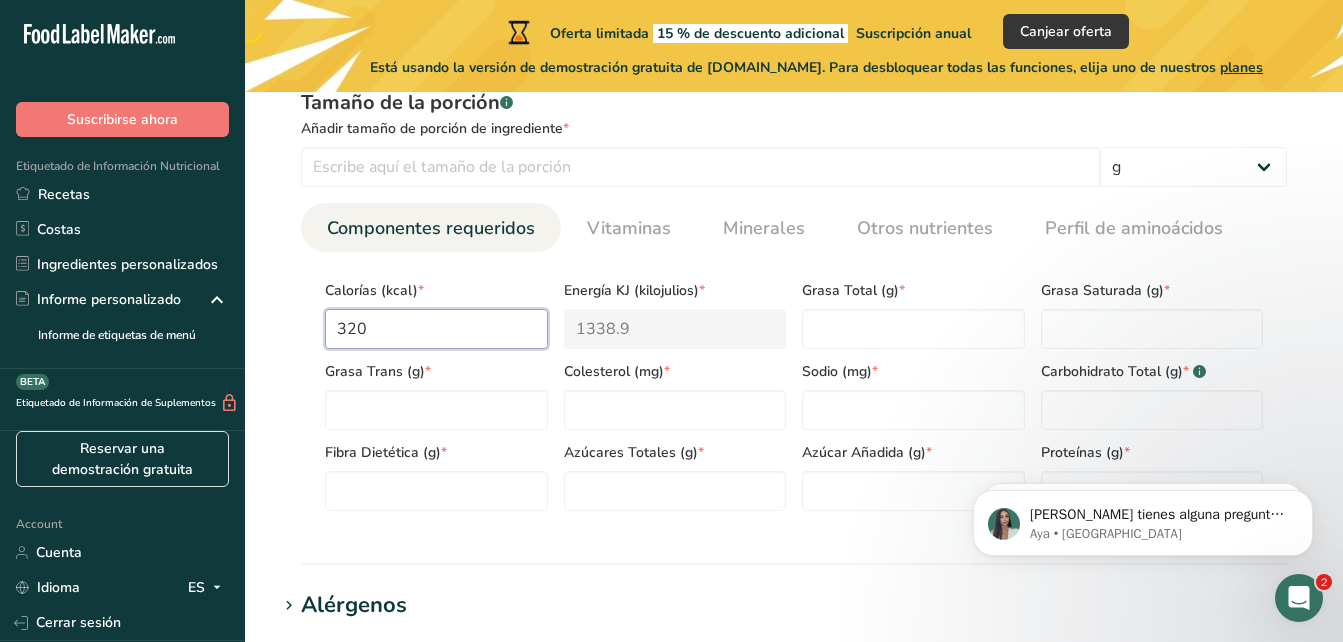 type on "3200" 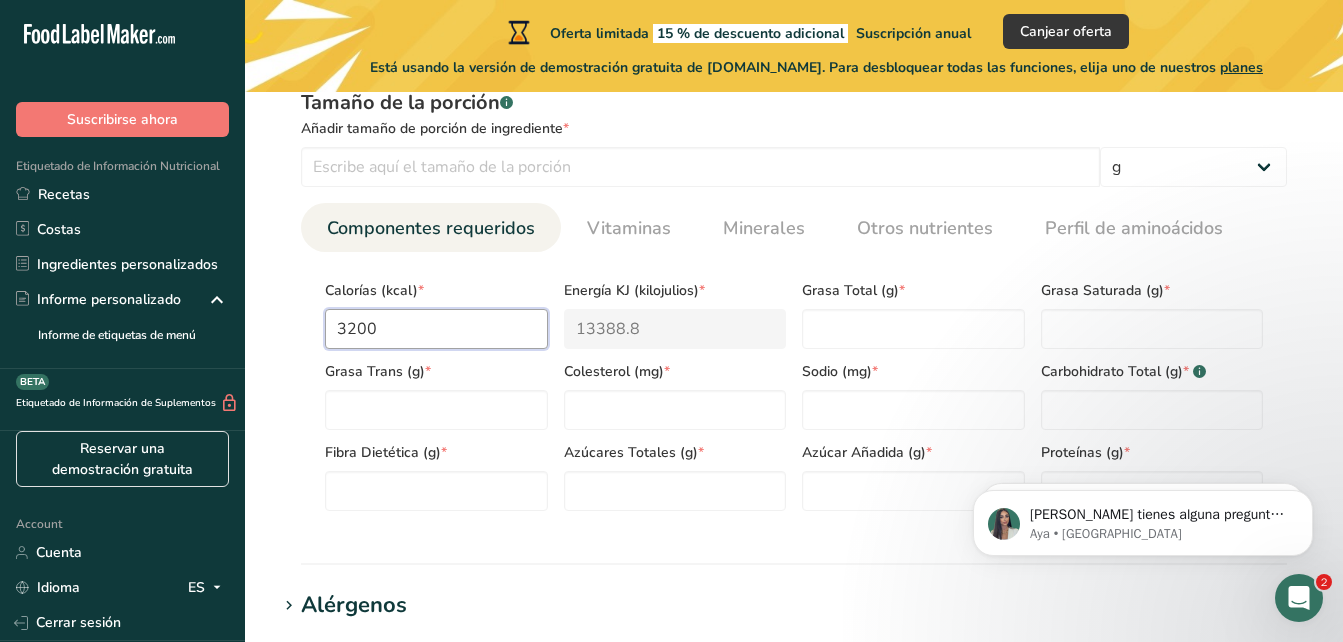 type on "32000" 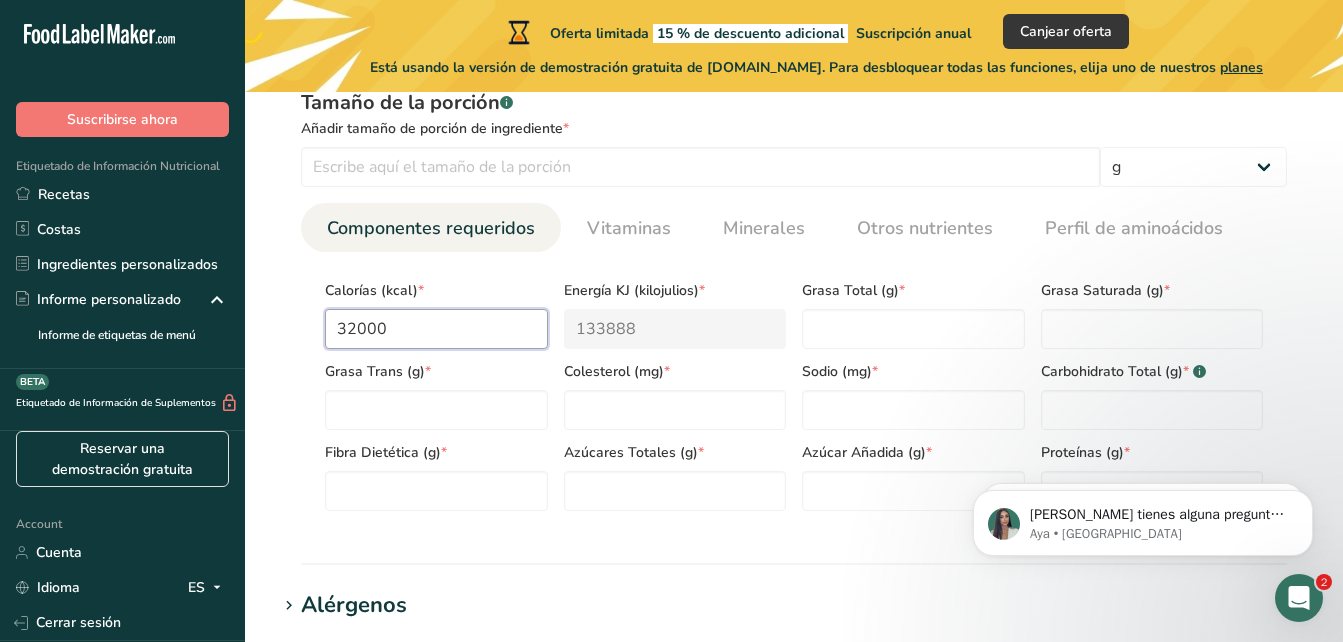type on "3200" 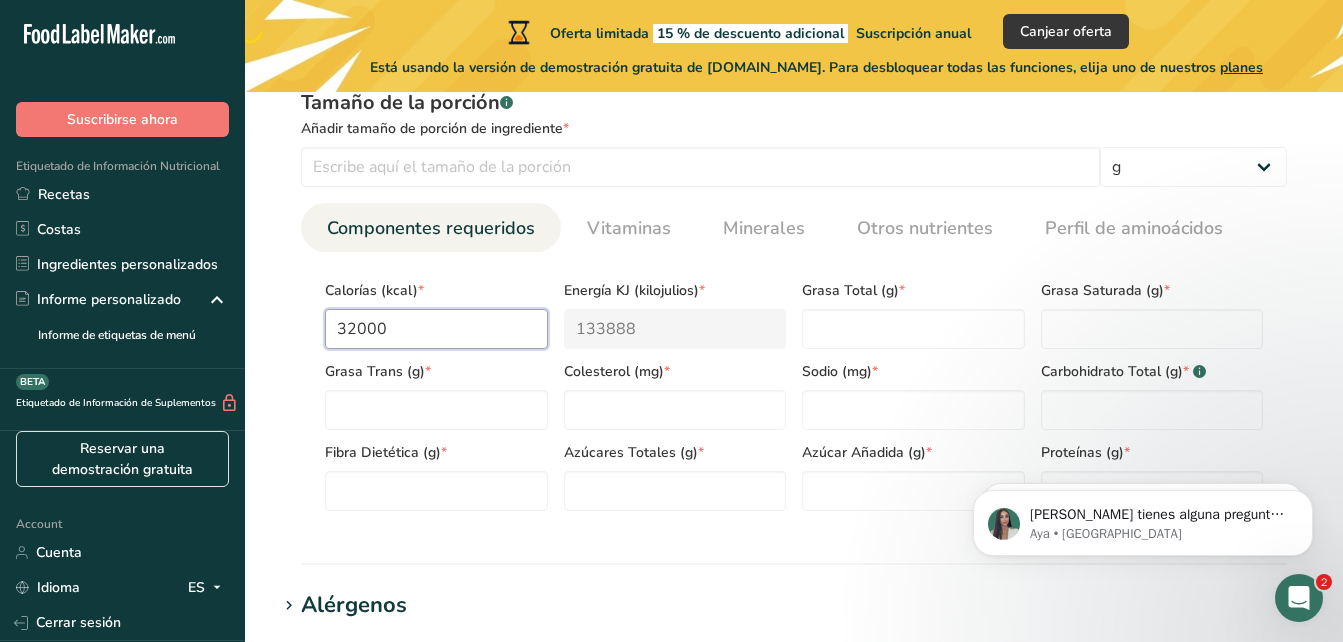type on "13388.8" 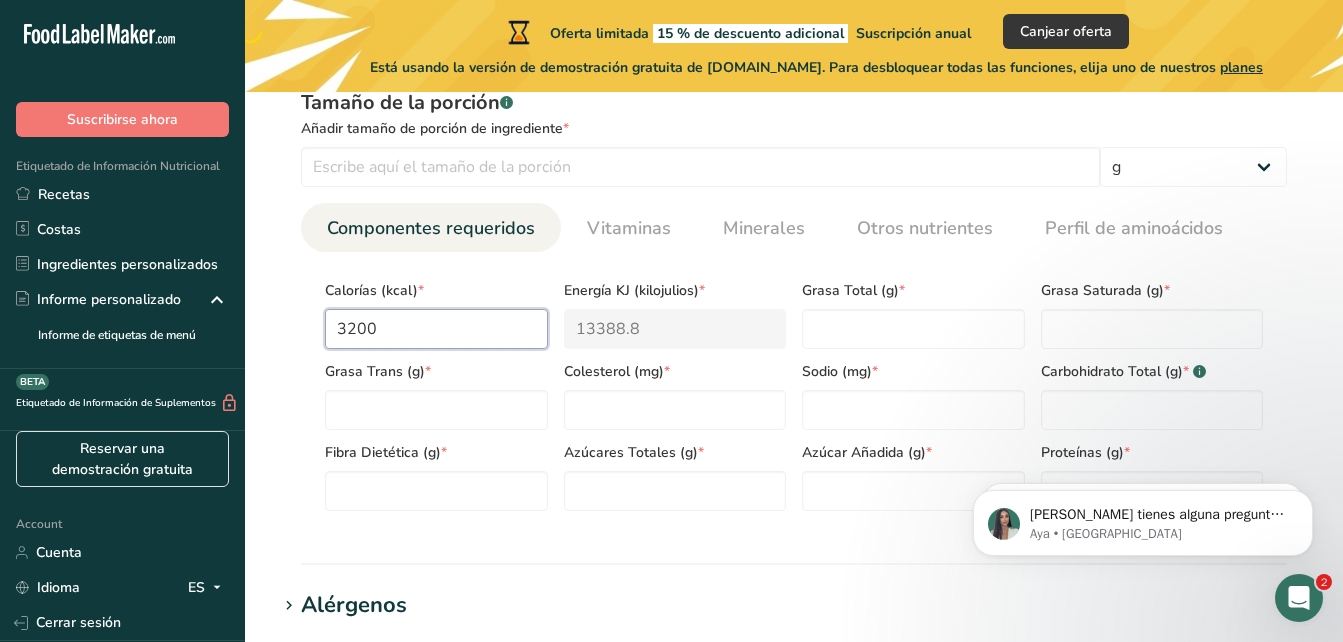 type on "320" 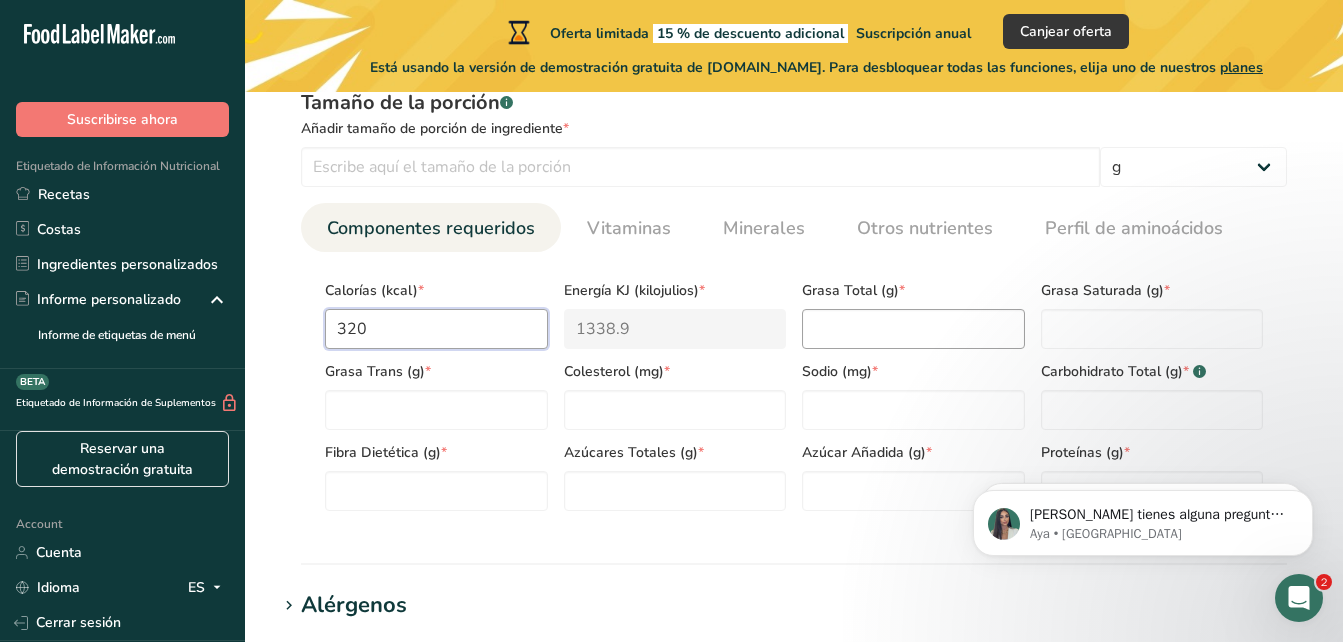 type on "320" 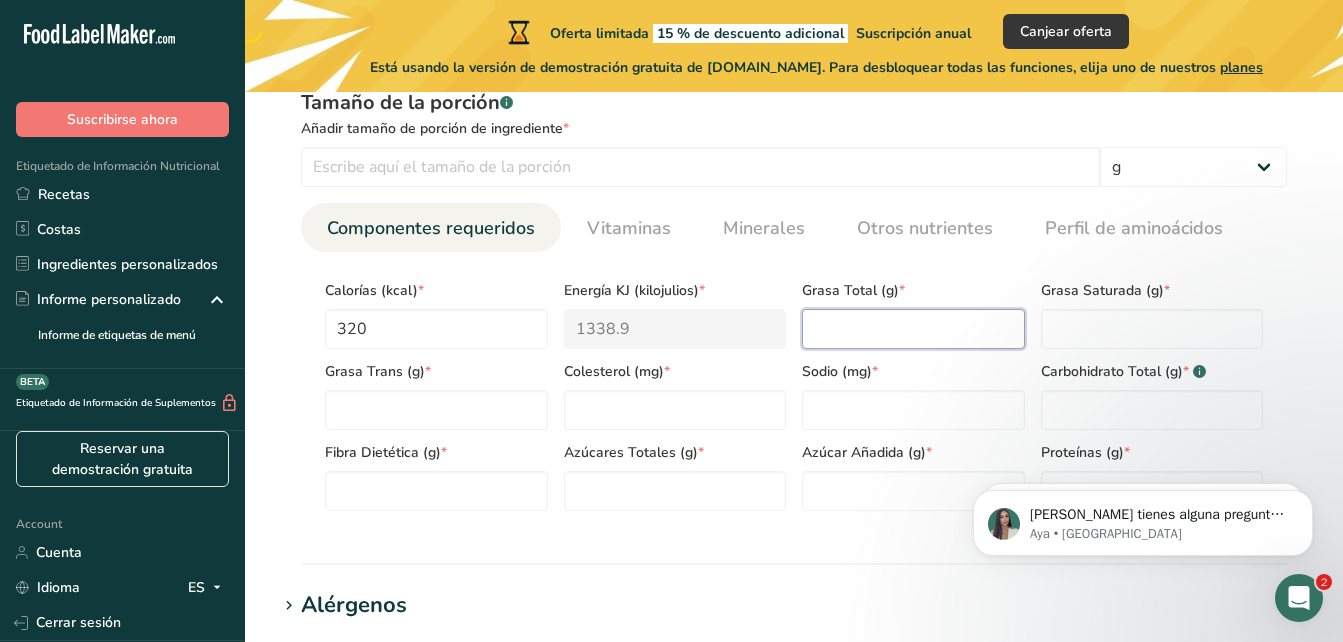 click at bounding box center [913, 329] 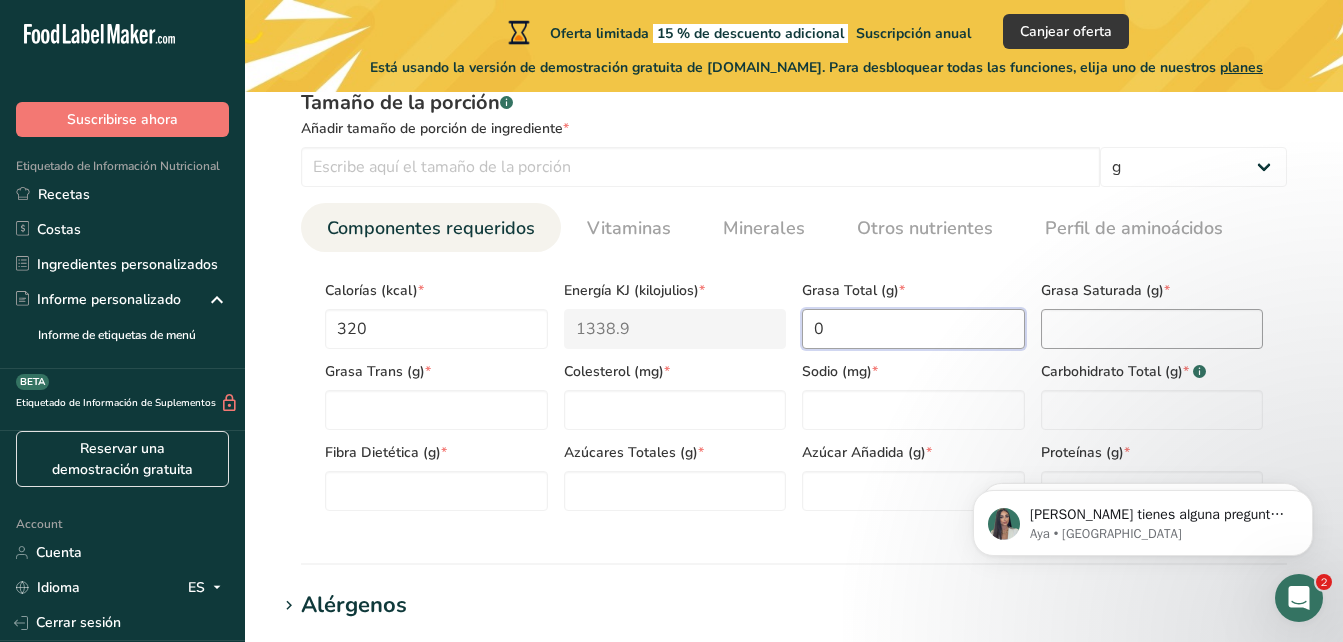 type on "0" 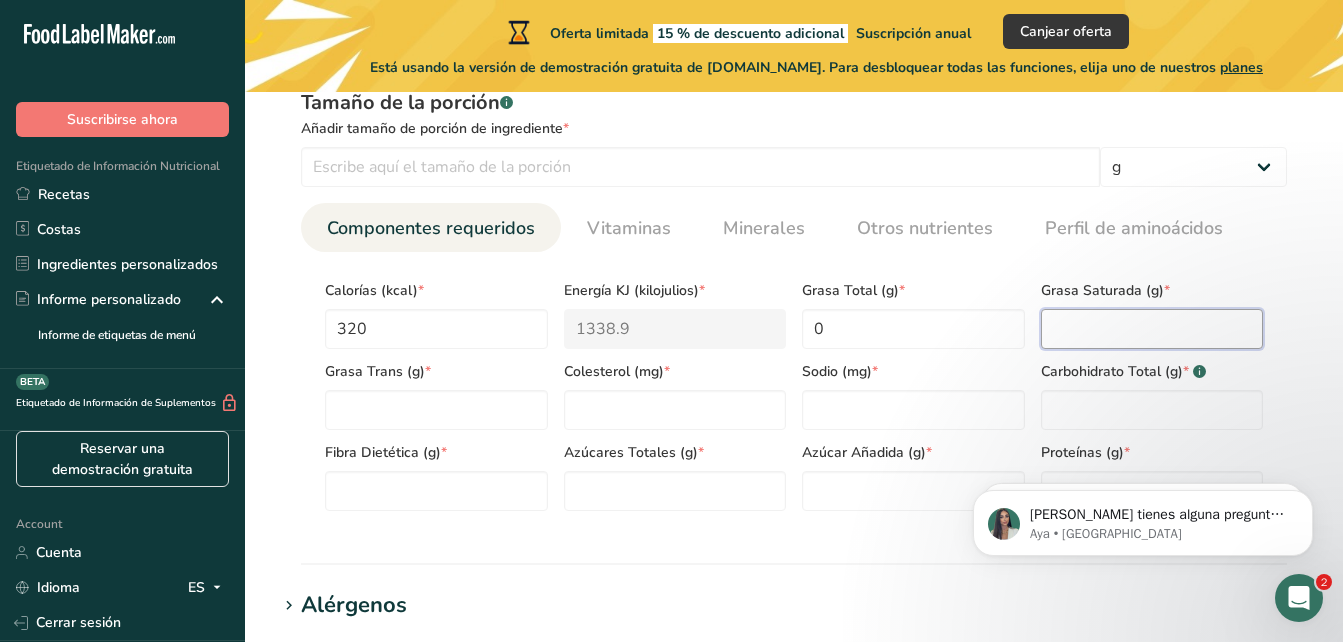click at bounding box center (1152, 329) 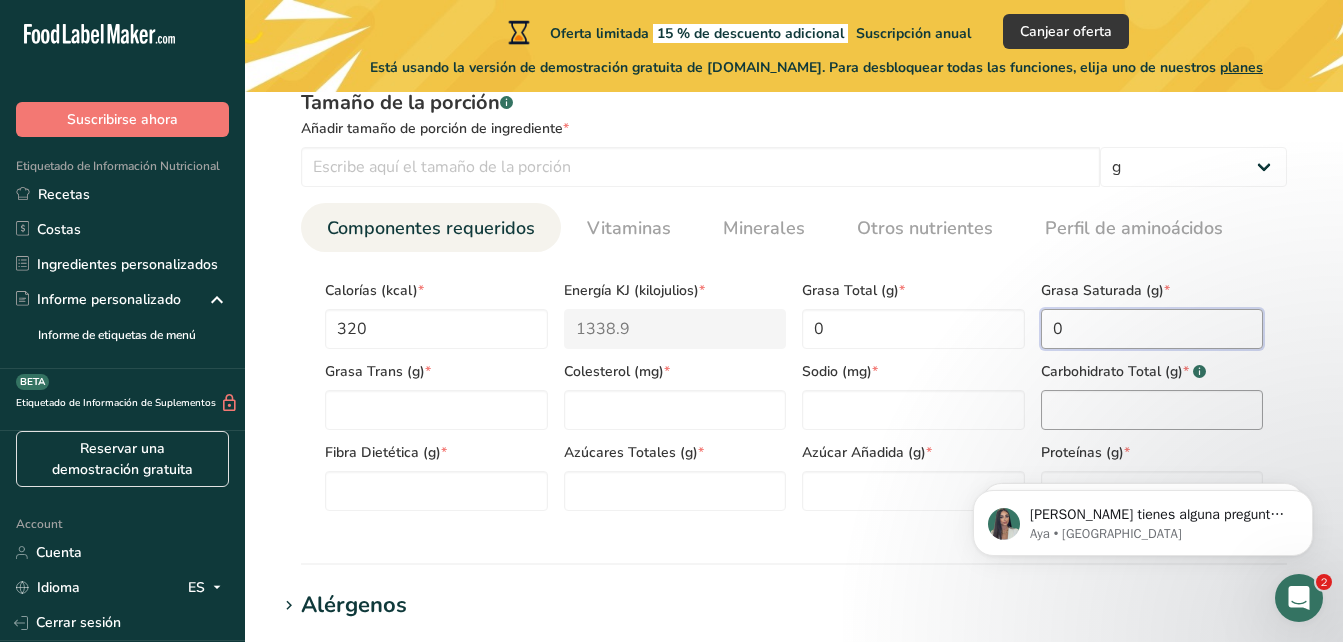 type on "0" 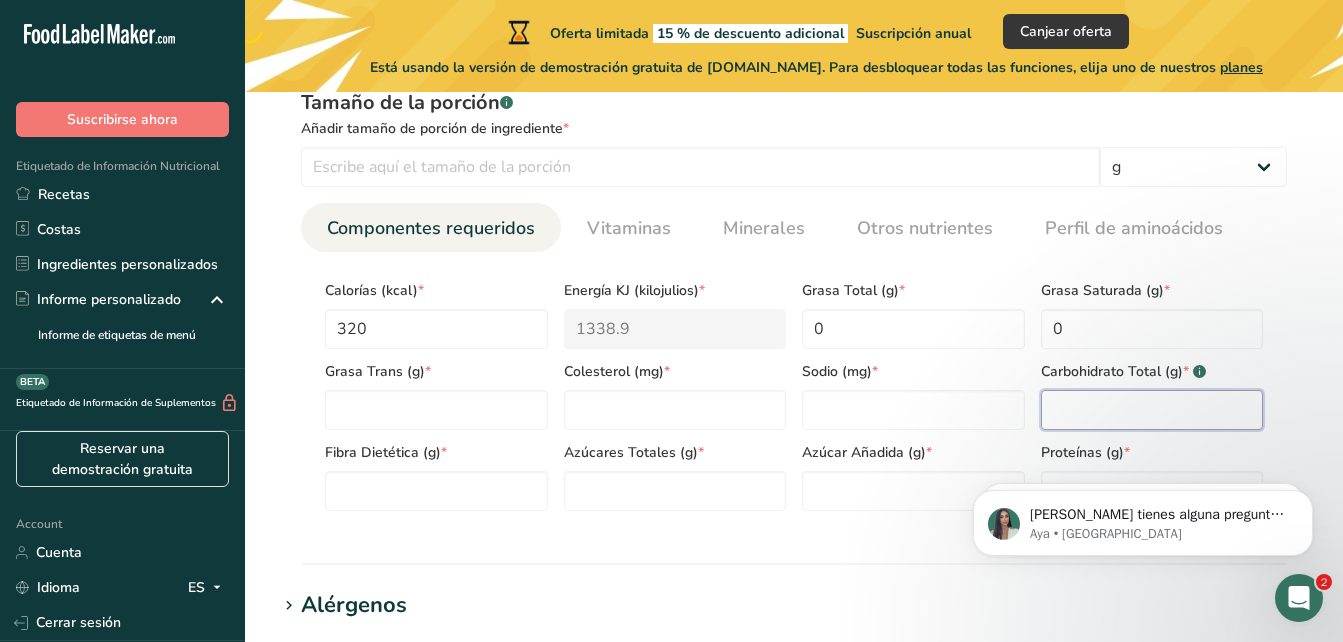click at bounding box center [1152, 410] 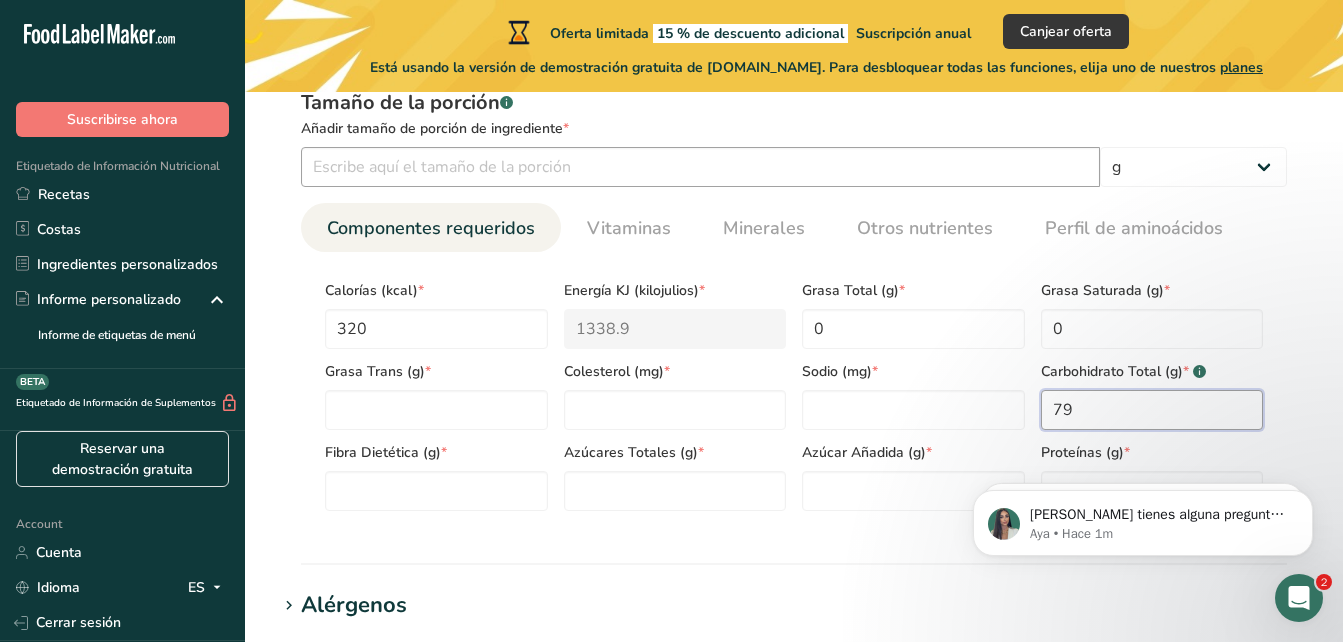 type on "79" 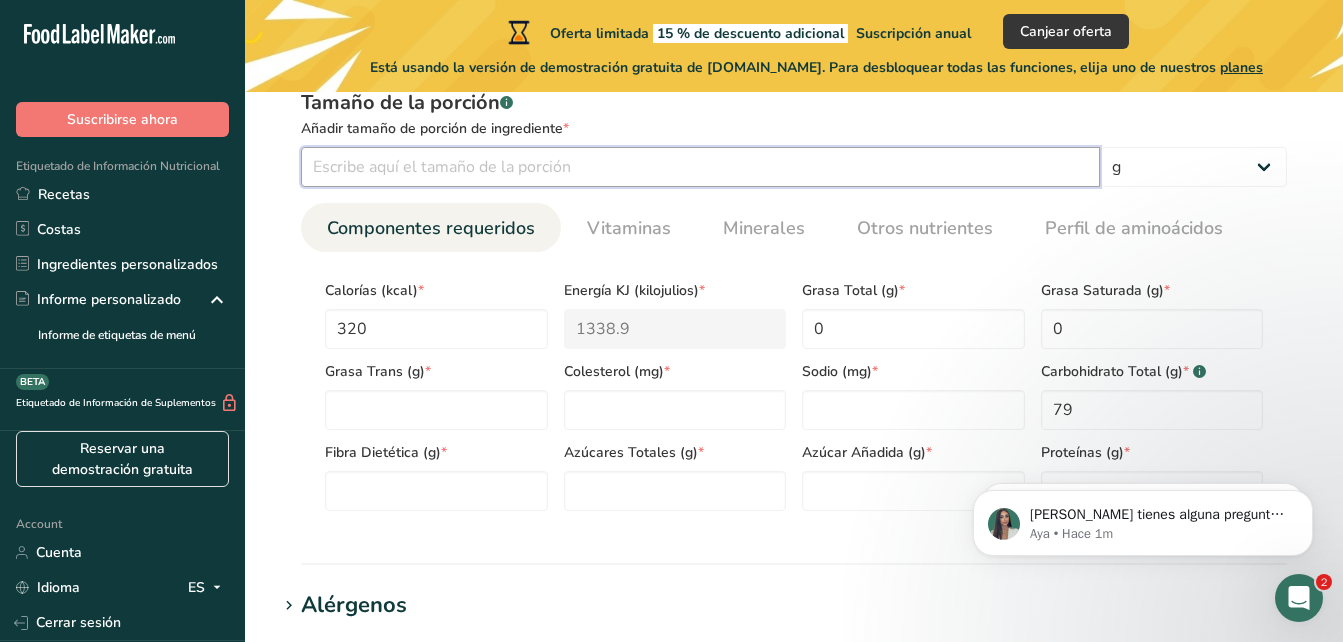 click at bounding box center [700, 167] 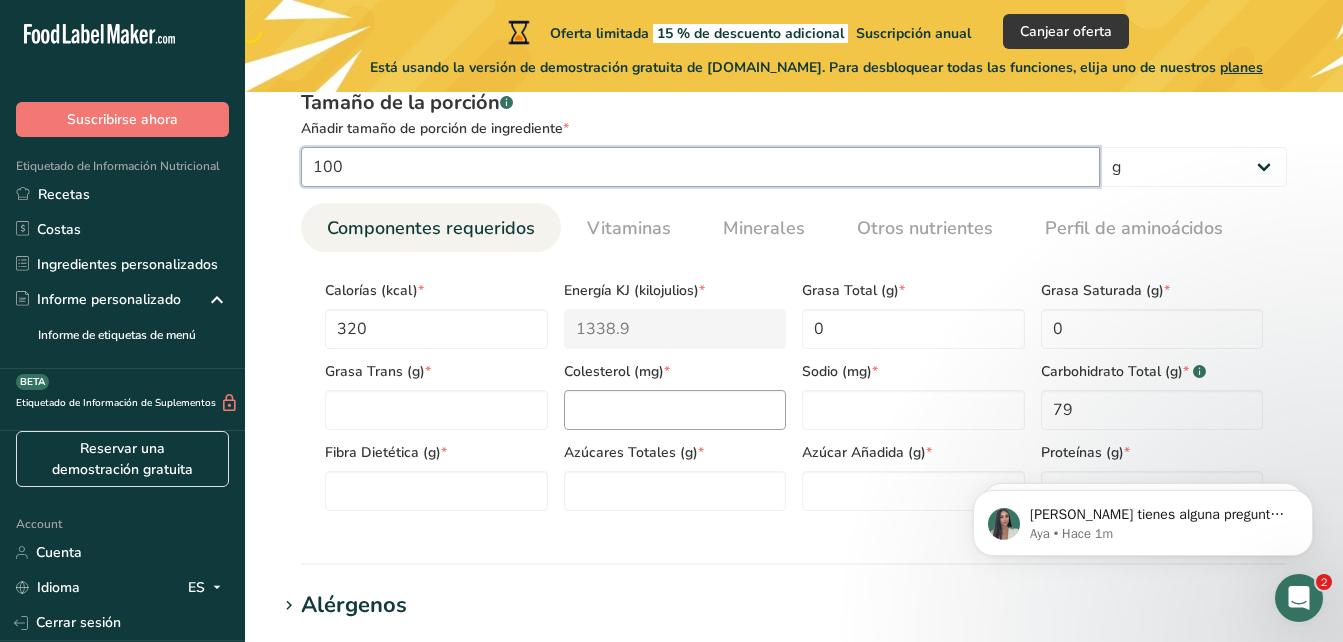 type on "100" 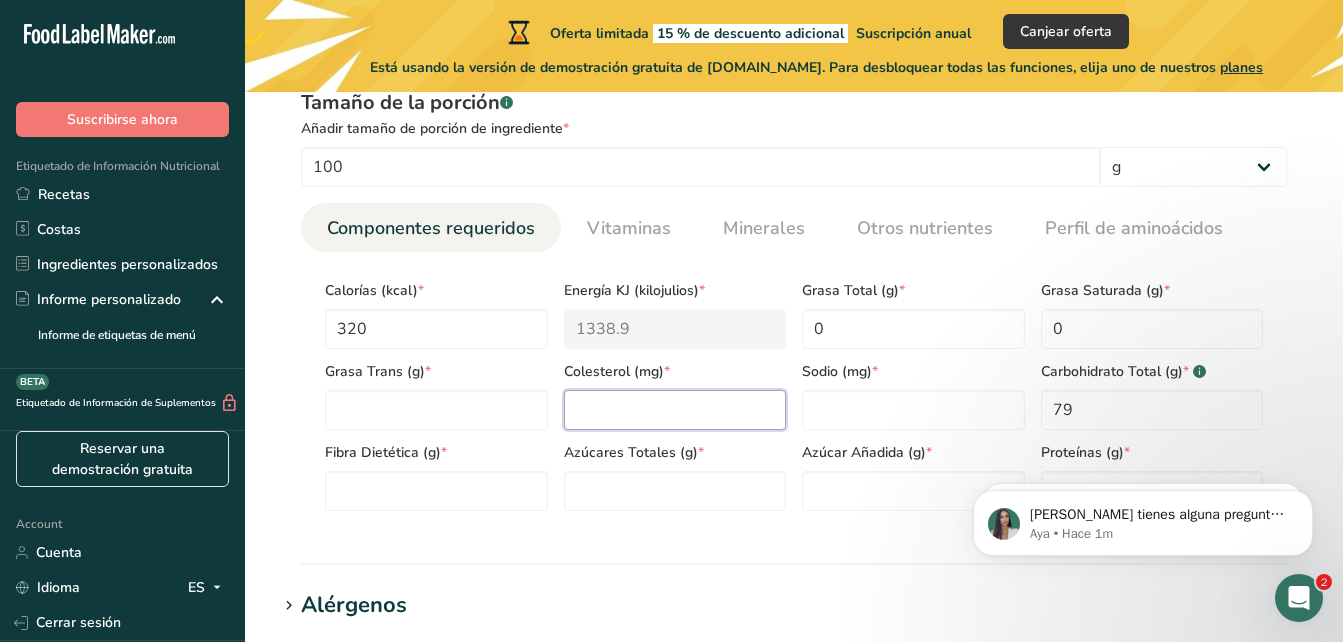 click at bounding box center [675, 410] 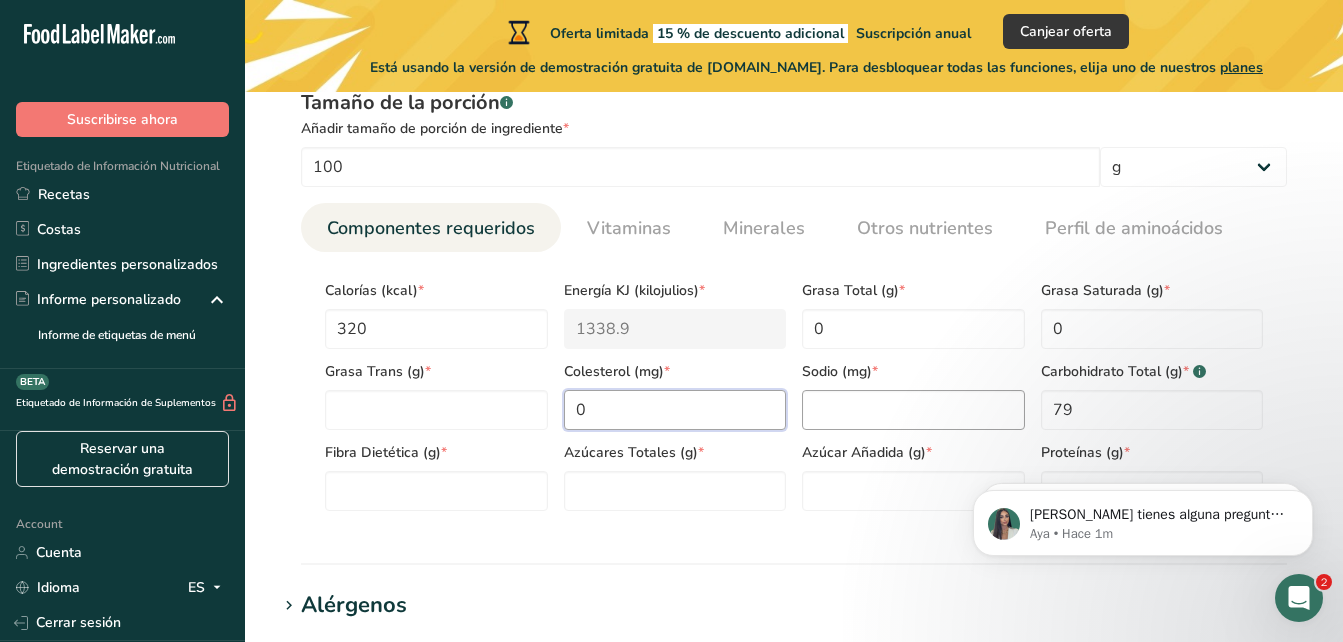 type on "0" 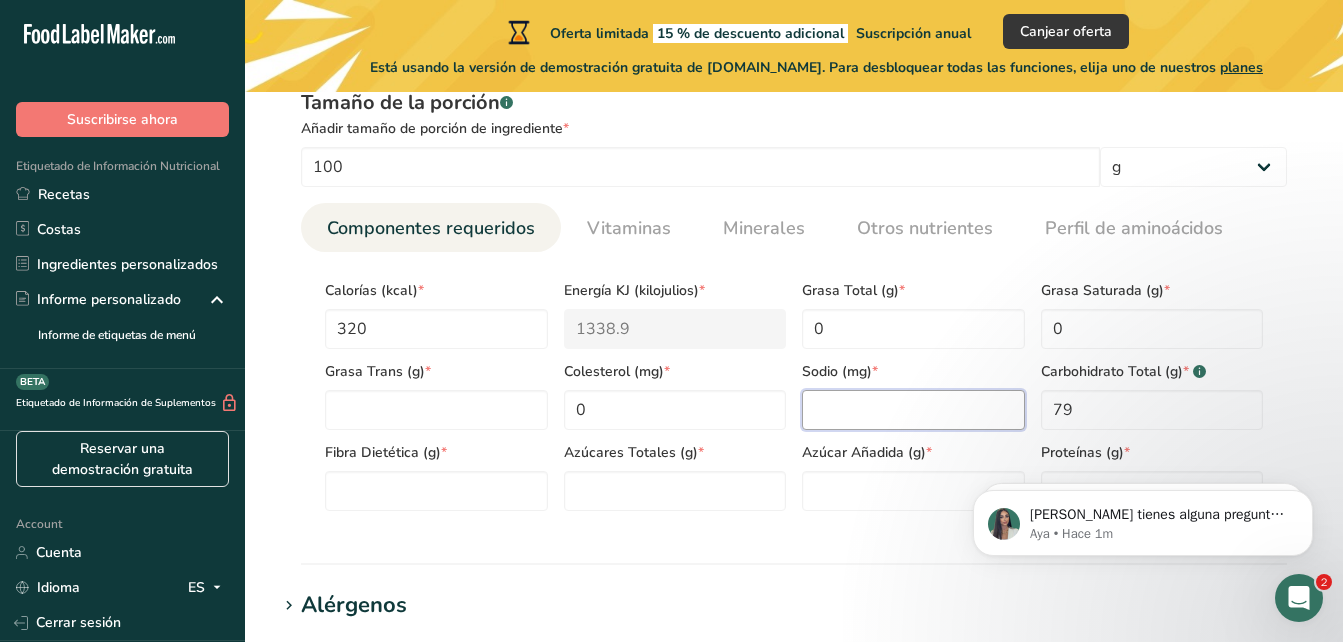 click at bounding box center (913, 410) 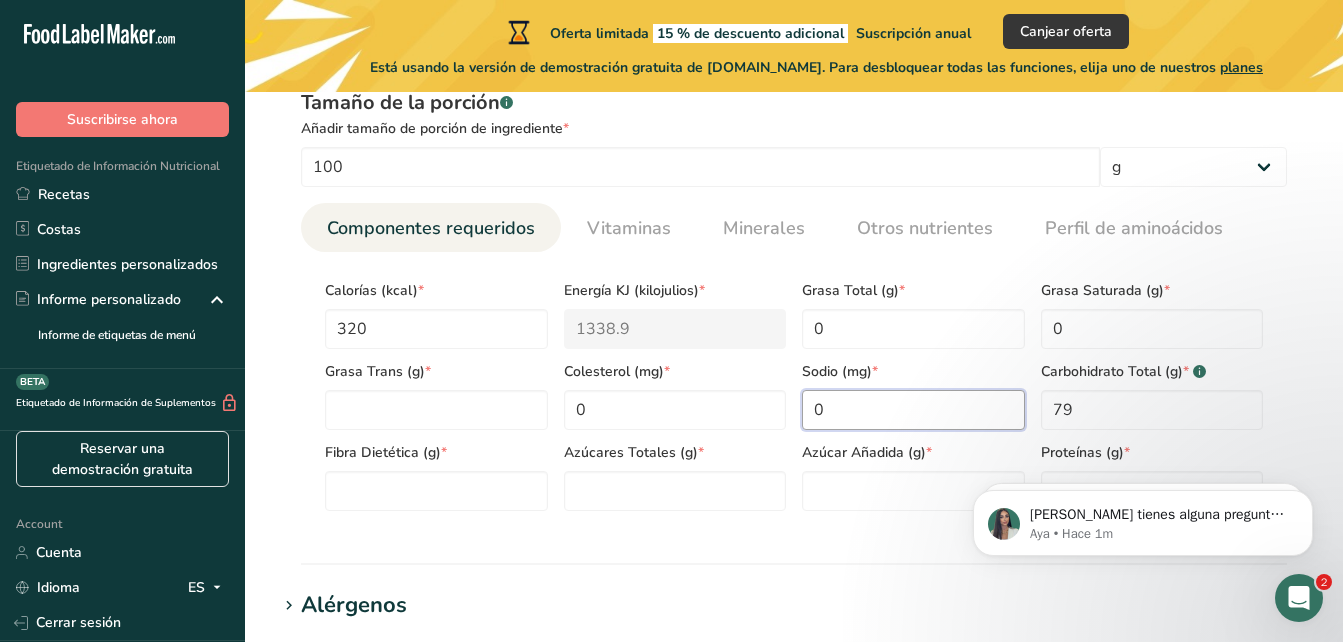 type on "0" 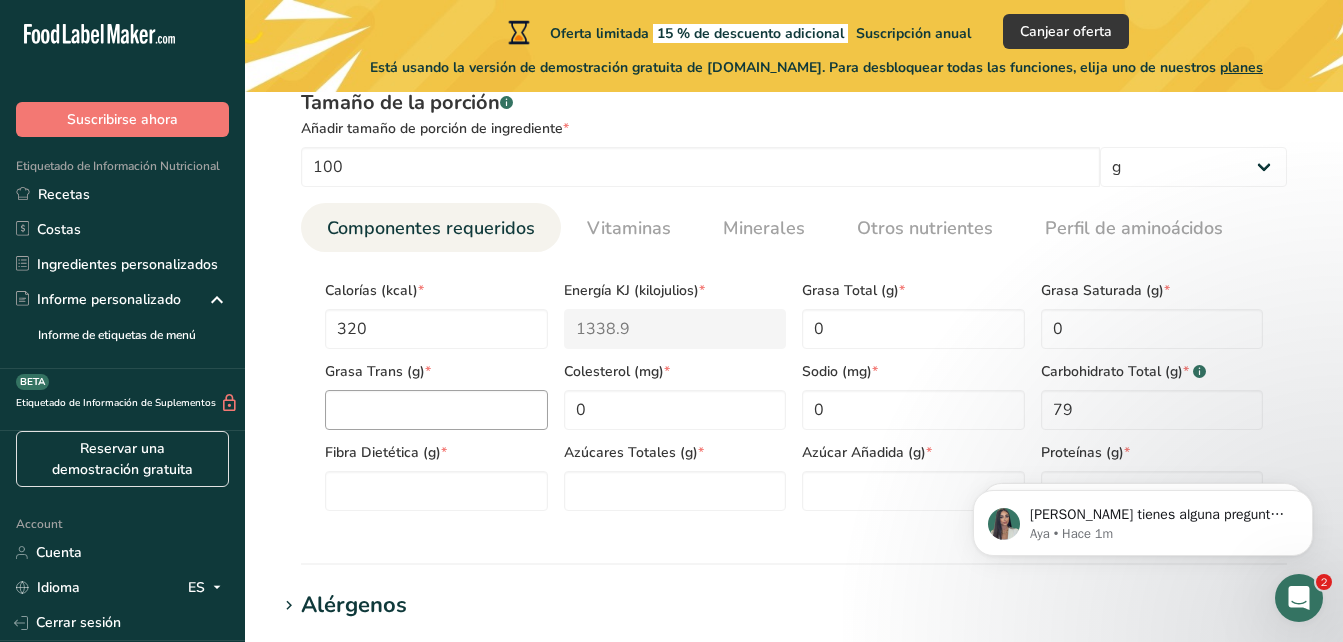 drag, startPoint x: 426, startPoint y: 431, endPoint x: 425, endPoint y: 399, distance: 32.01562 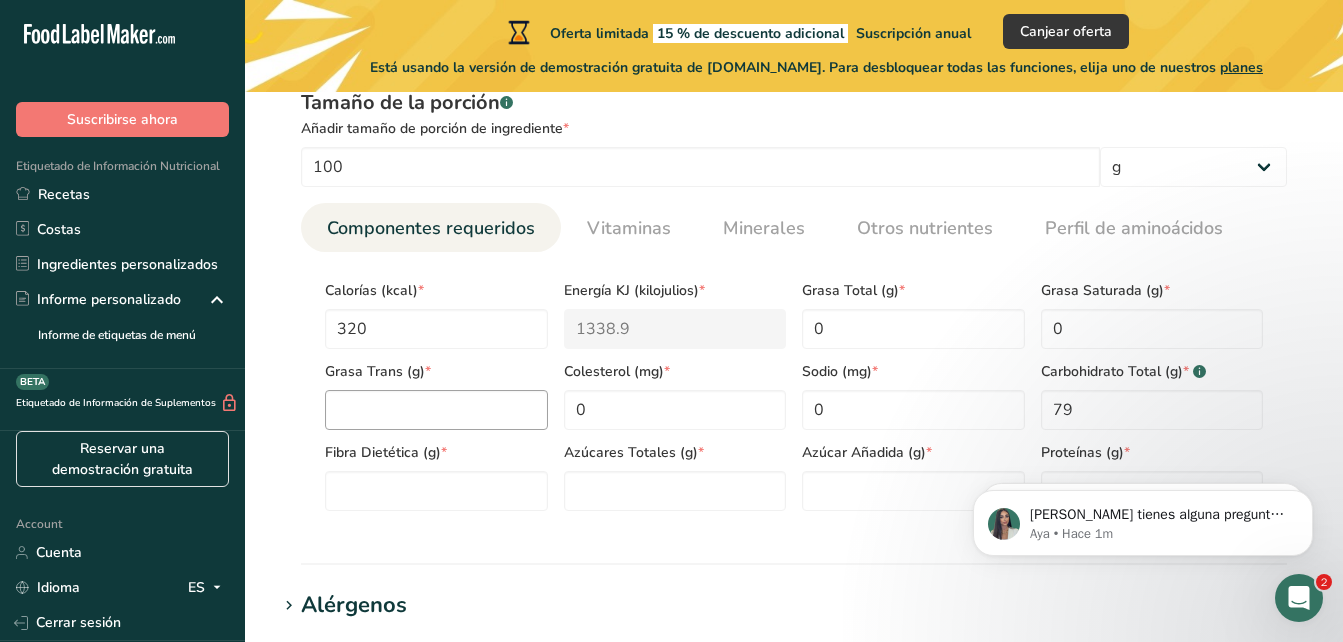 click on "Calorías
(kcal) *     320
Energía KJ
(kilojulios) *     1338.9
Grasa Total
(g) *     0
Grasa Saturada
(g) *     0
Grasa Trans
(g) *
Colesterol
(mg) *     0
Sodio
(mg) *     0
Carbohidrato Total
(g) *   .a-a{fill:#347362;}.b-a{fill:#fff;}           79
Fibra Dietética
(g) *
Azúcares Totales
(g) *
Azúcar Añadida
(g) *
Proteínas
(g) *" at bounding box center [794, 389] 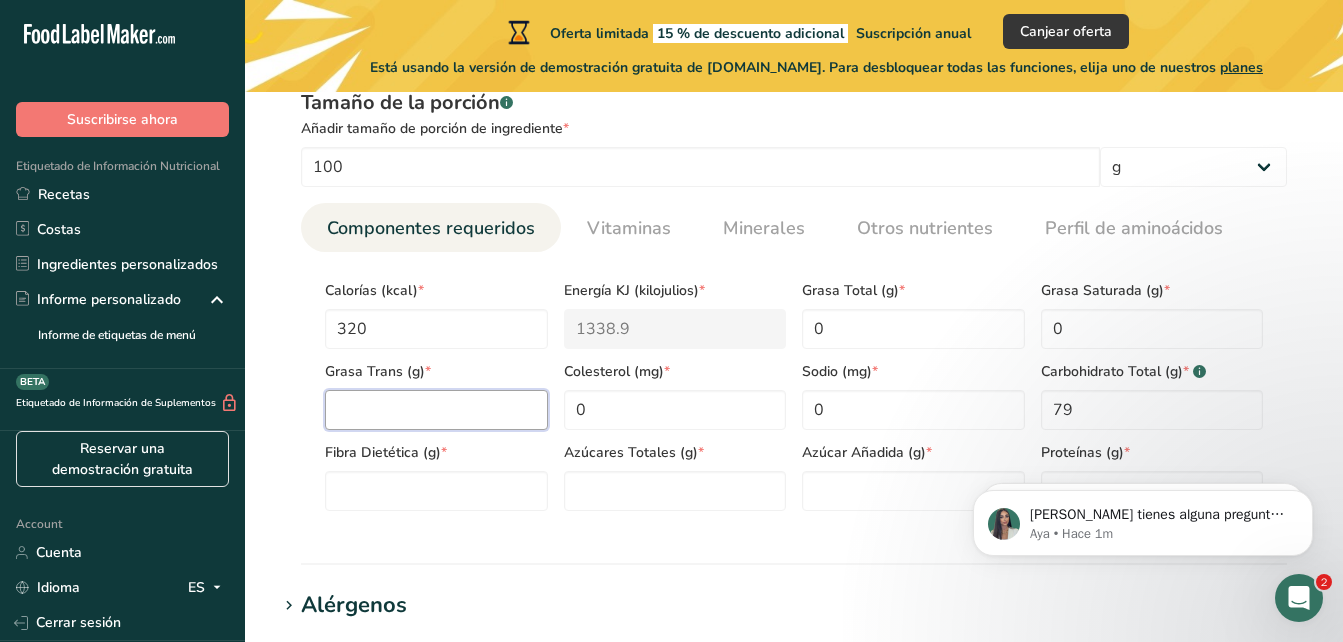 click at bounding box center (436, 410) 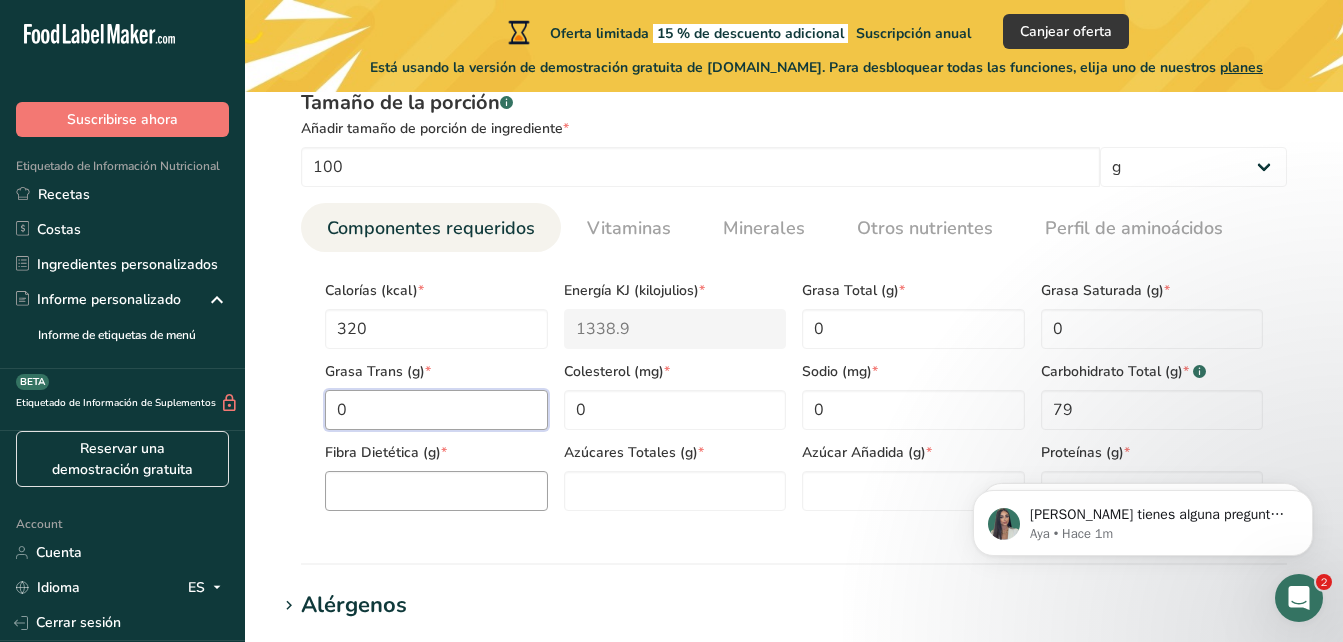 type on "0" 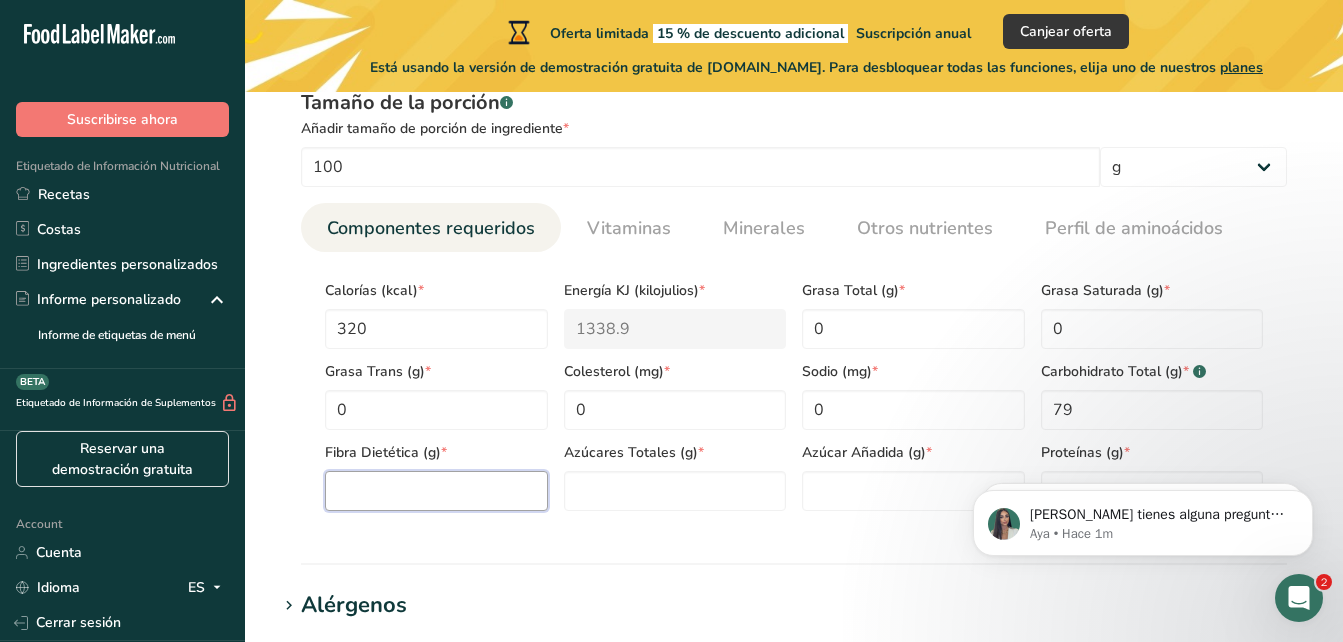click at bounding box center (436, 491) 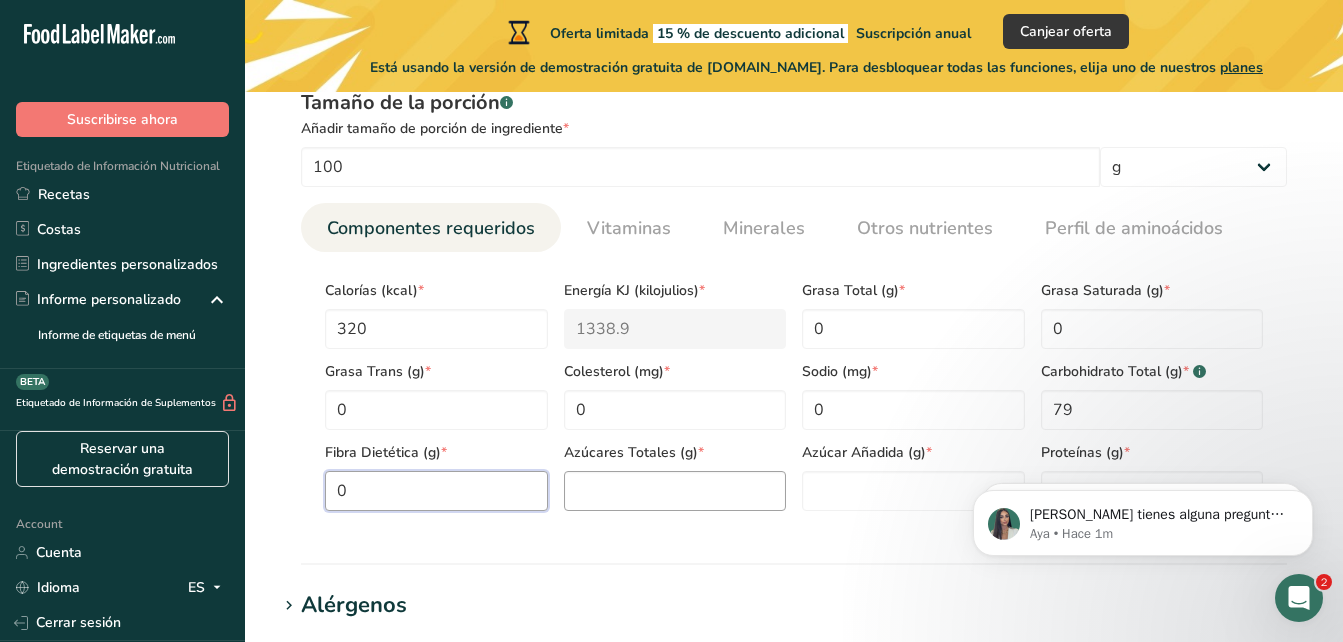 type on "0" 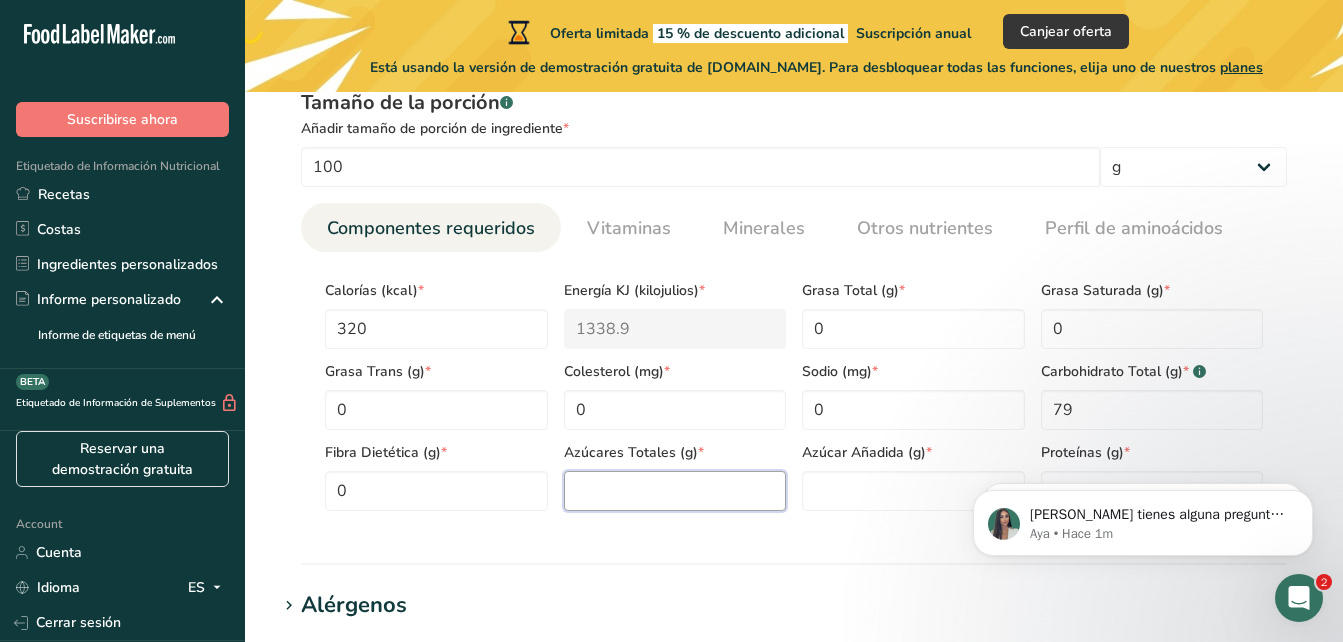 click at bounding box center [675, 491] 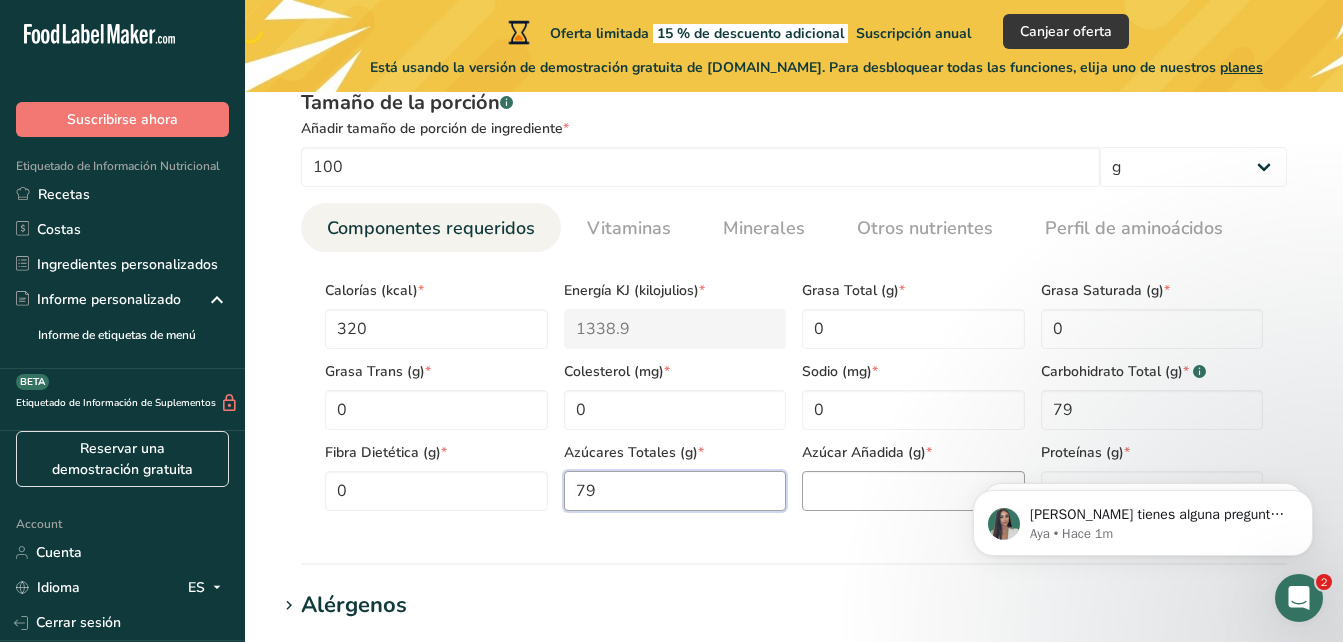 type on "79" 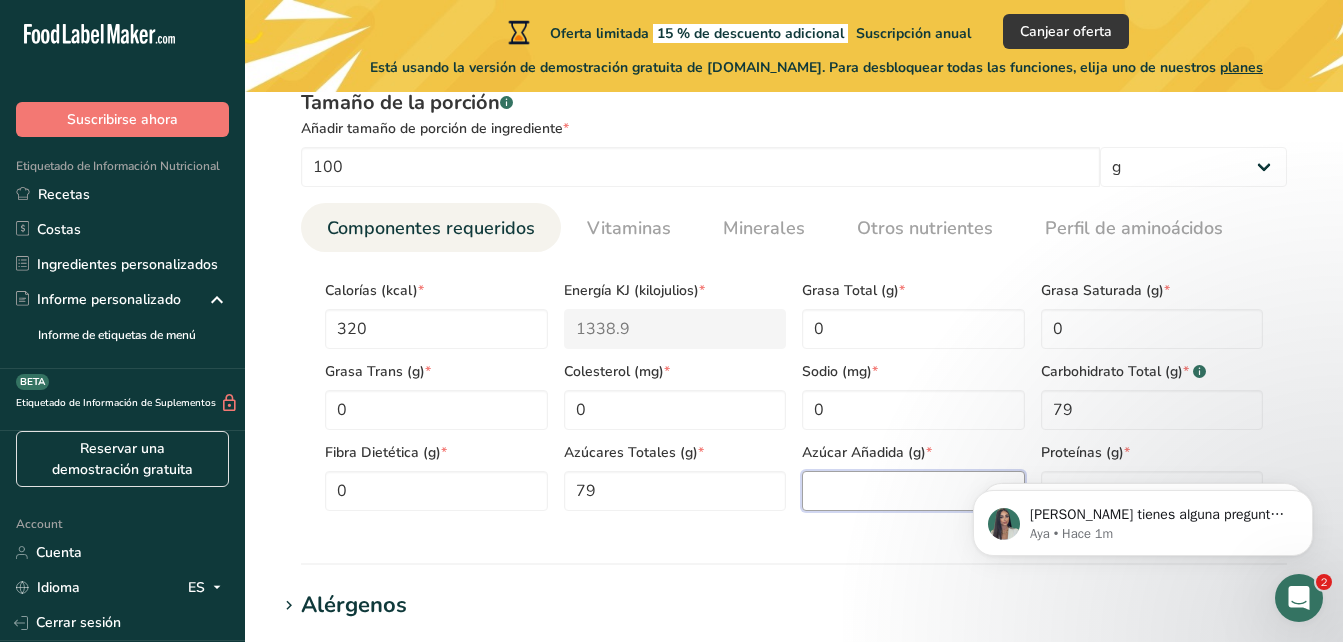 click at bounding box center (913, 491) 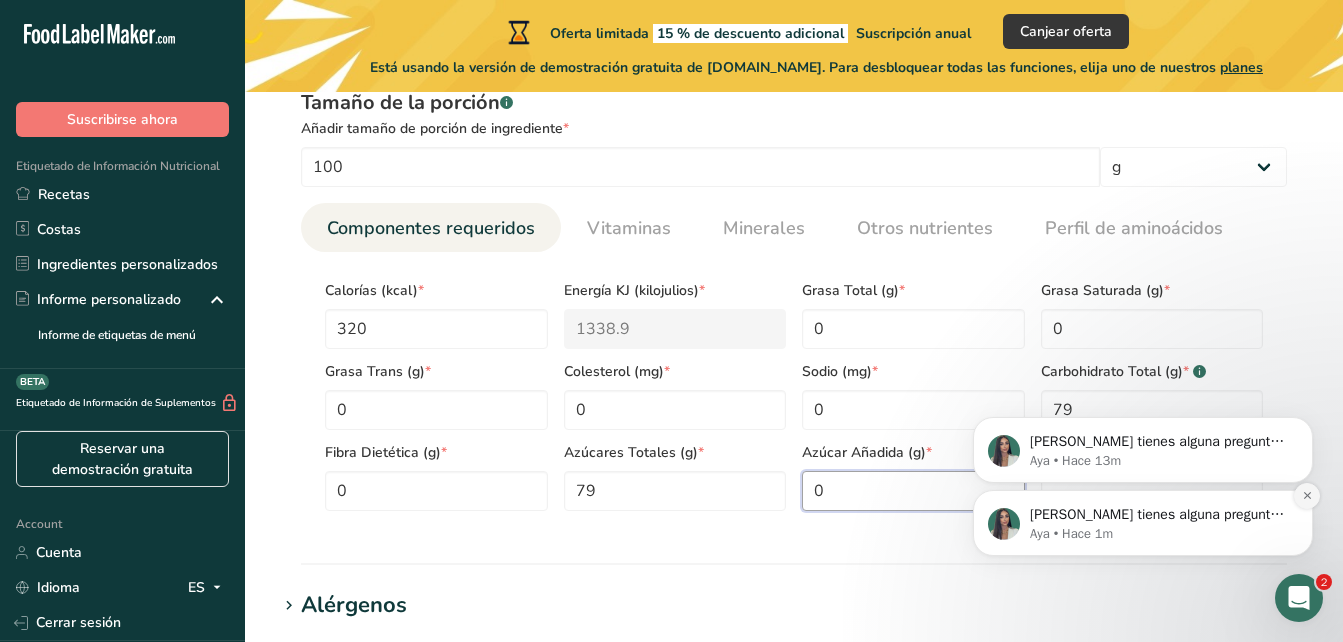 type on "0" 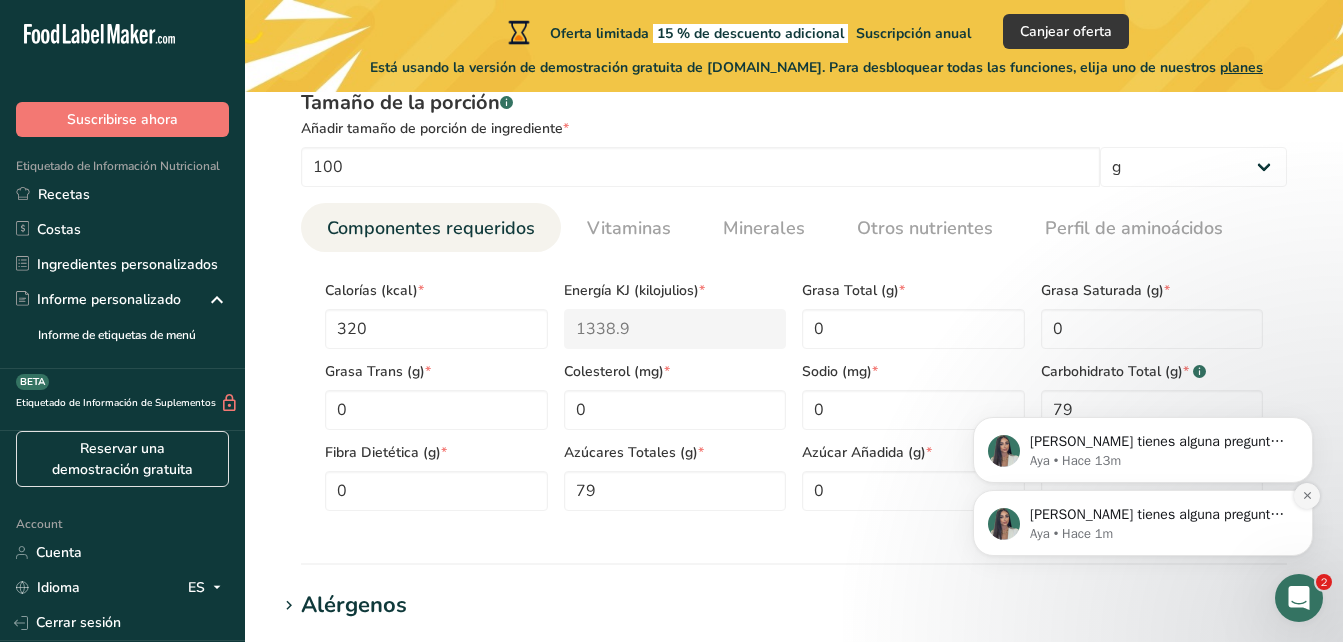 click 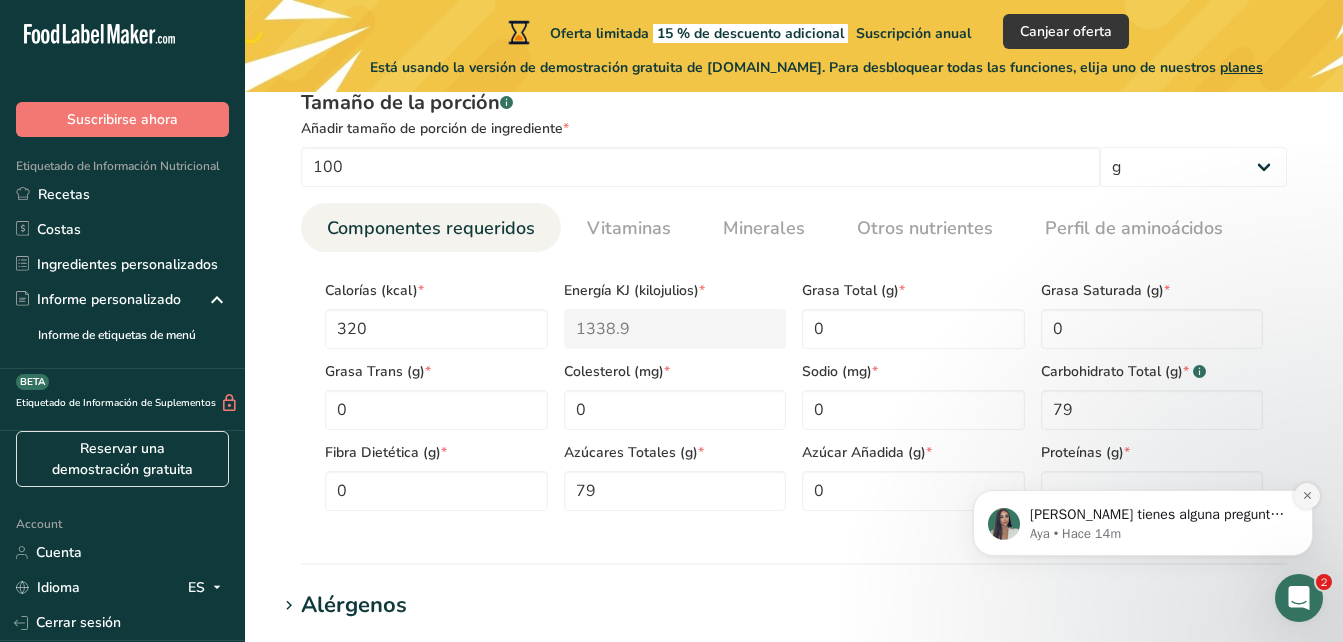 click 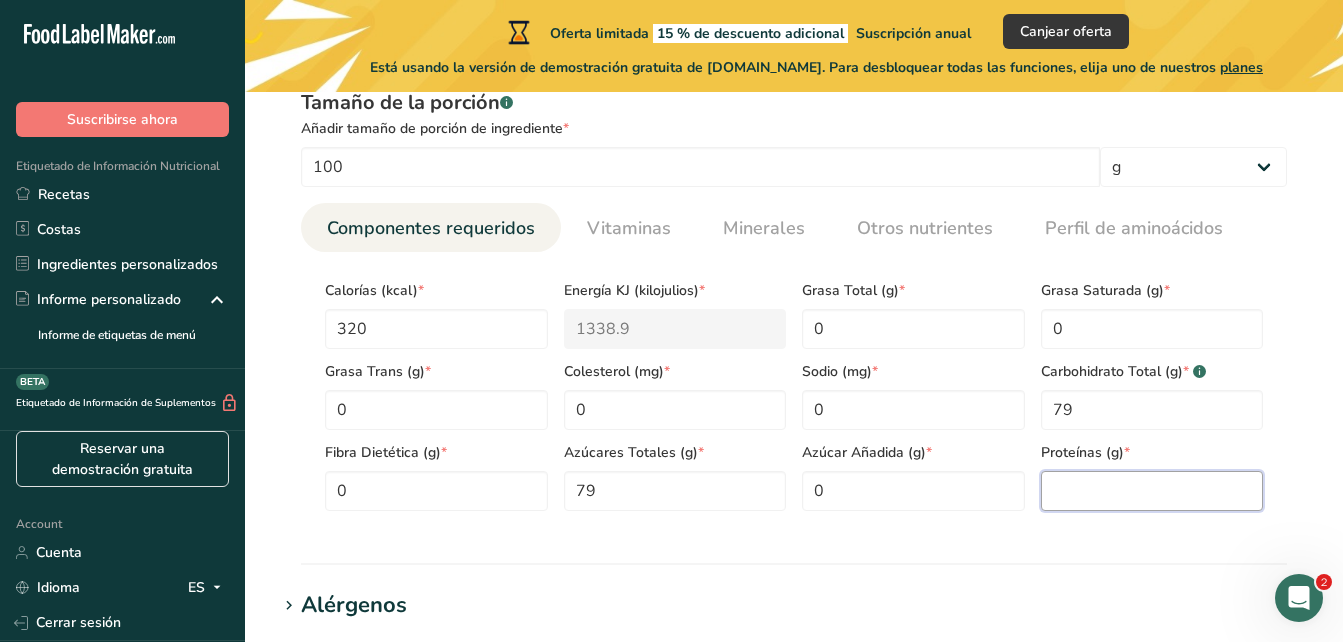 click at bounding box center [1152, 491] 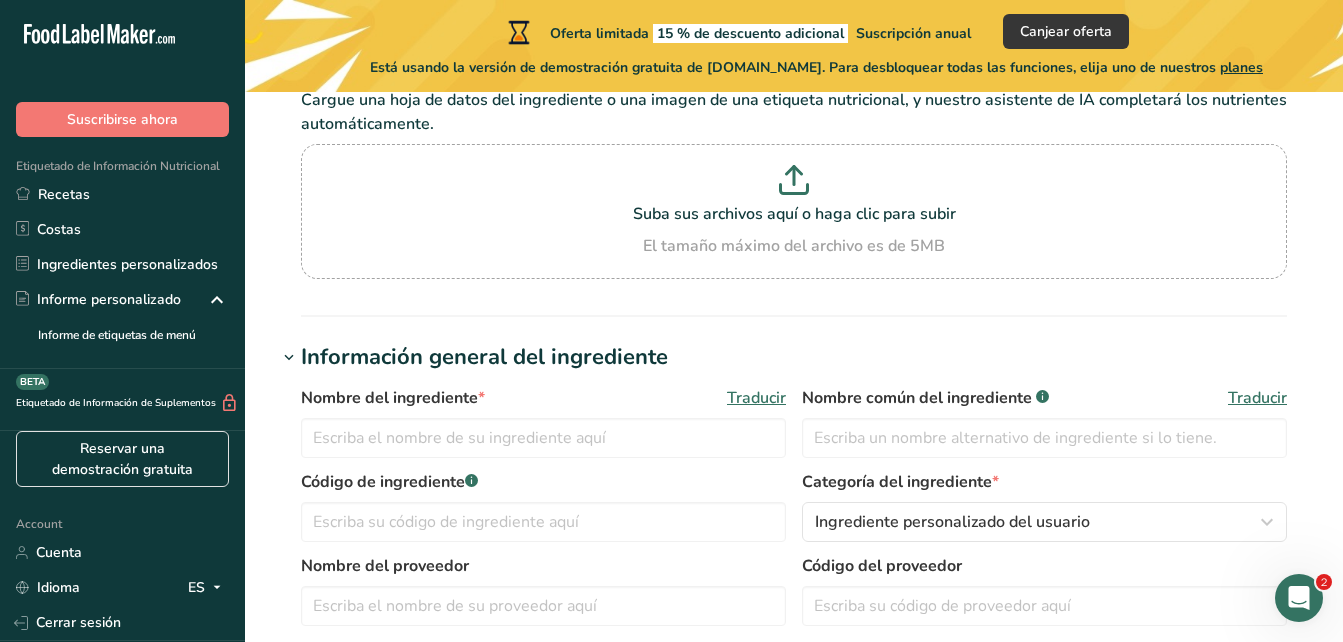 scroll, scrollTop: 149, scrollLeft: 0, axis: vertical 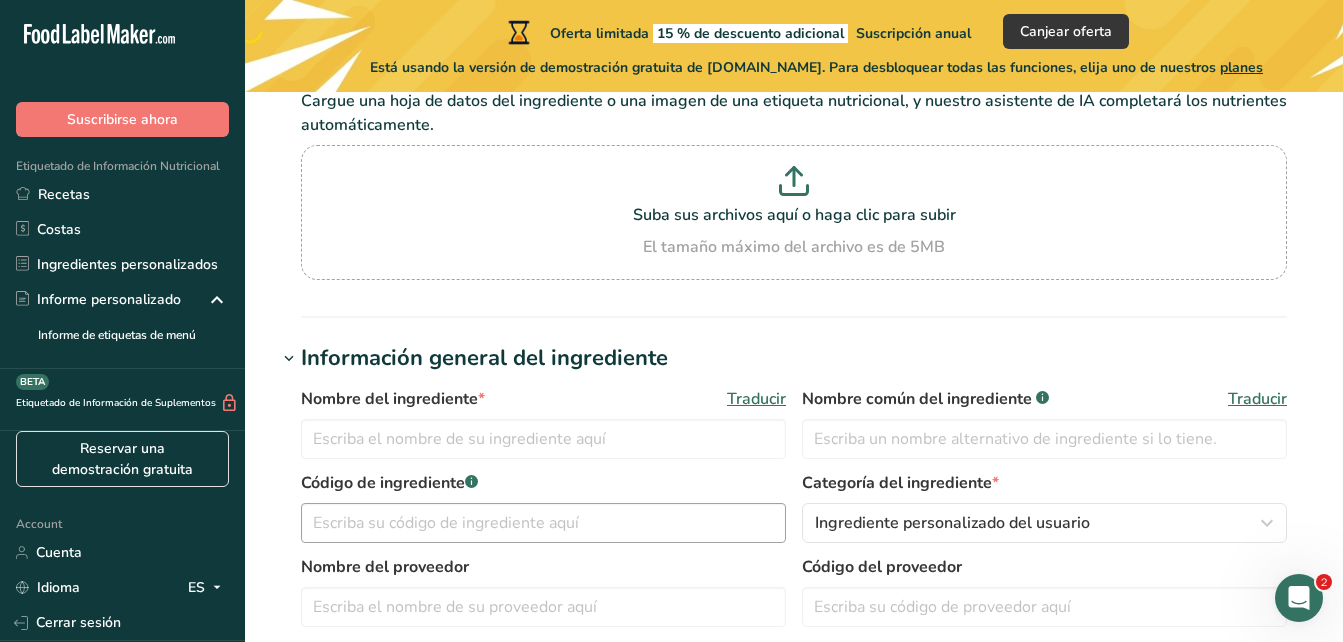type on "0" 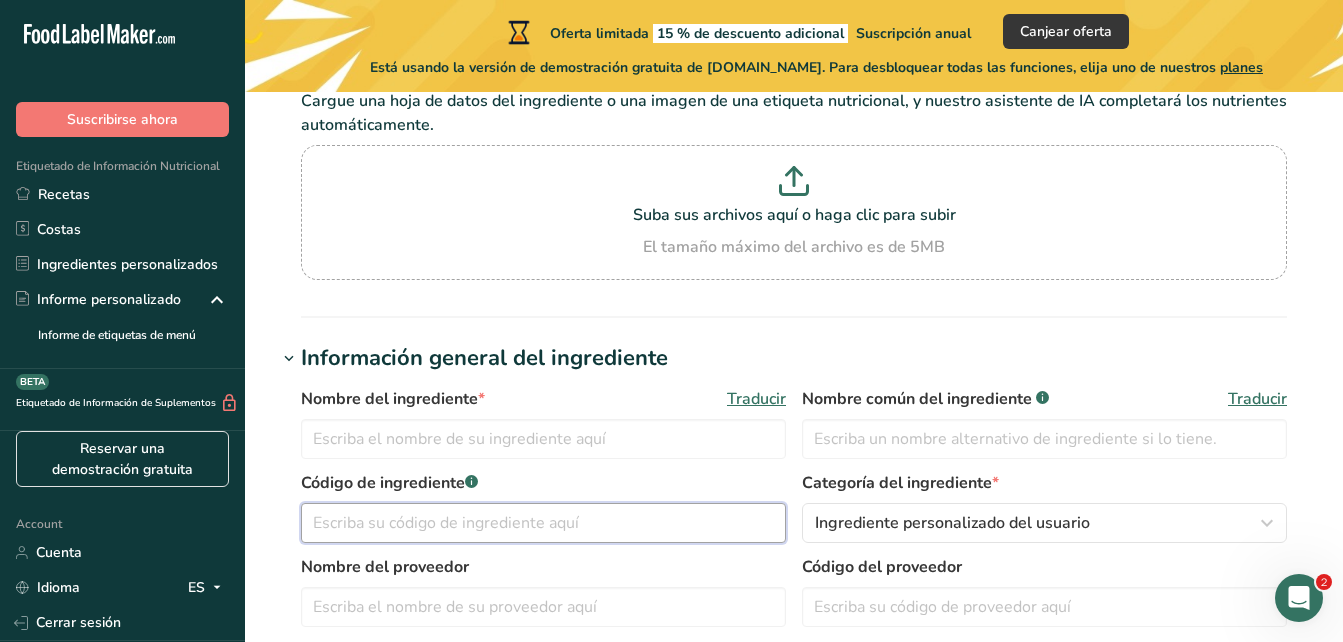 click at bounding box center (543, 523) 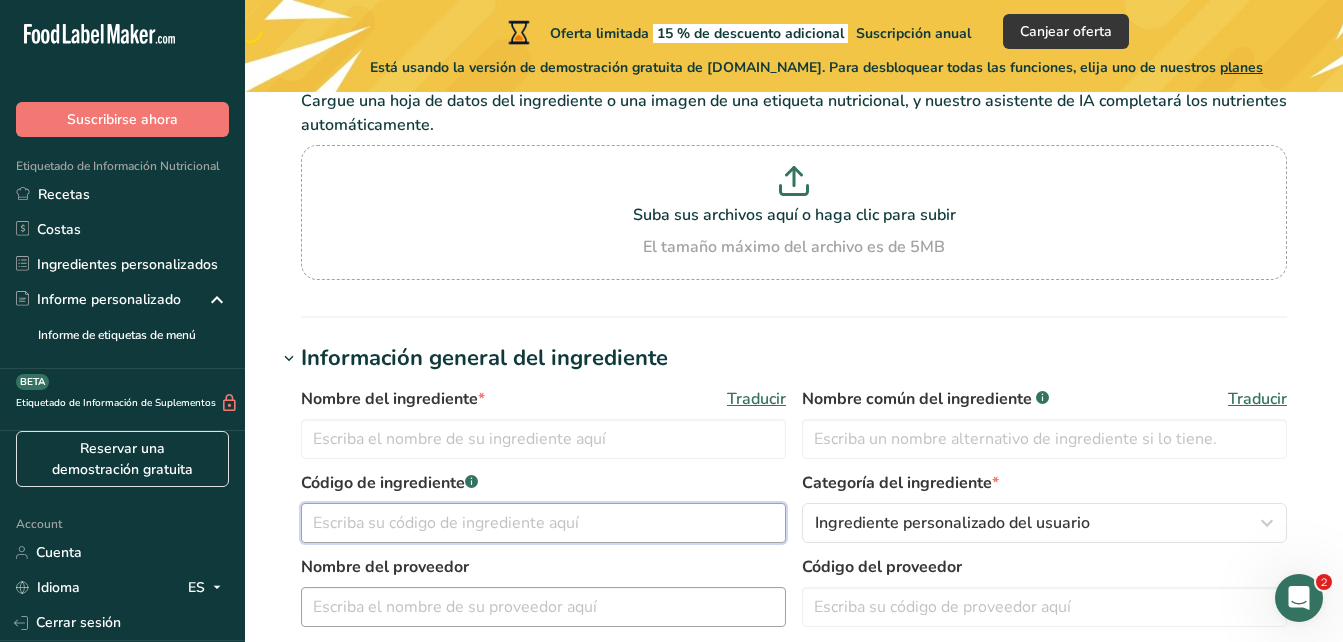 scroll, scrollTop: 249, scrollLeft: 0, axis: vertical 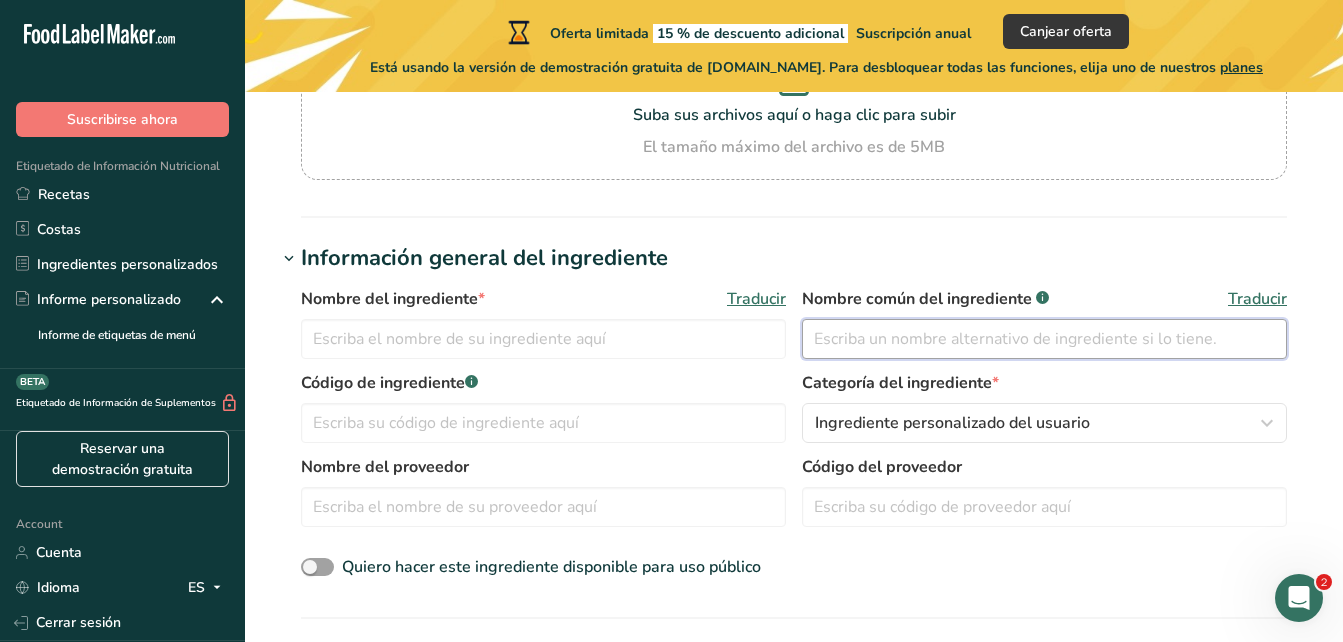 click at bounding box center (1044, 339) 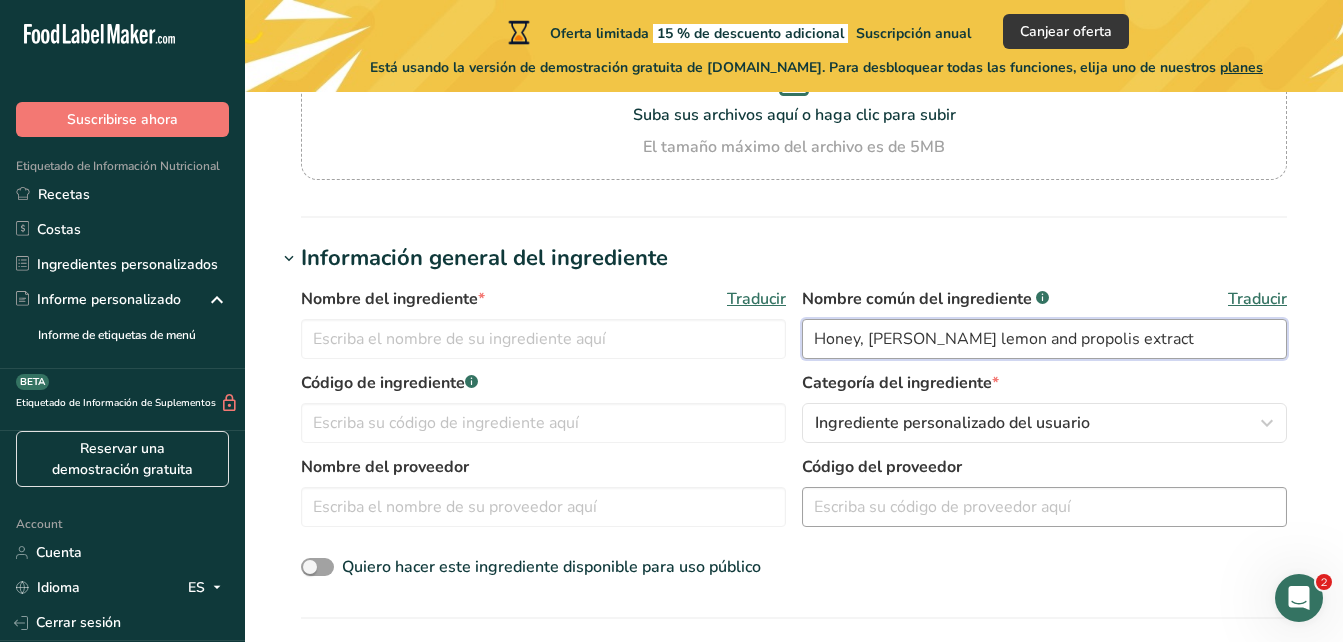 type on "Honey, [PERSON_NAME] lemon and propolis extract" 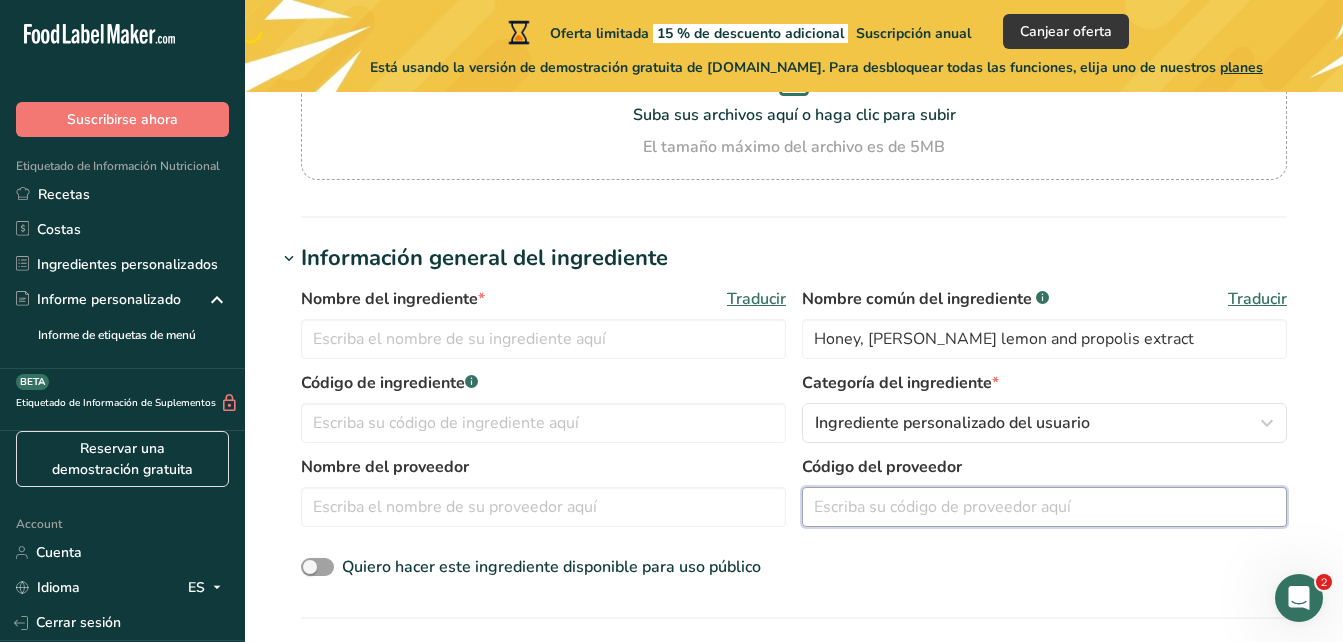 click at bounding box center [1044, 507] 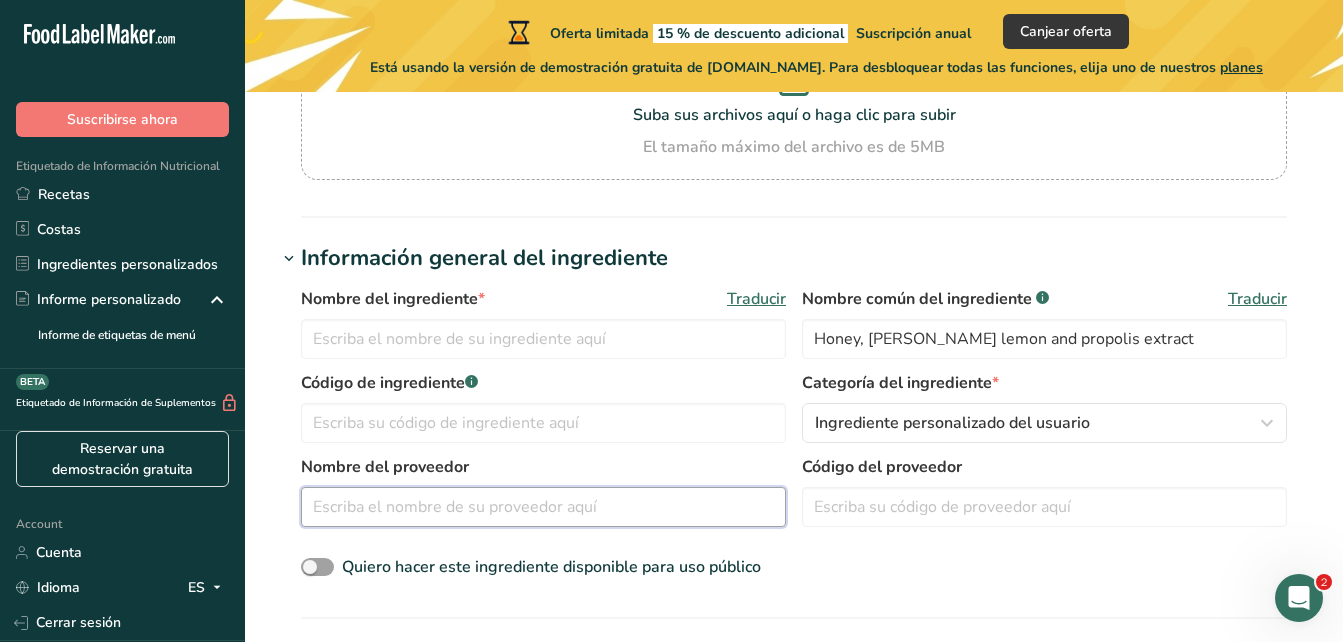 click at bounding box center [543, 507] 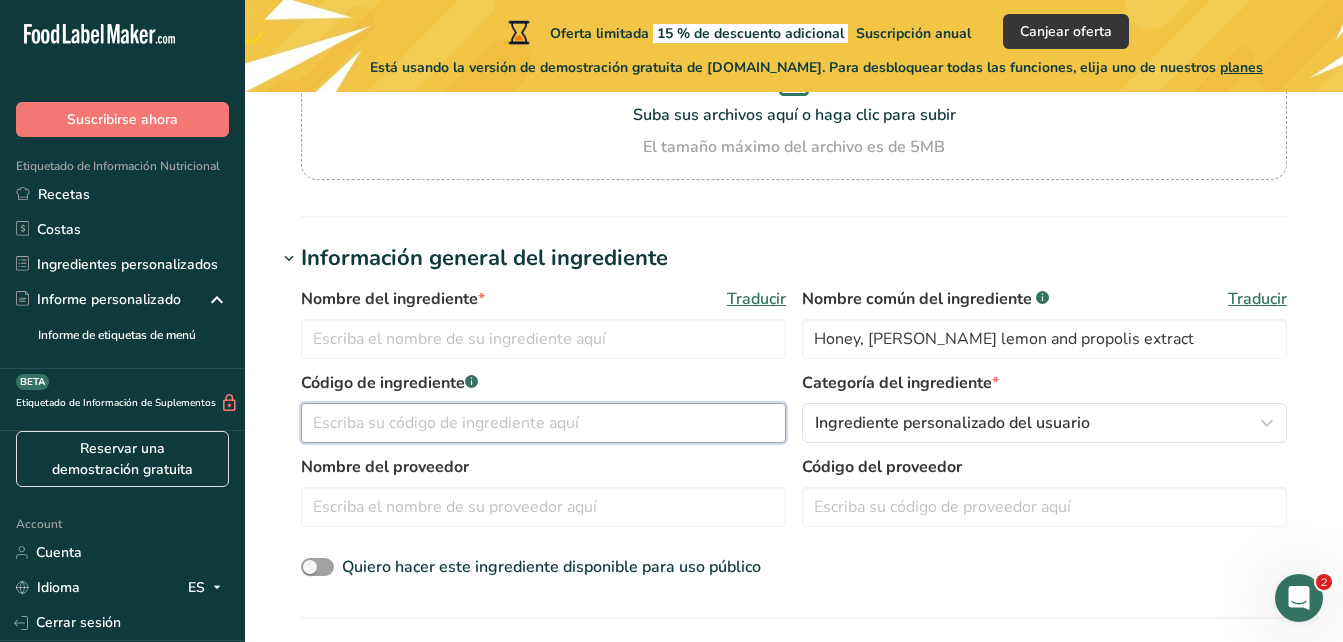 click at bounding box center (543, 423) 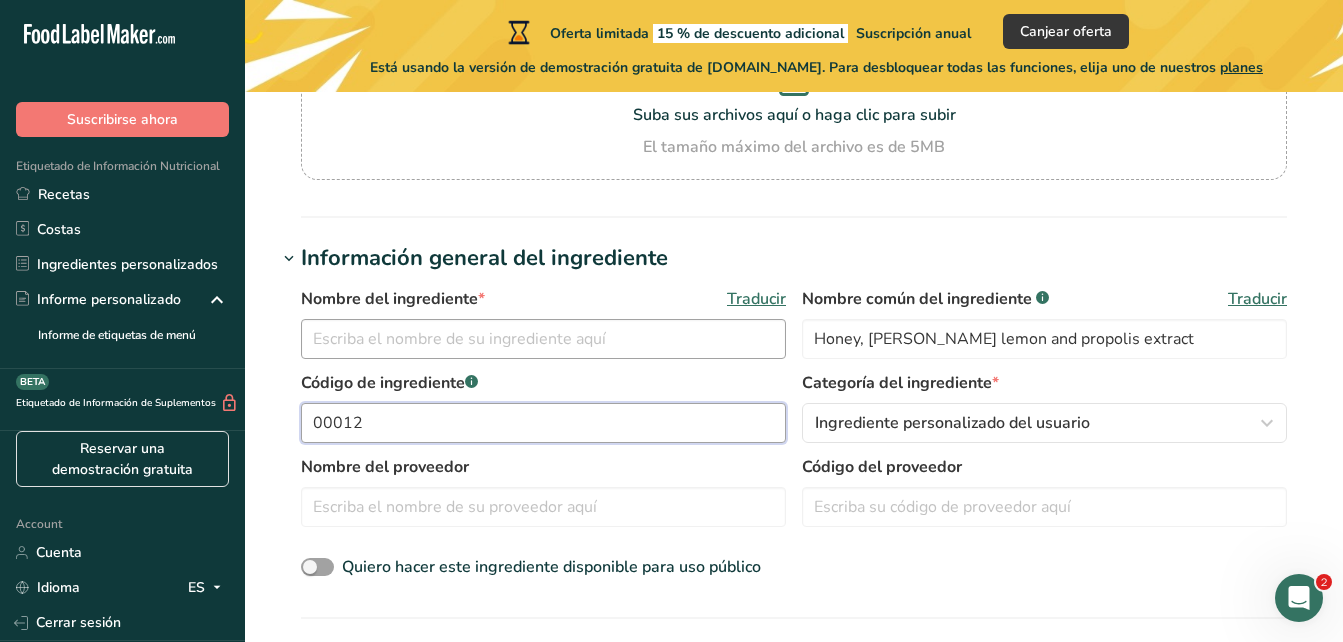 type on "00012" 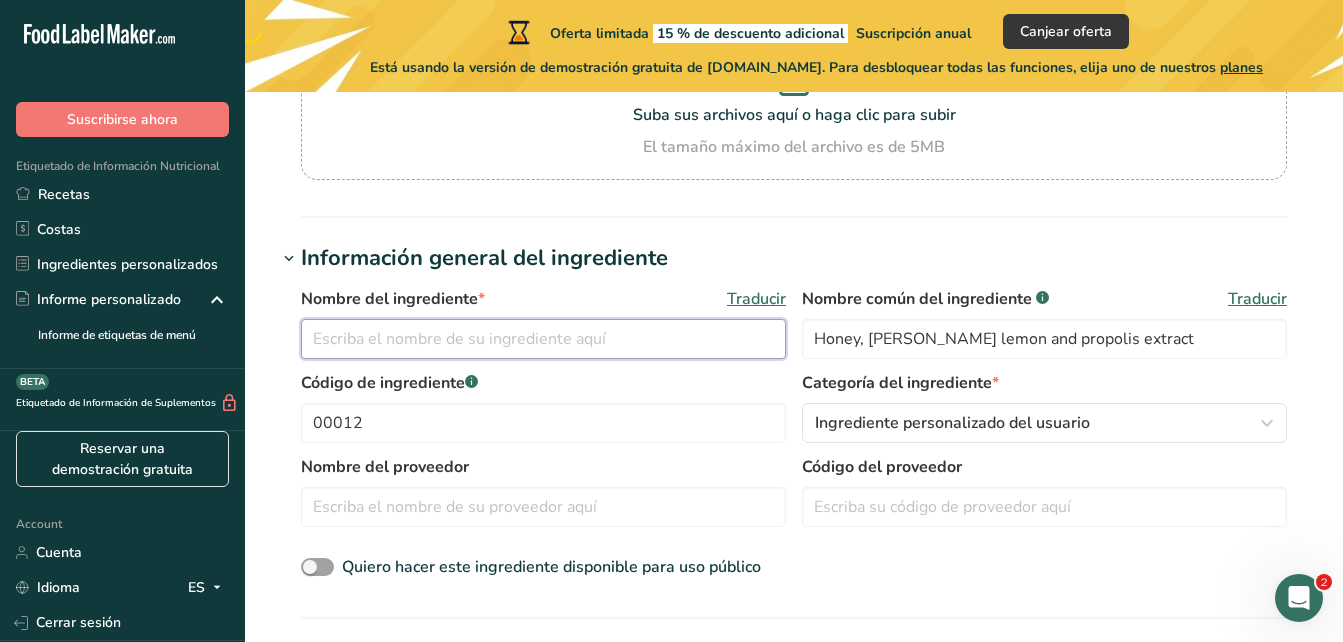 click at bounding box center (543, 339) 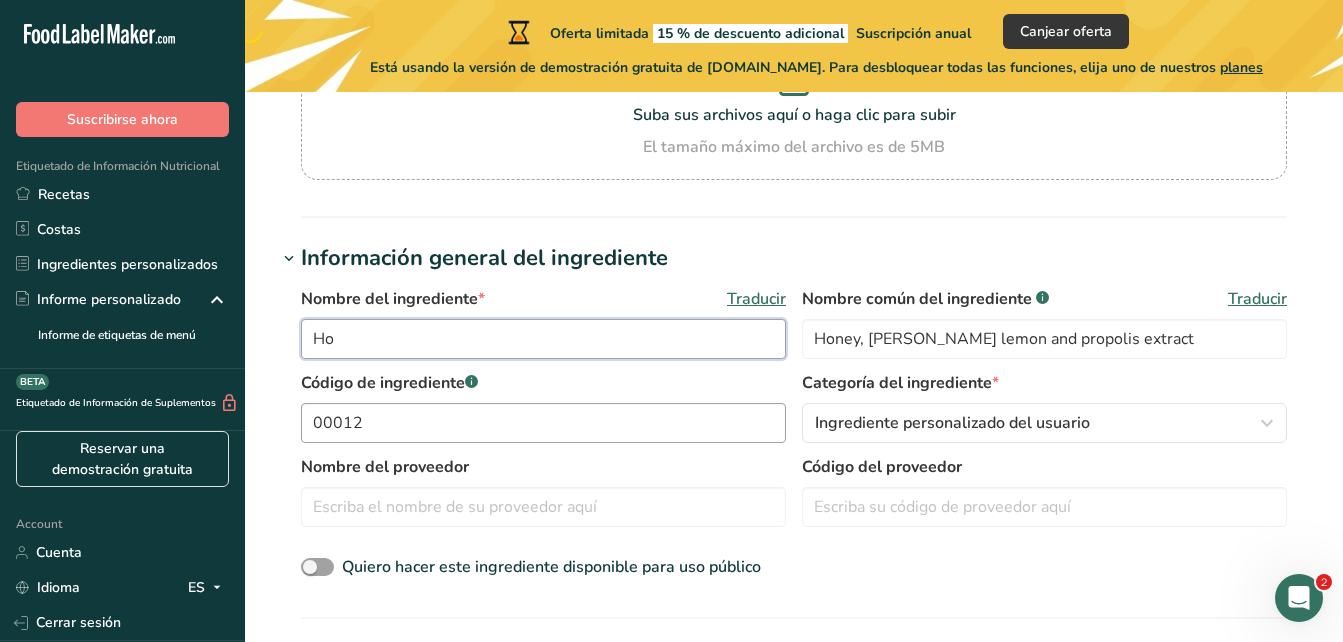 type on "H" 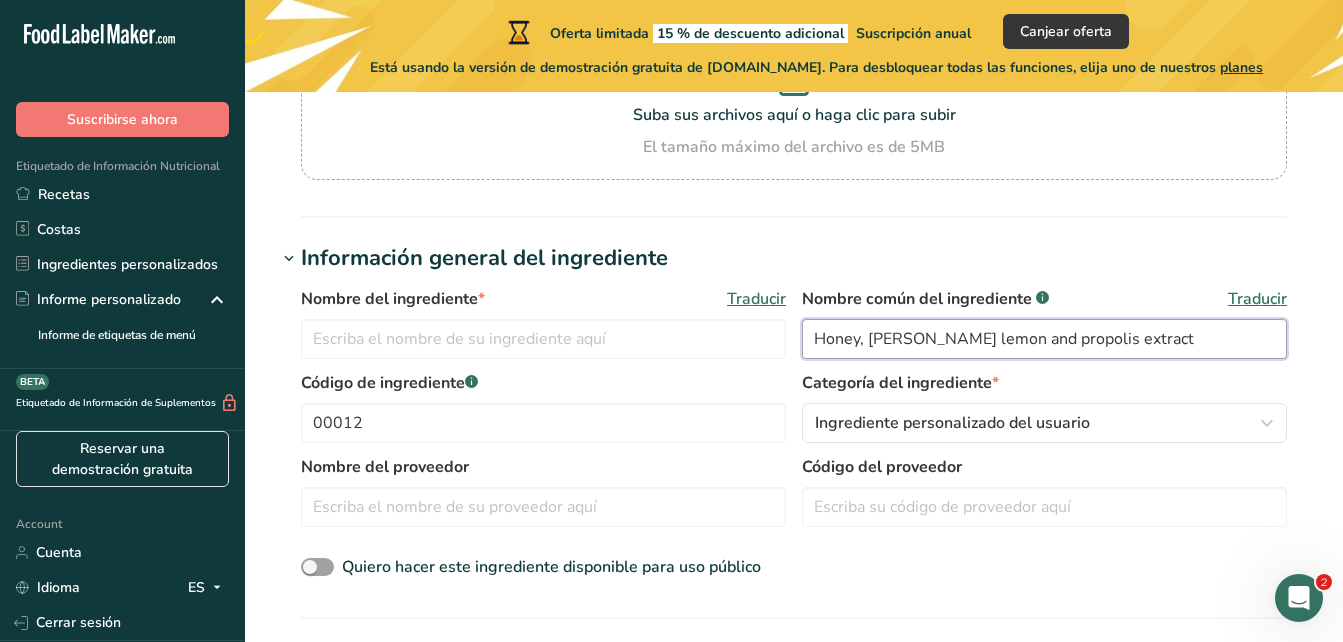 drag, startPoint x: 1144, startPoint y: 344, endPoint x: 812, endPoint y: 321, distance: 332.79575 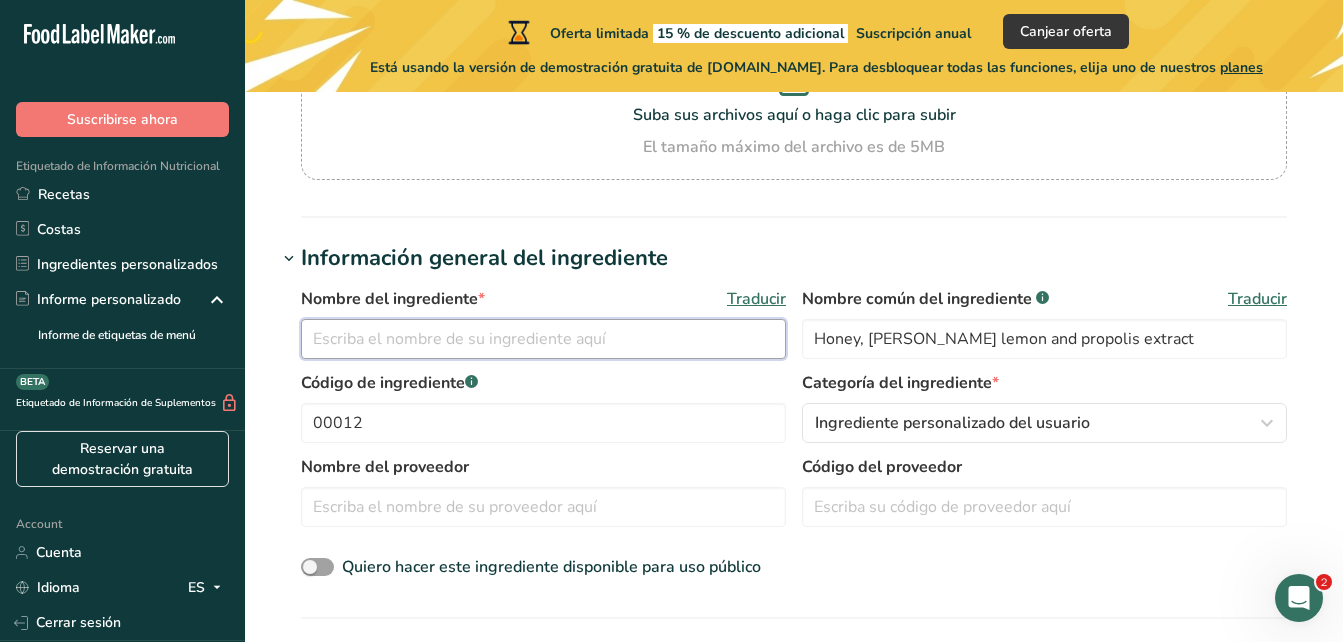 click at bounding box center [543, 339] 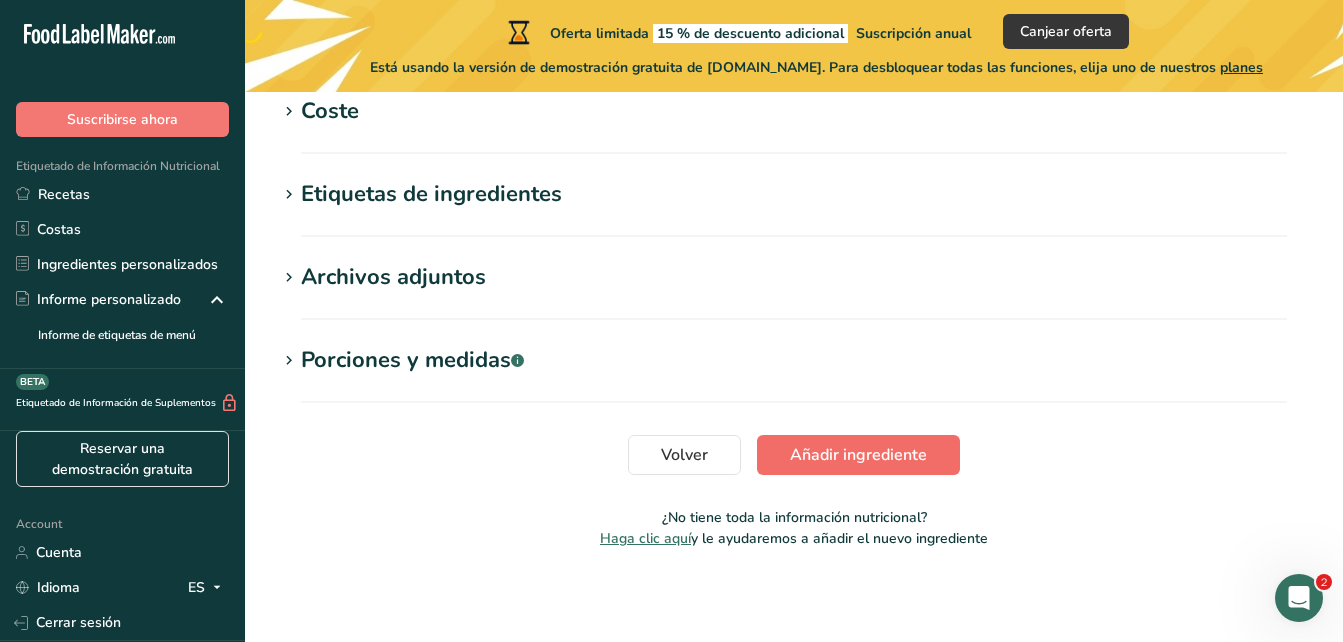scroll, scrollTop: 1512, scrollLeft: 0, axis: vertical 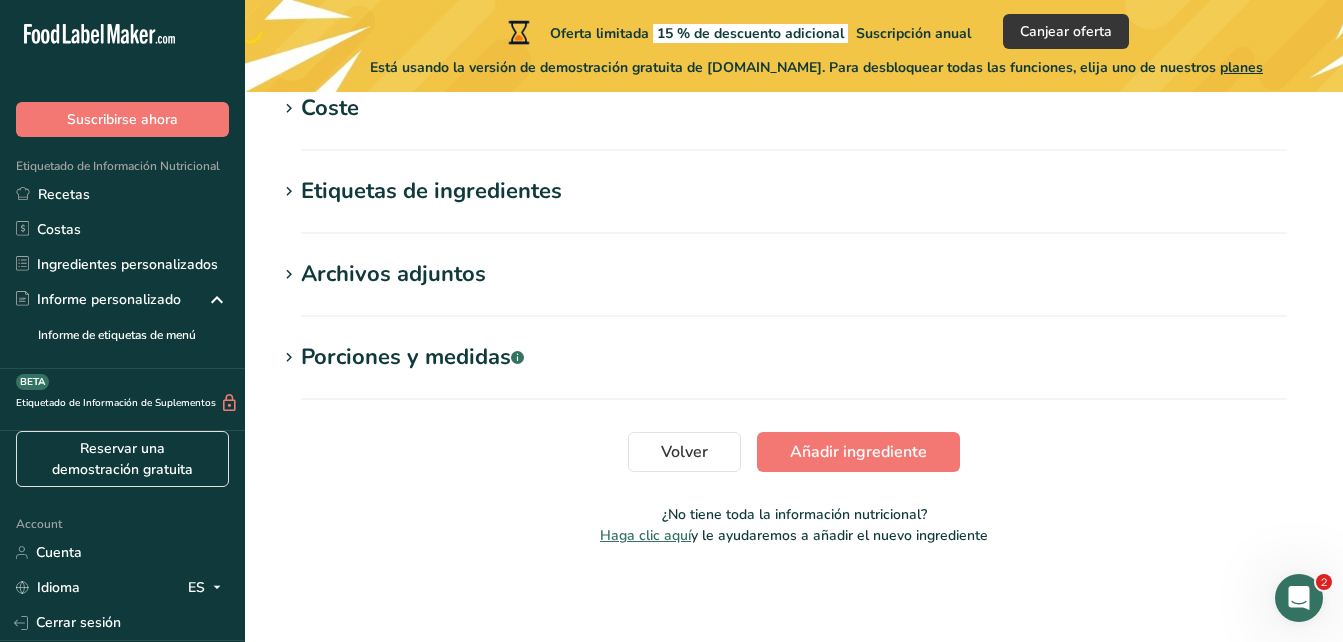 type on "Honey, [PERSON_NAME] lemon and propolis extract" 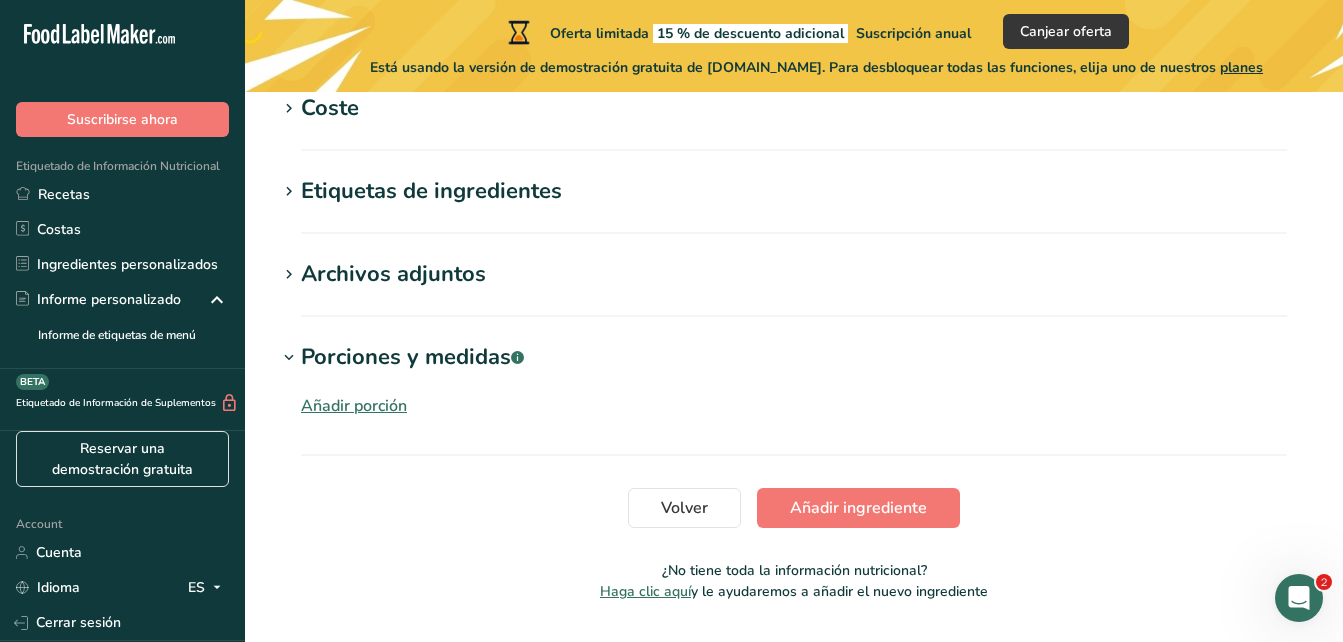 click on "Añadir porción" at bounding box center [354, 406] 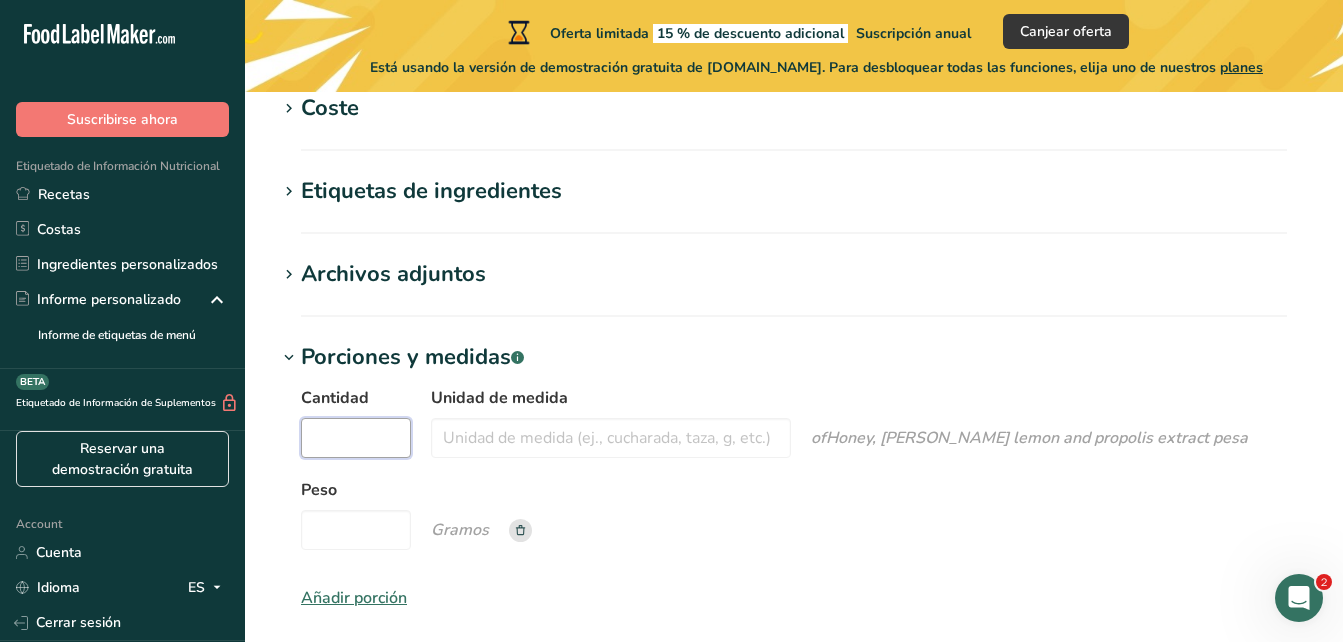 click on "Cantidad" at bounding box center [356, 438] 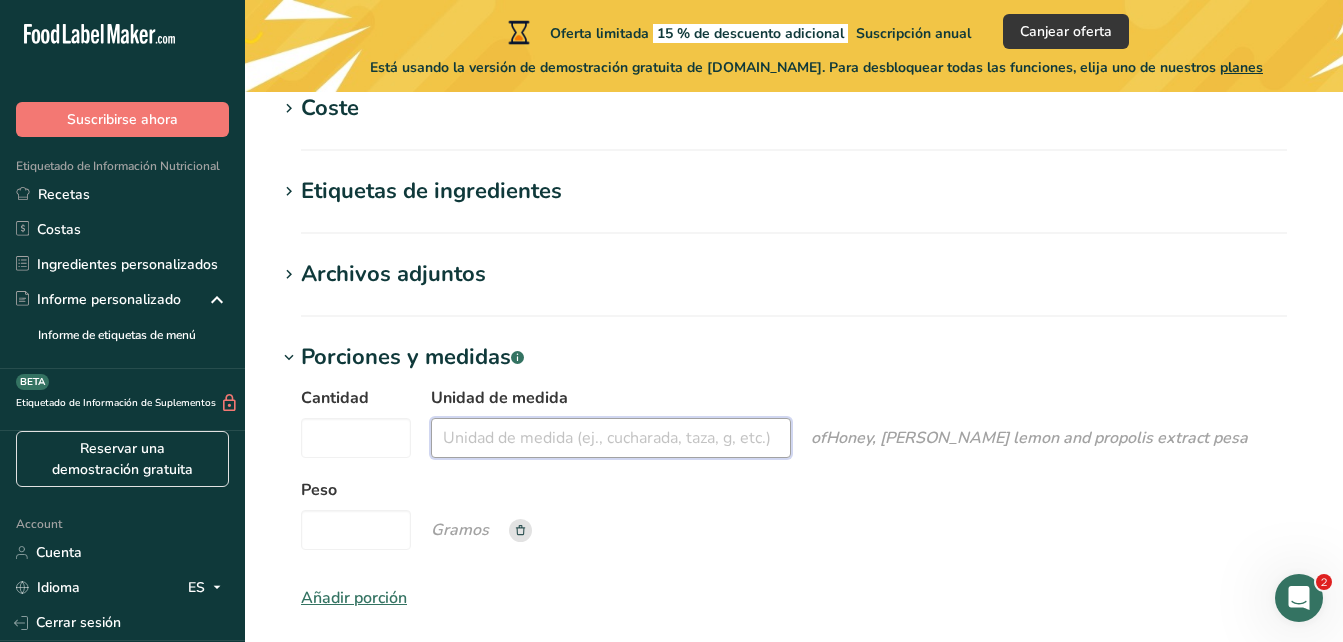 click on "Unidad de medida" at bounding box center [611, 438] 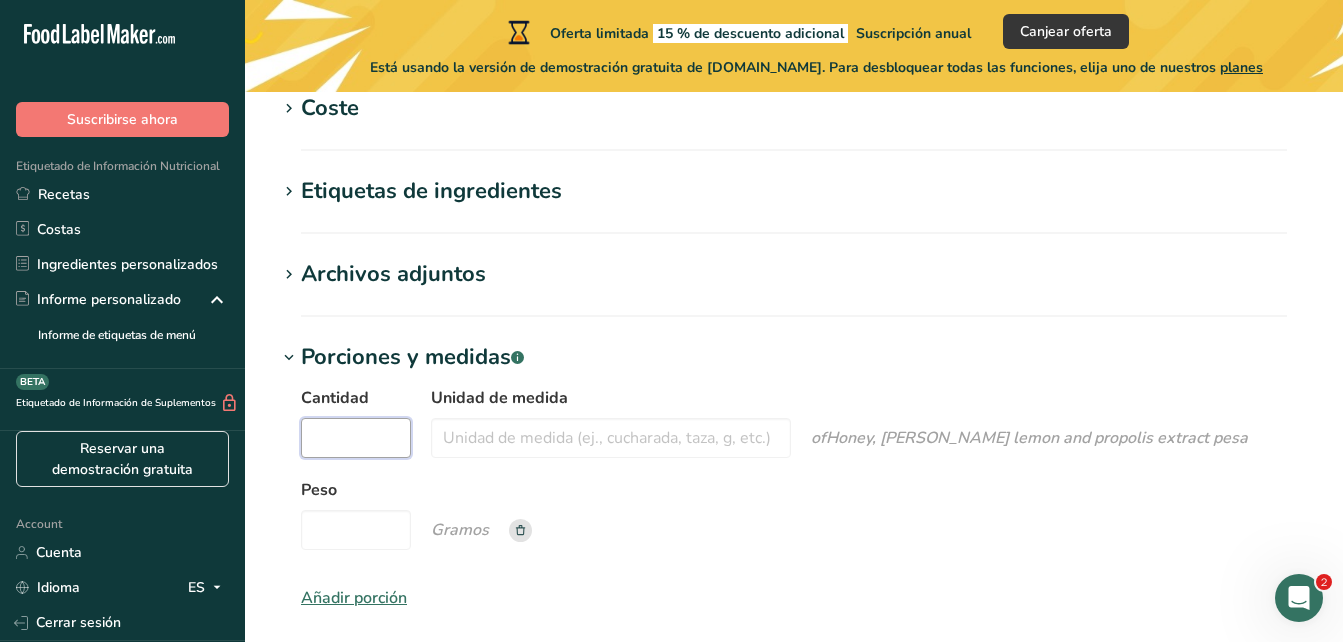 click on "Cantidad" at bounding box center (356, 438) 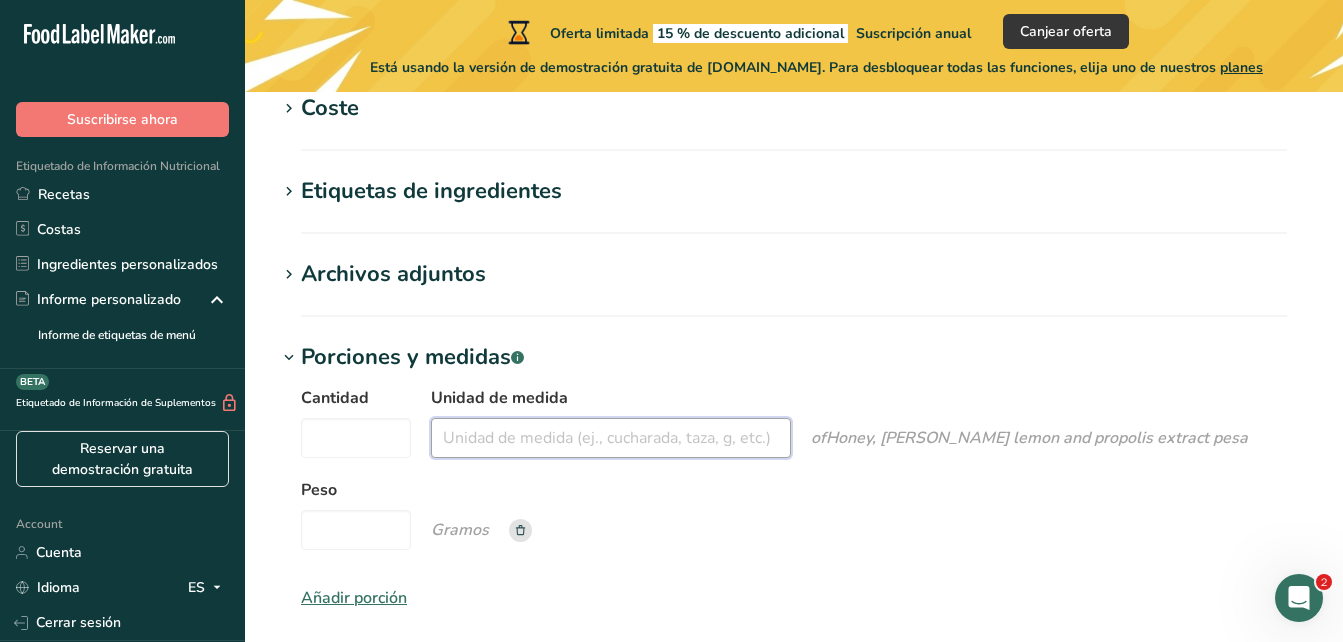 click on "Unidad de medida" at bounding box center [611, 438] 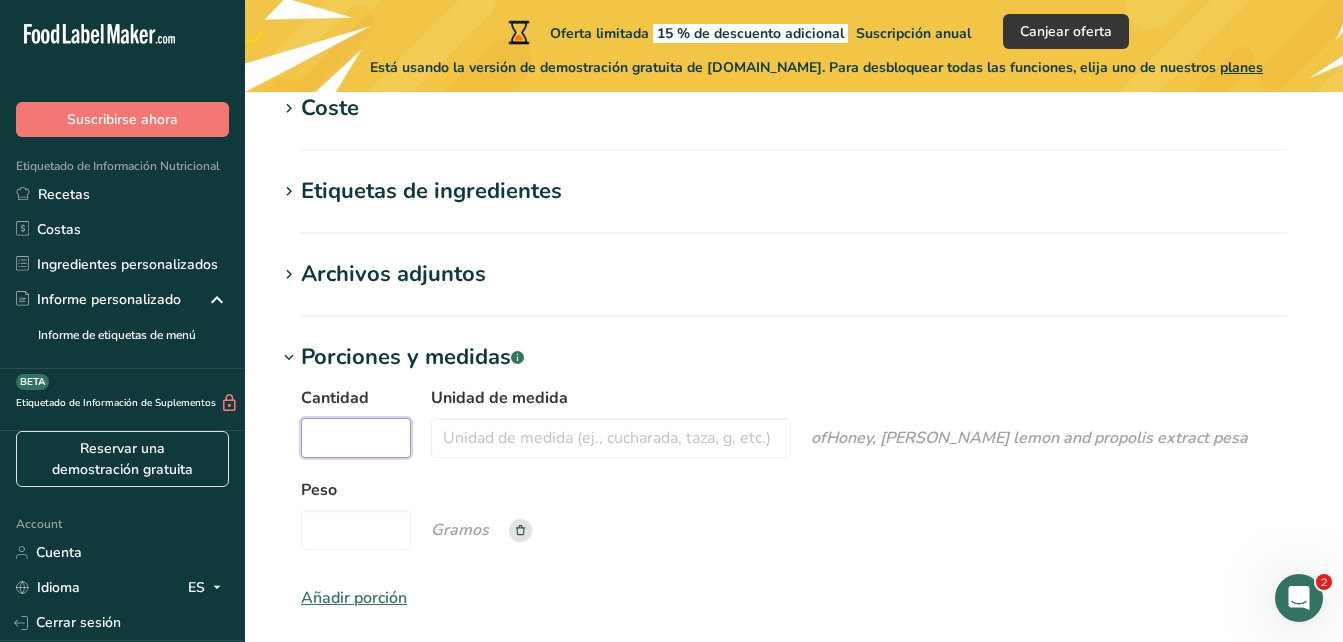 click on "Cantidad" at bounding box center [356, 438] 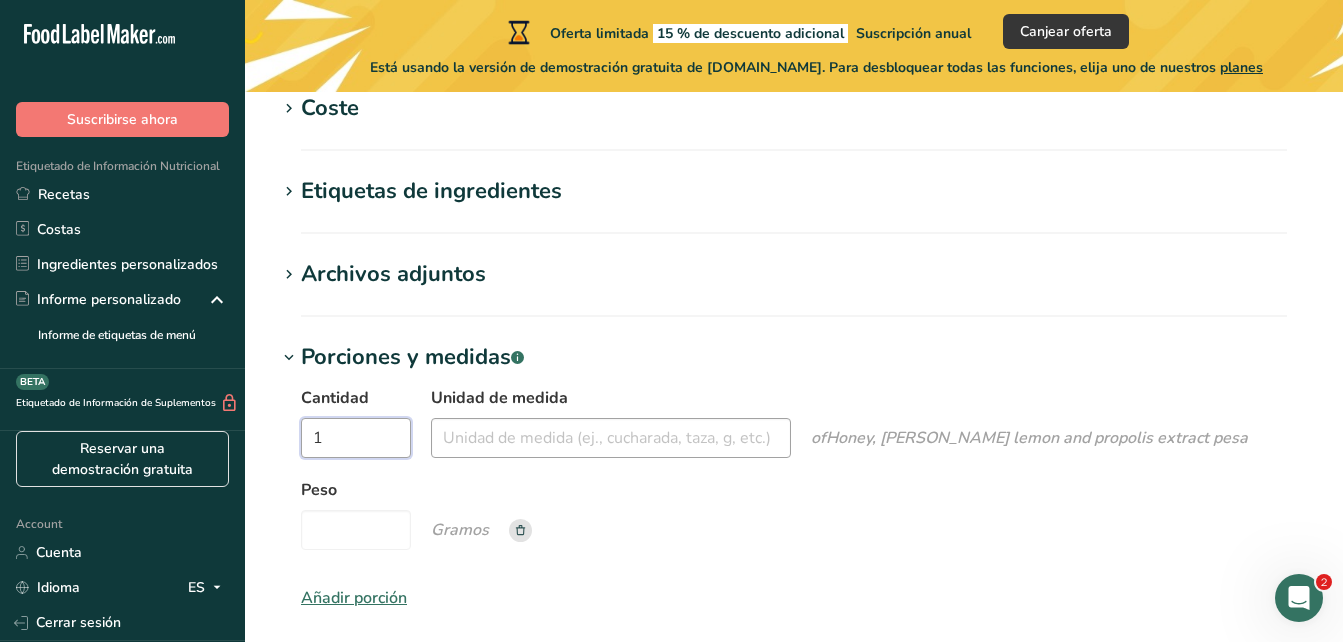 type on "1" 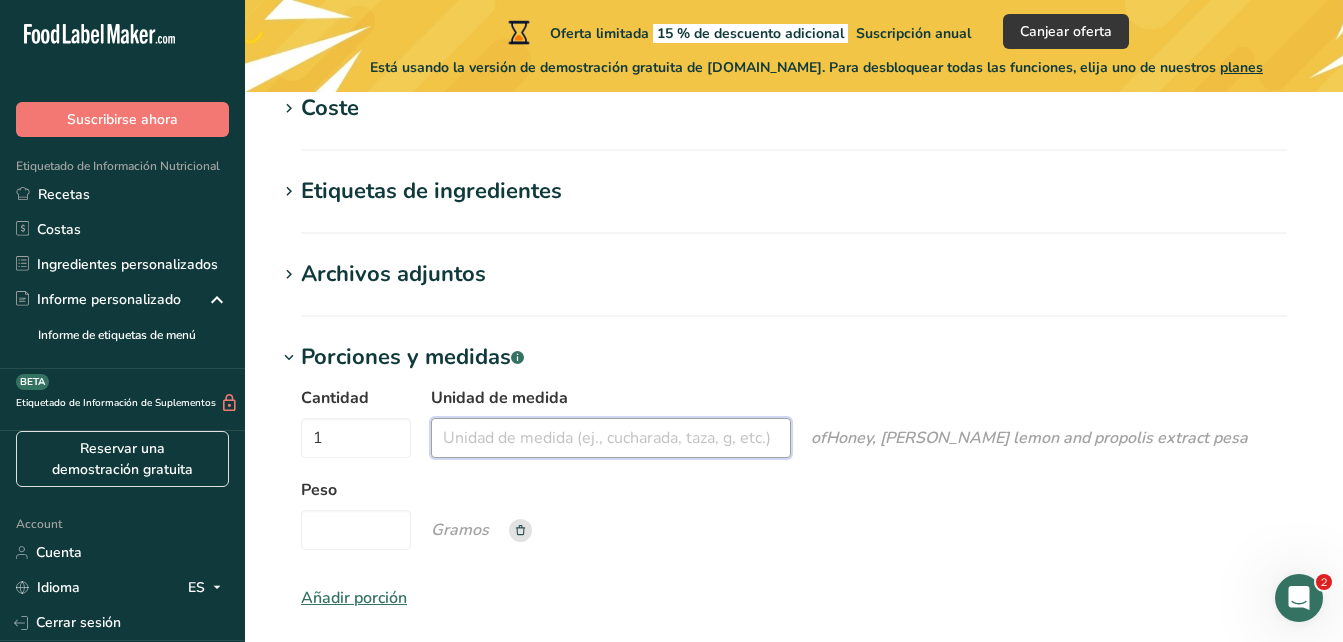 click on "Unidad de medida" at bounding box center (611, 438) 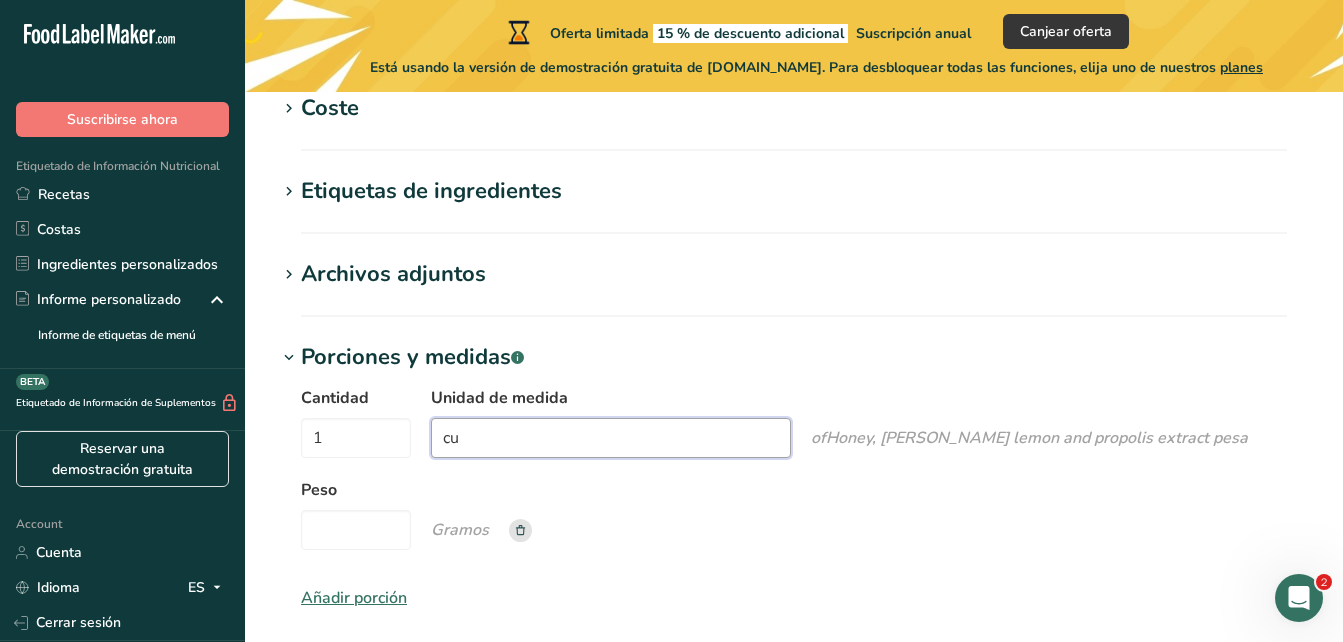 type on "c" 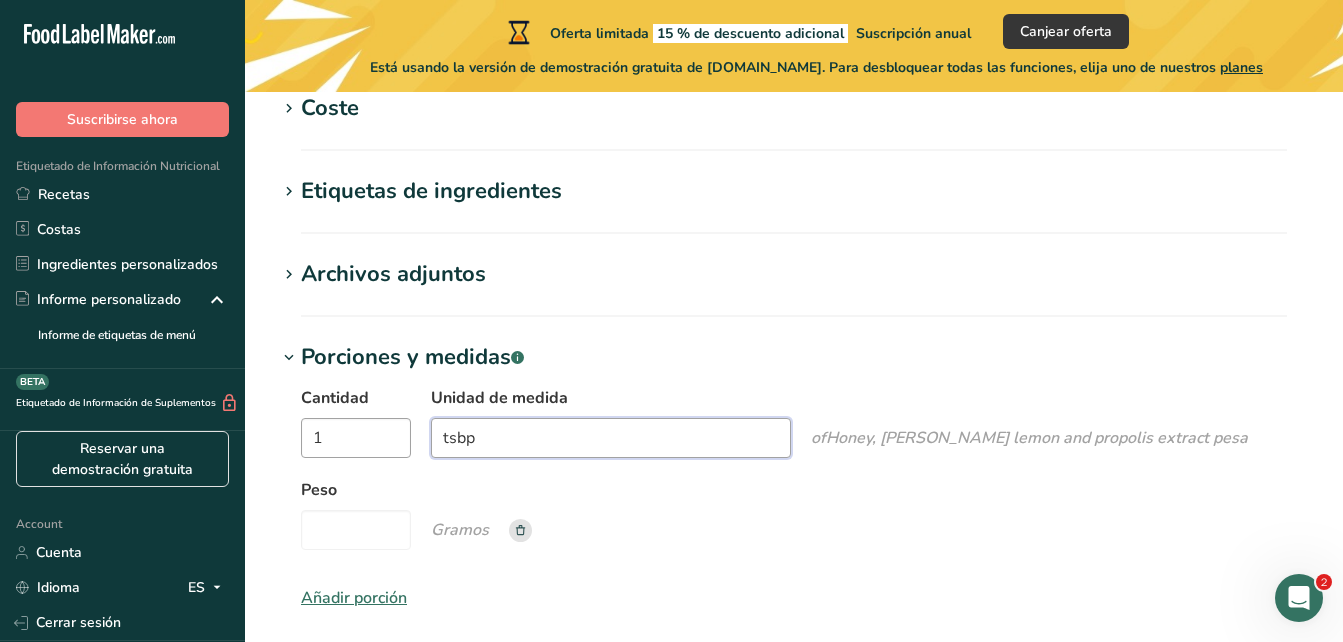 type on "tsbp" 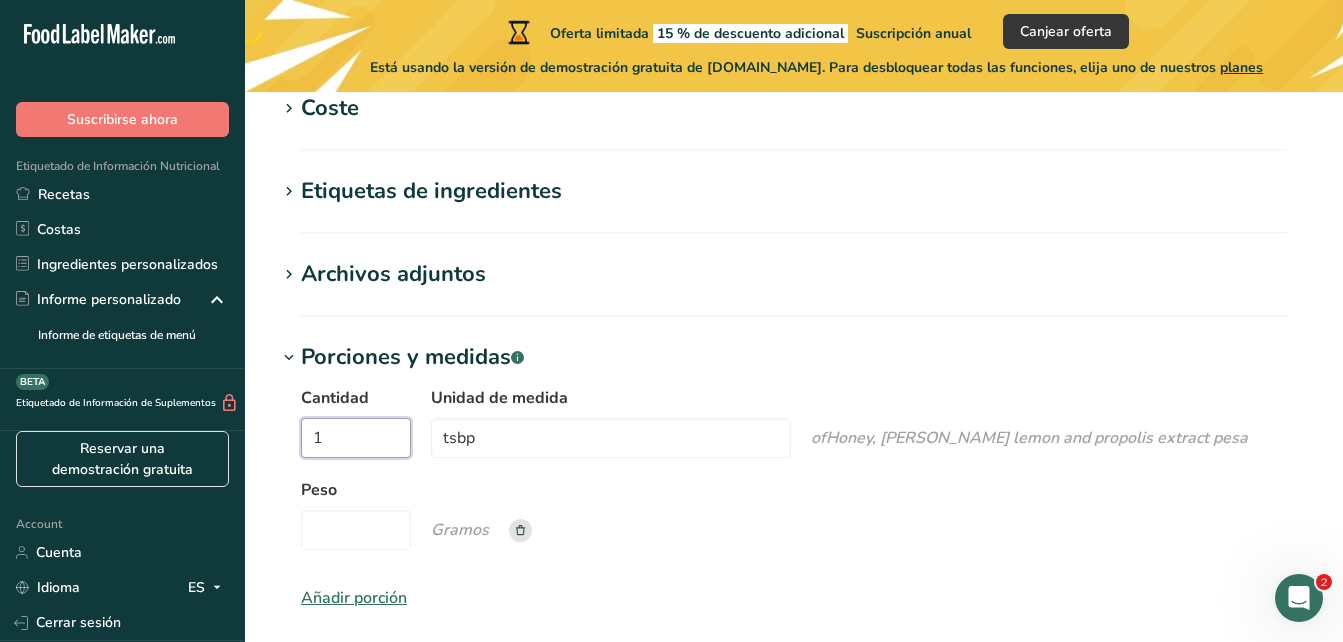 click on "1" at bounding box center [356, 438] 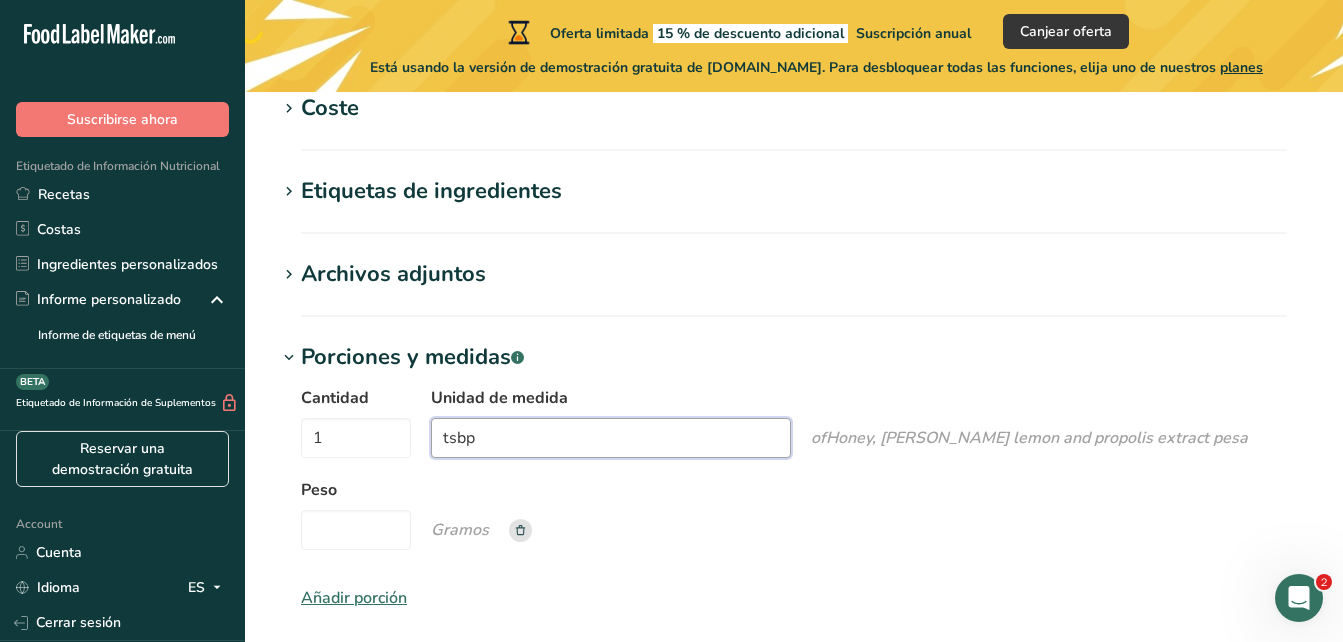 click on "tsbp" at bounding box center [611, 438] 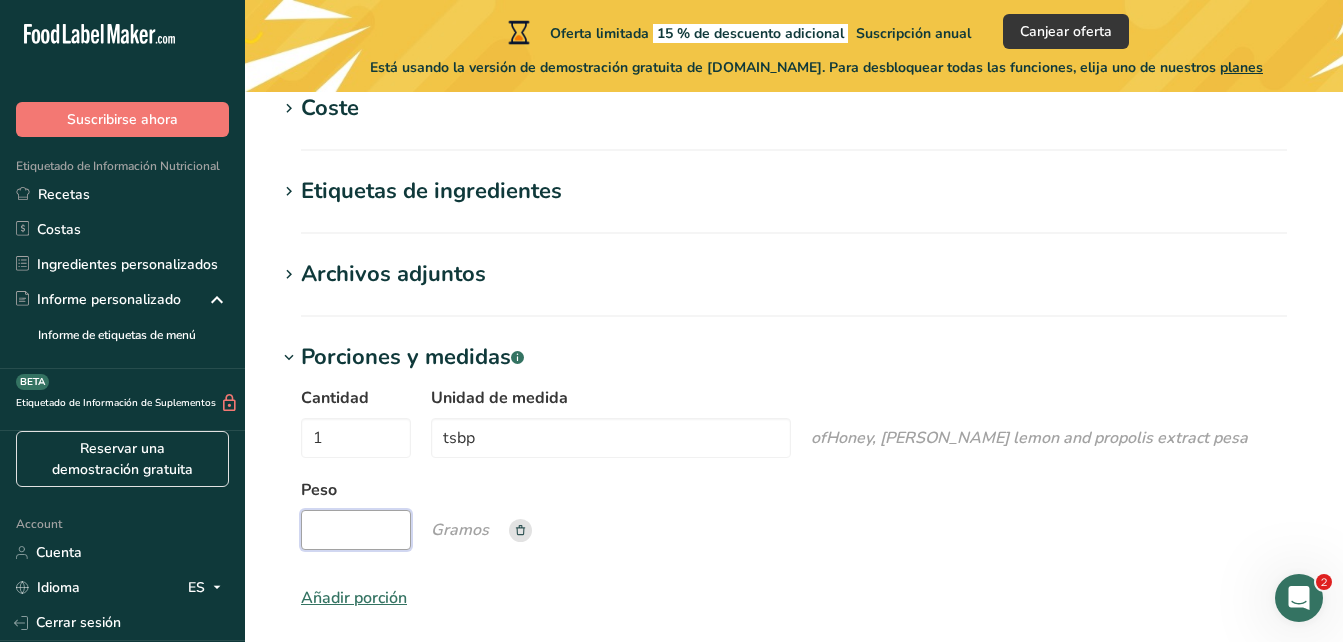 click on "Peso" at bounding box center [356, 530] 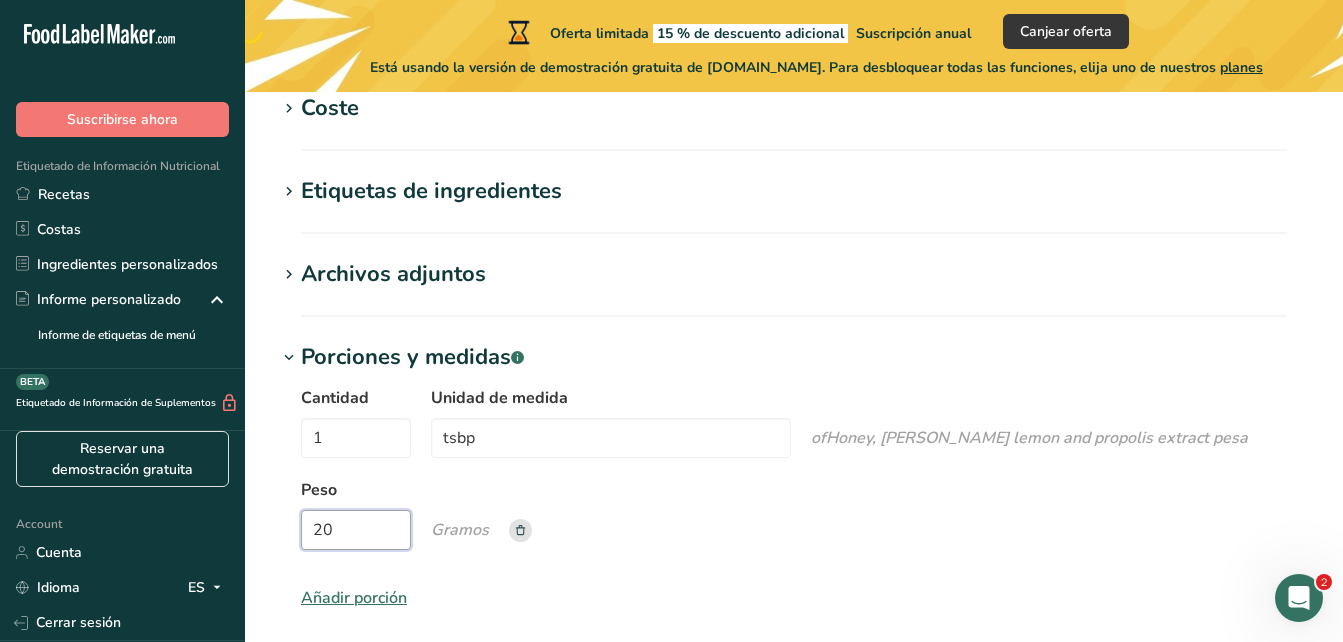 type on "20" 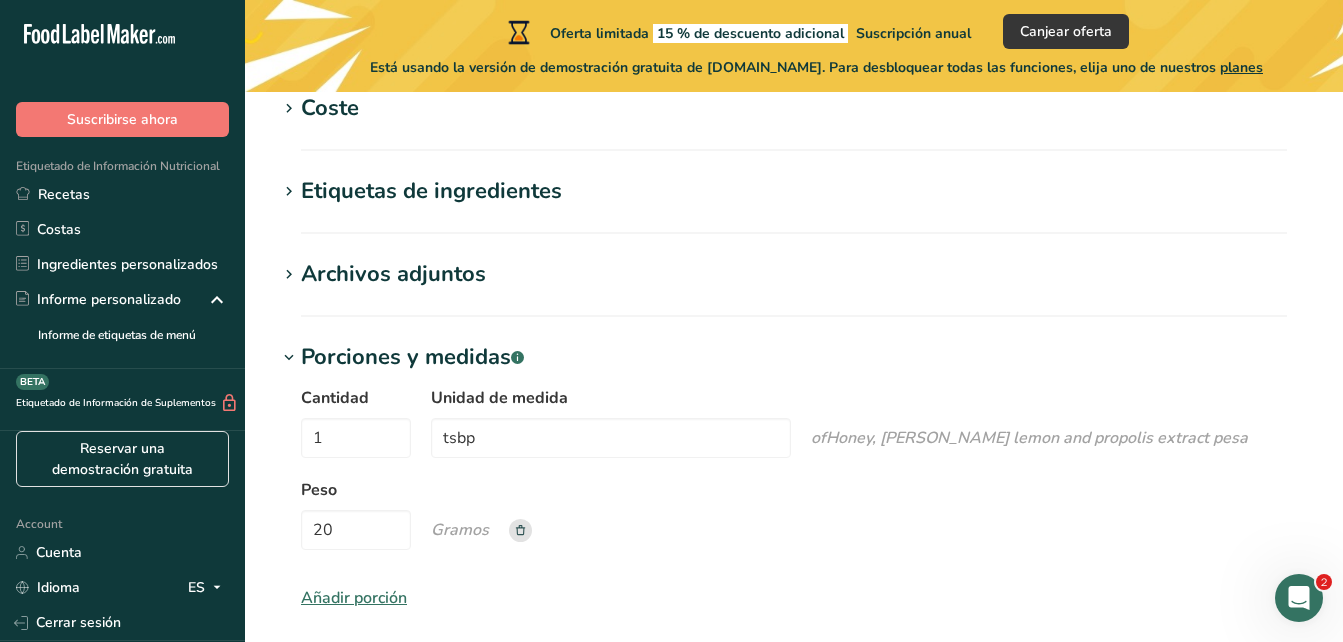 click on "Cantidad 1
Unidad de medida
tsbp    of
Honey, [PERSON_NAME] lemon and propolis extract   pesa   Peso 20   Gramos" at bounding box center [794, 474] 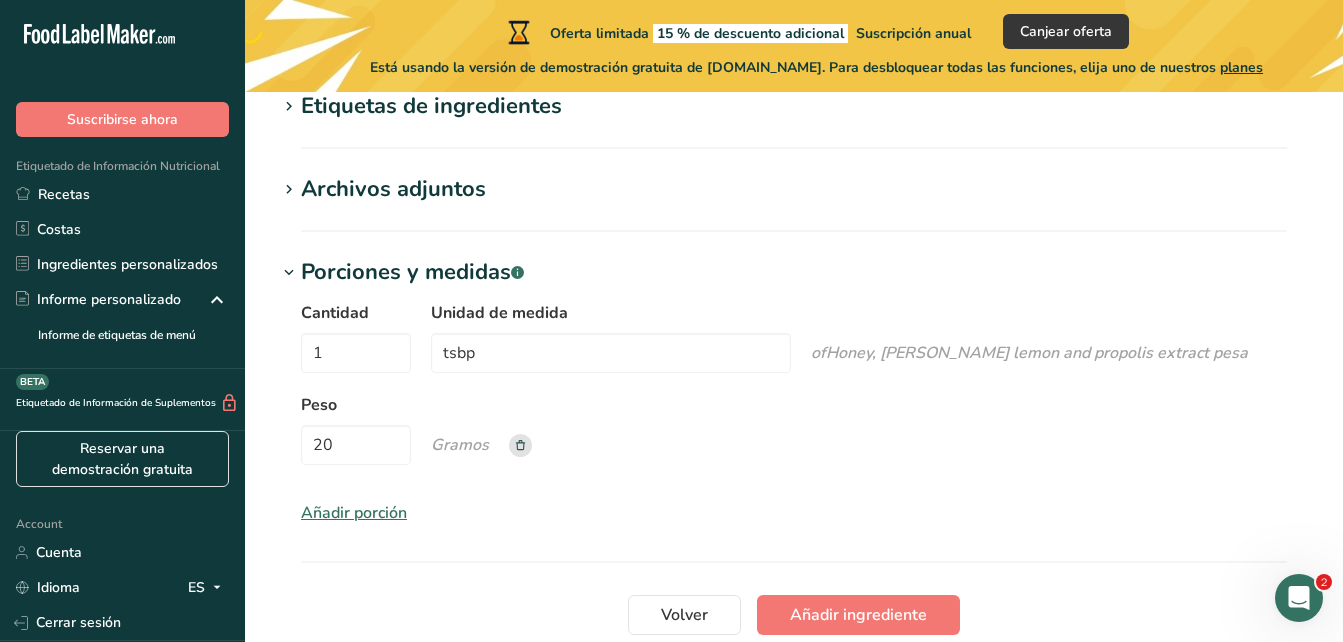 scroll, scrollTop: 1712, scrollLeft: 0, axis: vertical 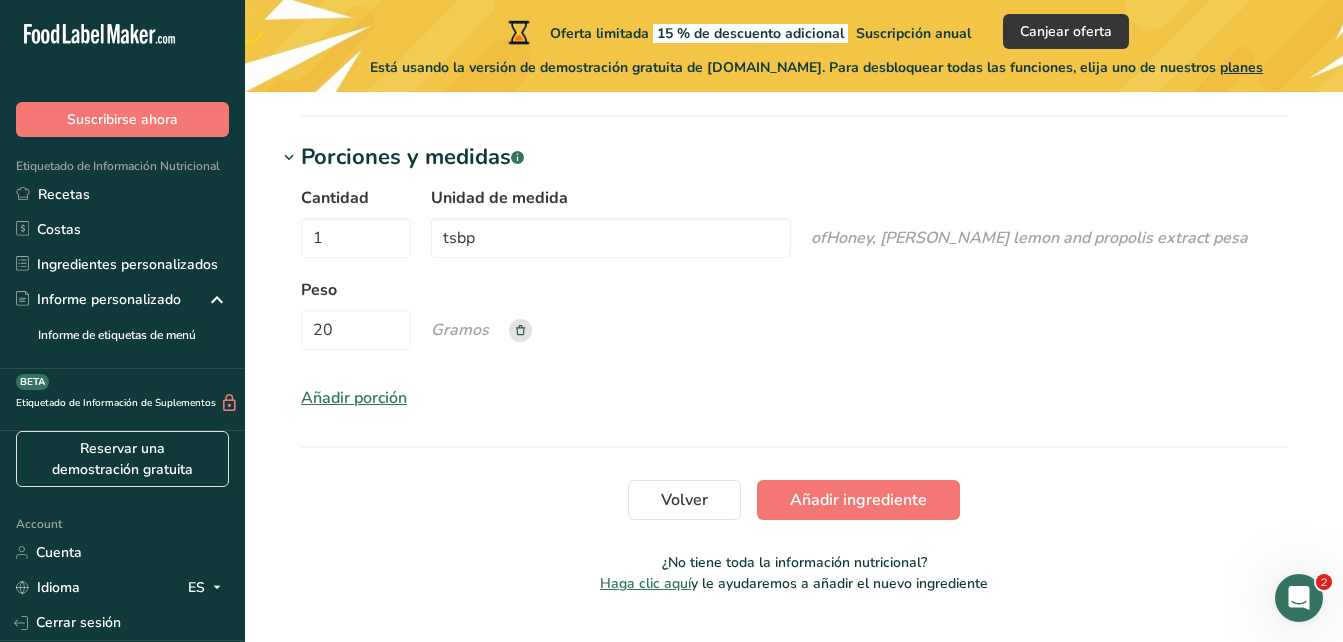 click on "Añadir porción" at bounding box center (354, 398) 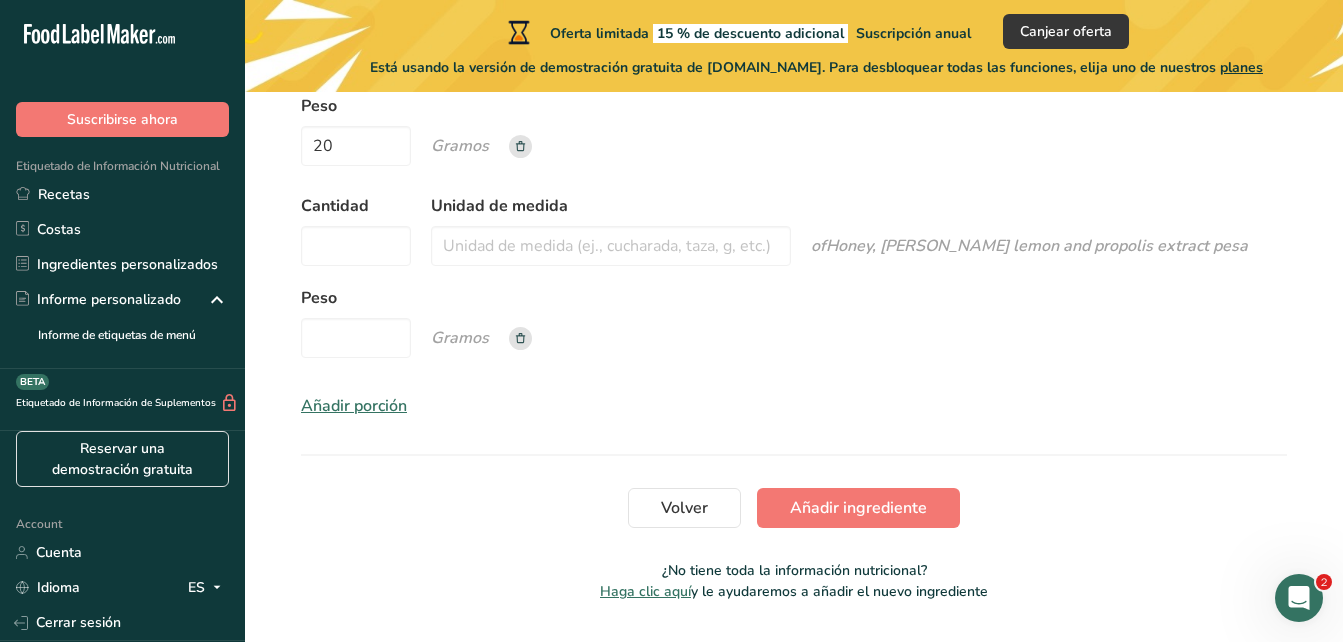scroll, scrollTop: 1912, scrollLeft: 0, axis: vertical 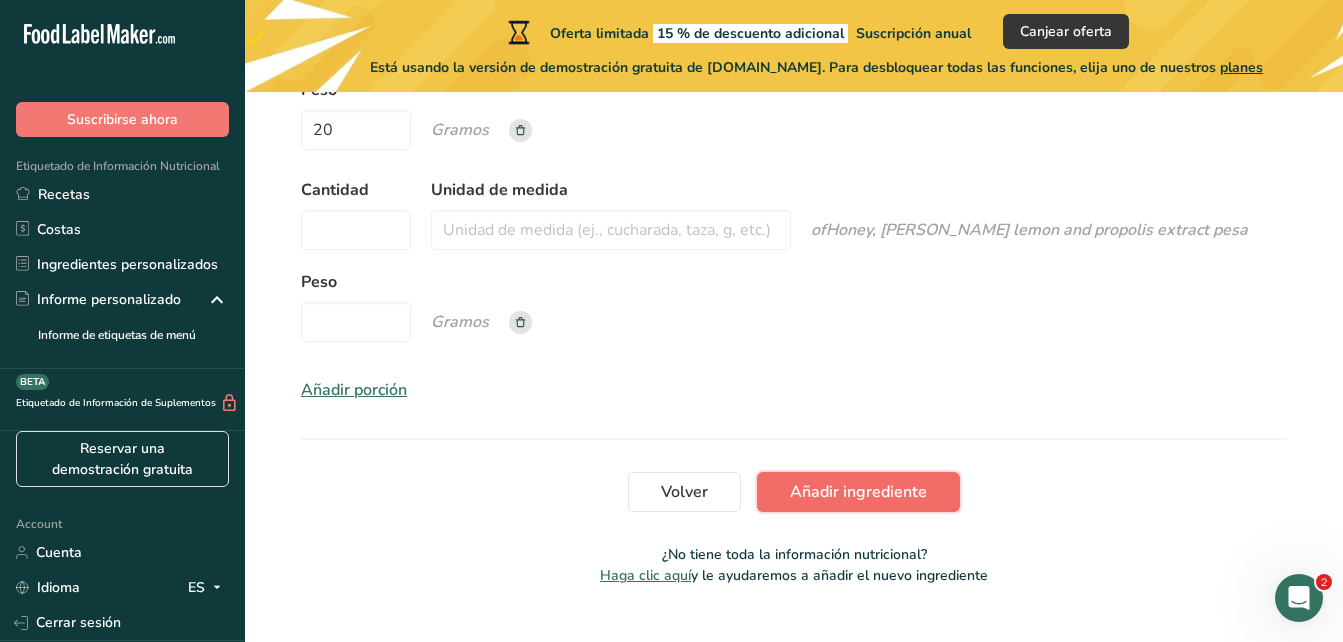 click on "Añadir ingrediente" at bounding box center [858, 492] 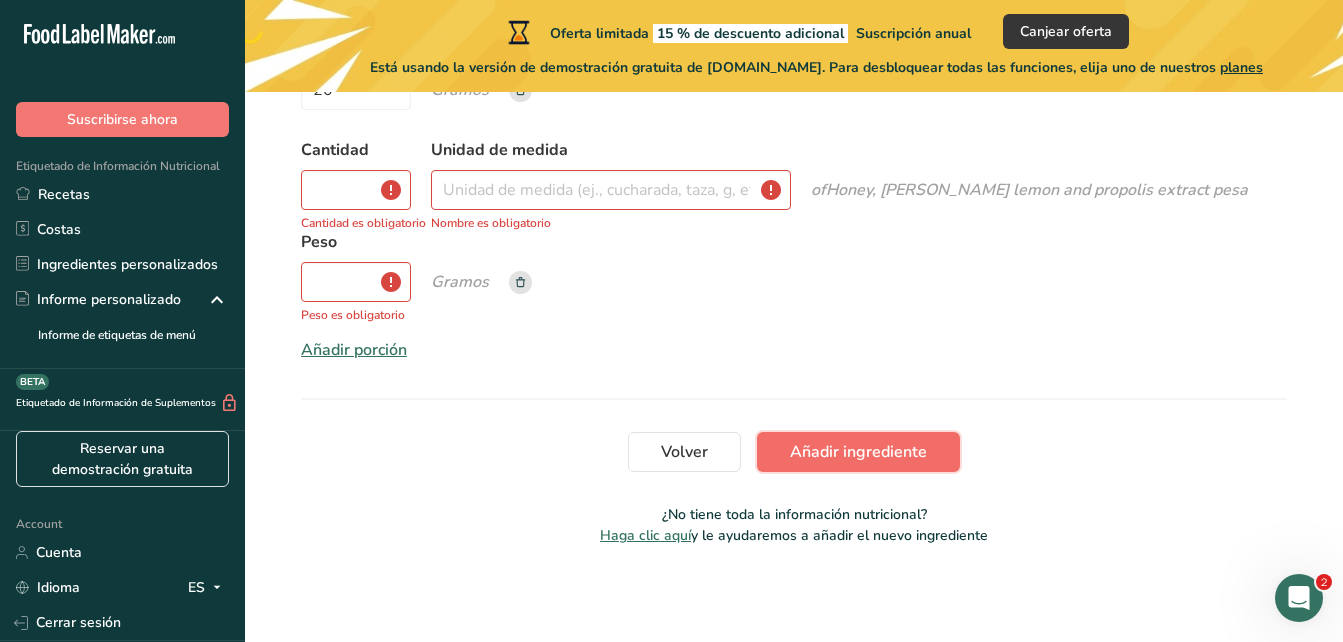 scroll, scrollTop: 849, scrollLeft: 0, axis: vertical 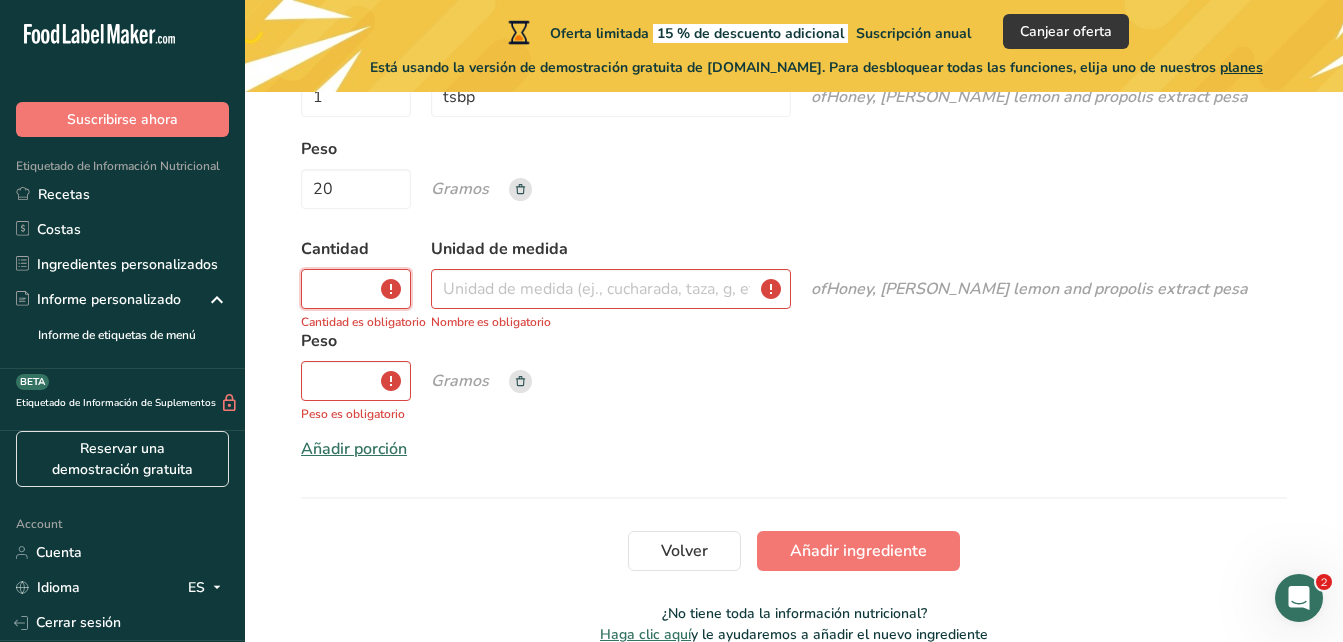 click on "Cantidad" at bounding box center [356, 289] 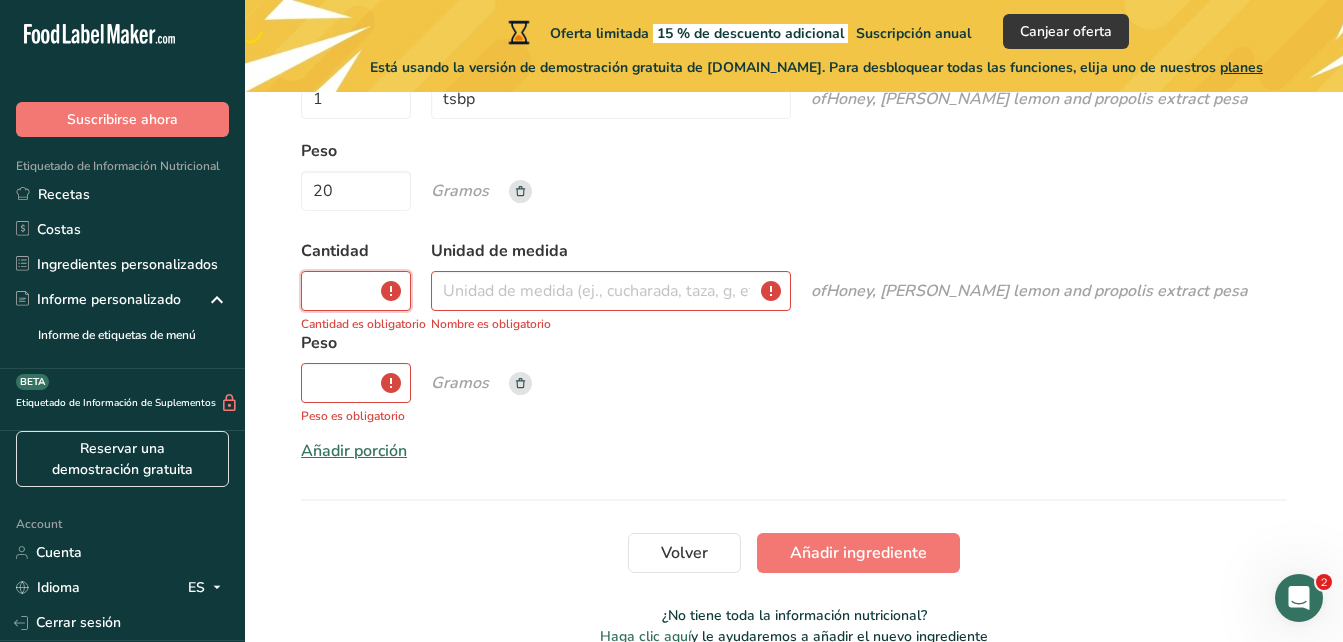 scroll, scrollTop: 849, scrollLeft: 0, axis: vertical 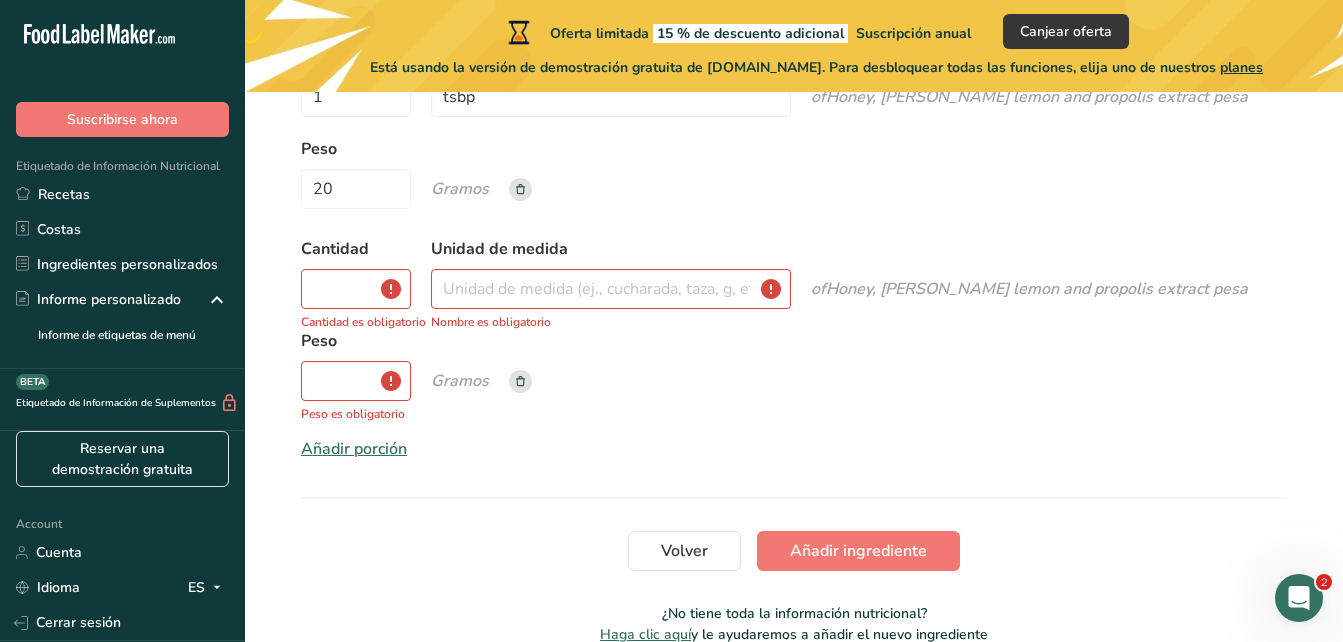 click on "Cantidad 1
Unidad de medida
tsbp    of
Honey, [PERSON_NAME] lemon and propolis extract   pesa   Peso 20   Gramos     Cantidad  Cantidad es obligatorio
Unidad de medida
Nombre es obligatorio     of
Honey, [PERSON_NAME] lemon and propolis extract   pesa   Peso  Peso es obligatorio    Gramos
Añadir porción" at bounding box center (794, 253) 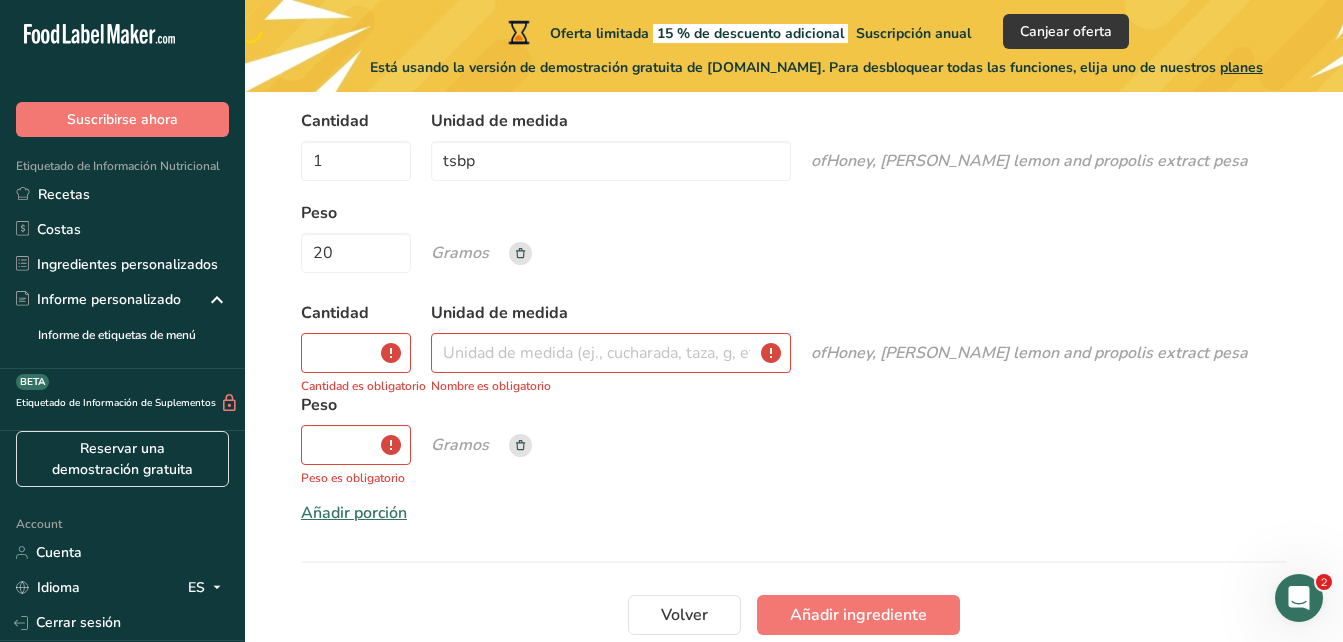 scroll, scrollTop: 749, scrollLeft: 0, axis: vertical 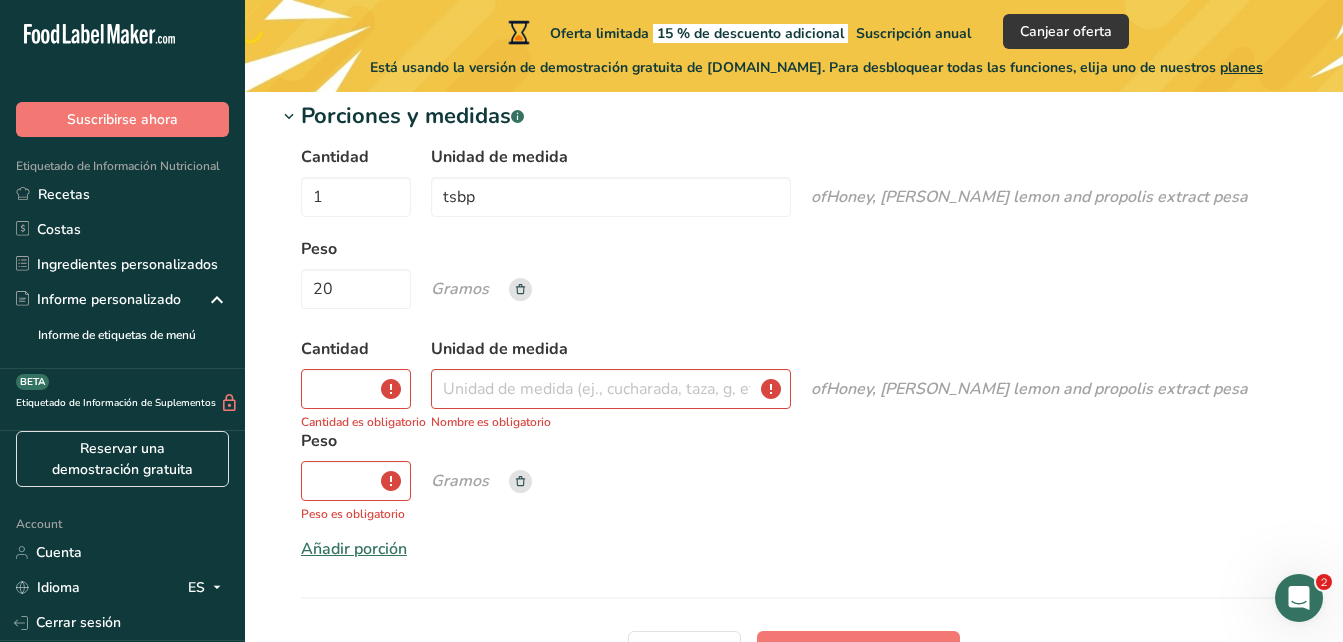 click 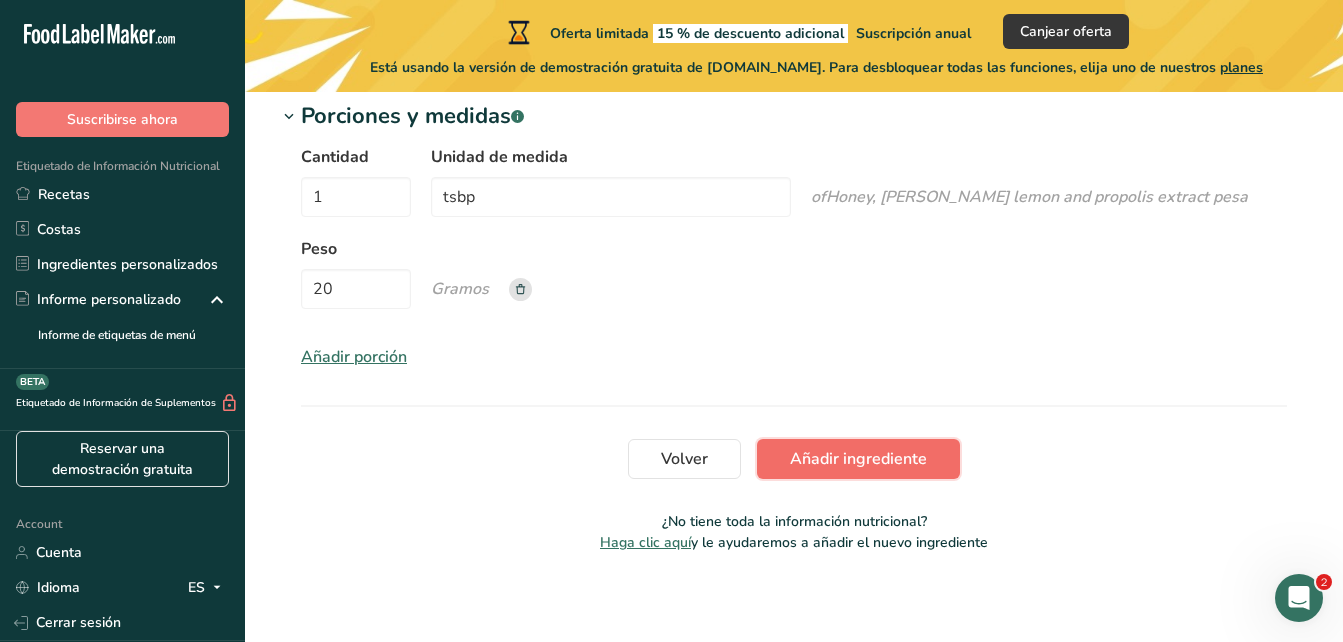 click on "Añadir ingrediente" at bounding box center (858, 459) 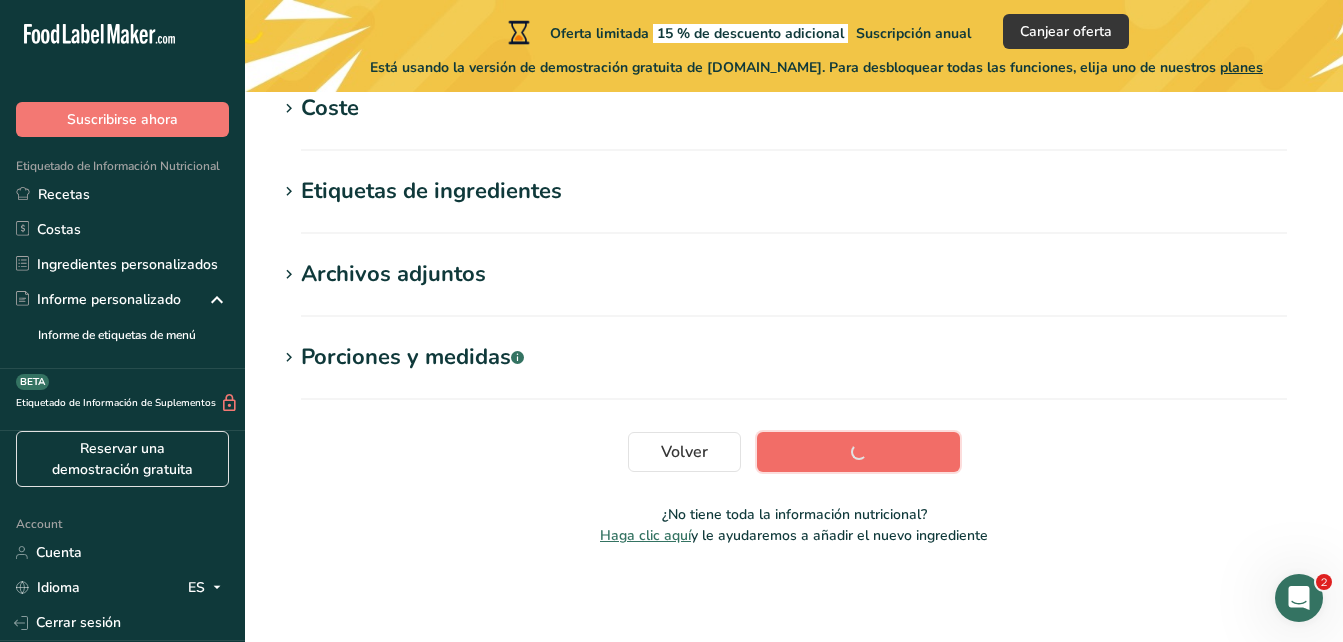 scroll, scrollTop: 508, scrollLeft: 0, axis: vertical 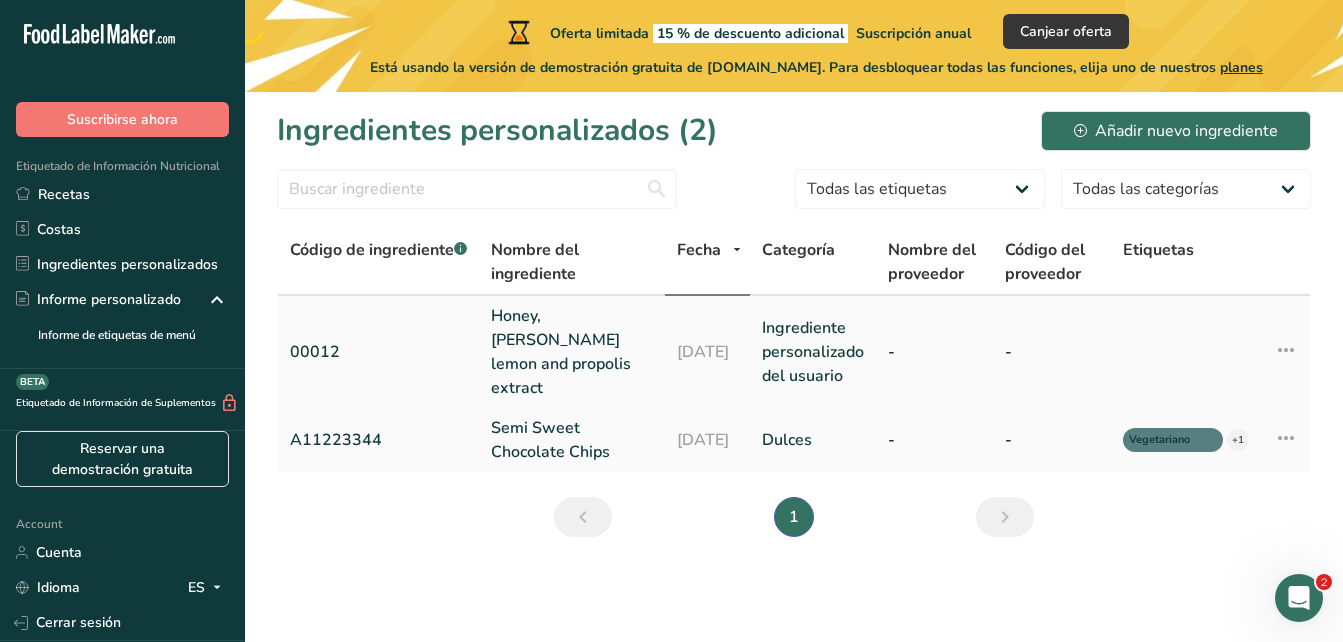 click on "Honey, [PERSON_NAME] lemon and propolis extract" at bounding box center (572, 352) 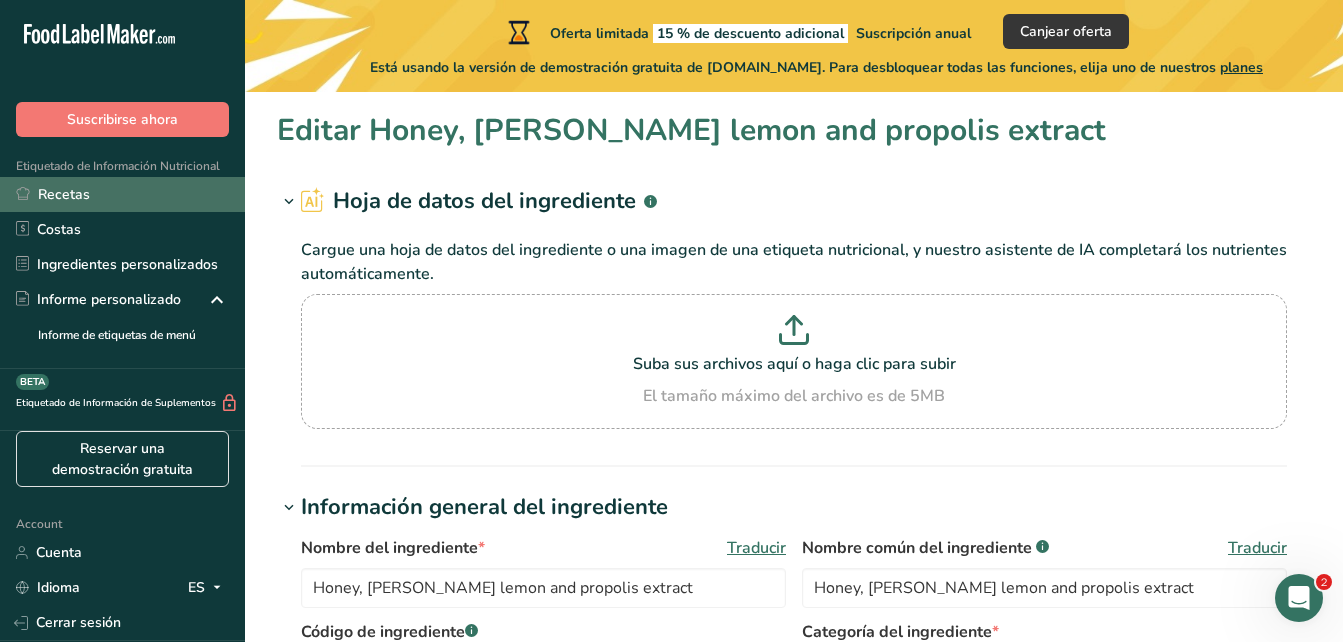 click on "Recetas" at bounding box center (122, 194) 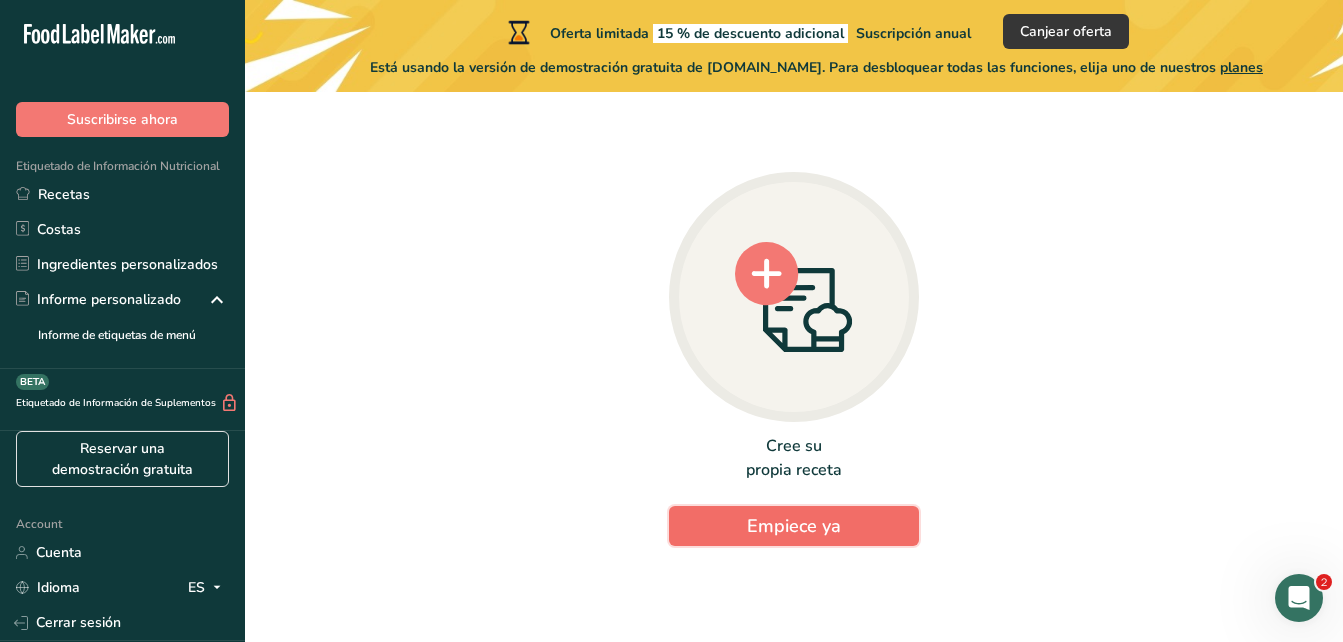 click on "Empiece ya" at bounding box center [794, 526] 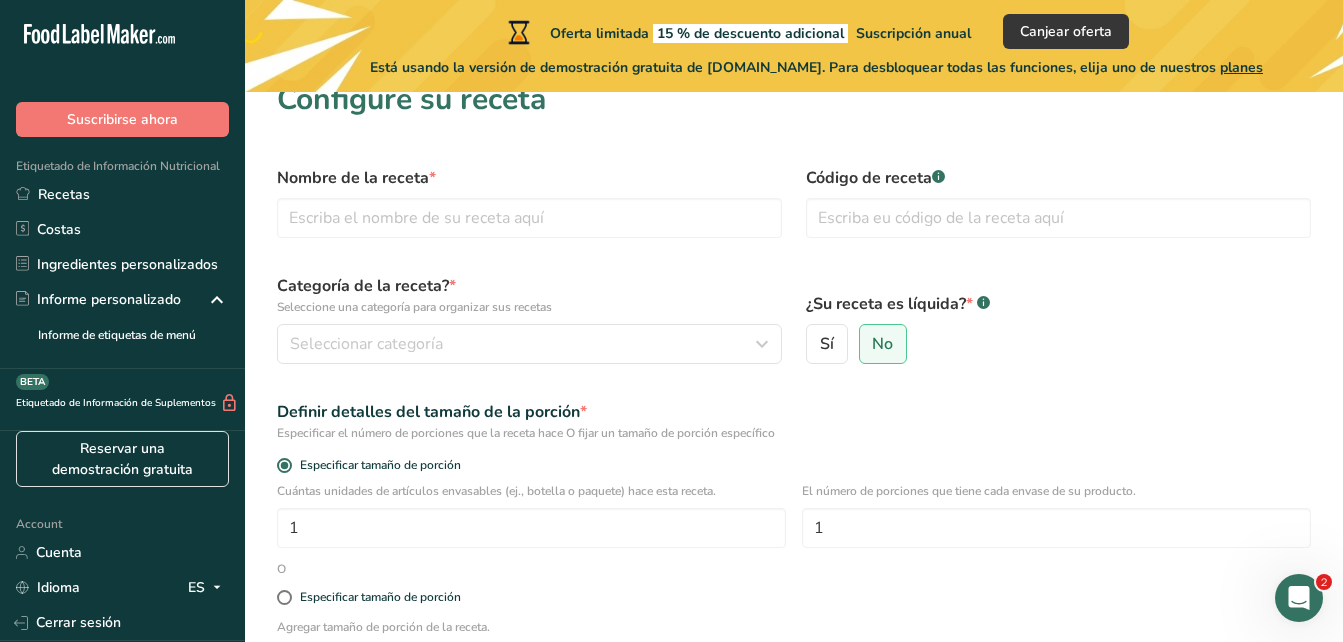 scroll, scrollTop: 0, scrollLeft: 0, axis: both 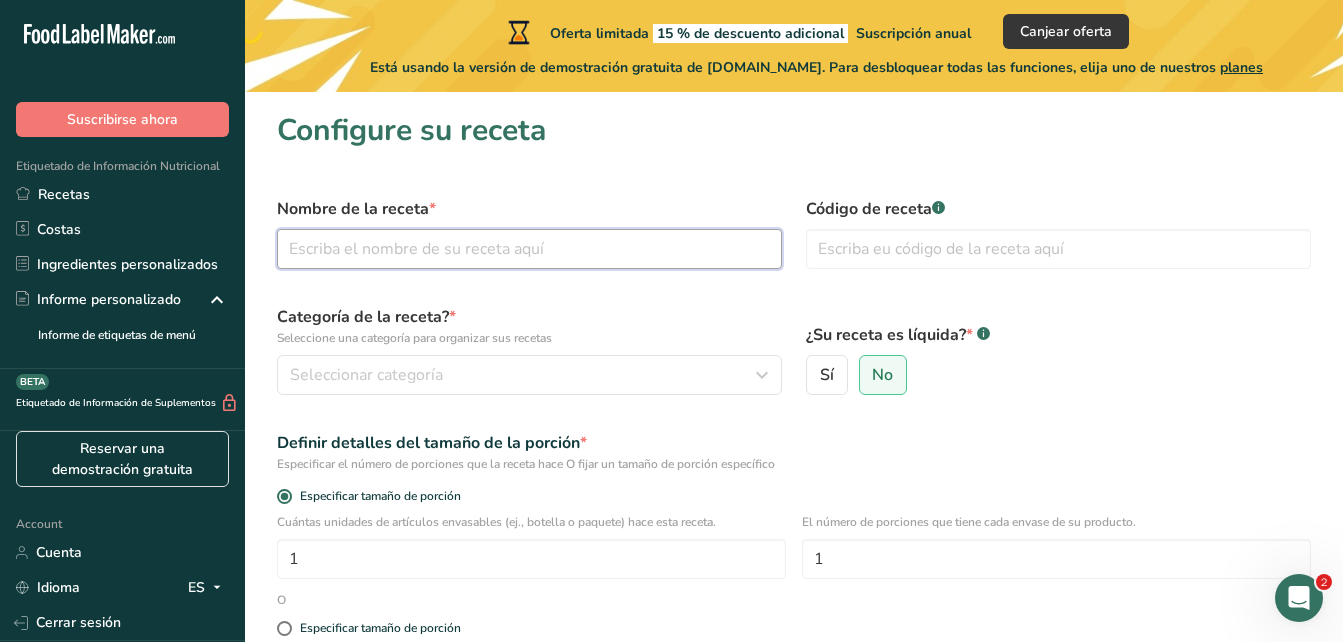 click at bounding box center [529, 249] 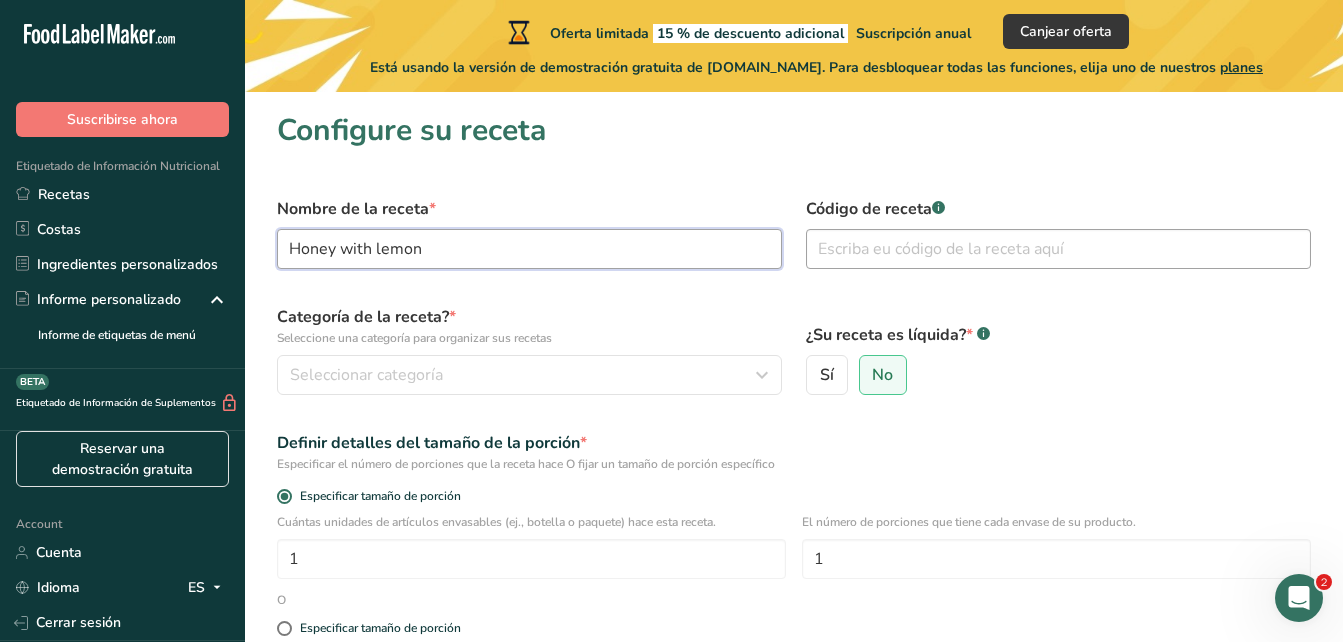 type on "Honey with lemon" 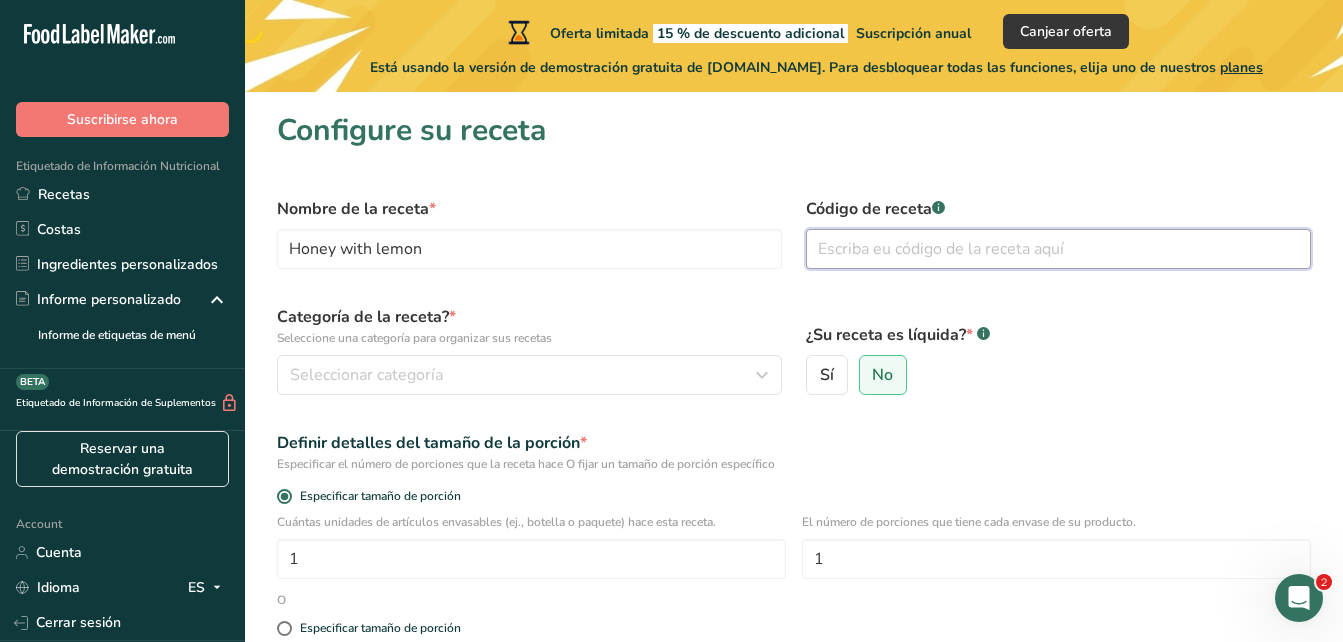 click at bounding box center (1058, 249) 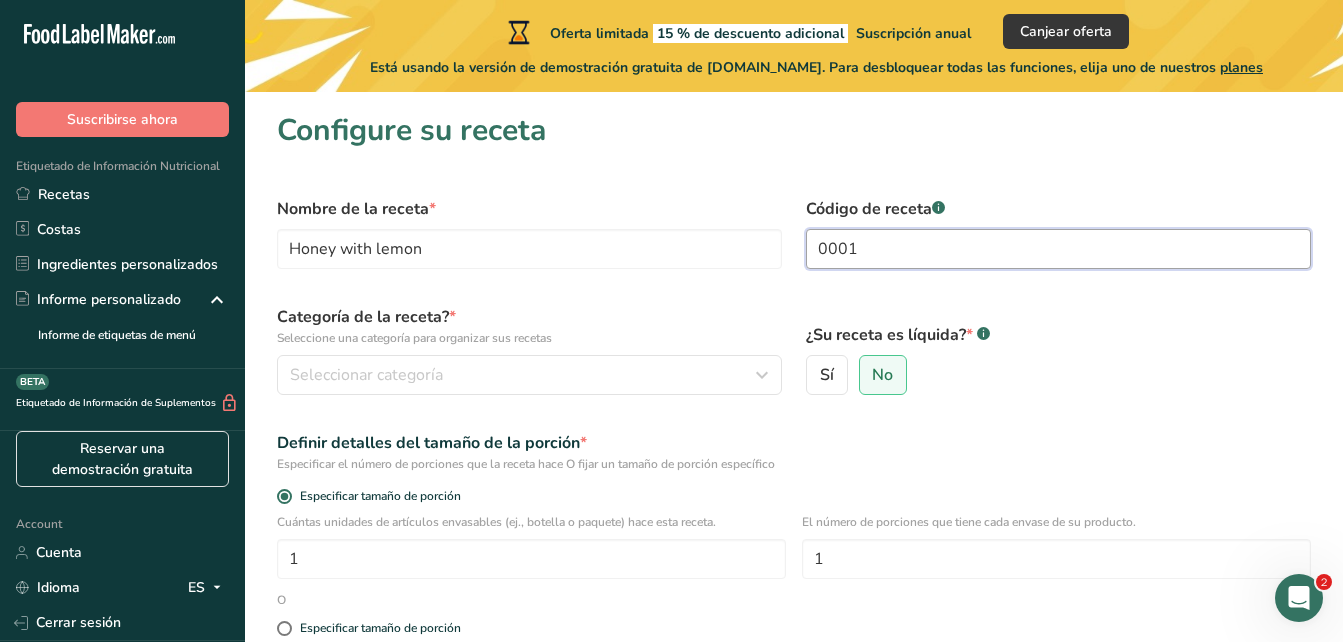 type on "0001" 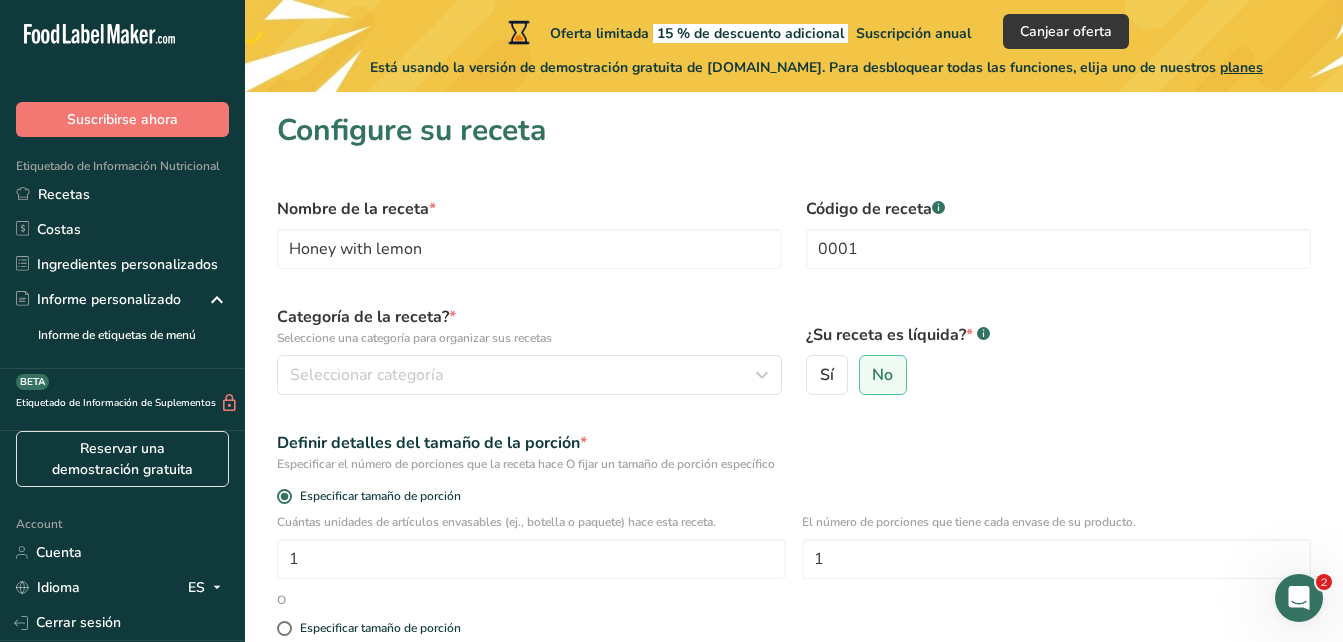 click on "Seleccione una categoría para organizar sus recetas" at bounding box center [529, 338] 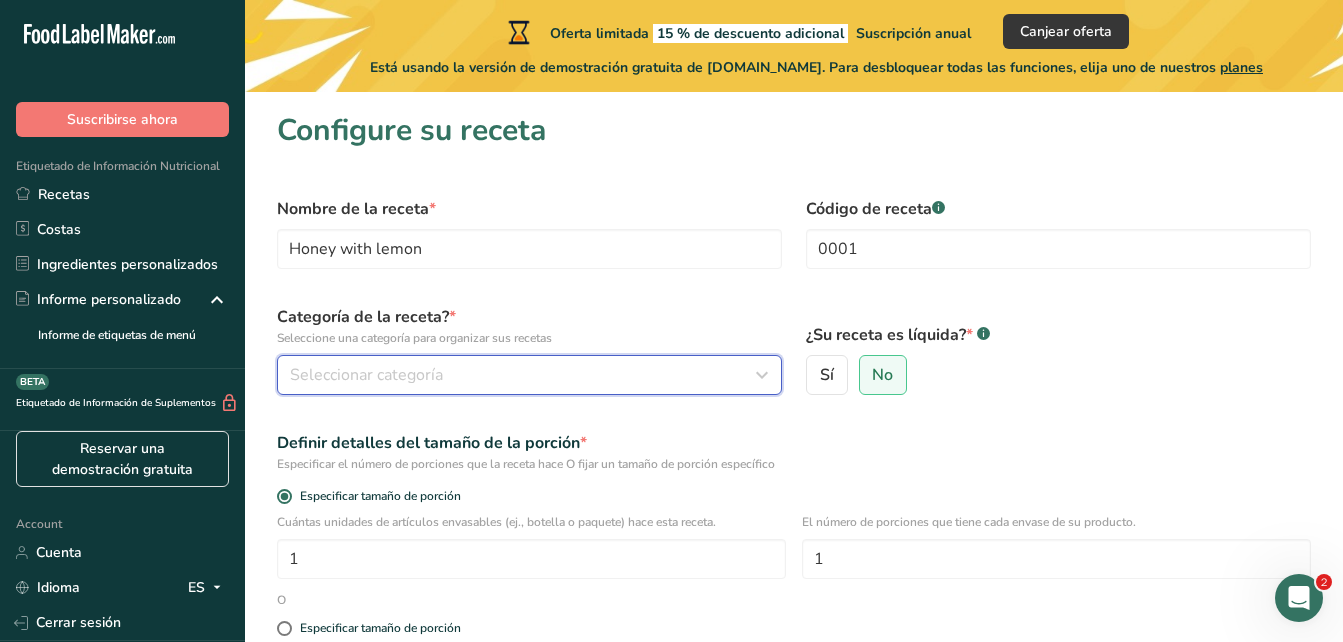 click on "Seleccionar categoría" at bounding box center (523, 375) 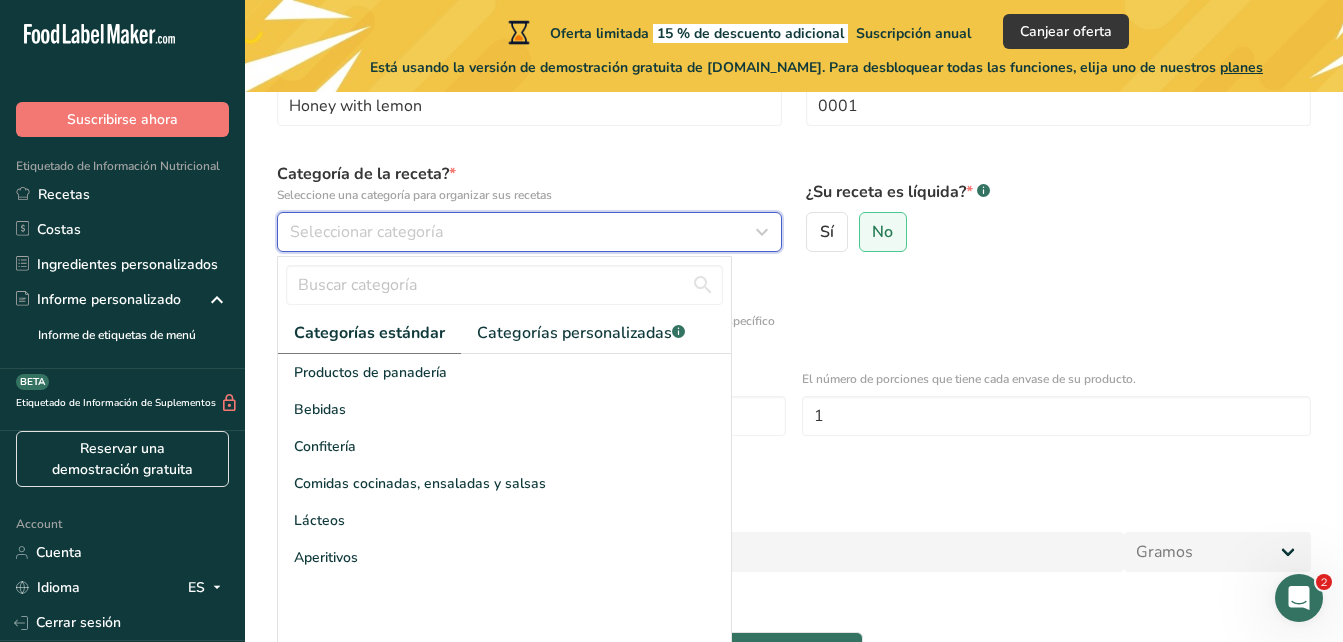 scroll, scrollTop: 269, scrollLeft: 0, axis: vertical 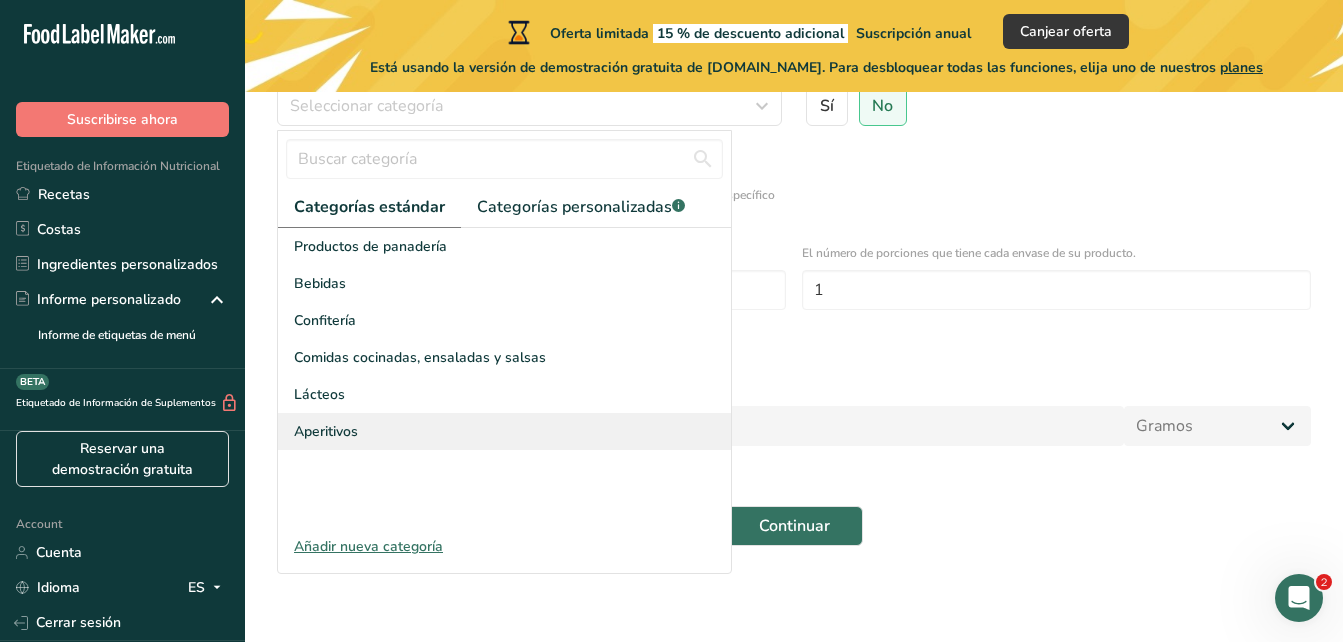 click on "Aperitivos" at bounding box center [326, 431] 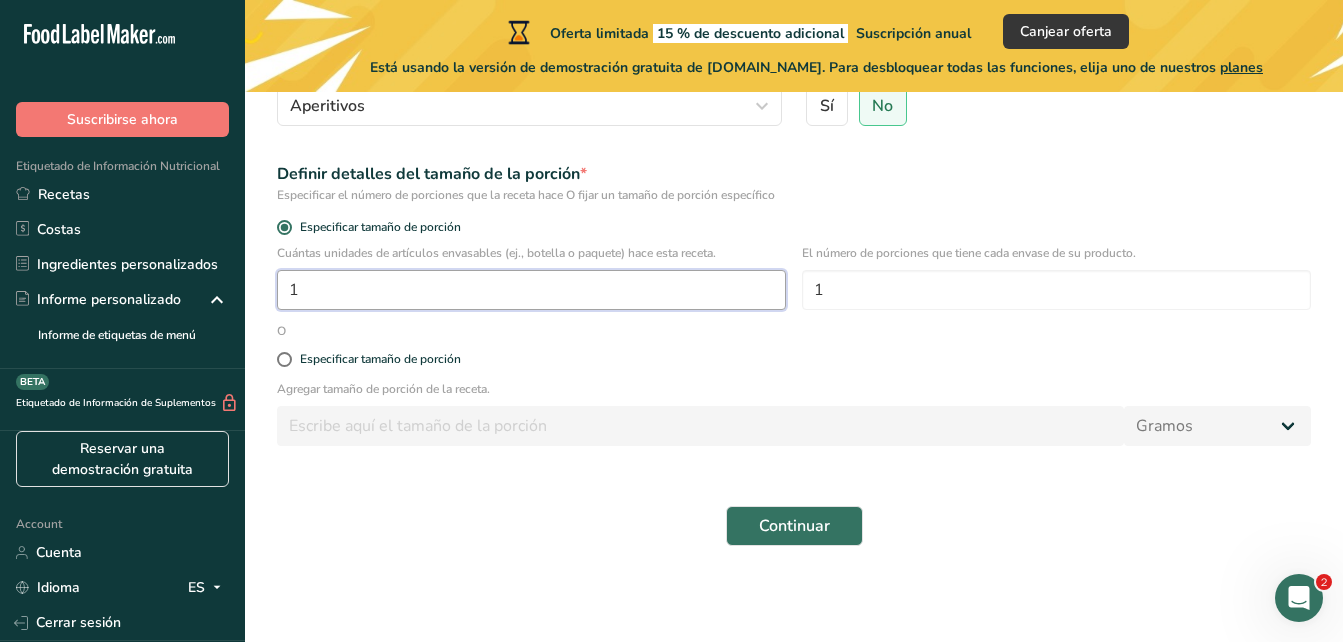 click on "1" at bounding box center (531, 290) 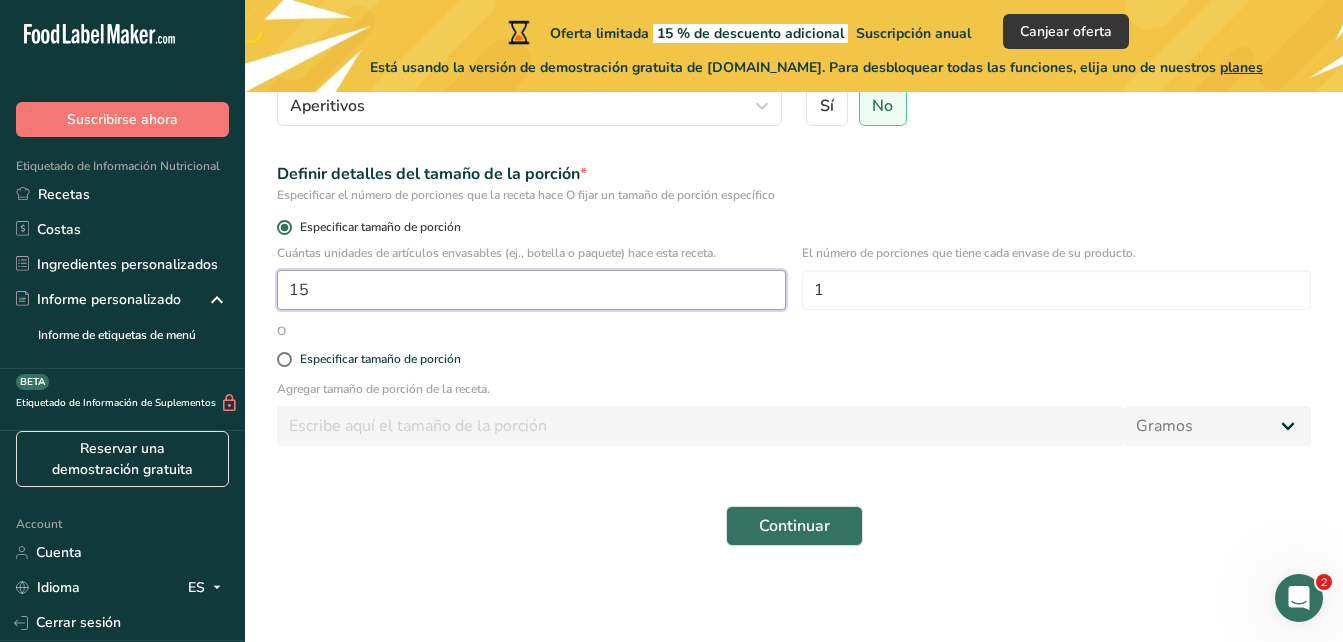 type on "1" 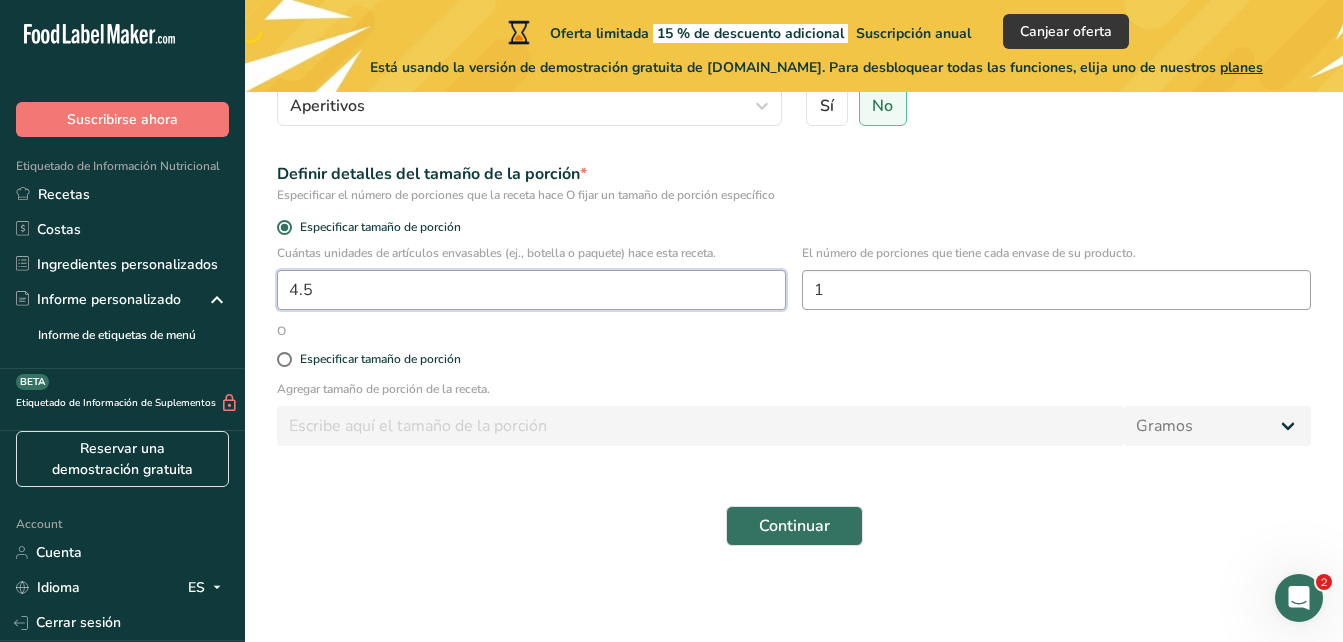 type on "4.5" 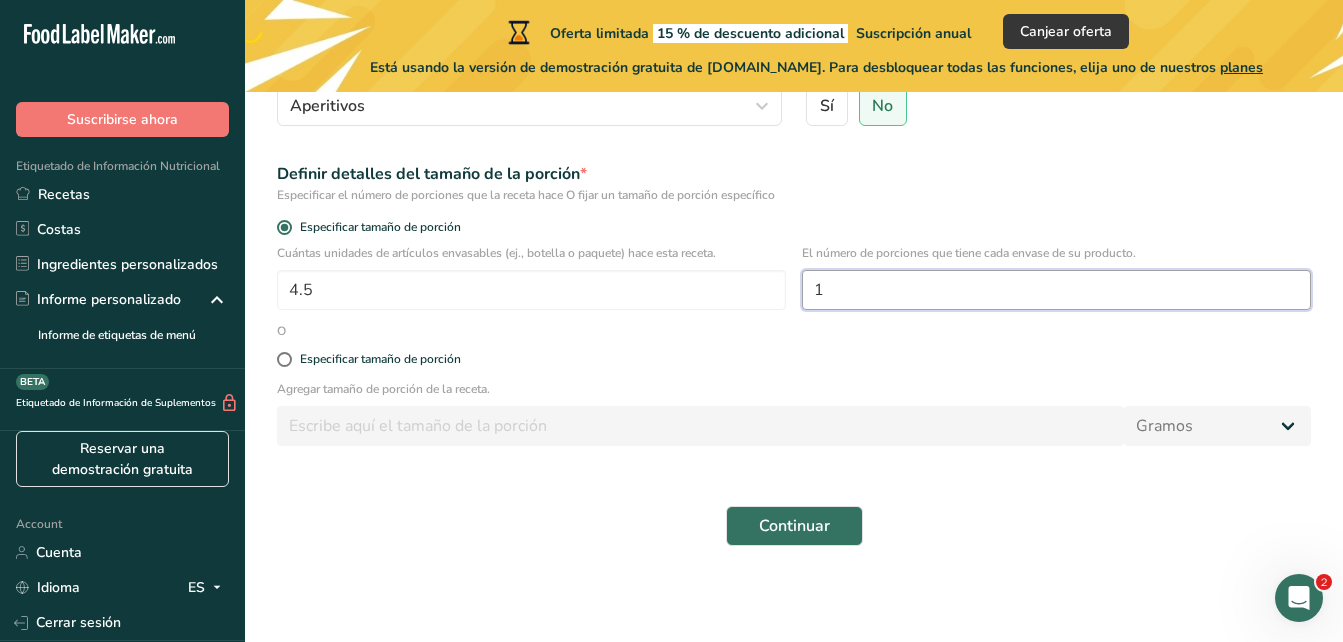 click on "1" at bounding box center (1056, 290) 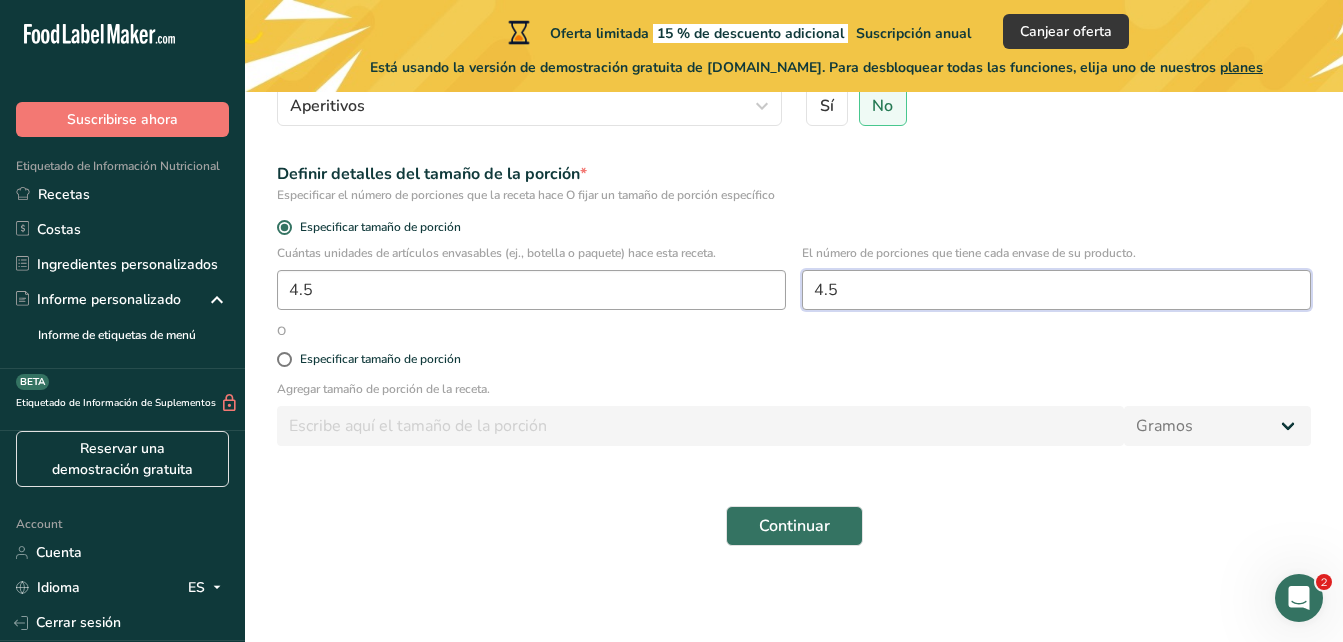 type on "4.5" 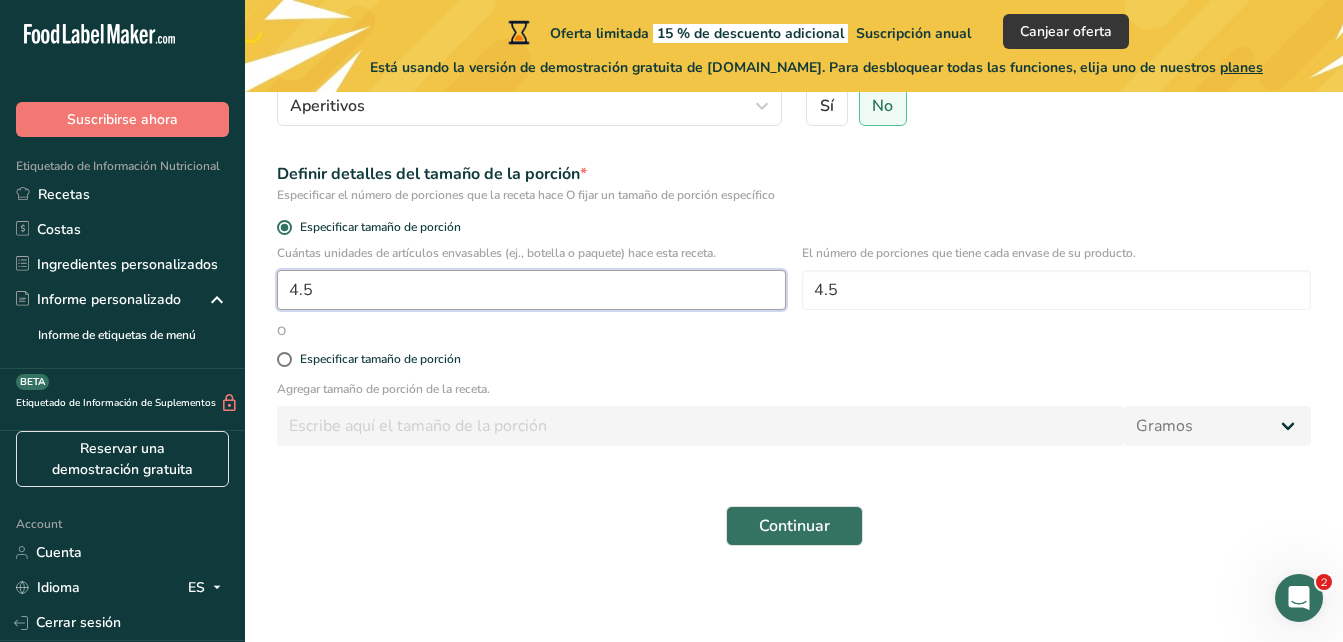 click on "4.5" at bounding box center (531, 290) 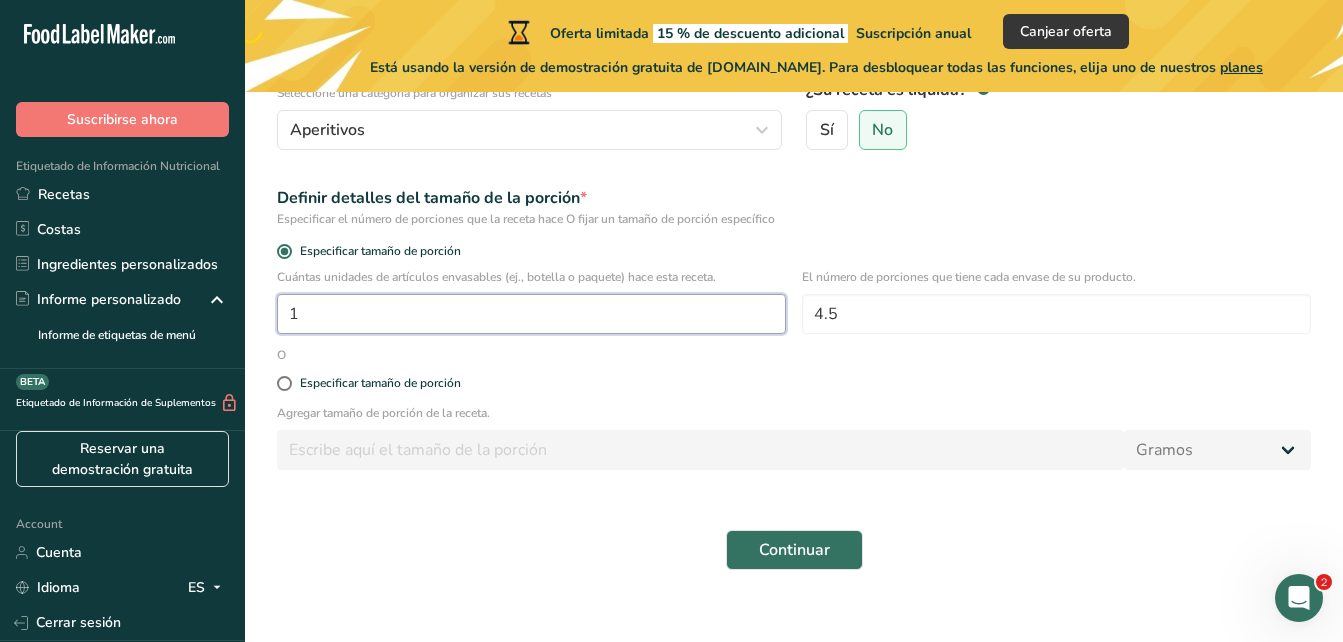 scroll, scrollTop: 269, scrollLeft: 0, axis: vertical 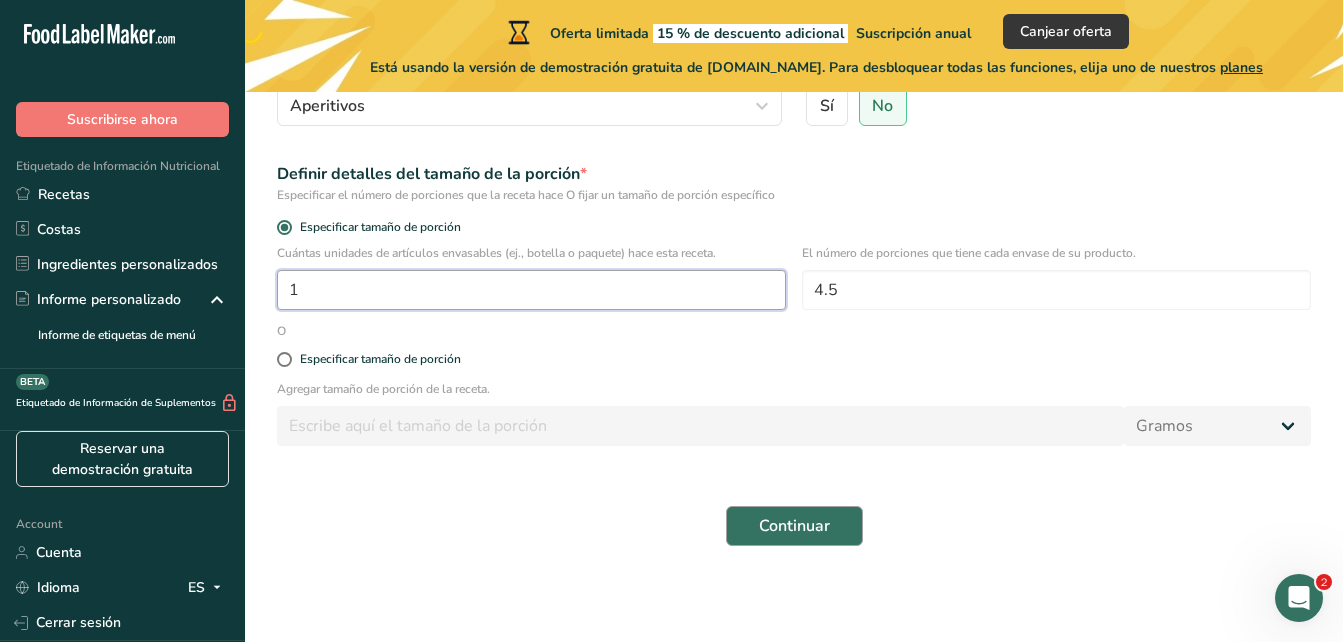 type on "1" 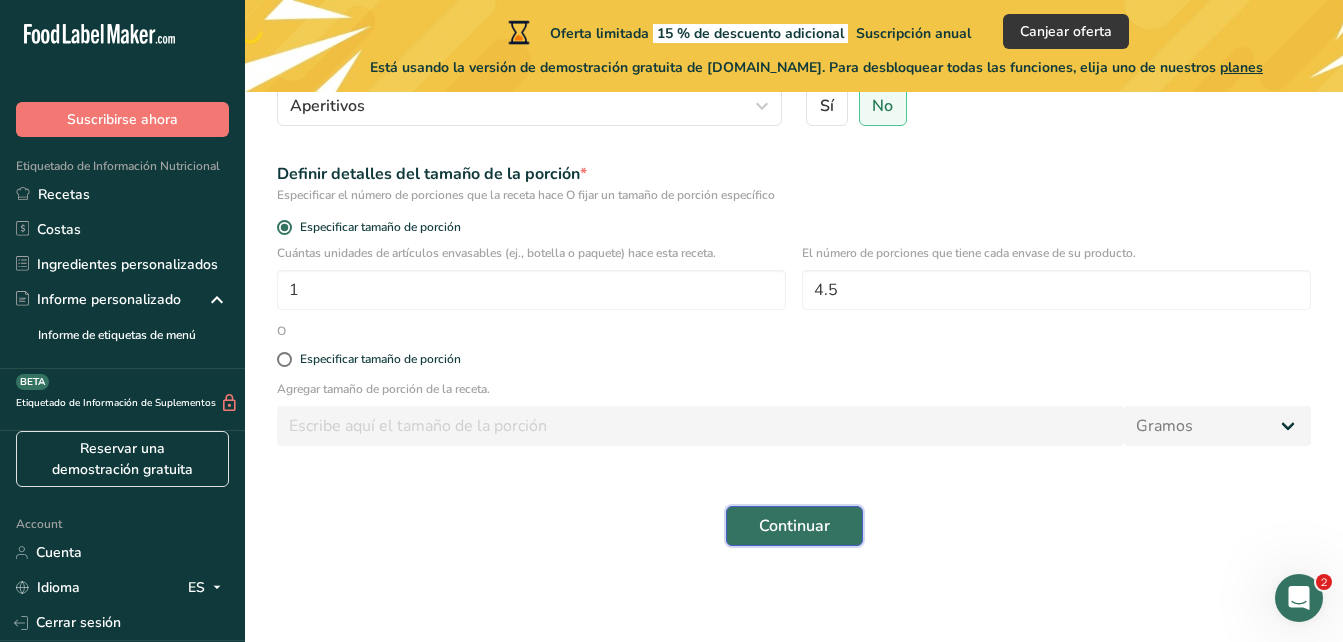 click on "Continuar" at bounding box center (794, 526) 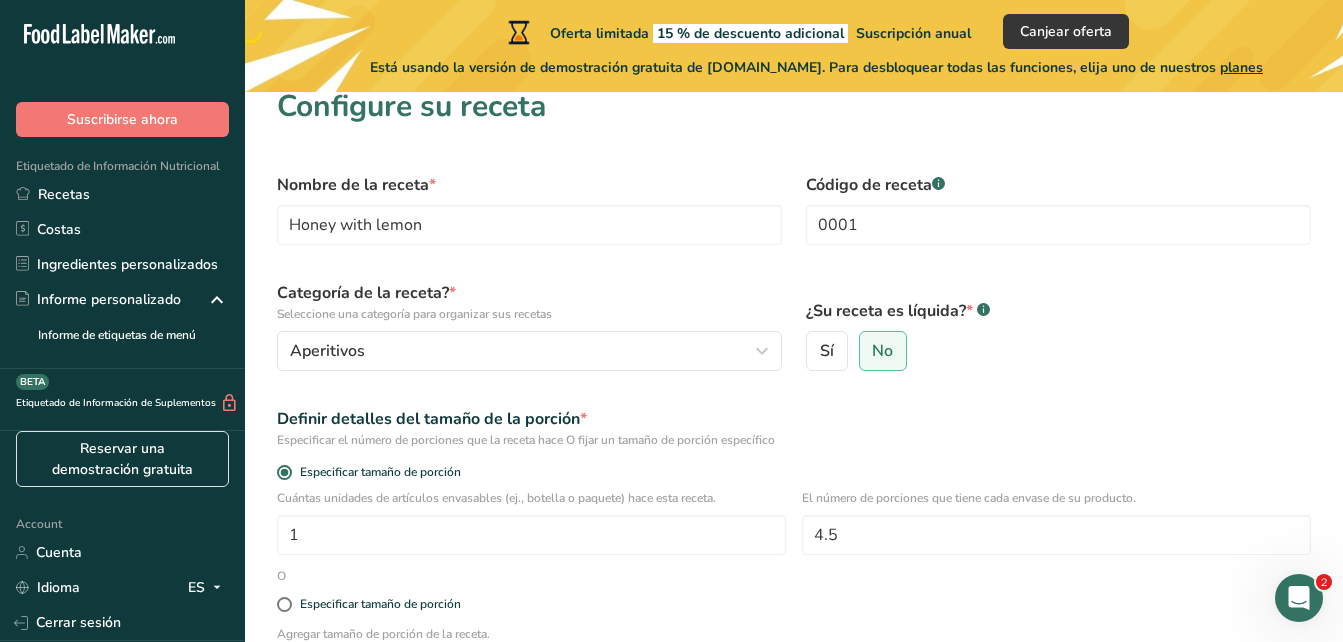 scroll, scrollTop: 0, scrollLeft: 0, axis: both 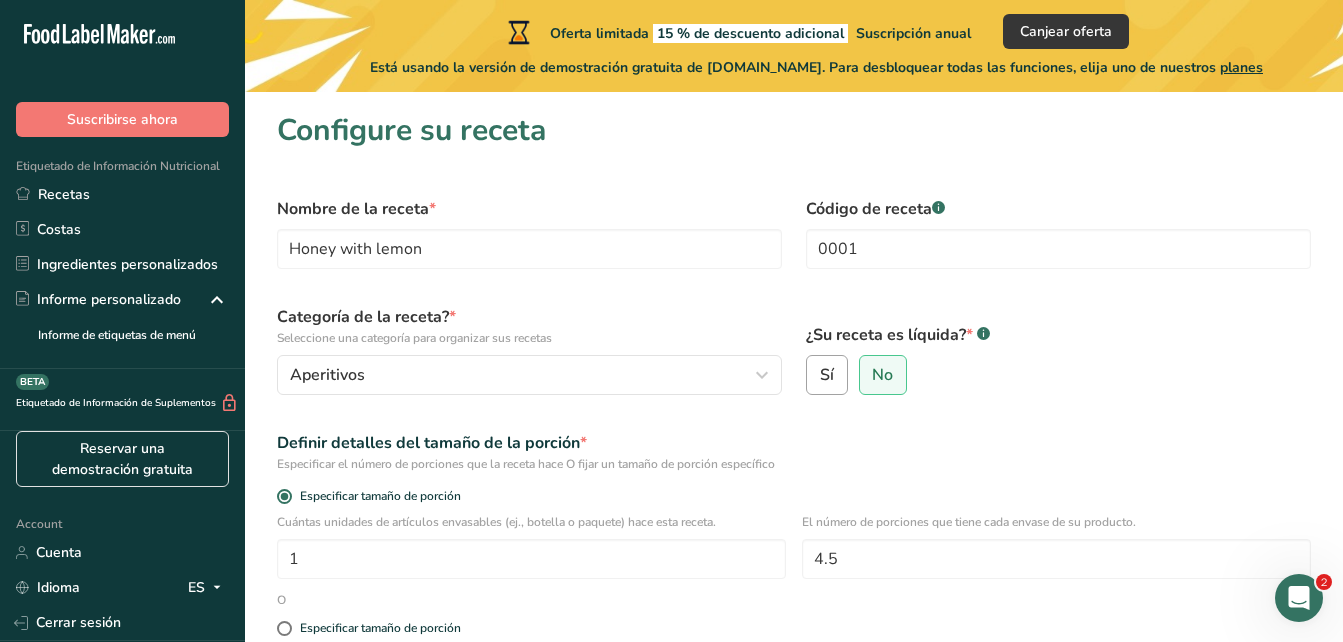 click on "Sí" at bounding box center [827, 375] 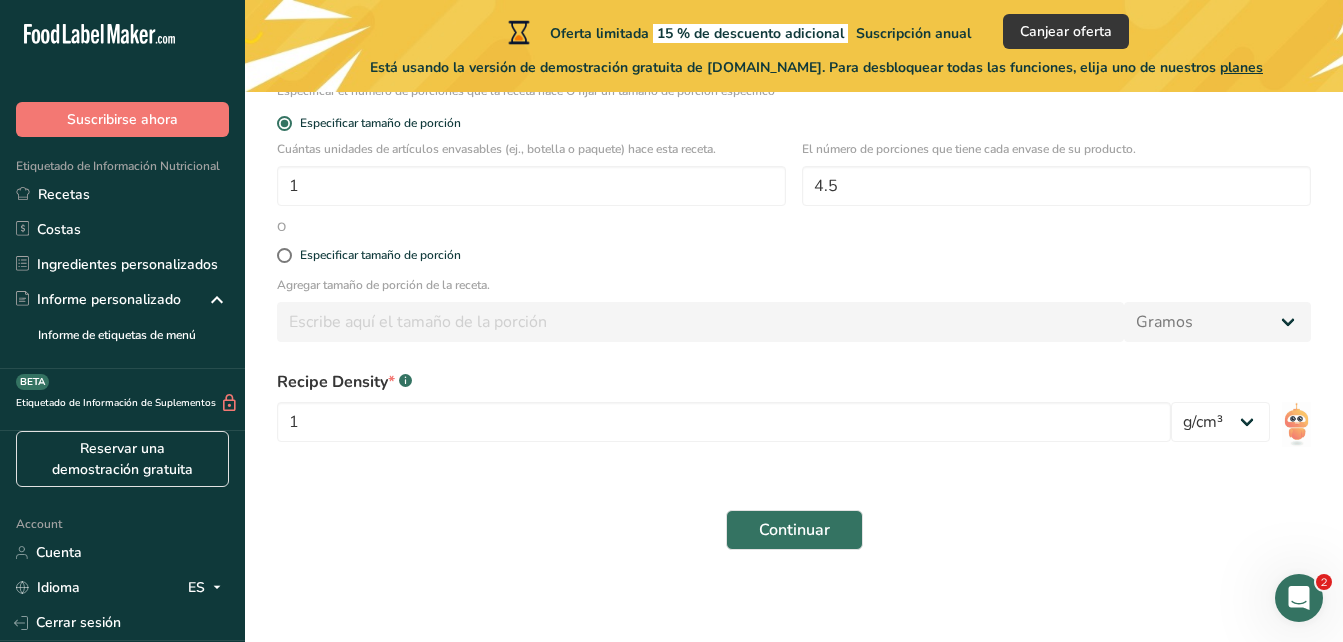 scroll, scrollTop: 377, scrollLeft: 0, axis: vertical 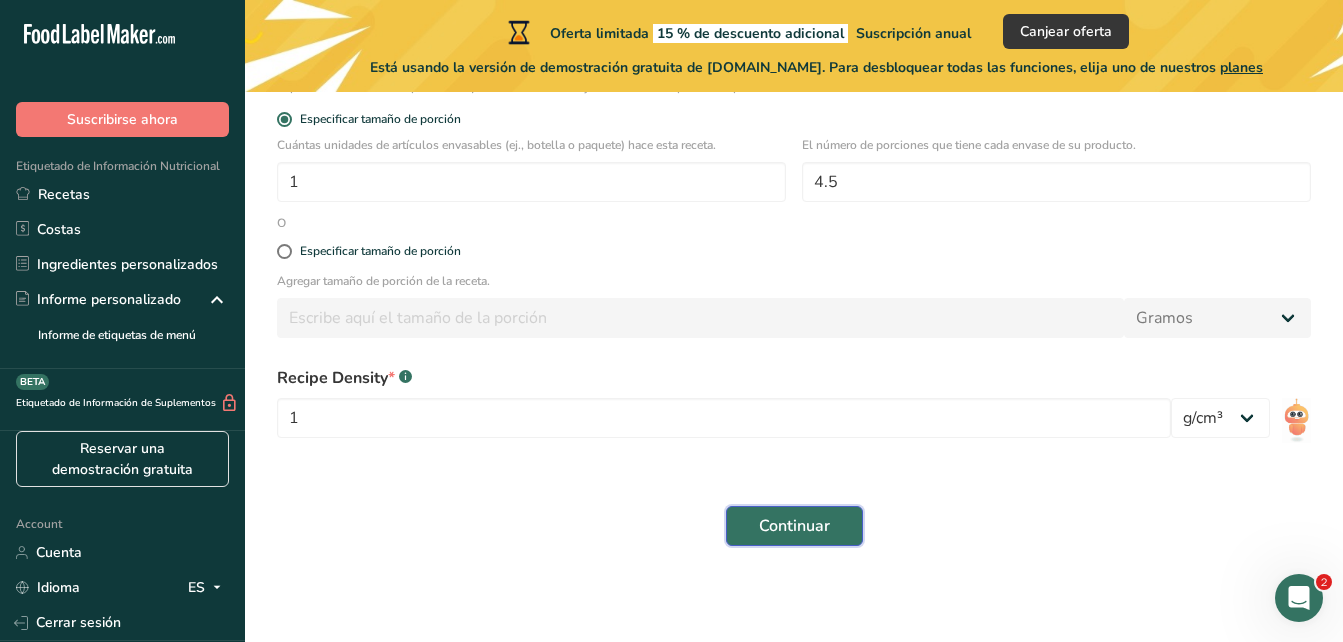 click on "Continuar" at bounding box center [794, 526] 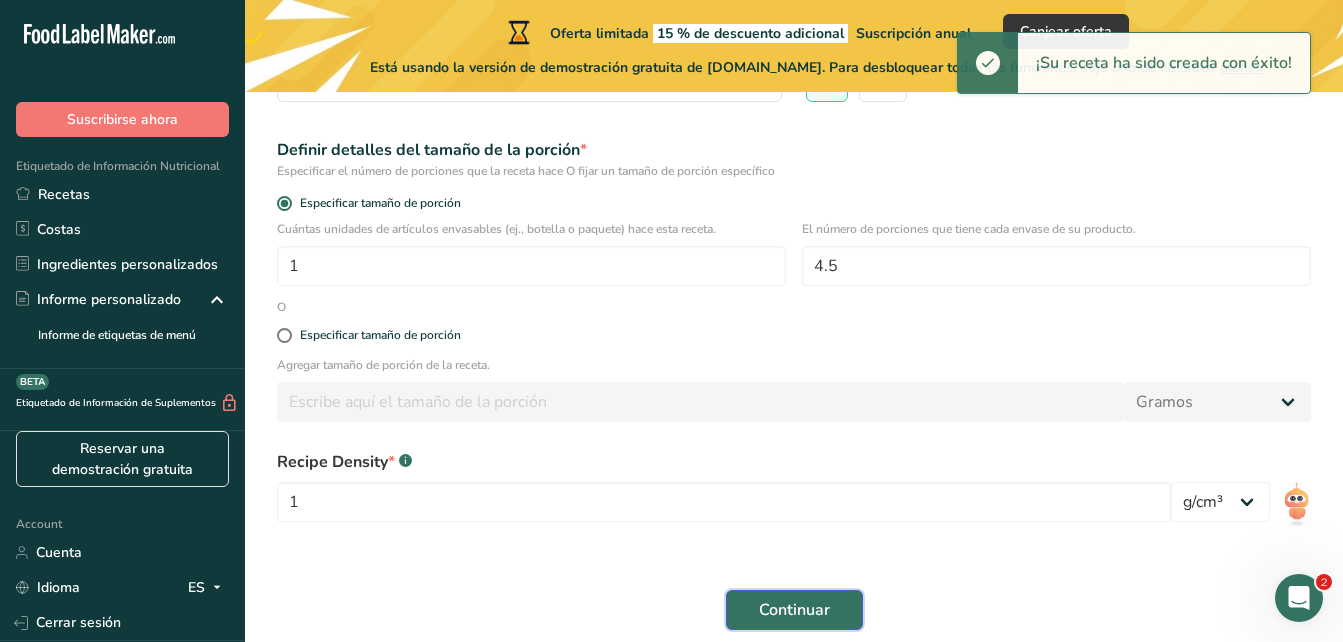 scroll, scrollTop: 177, scrollLeft: 0, axis: vertical 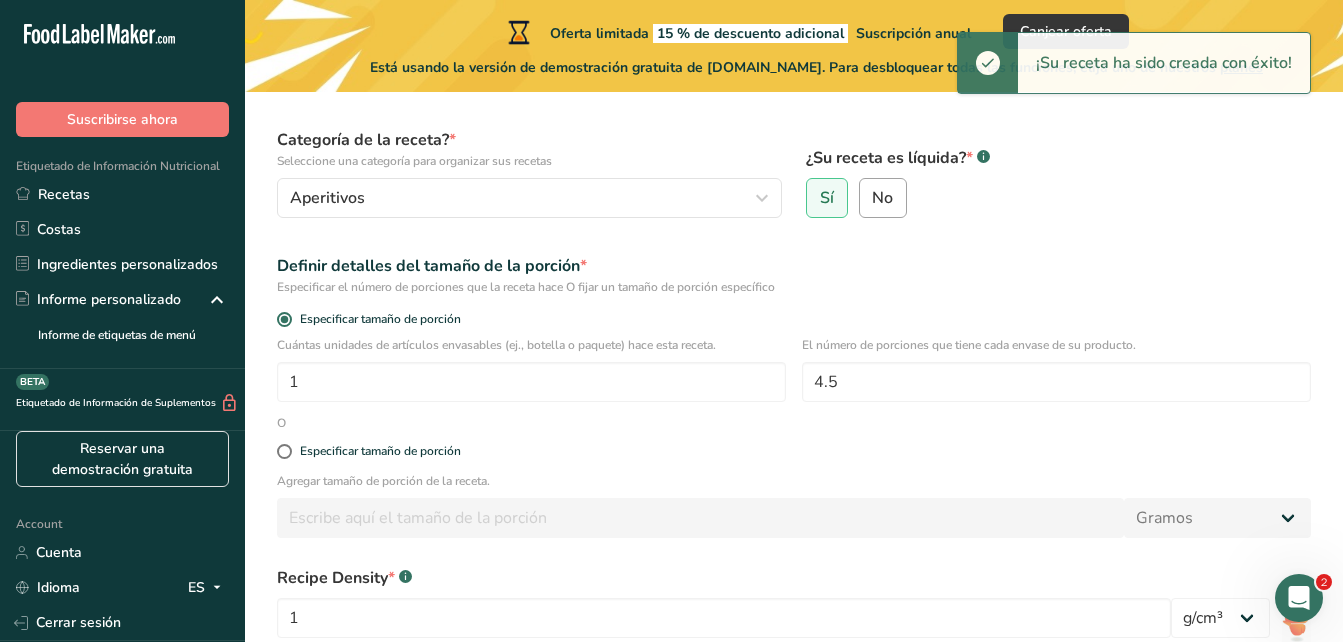 click on "No" at bounding box center (882, 198) 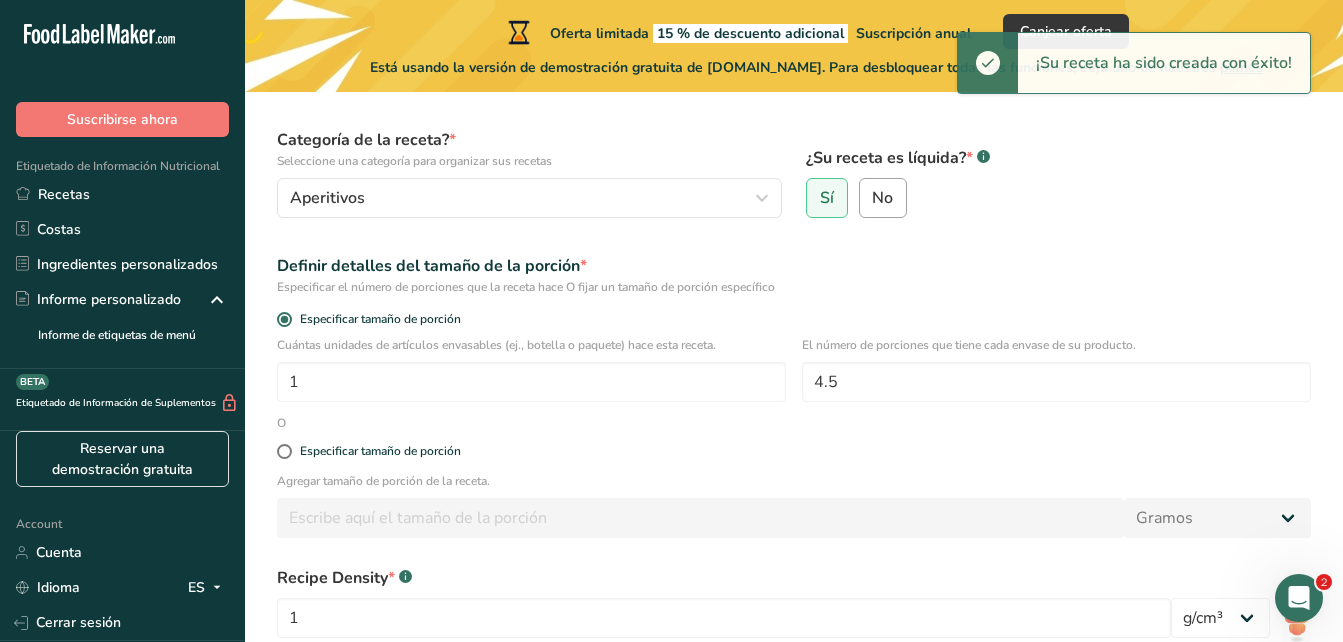 click on "No" at bounding box center [866, 198] 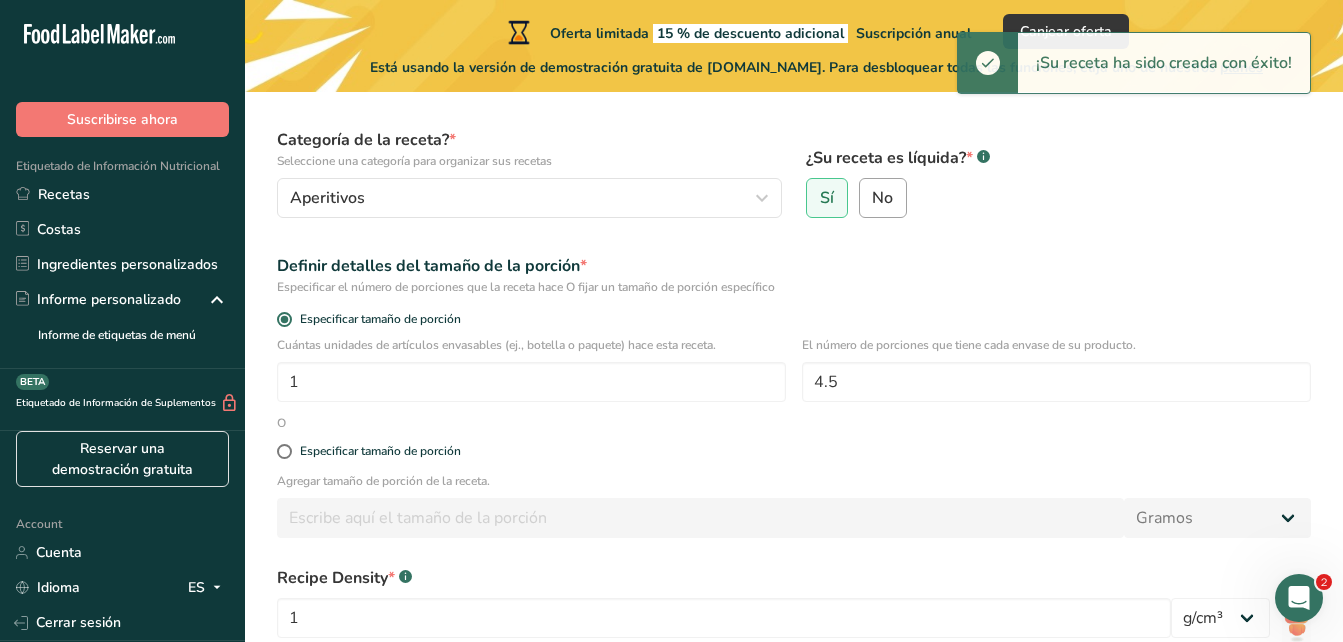 radio on "true" 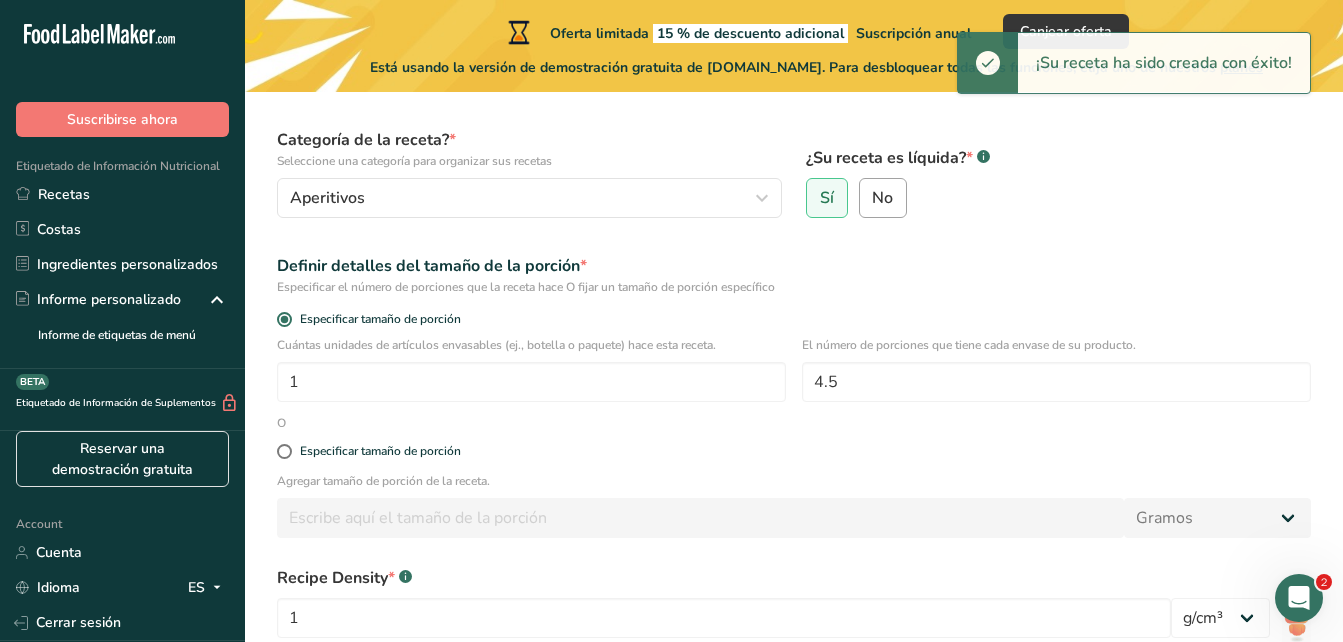 radio on "false" 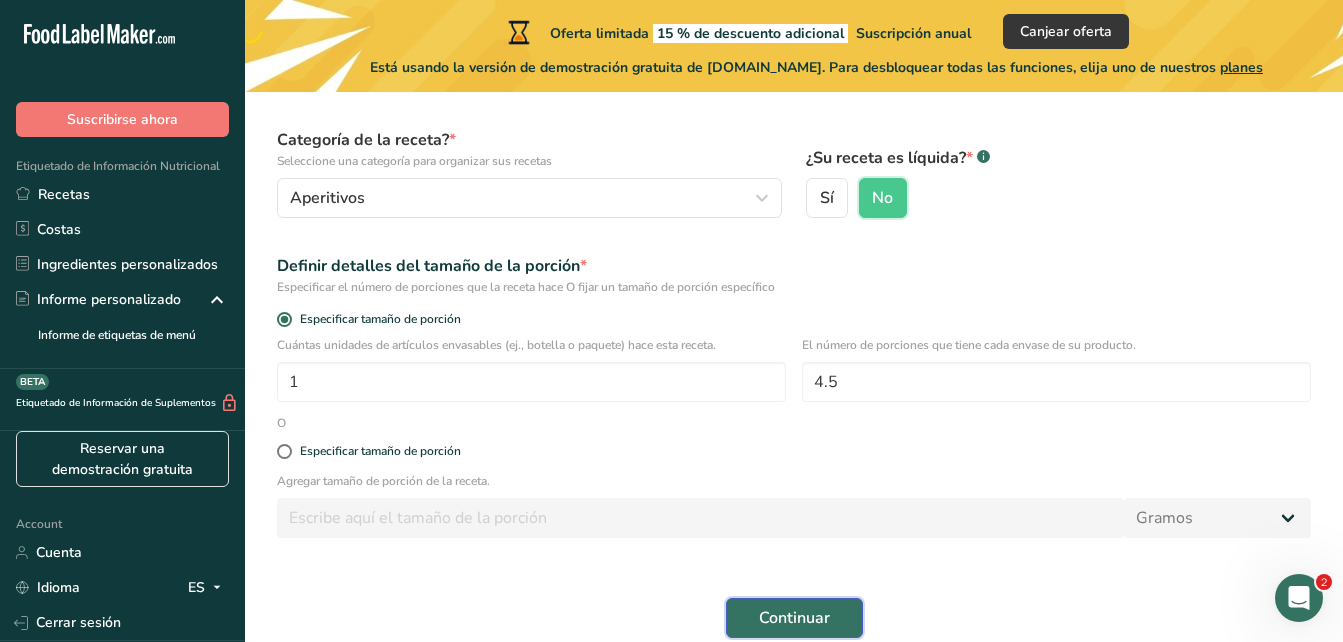 click on "Continuar" at bounding box center [794, 618] 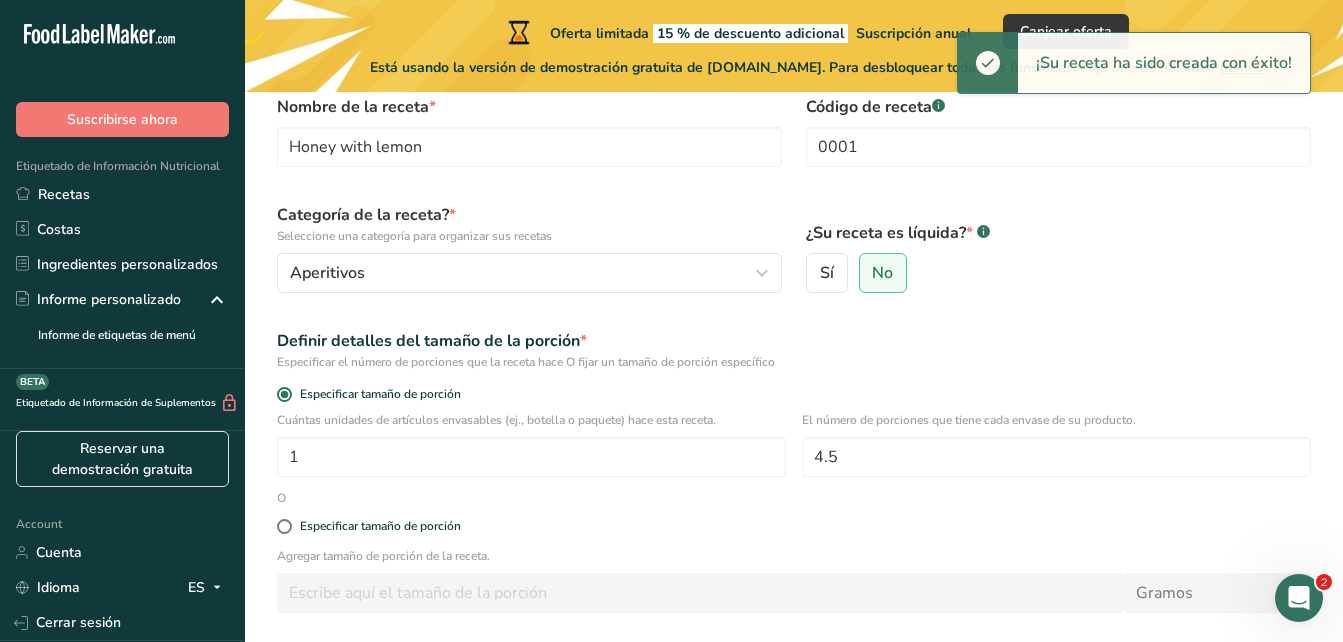 scroll, scrollTop: 0, scrollLeft: 0, axis: both 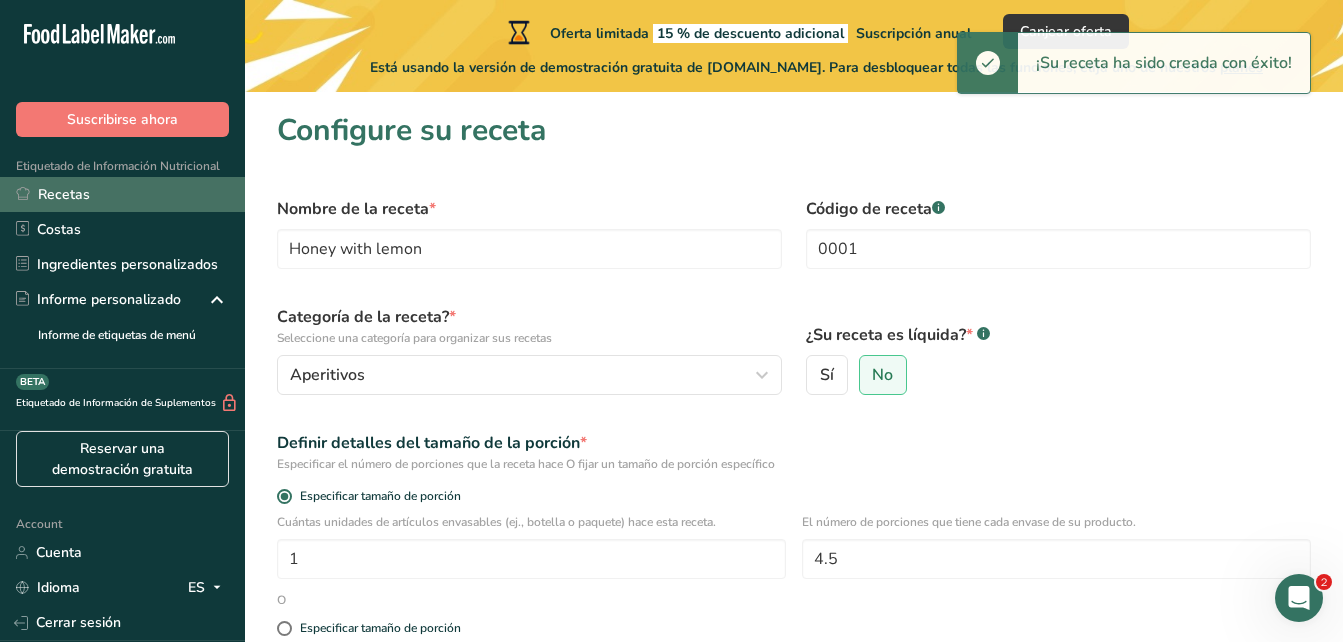 click on "Recetas" at bounding box center (122, 194) 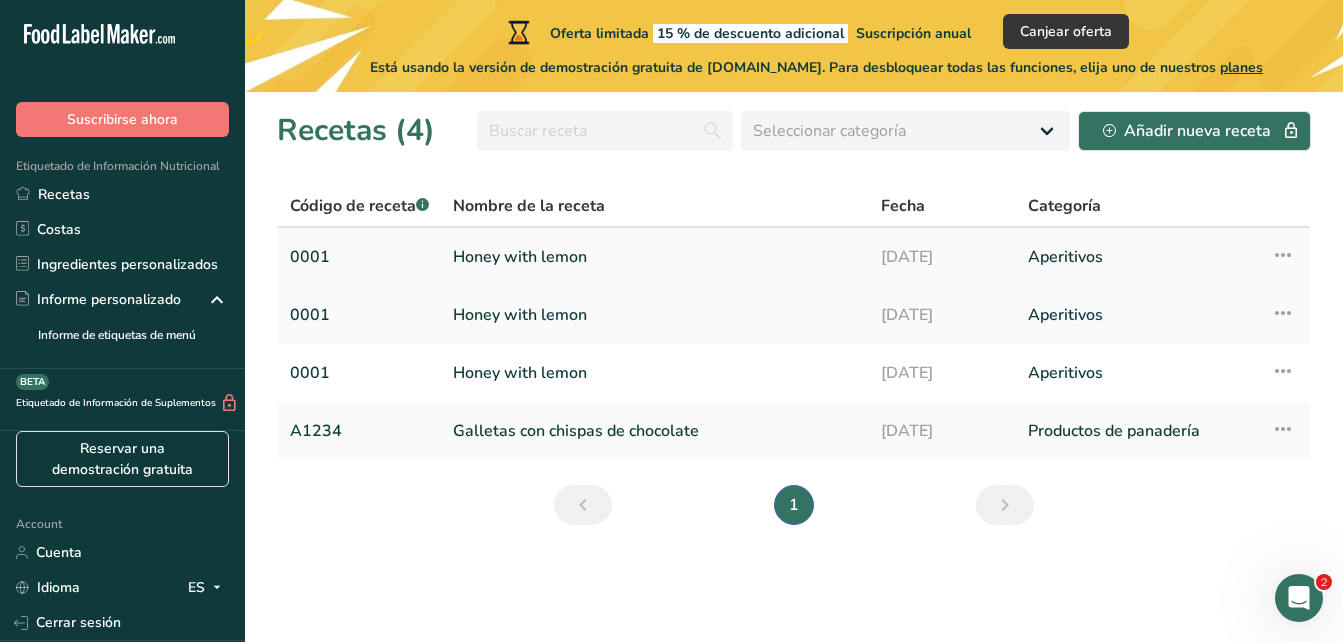click at bounding box center (1283, 255) 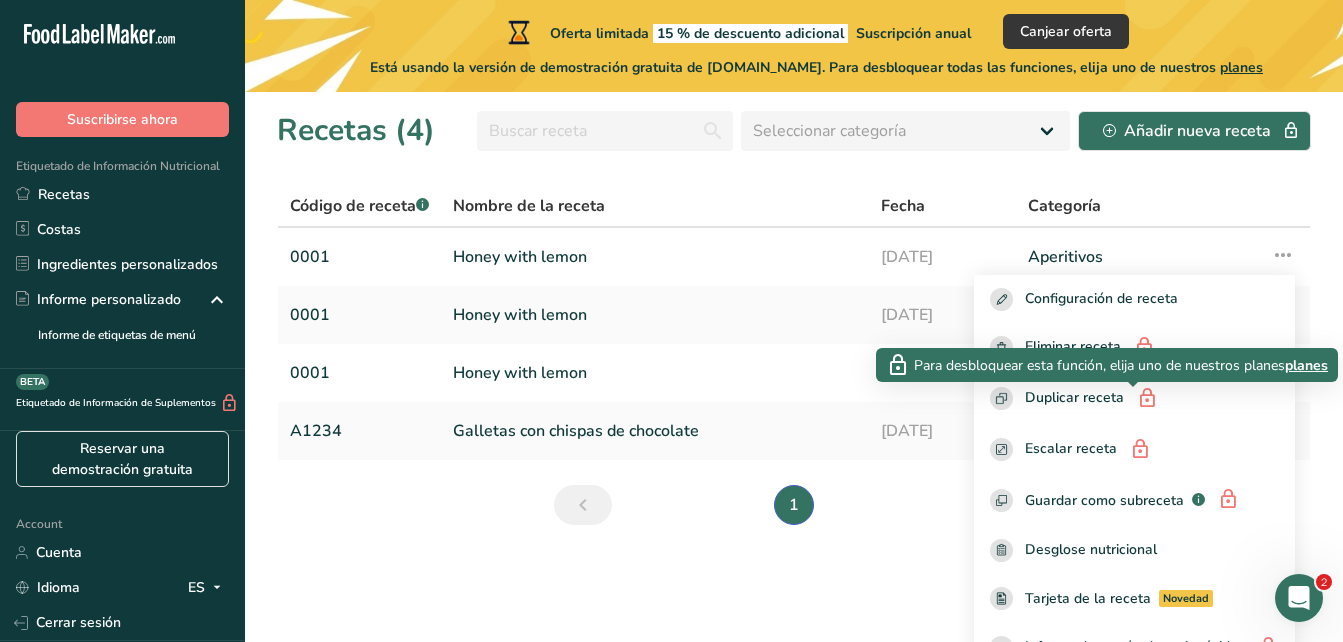 click on "Para desbloquear esta función, elija uno de nuestros planes
planes" at bounding box center [1107, 365] 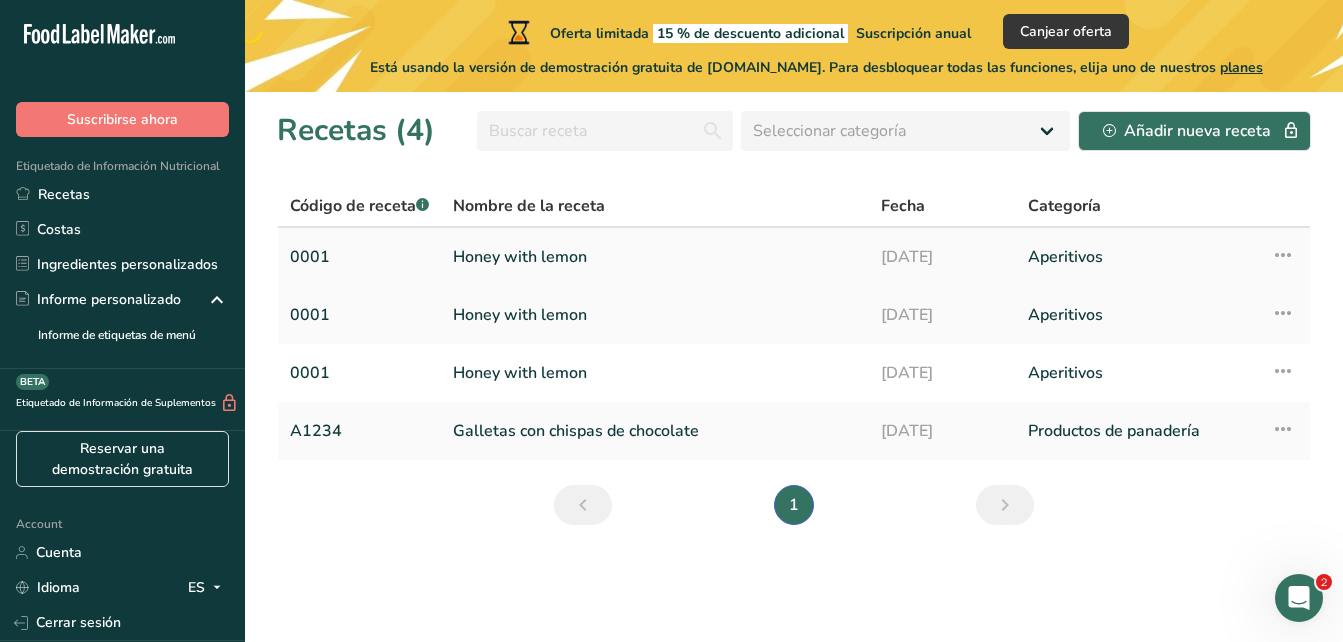click at bounding box center [1283, 255] 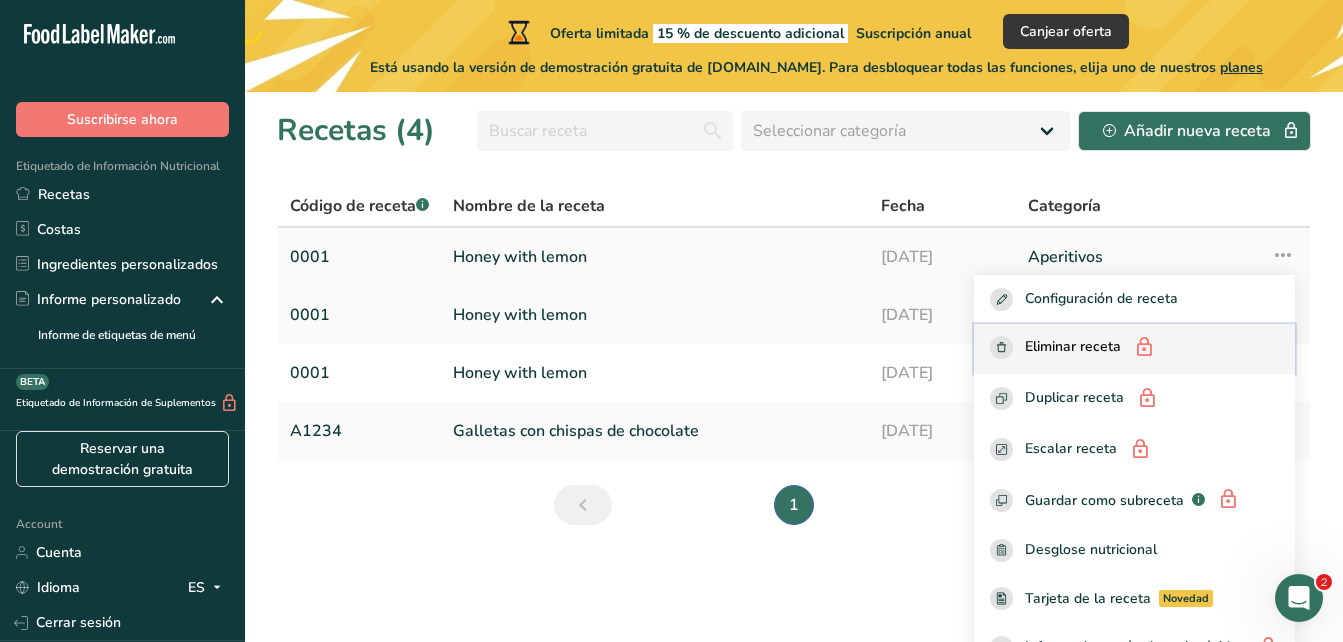 click on "Eliminar receta" at bounding box center (1073, 348) 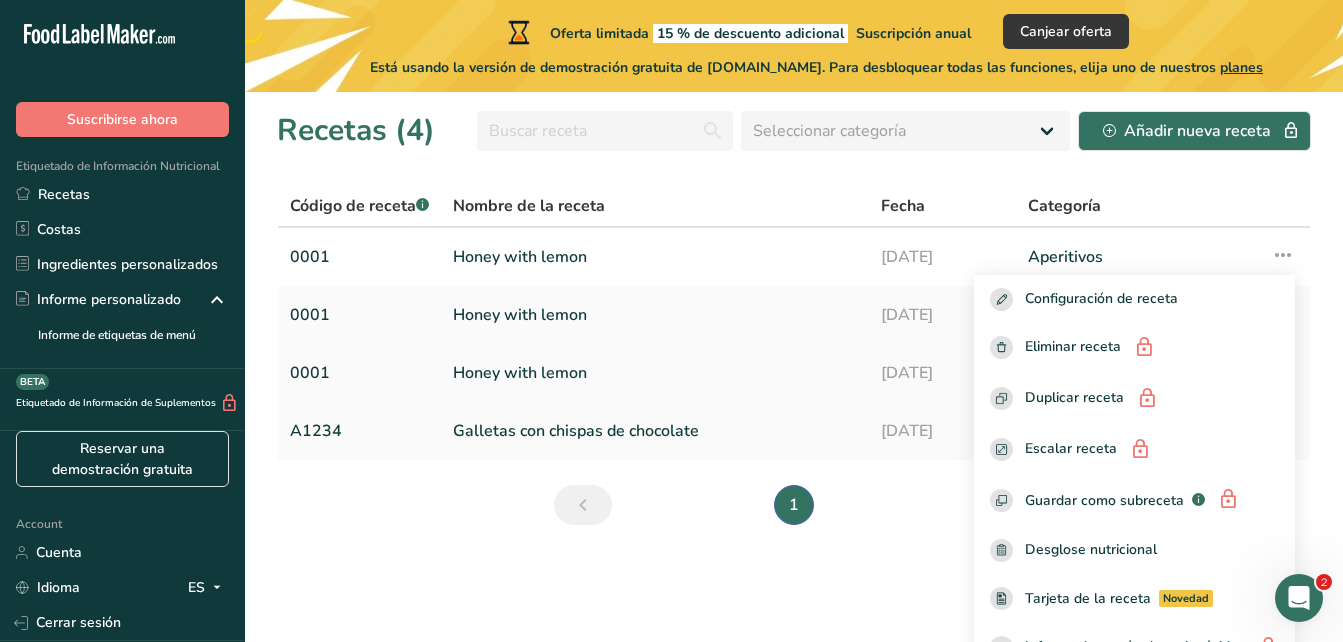 click on "Honey with lemon" at bounding box center [655, 373] 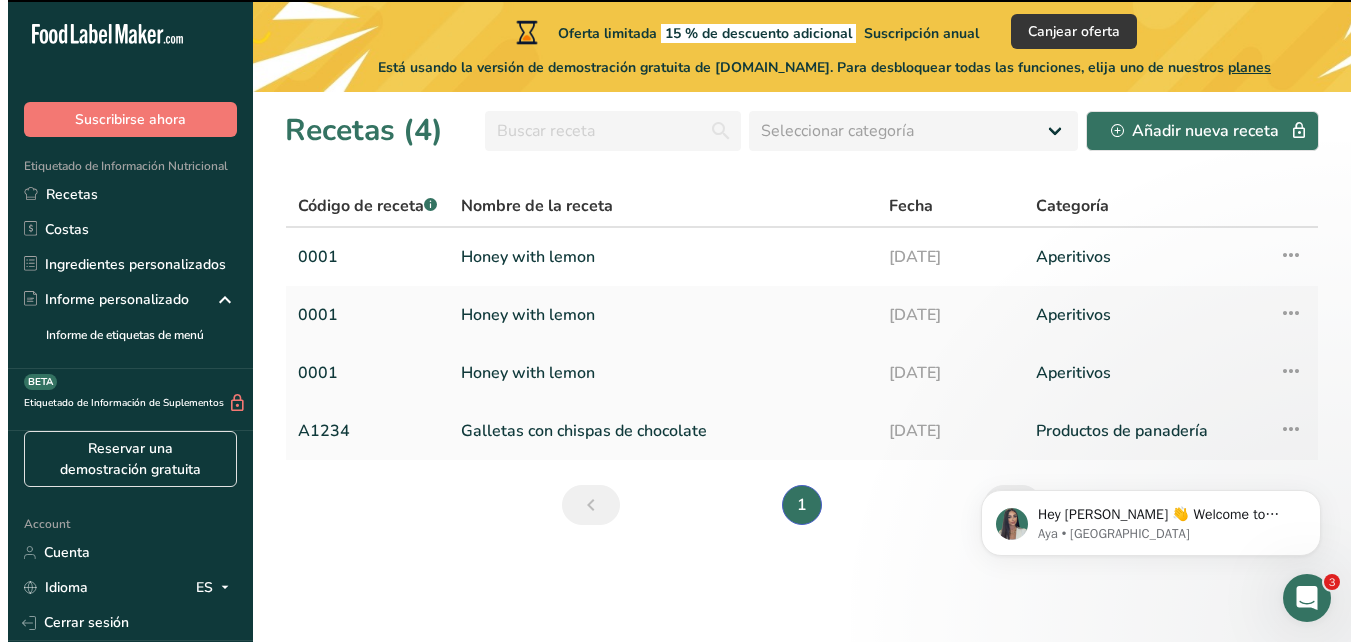 scroll, scrollTop: 0, scrollLeft: 0, axis: both 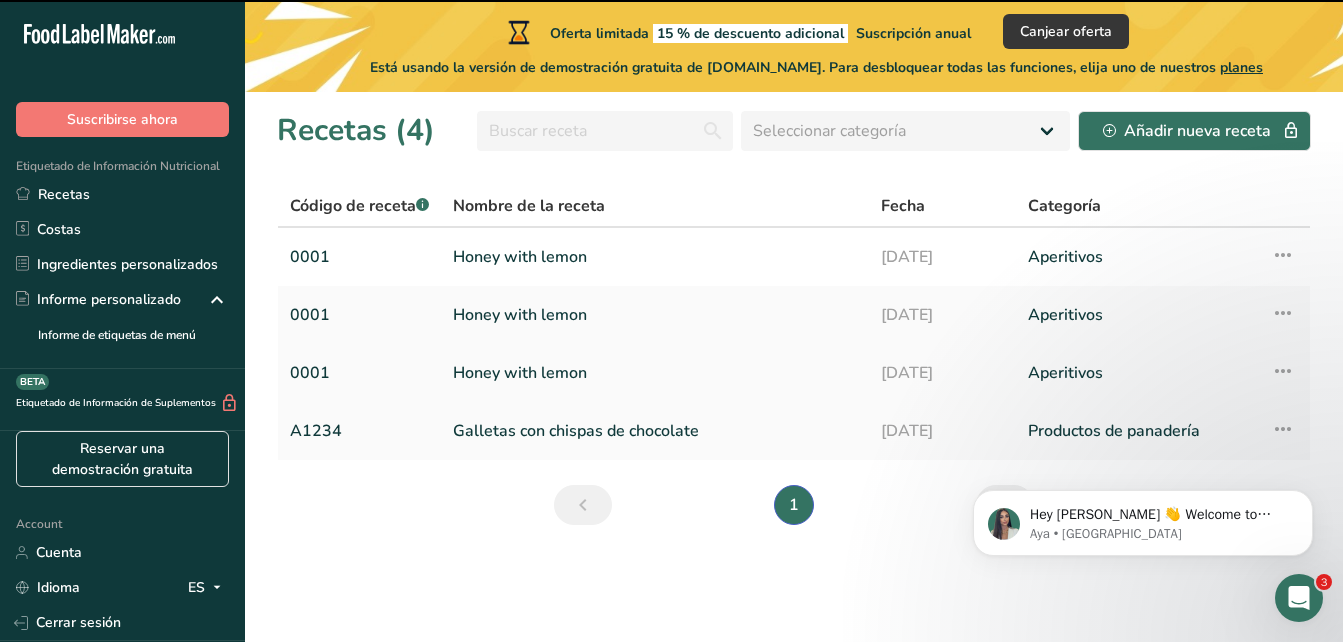 click on "Honey with lemon" at bounding box center (655, 373) 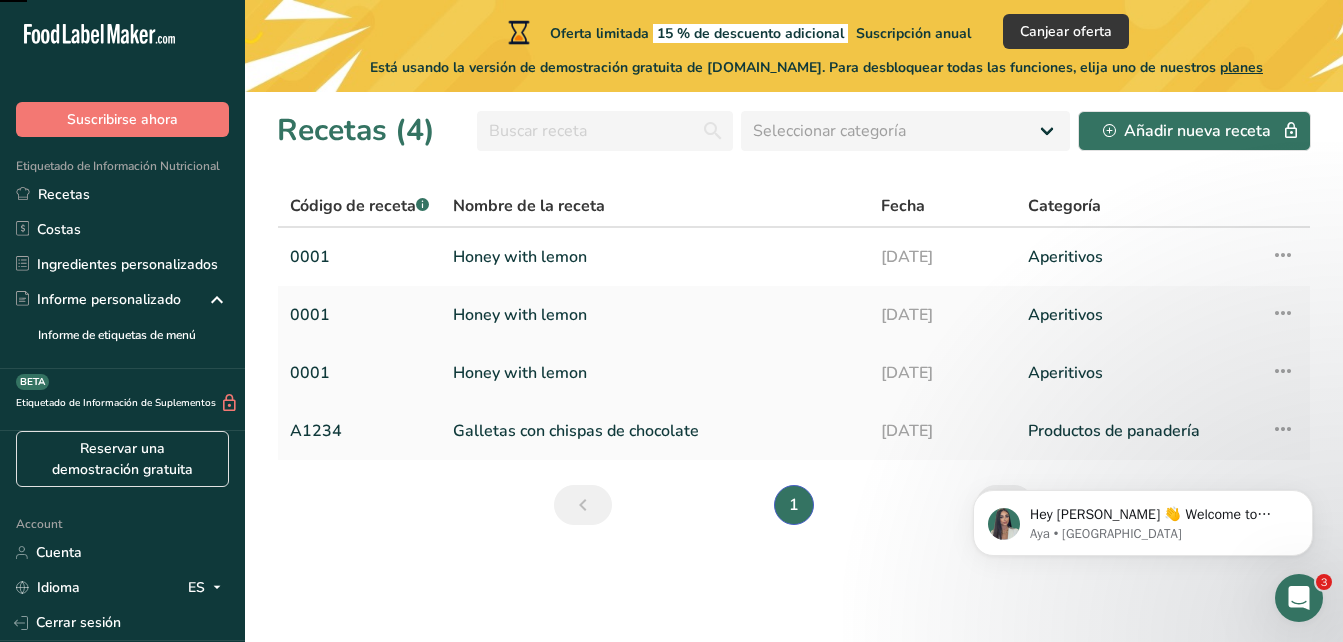 click on "Honey with lemon" at bounding box center (655, 373) 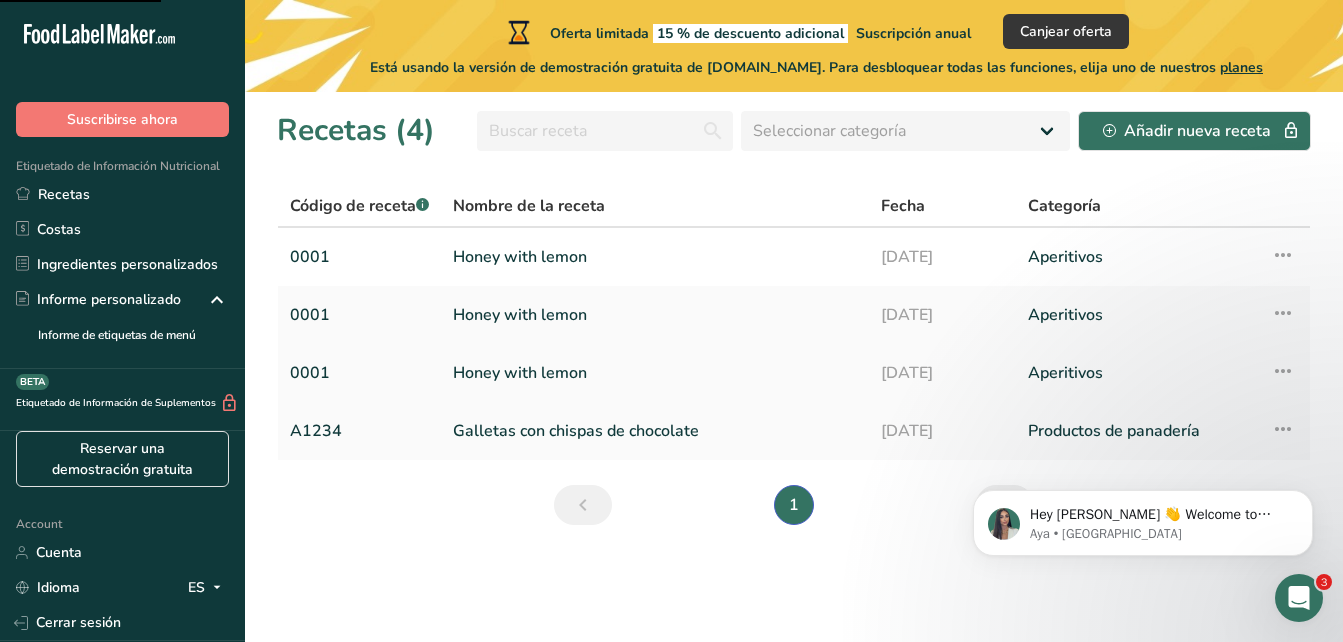 click on "Honey with lemon" at bounding box center (655, 373) 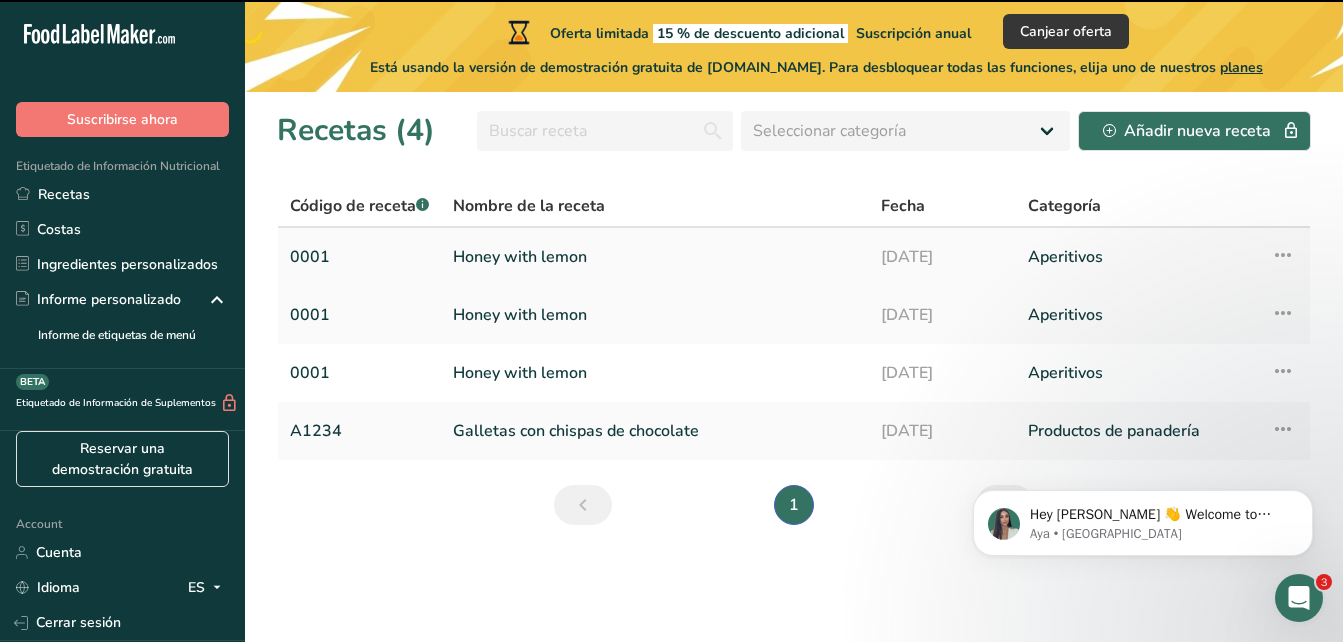 click on "Aperitivos" at bounding box center [1137, 257] 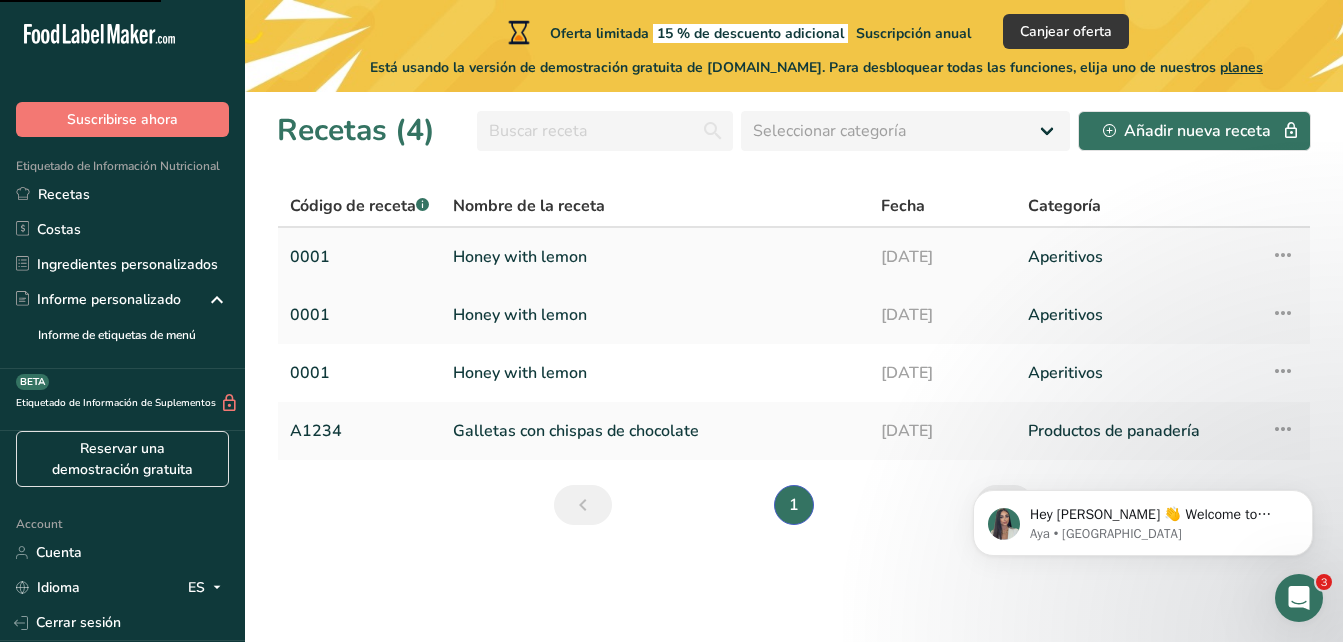 click on "Aperitivos" at bounding box center [1137, 257] 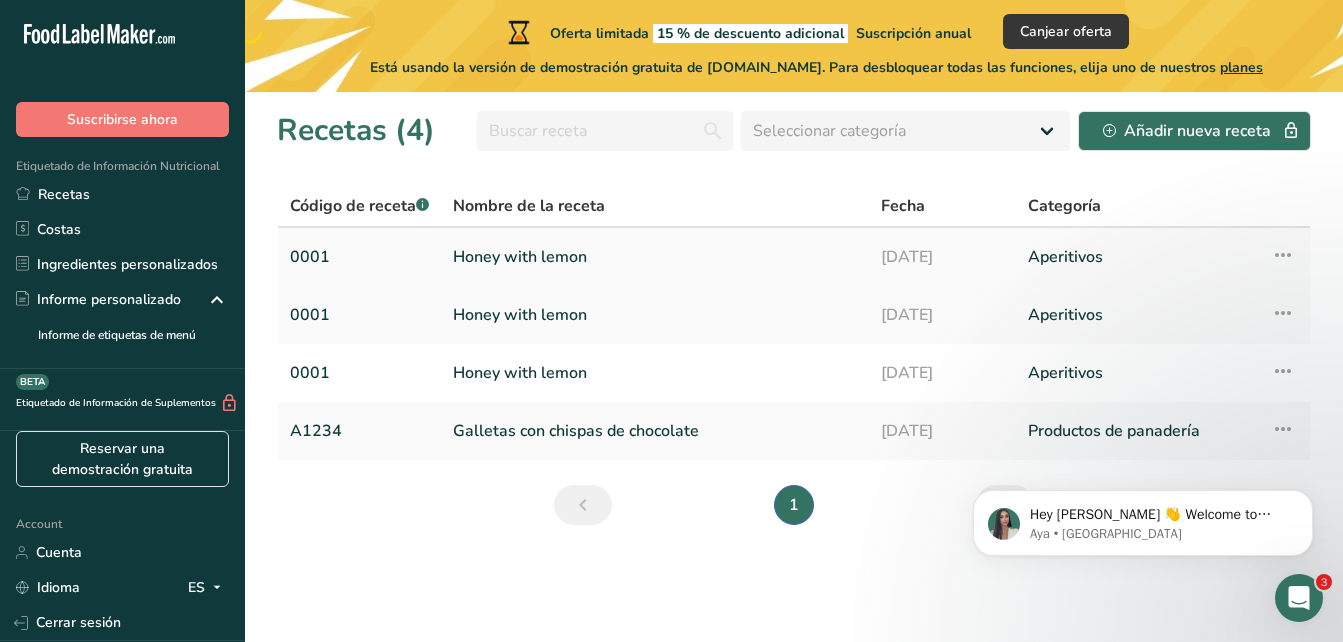 click on "Aperitivos" at bounding box center (1137, 257) 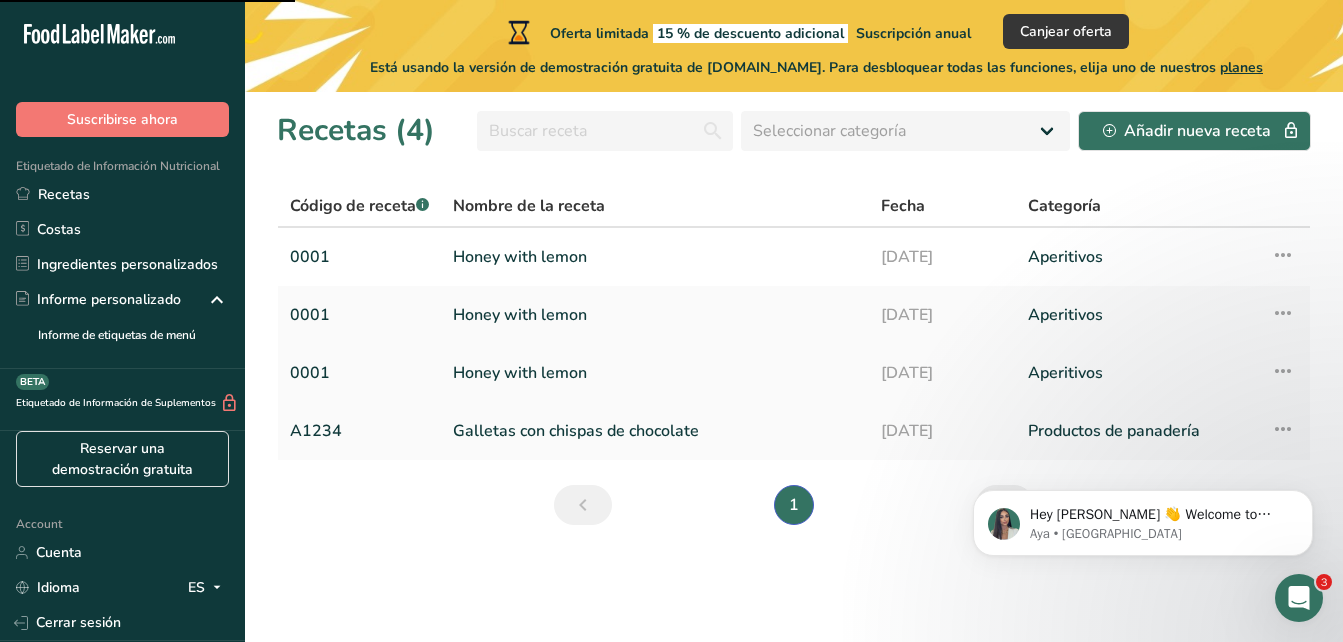 click at bounding box center (1283, 371) 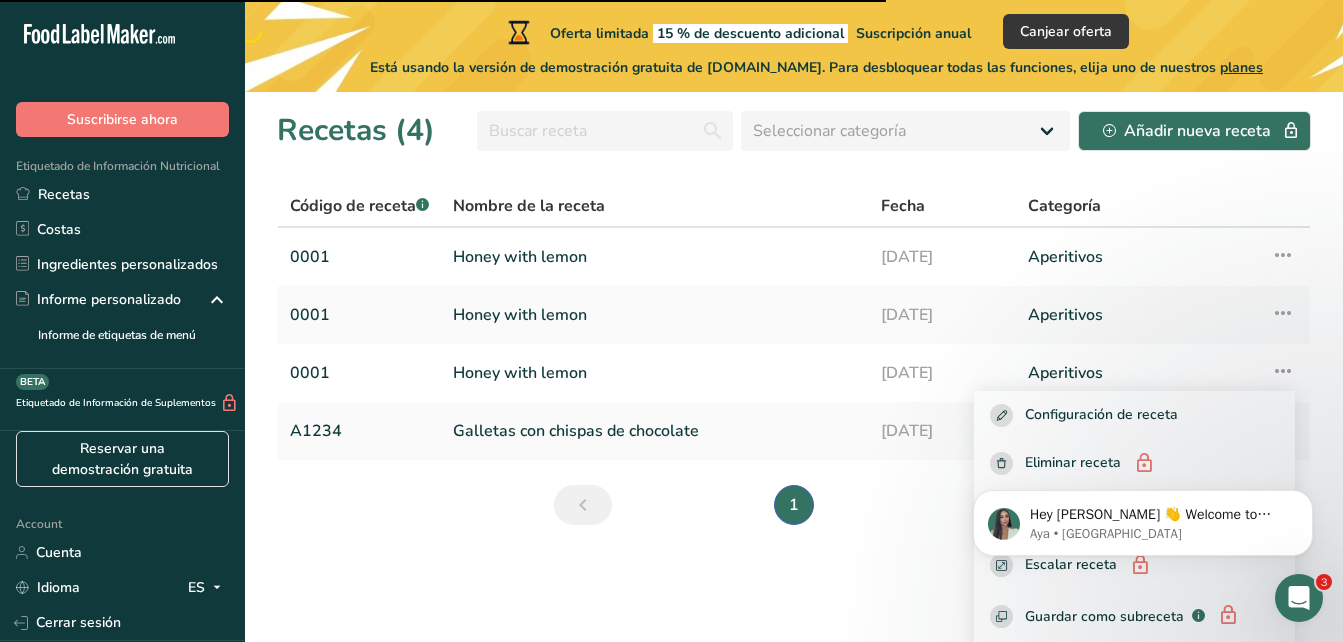 click on "Hey [PERSON_NAME] 👋 Welcome to Food Label Maker🙌 Take a look around! If you have any questions, just reply to this message. Aya • [GEOGRAPHIC_DATA]" at bounding box center [1143, 431] 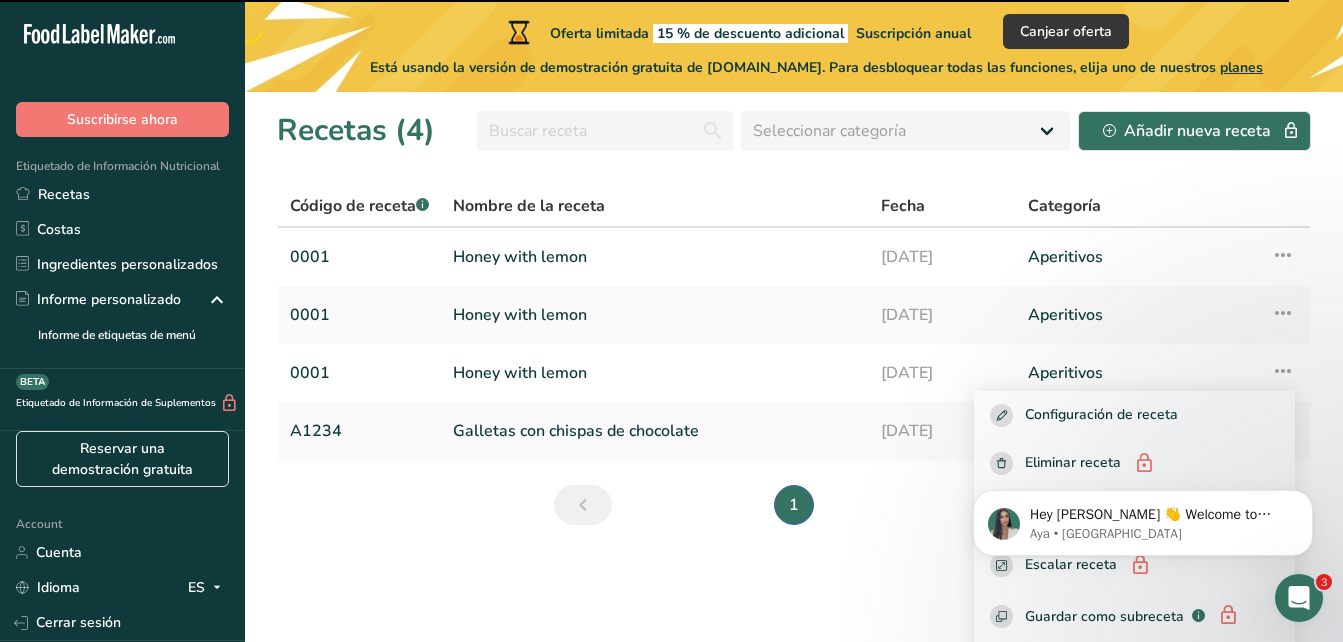 click on "Hey [PERSON_NAME] 👋 Welcome to Food Label Maker🙌 Take a look around! If you have any questions, just reply to this message. Aya • [GEOGRAPHIC_DATA]" at bounding box center [1143, 431] 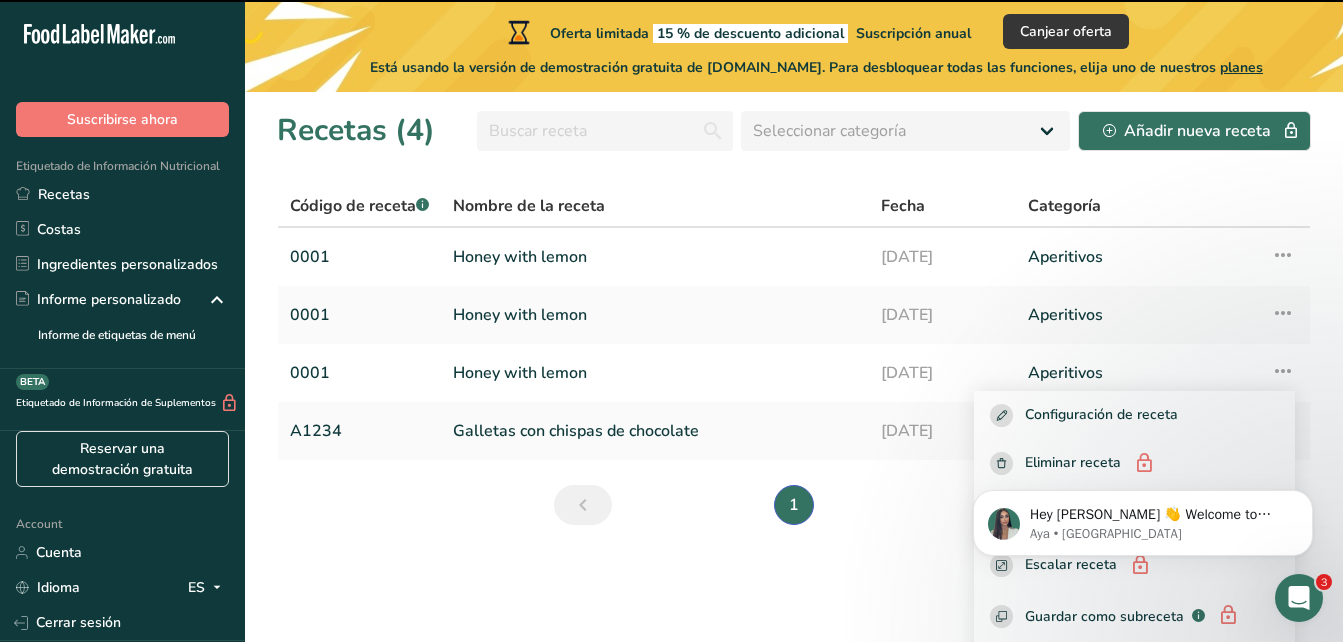 click on "Hey [PERSON_NAME] 👋 Welcome to Food Label Maker🙌 Take a look around! If you have any questions, just reply to this message. Aya • [GEOGRAPHIC_DATA]" at bounding box center [1143, 431] 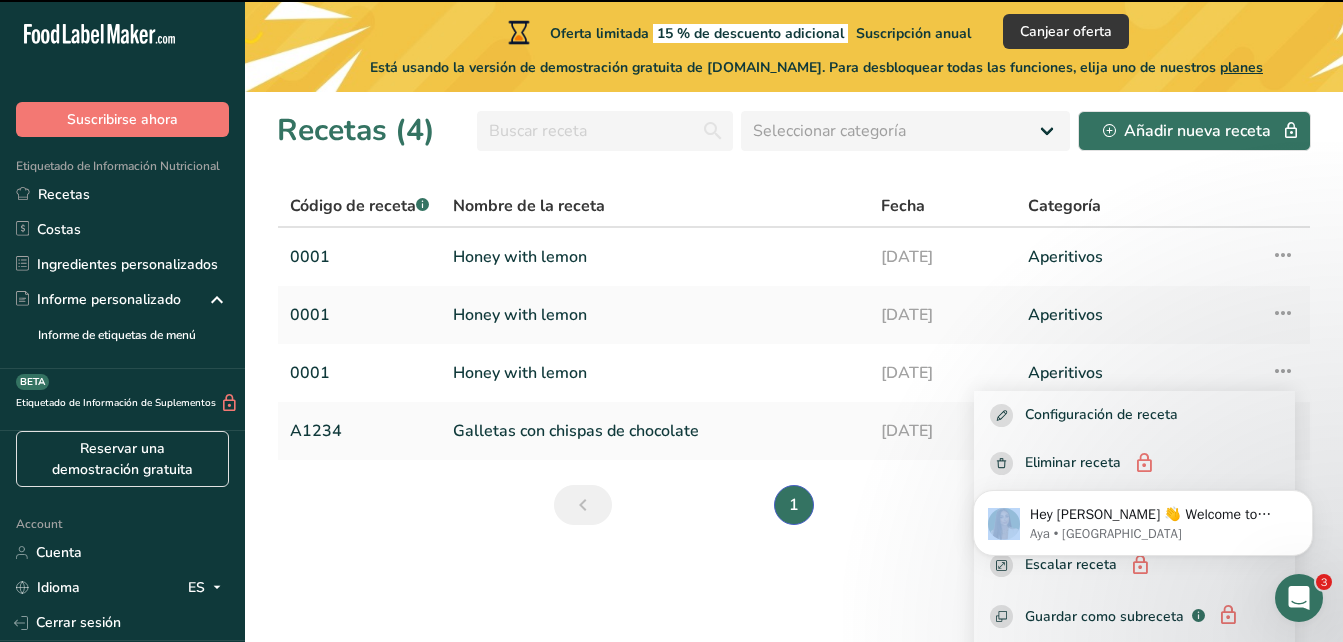 click on "Hey [PERSON_NAME] 👋 Welcome to Food Label Maker🙌 Take a look around! If you have any questions, just reply to this message. Aya • [GEOGRAPHIC_DATA]" at bounding box center (1143, 431) 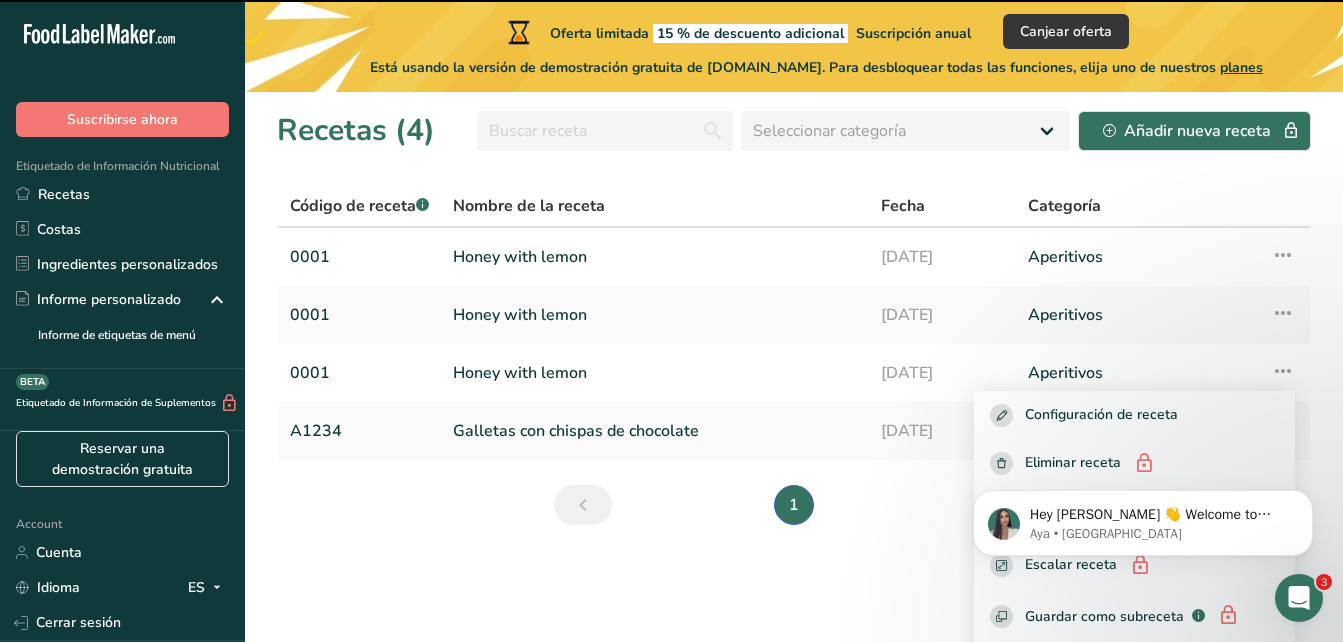 drag, startPoint x: 994, startPoint y: 424, endPoint x: 983, endPoint y: 426, distance: 11.18034 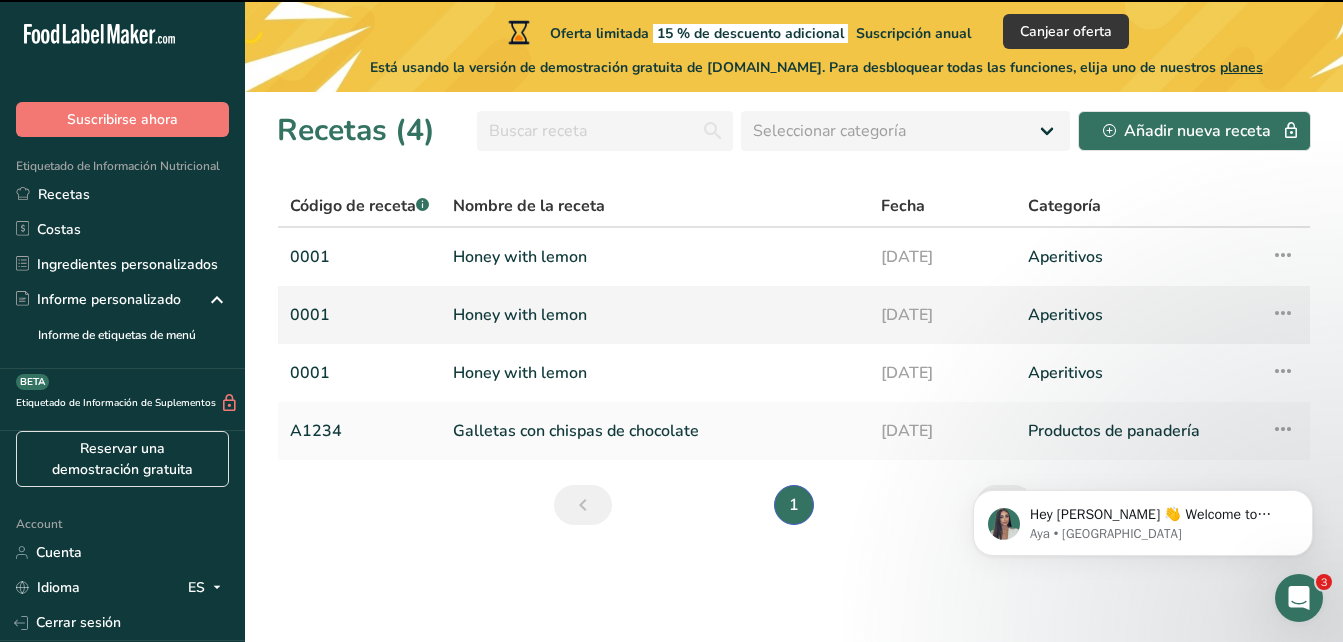 click on "0001" at bounding box center (359, 315) 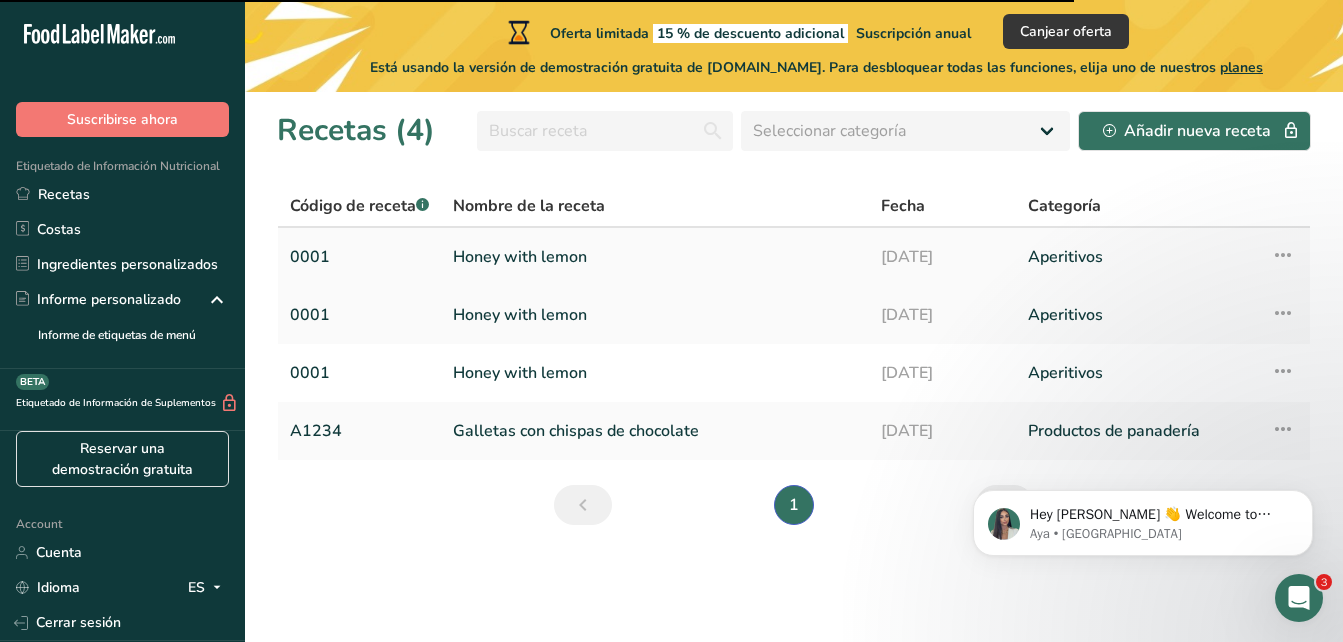 click on "Honey with lemon" at bounding box center [655, 257] 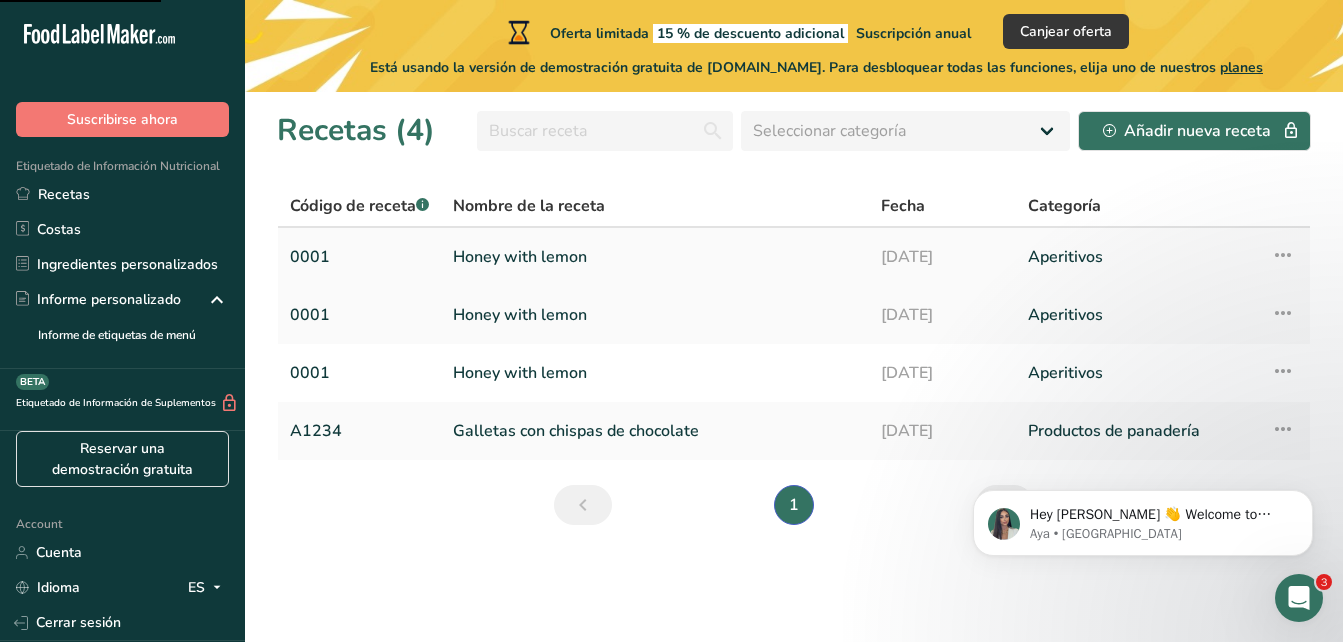click on "Configuración de receta       Eliminar receta             Duplicar receta               Escalar receta               Guardar como subreceta   .a-a{fill:#347362;}.b-a{fill:#fff;}                                 Desglose nutricional                 Tarjeta de la receta
Novedad
Informe de patrón de aminoácidos             Historial de actividad" at bounding box center (1284, 257) 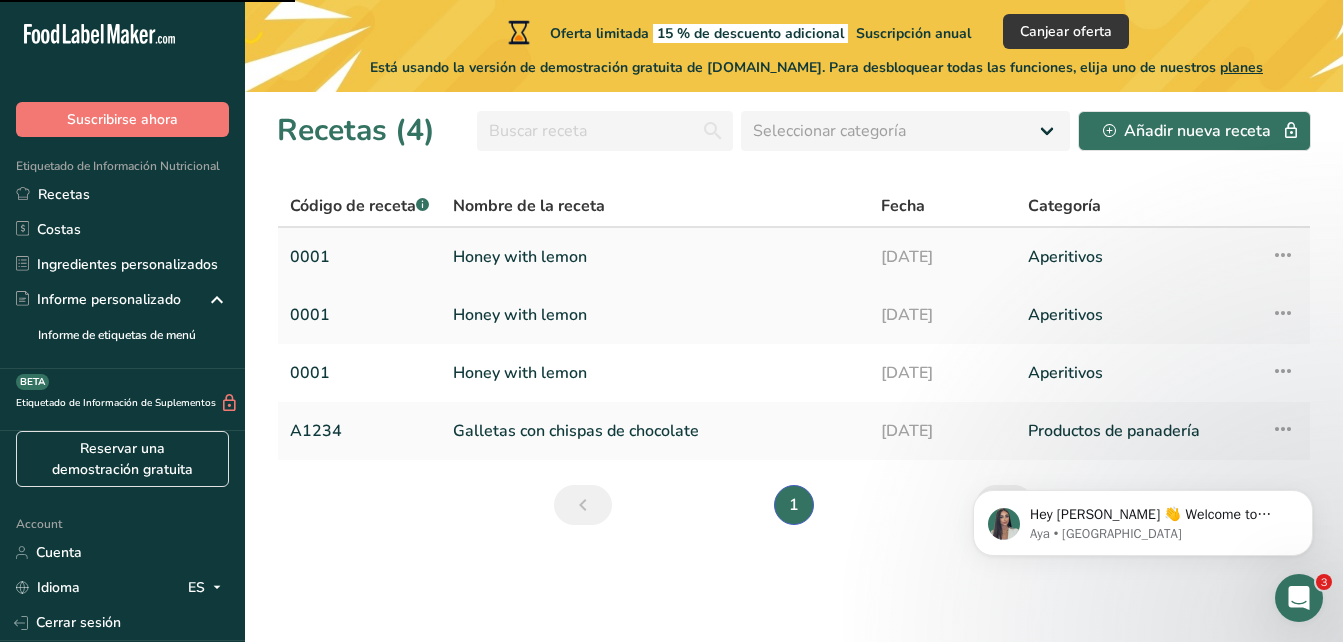 click on "Configuración de receta       Eliminar receta             Duplicar receta               Escalar receta               Guardar como subreceta   .a-a{fill:#347362;}.b-a{fill:#fff;}                                 Desglose nutricional                 Tarjeta de la receta
Novedad
Informe de patrón de aminoácidos             Historial de actividad" at bounding box center (1284, 257) 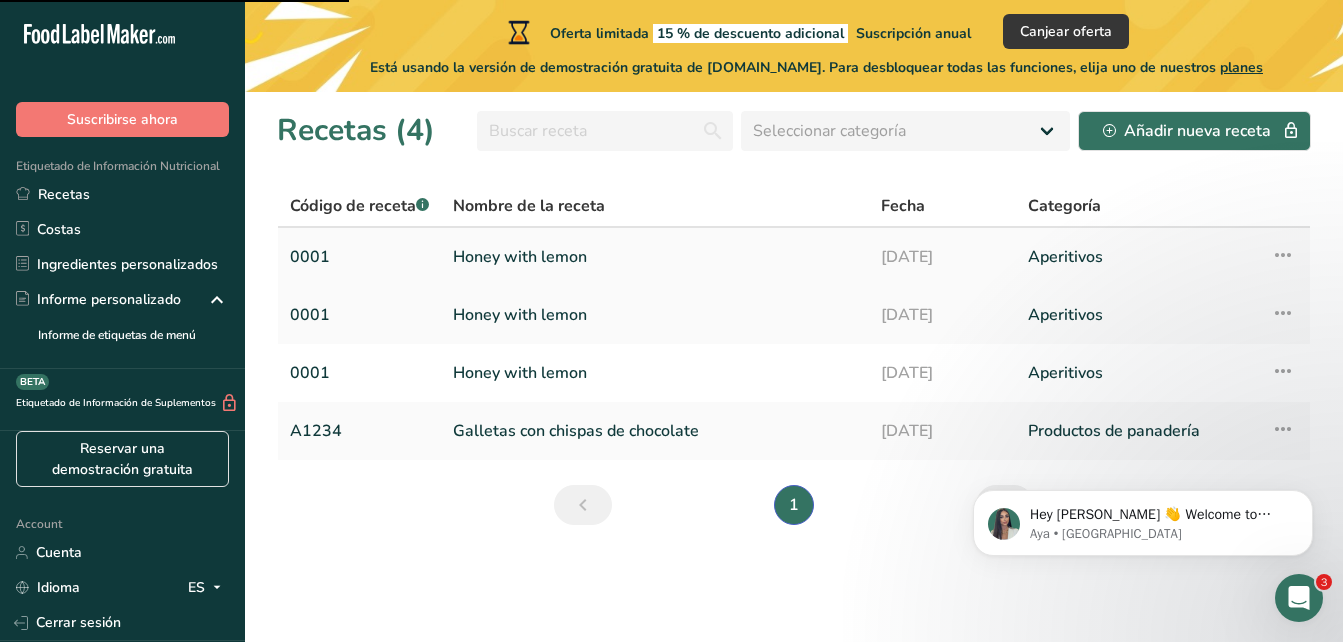 click on "Configuración de receta       Eliminar receta             Duplicar receta               Escalar receta               Guardar como subreceta   .a-a{fill:#347362;}.b-a{fill:#fff;}                                 Desglose nutricional                 Tarjeta de la receta
Novedad
Informe de patrón de aminoácidos             Historial de actividad" at bounding box center [1284, 257] 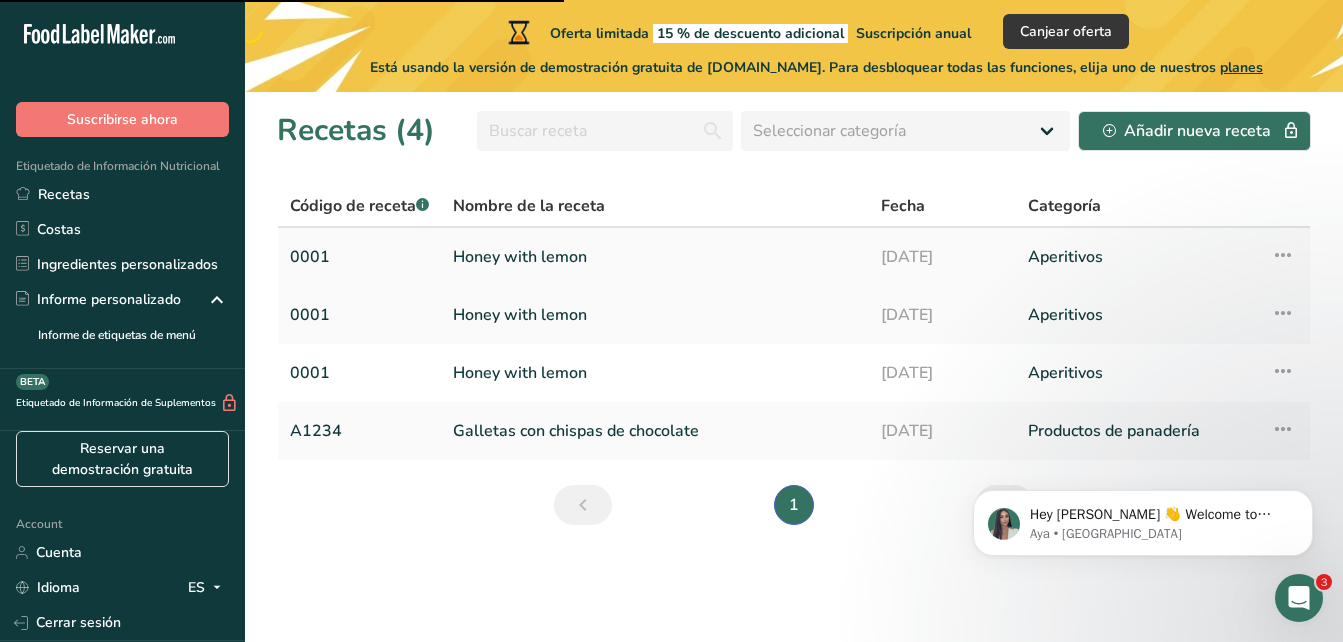 drag, startPoint x: 1267, startPoint y: 249, endPoint x: 1271, endPoint y: 264, distance: 15.524175 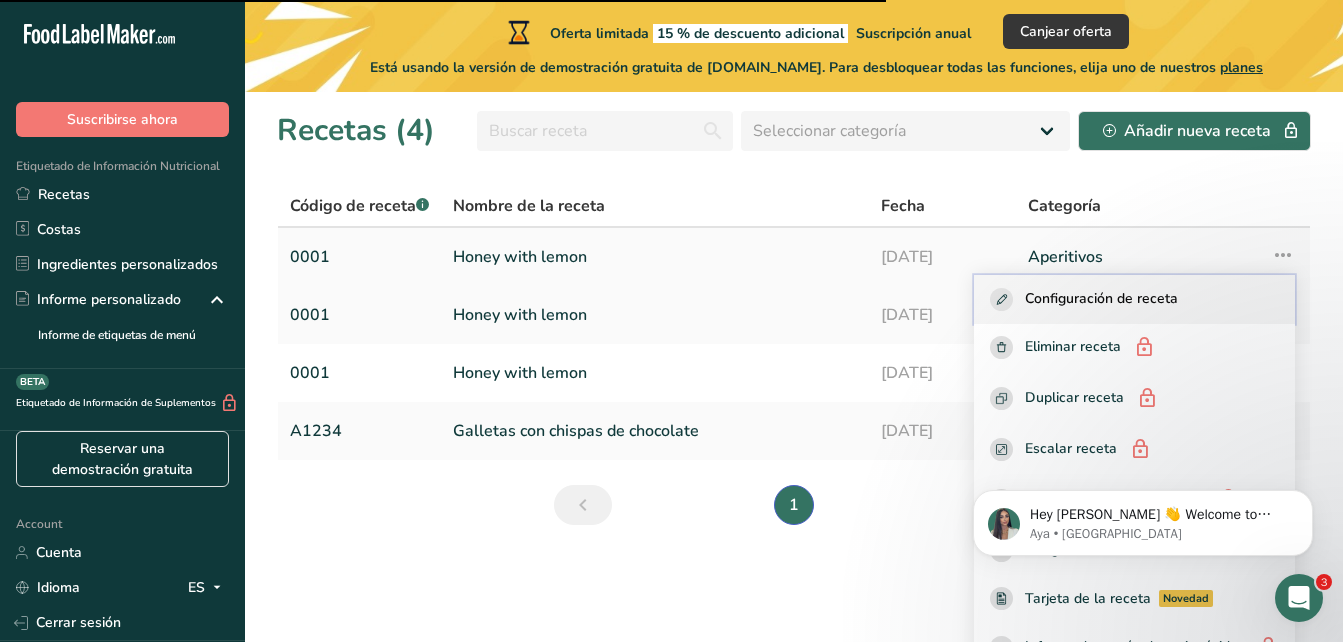 click on "Configuración de receta" at bounding box center (1101, 299) 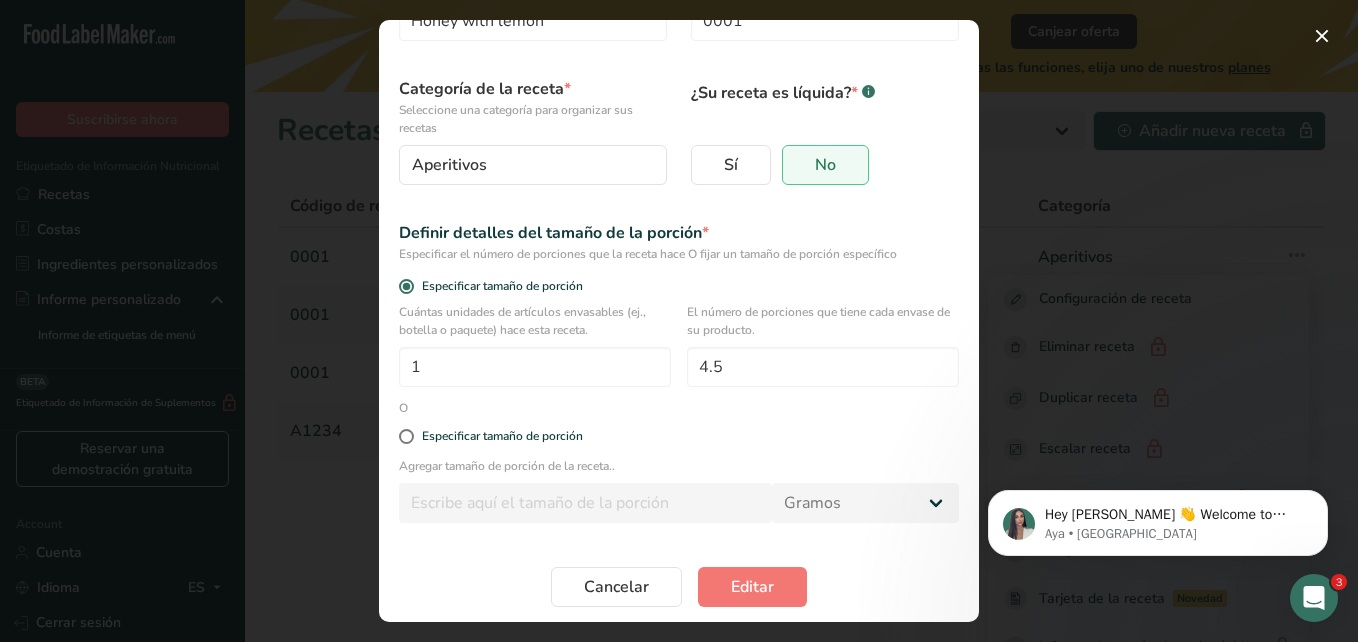 scroll, scrollTop: 128, scrollLeft: 0, axis: vertical 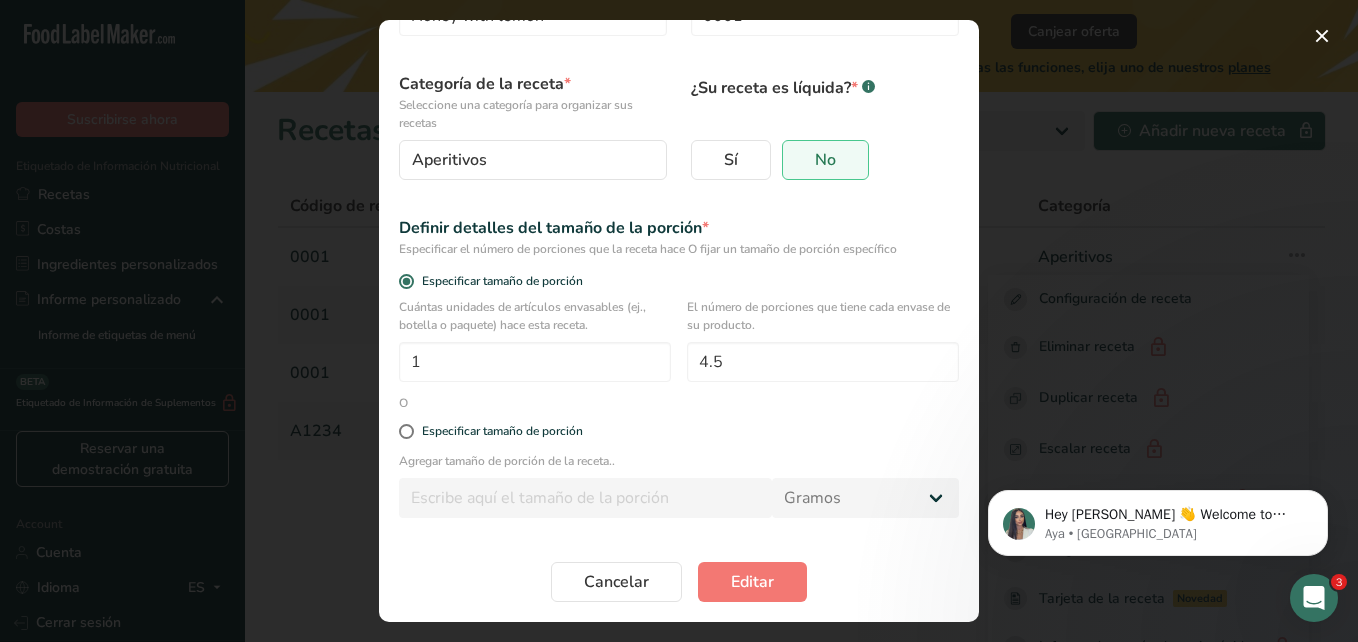 click on "Especificar tamaño de porción" at bounding box center (679, 432) 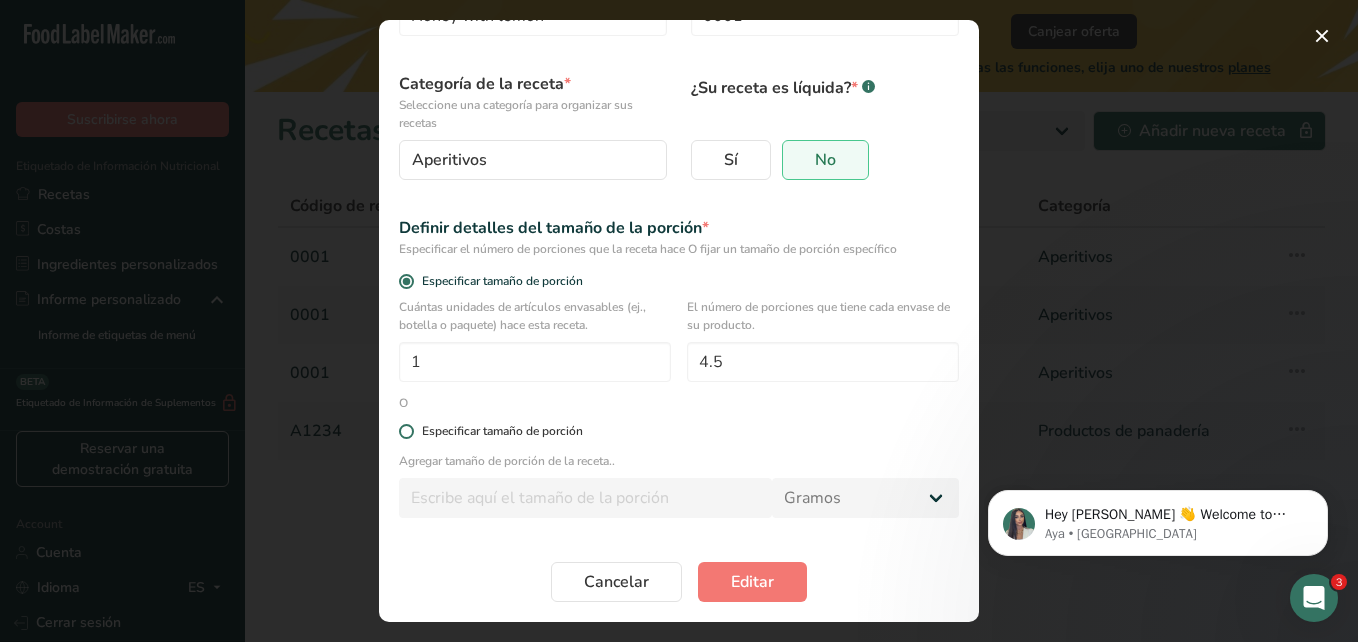 click on "Especificar tamaño de porción" at bounding box center [502, 431] 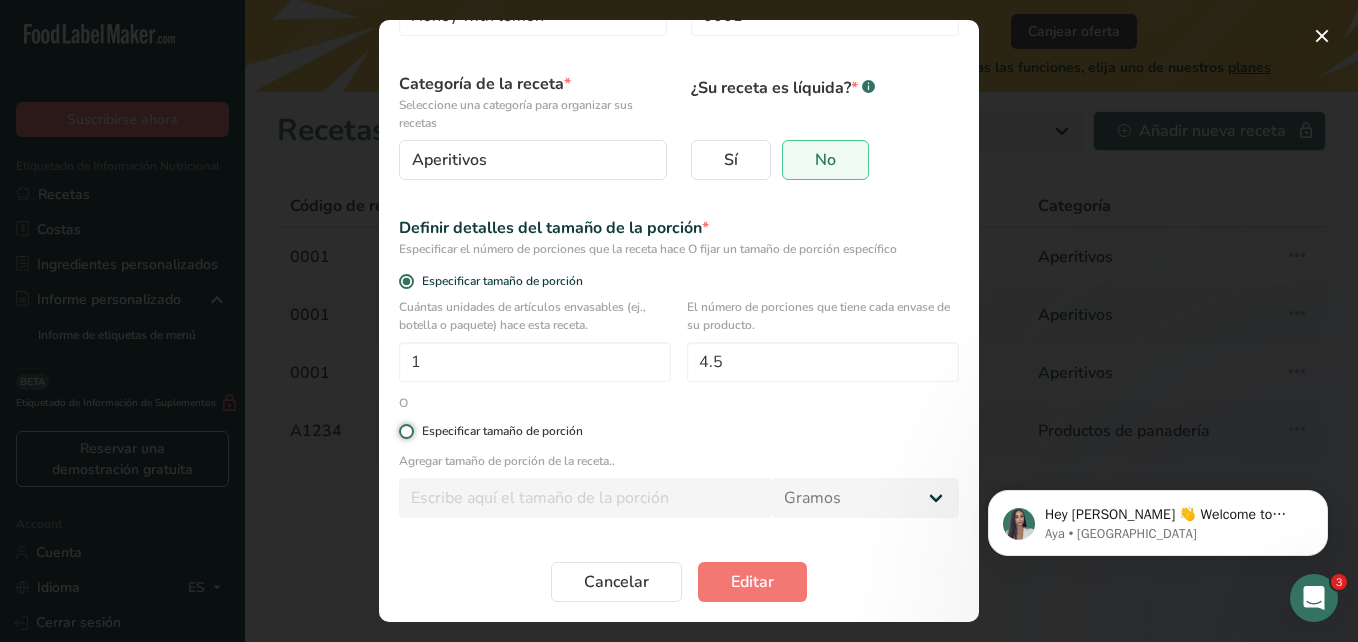 click on "Especificar tamaño de porción" at bounding box center [405, 431] 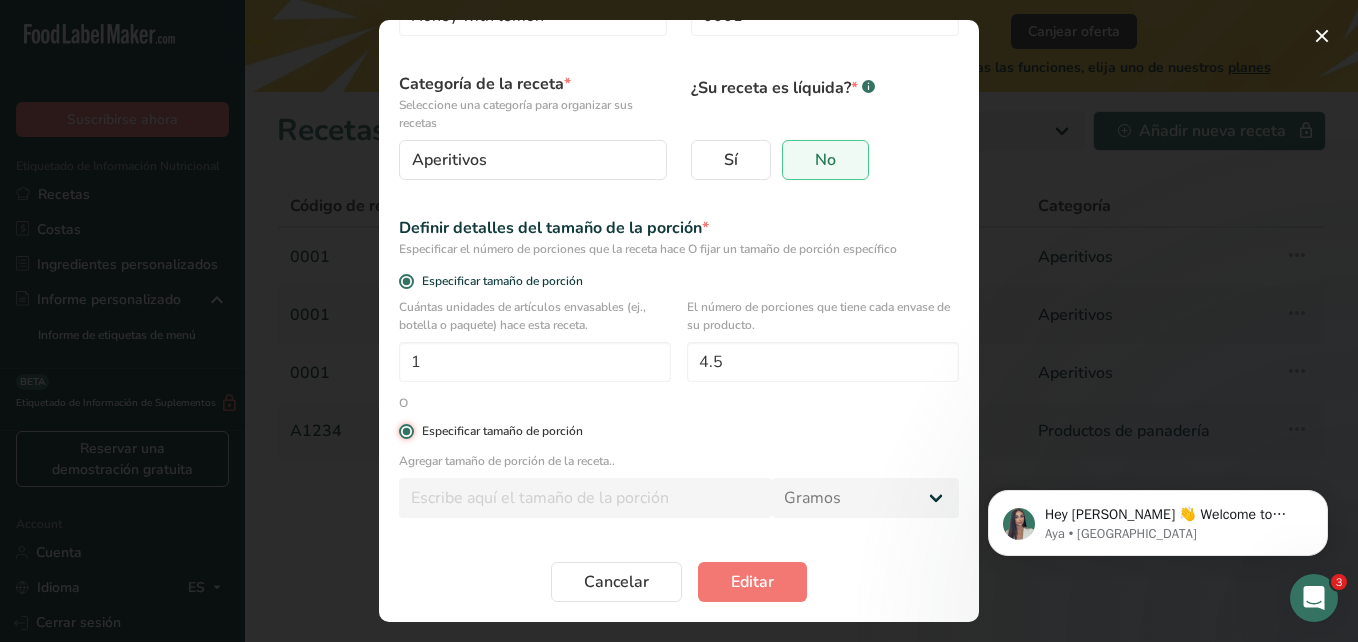 radio on "false" 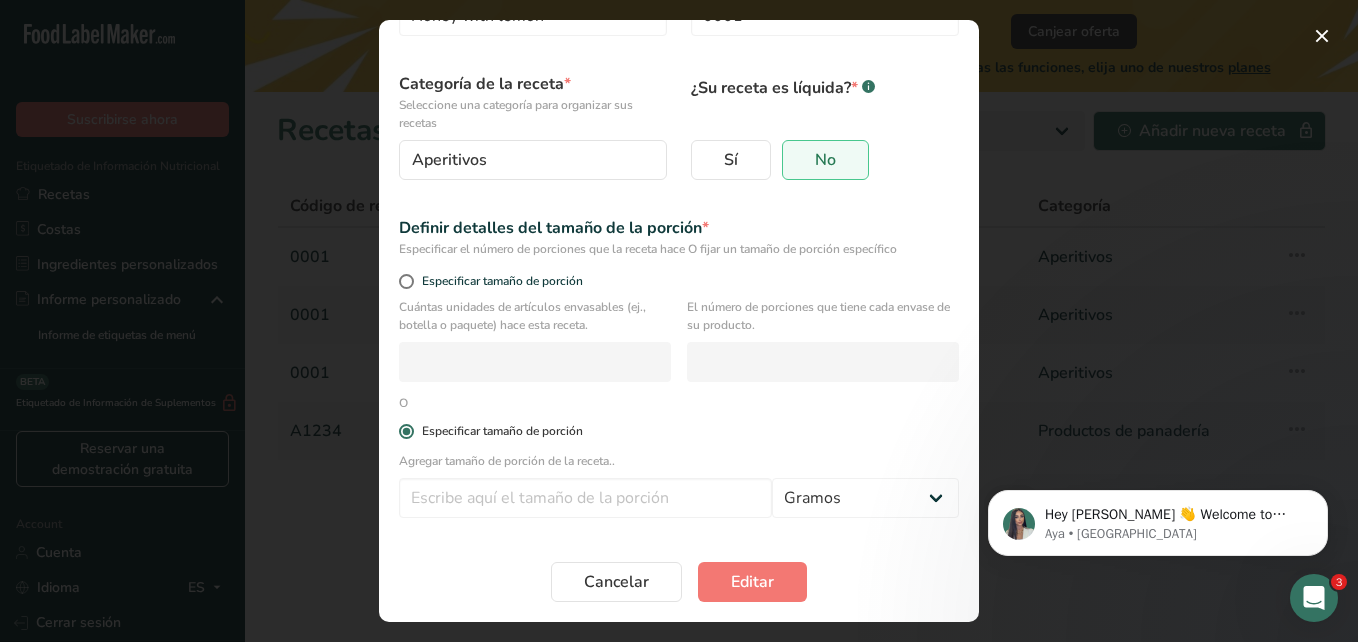 click on "Especificar tamaño de porción" at bounding box center (502, 431) 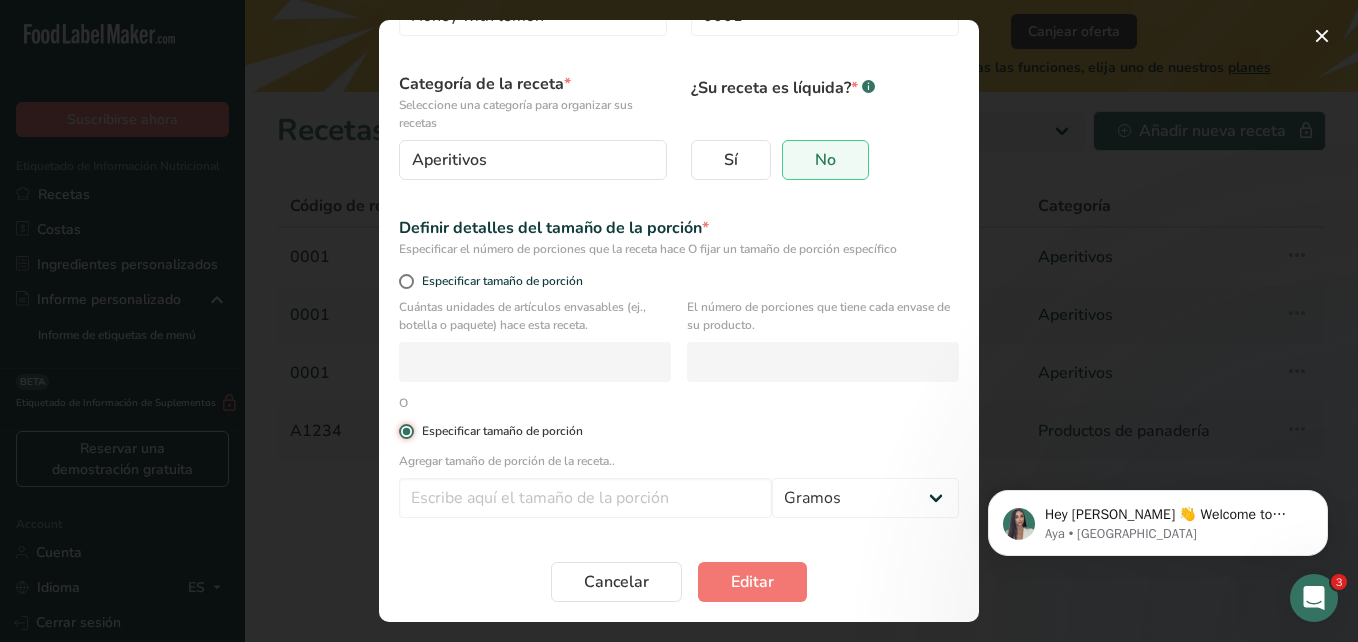 click on "Especificar tamaño de porción" at bounding box center [405, 431] 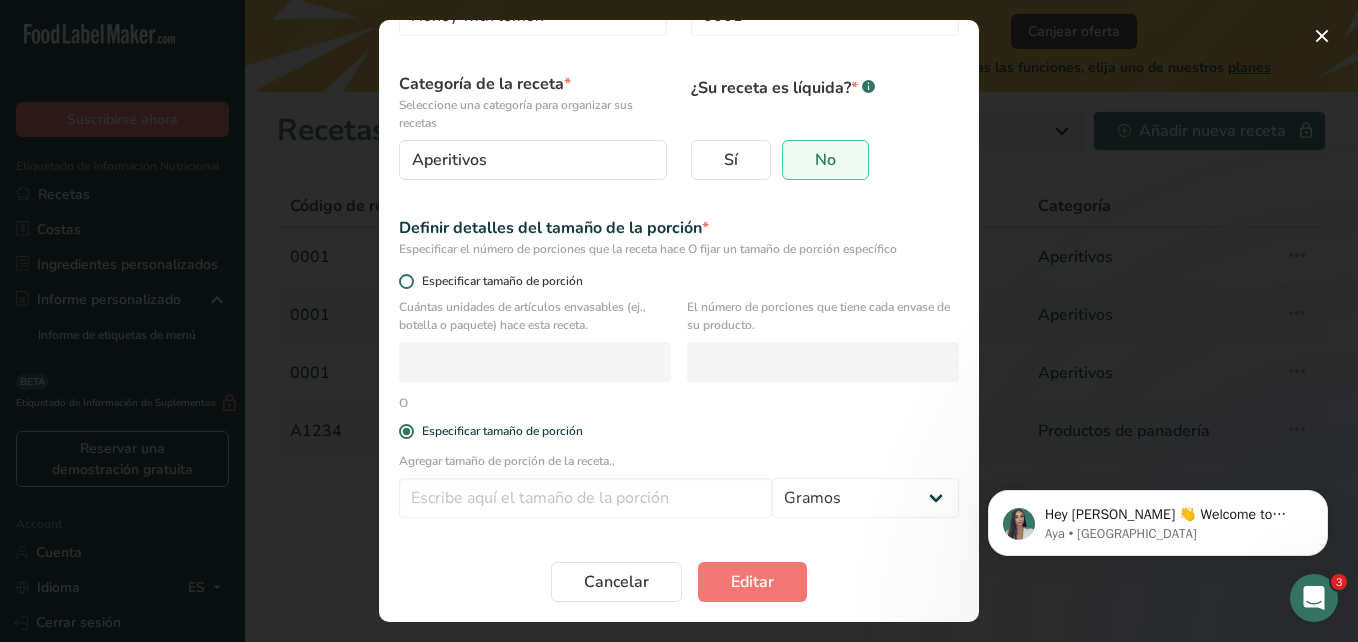 click on "Especificar tamaño de porción" at bounding box center (498, 281) 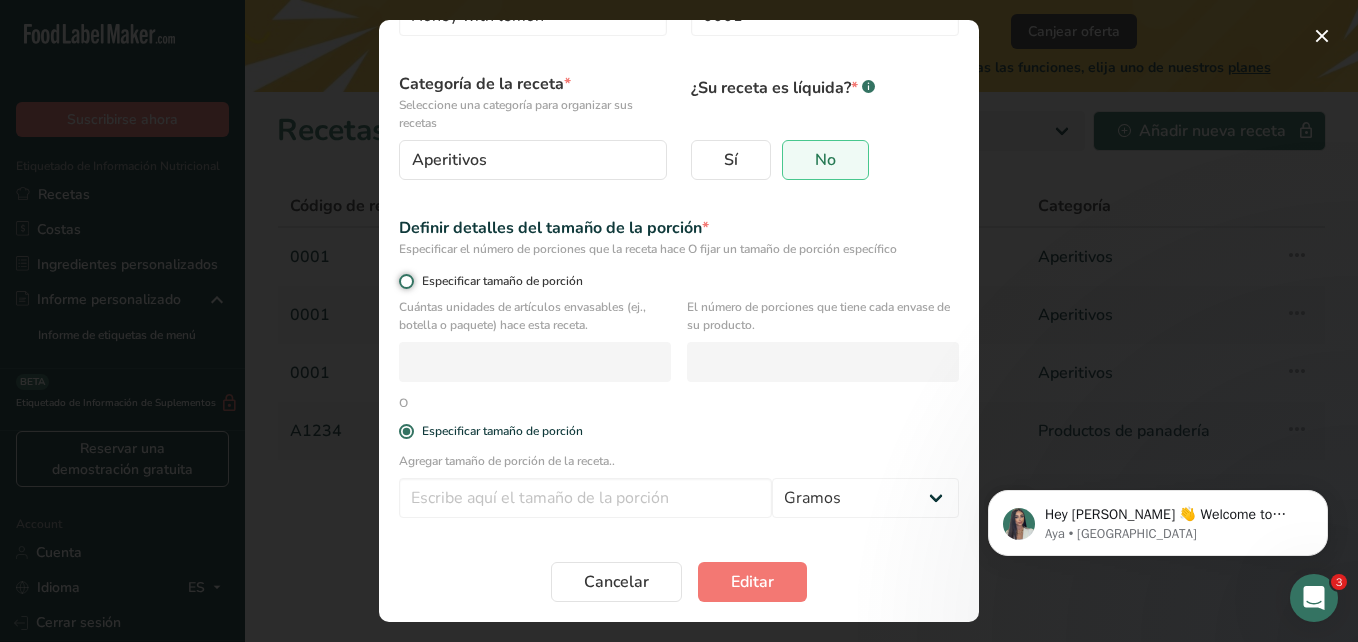 click on "Especificar tamaño de porción" at bounding box center (405, 281) 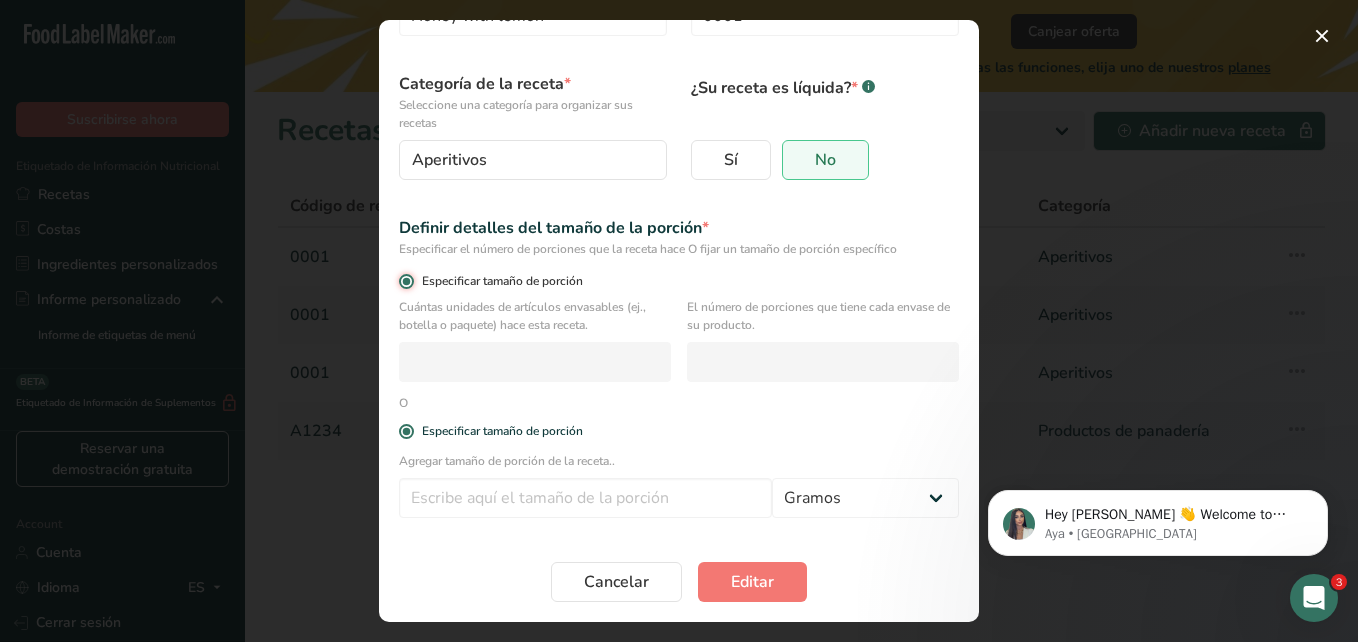 radio on "false" 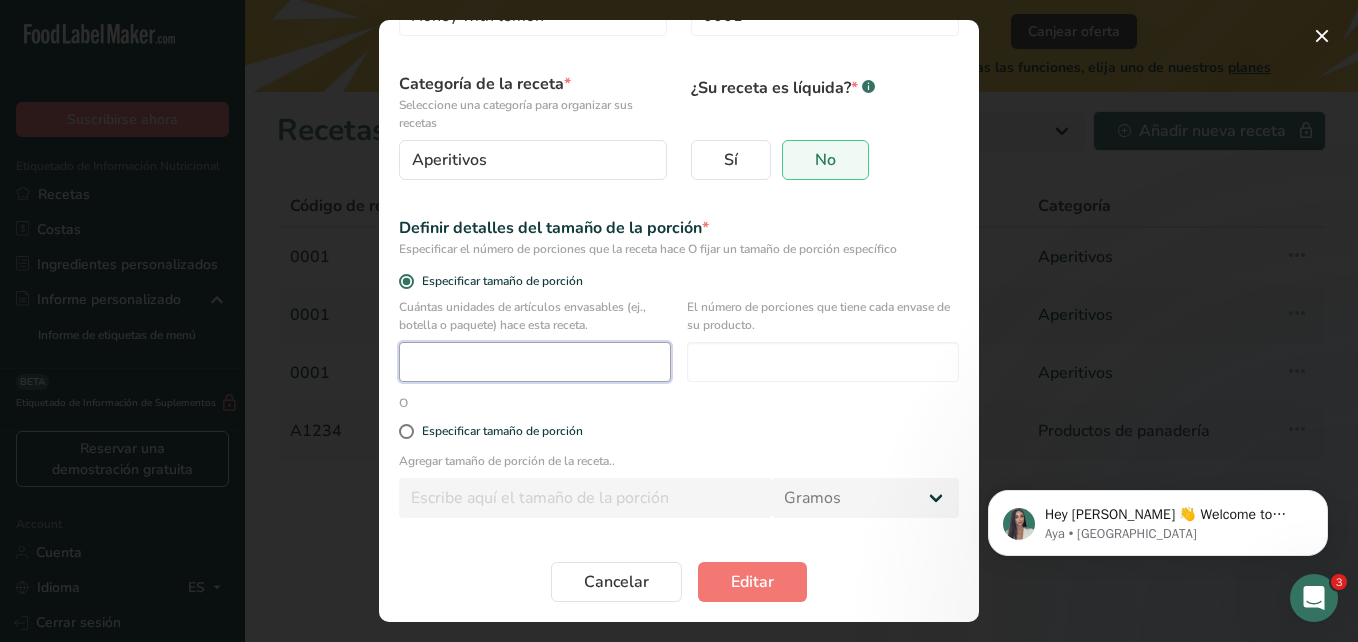 click at bounding box center [535, 362] 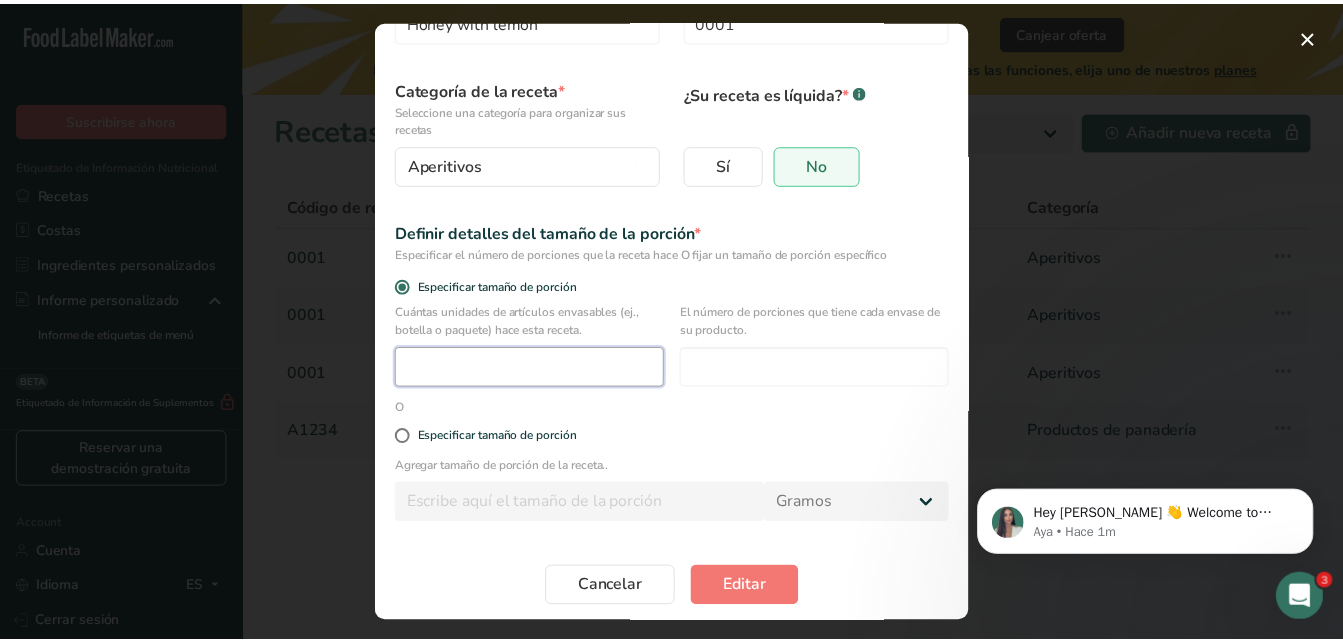 scroll, scrollTop: 128, scrollLeft: 0, axis: vertical 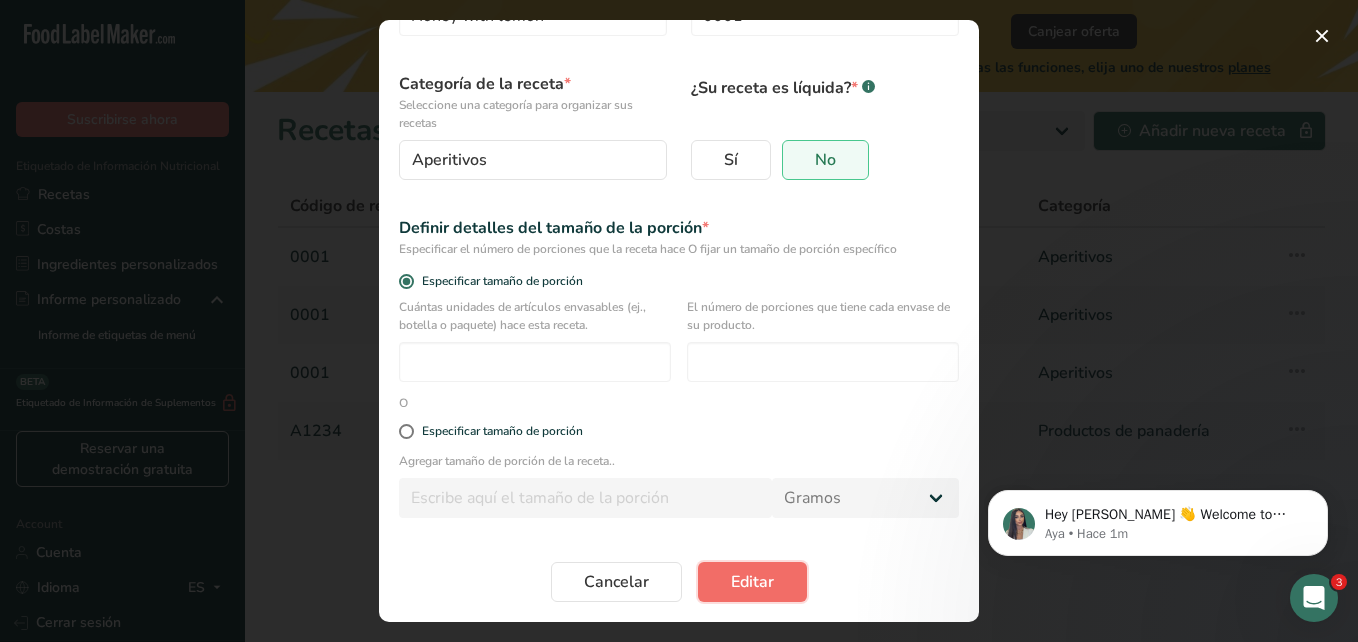 click on "Editar" at bounding box center [752, 582] 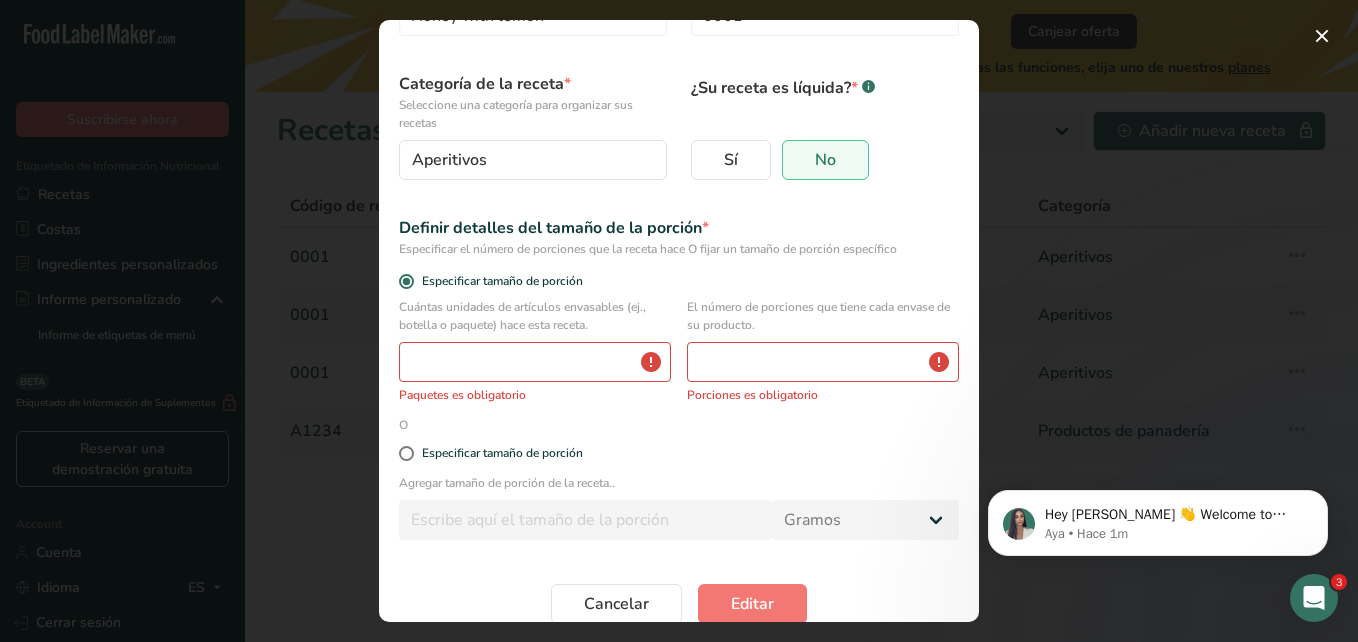 click on "Cuántas unidades de artículos envasables (ej., botella o paquete) hace esta receta.
Paquetes es obligatorio" at bounding box center [535, 351] 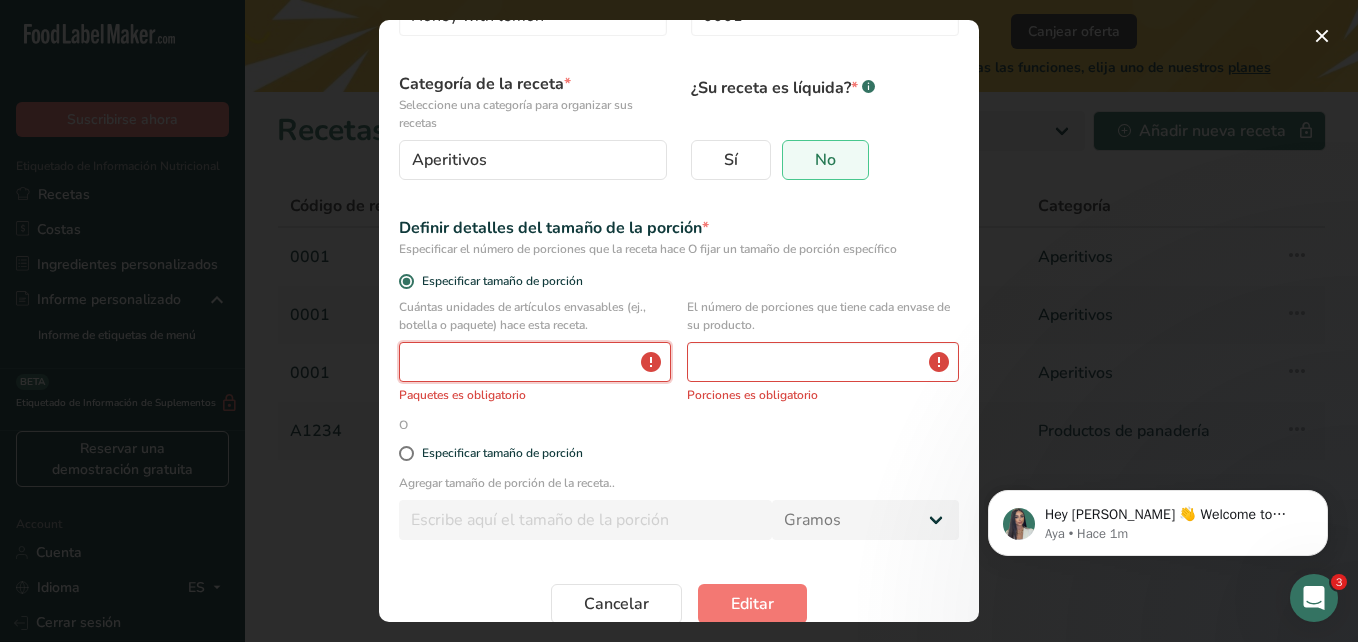 click at bounding box center (535, 362) 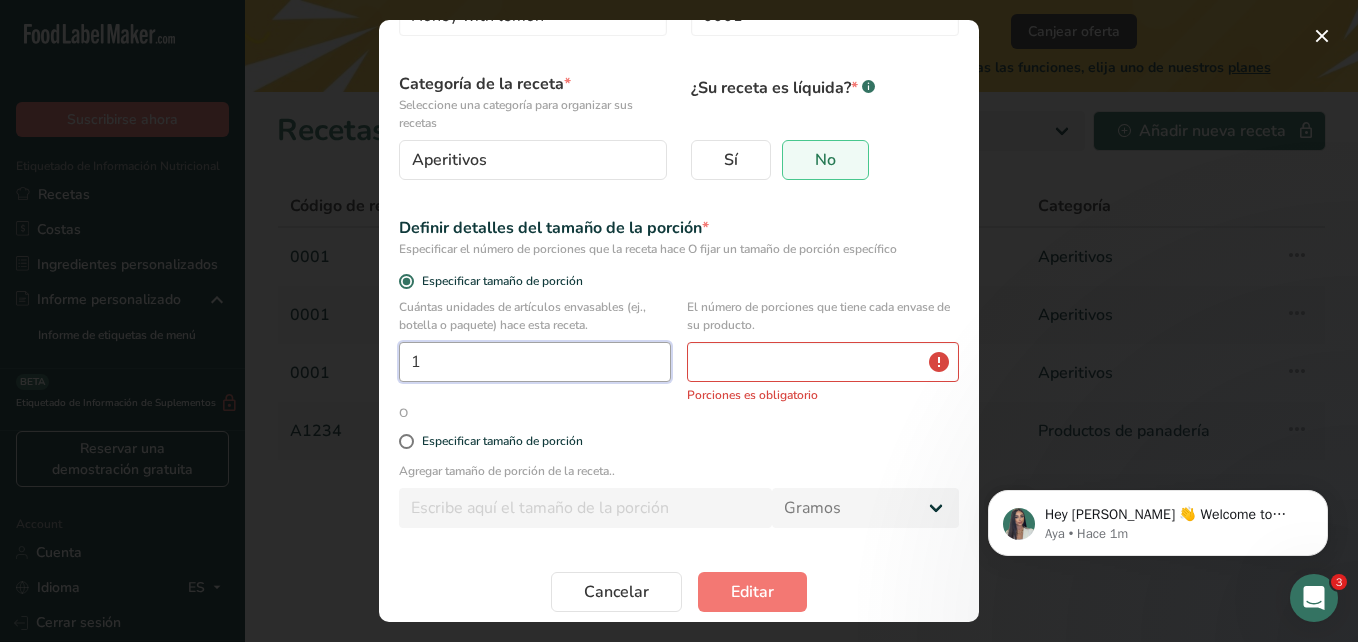 type on "1" 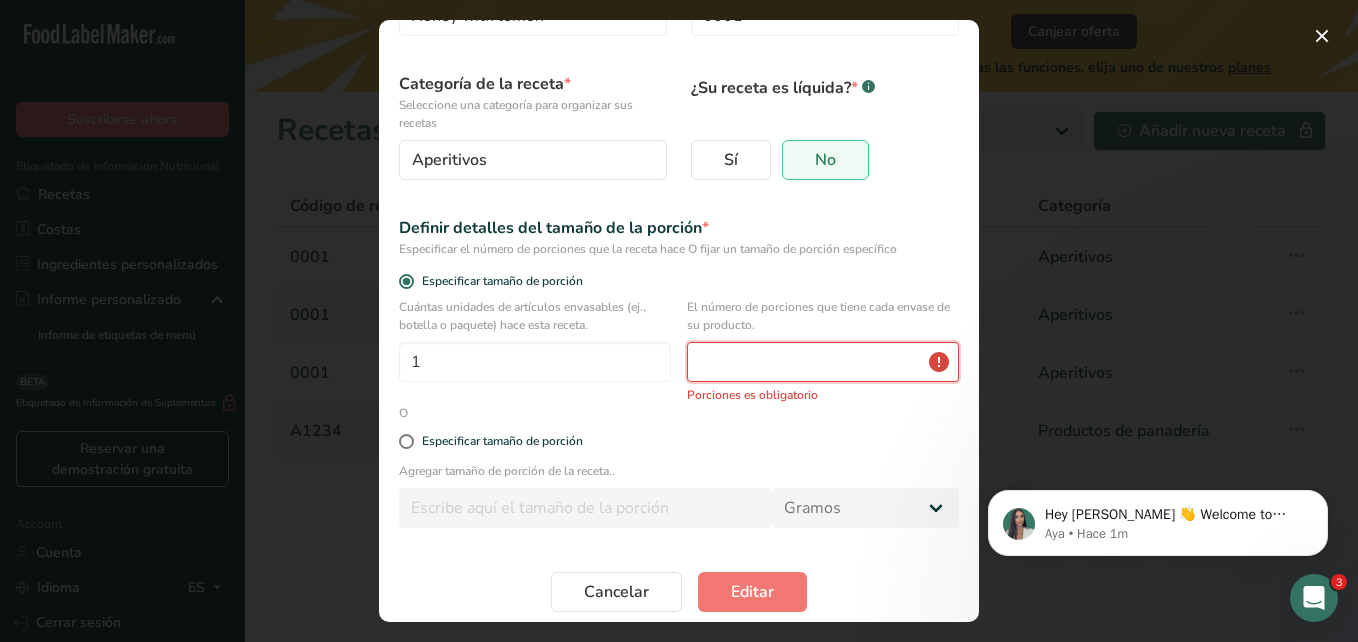 click at bounding box center [823, 362] 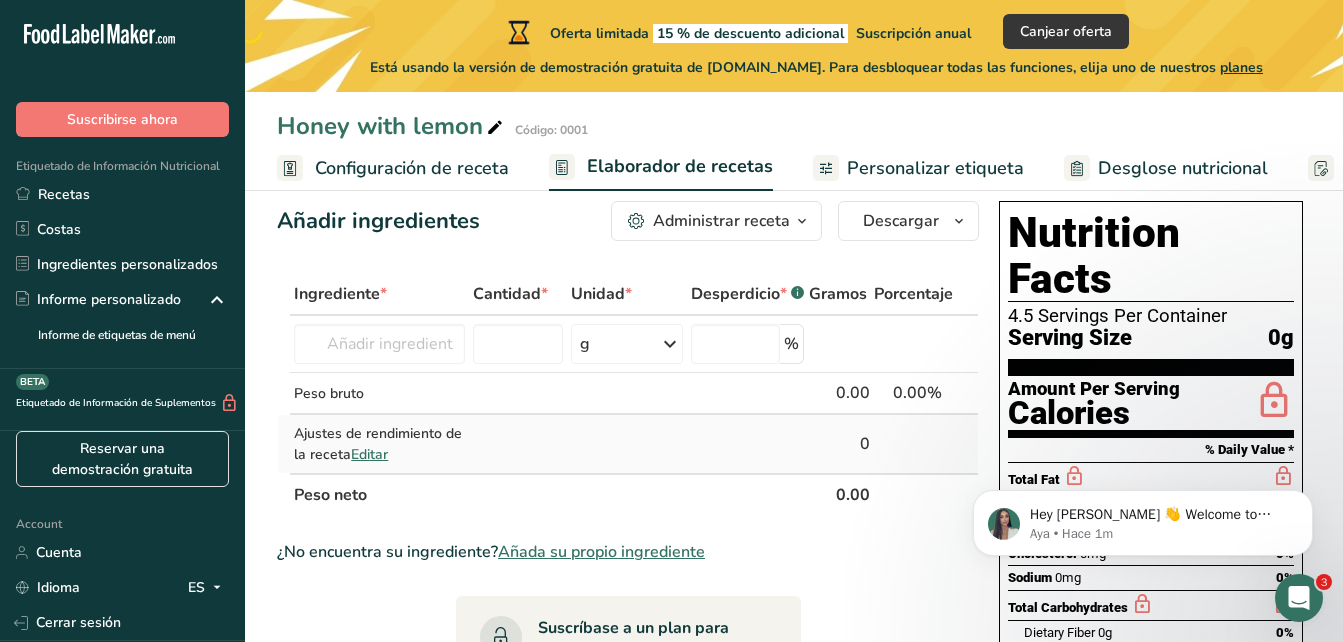 scroll, scrollTop: 0, scrollLeft: 0, axis: both 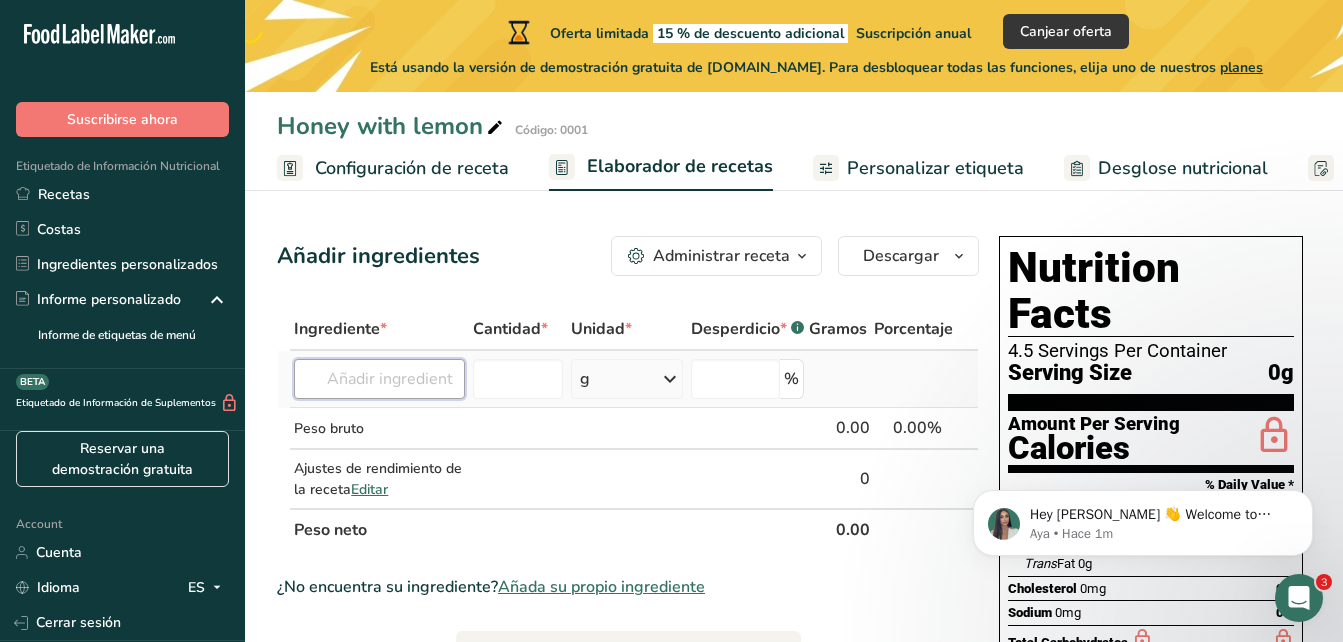 click at bounding box center [379, 379] 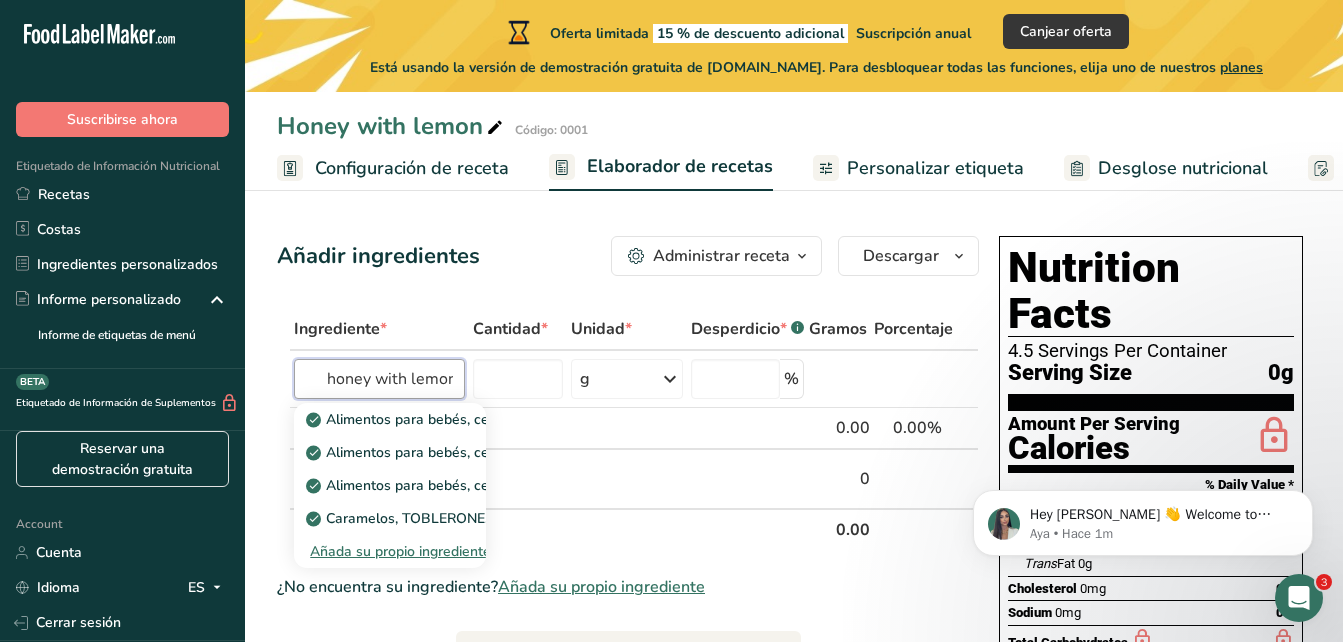 scroll, scrollTop: 0, scrollLeft: 2, axis: horizontal 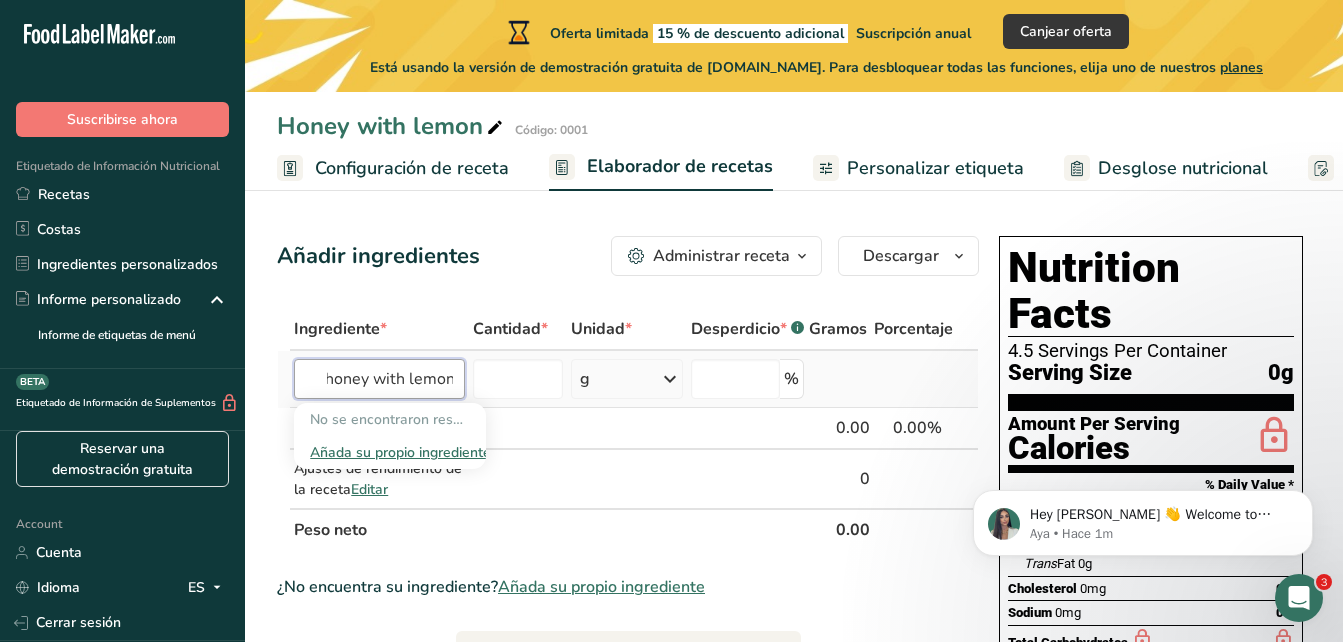 type on "honey with lemon" 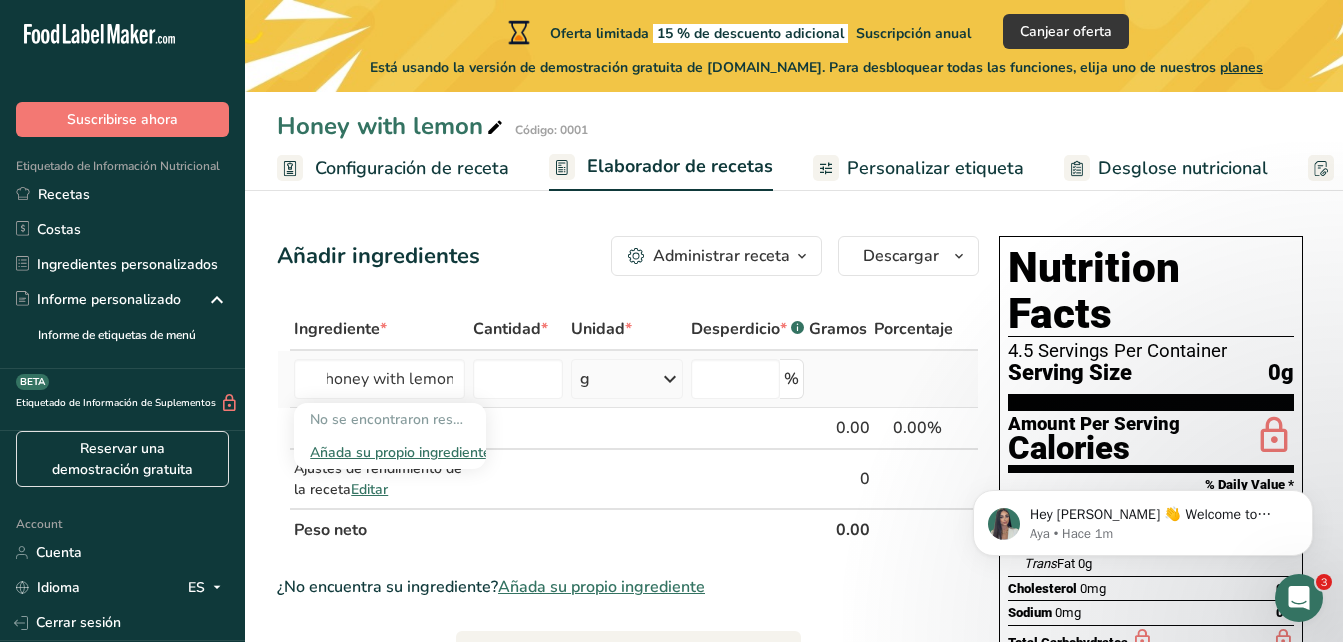 type 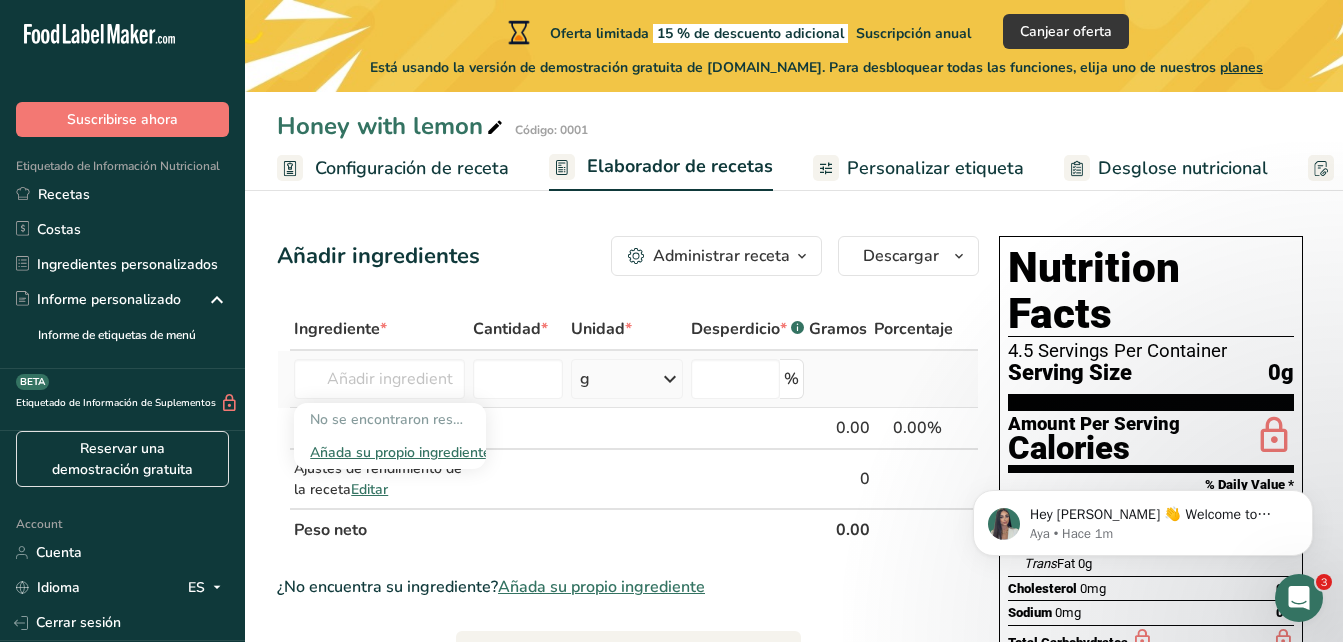 click on "Añada su propio ingrediente" at bounding box center (390, 452) 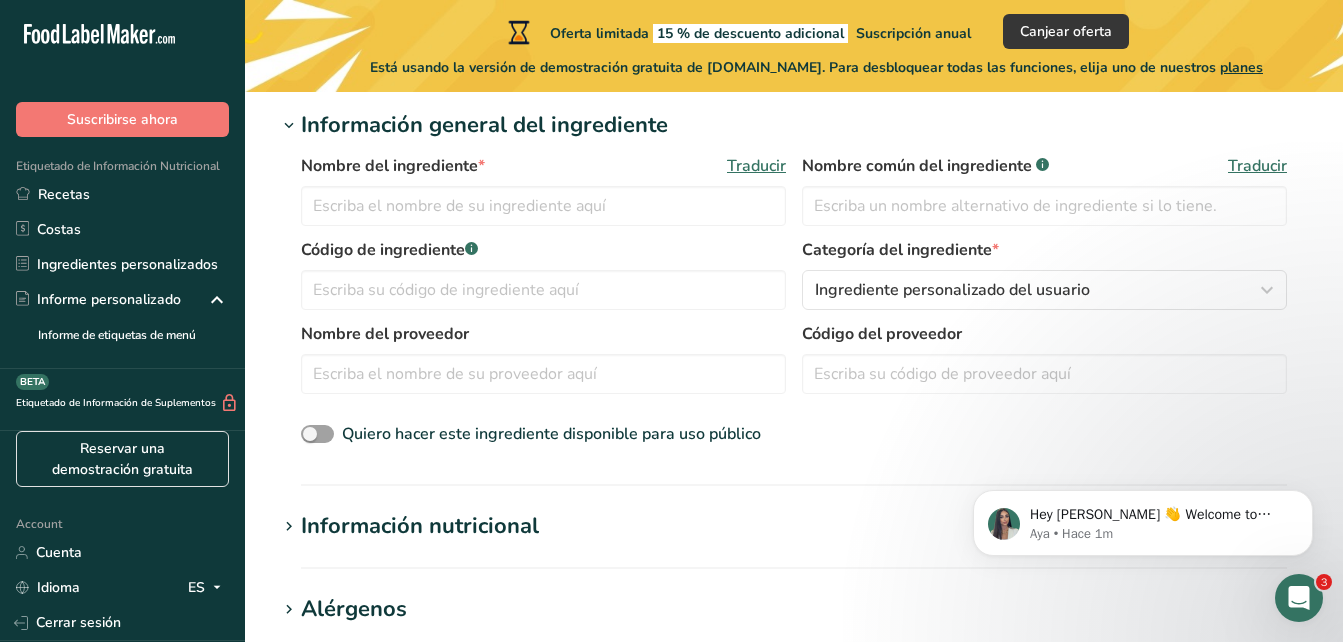 scroll, scrollTop: 400, scrollLeft: 0, axis: vertical 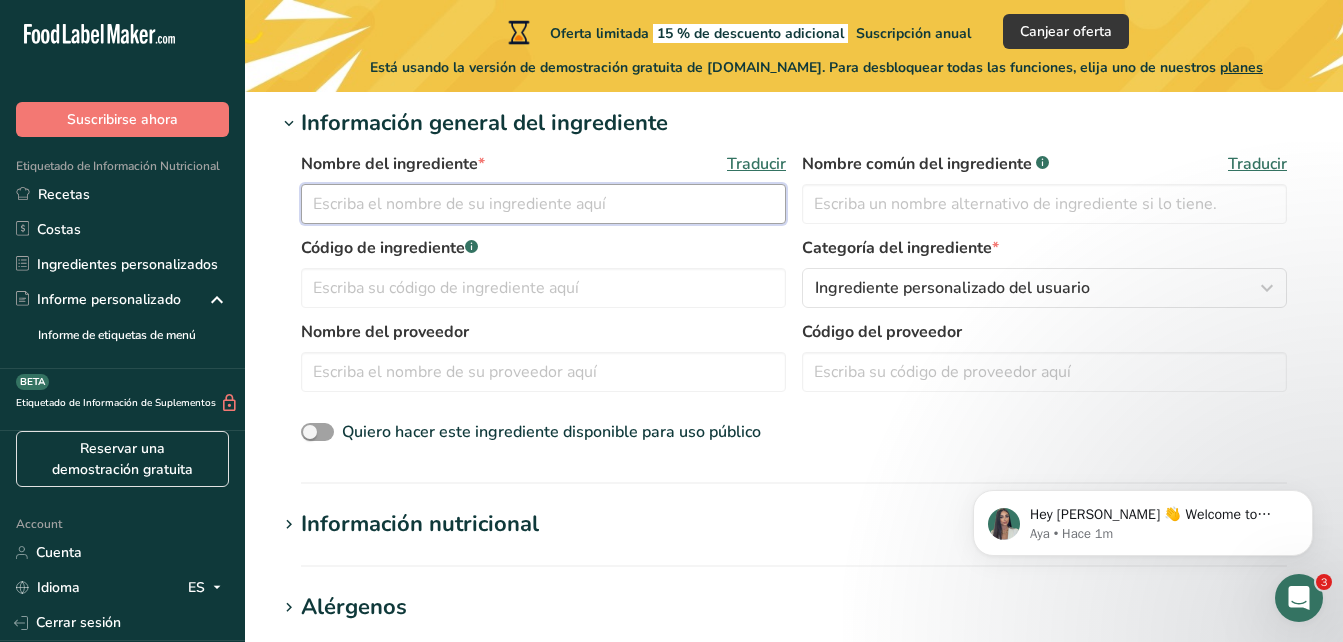 click at bounding box center (543, 204) 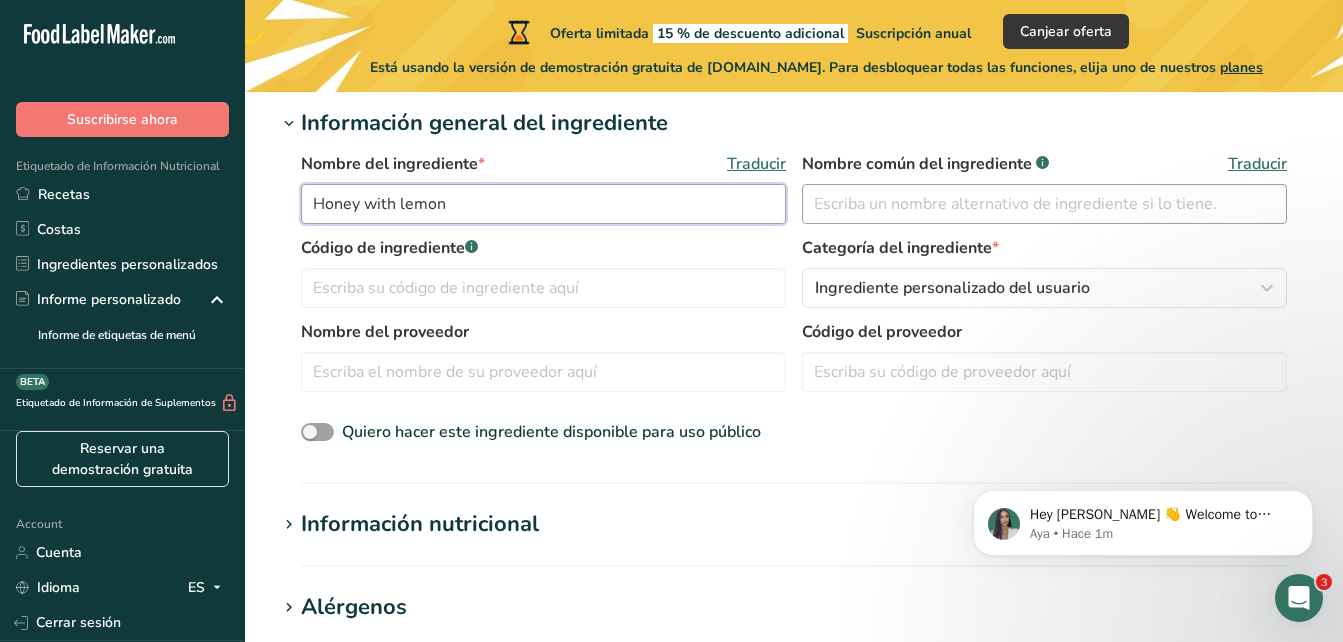 type on "Honey with lemon" 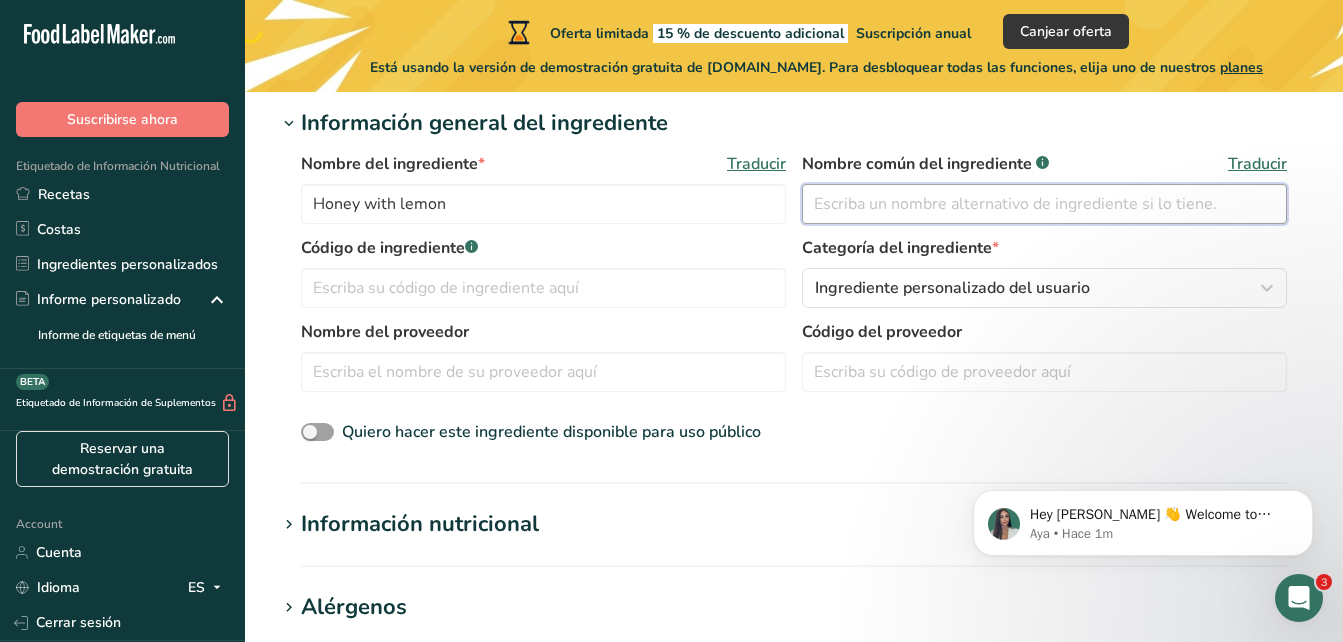 click at bounding box center [1044, 204] 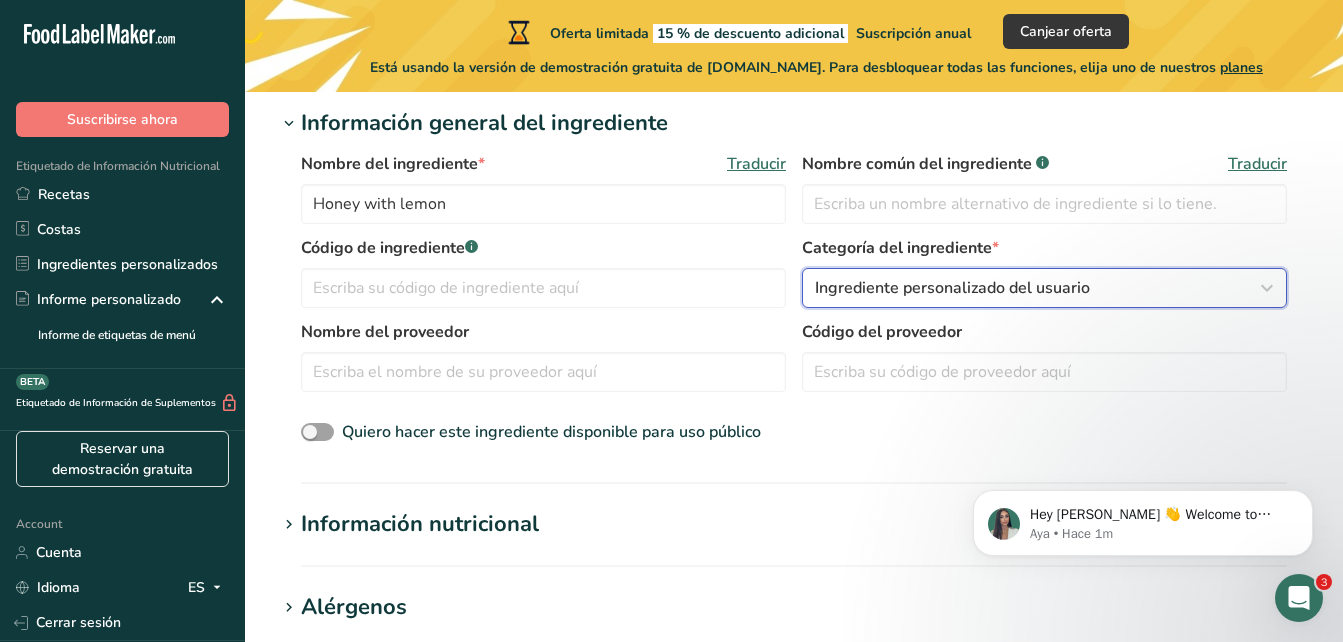 click on "Ingrediente personalizado del usuario" at bounding box center (952, 288) 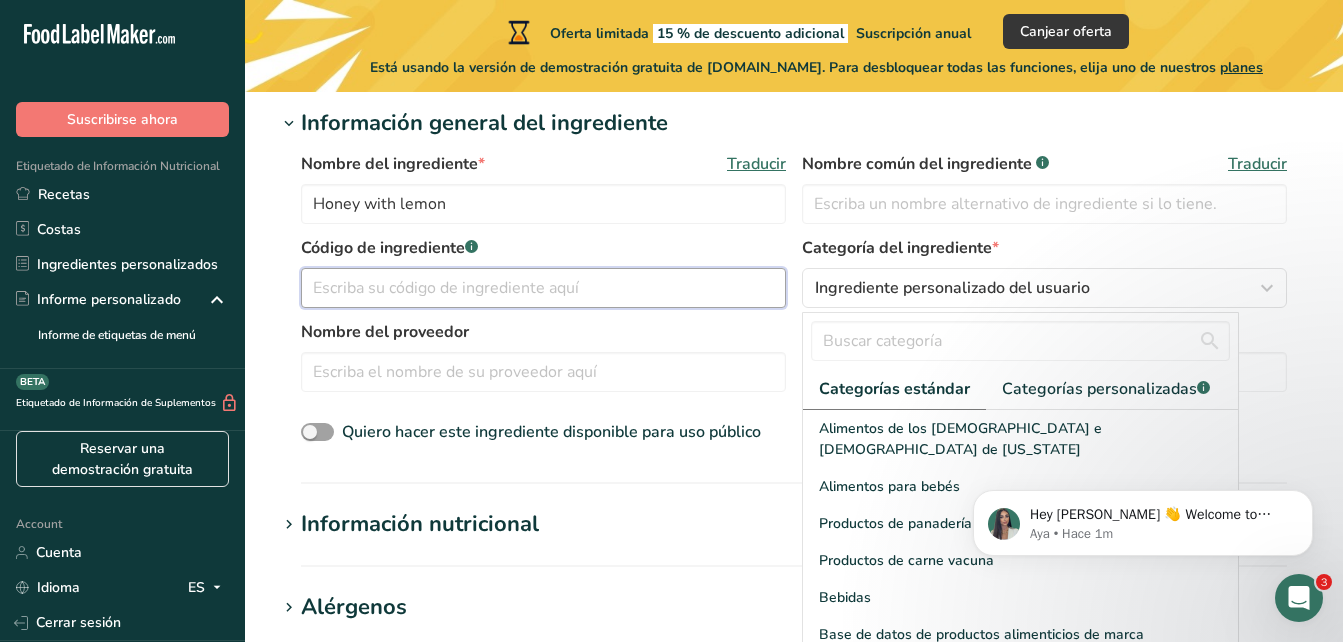 click at bounding box center (543, 288) 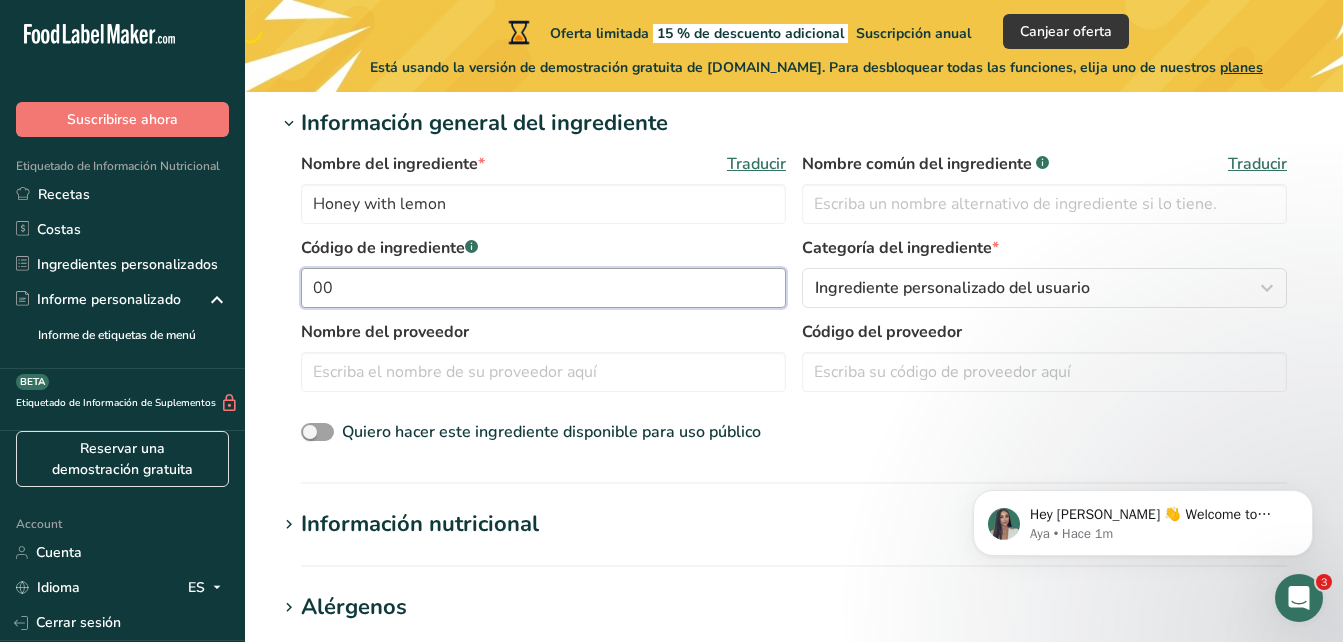 type on "0" 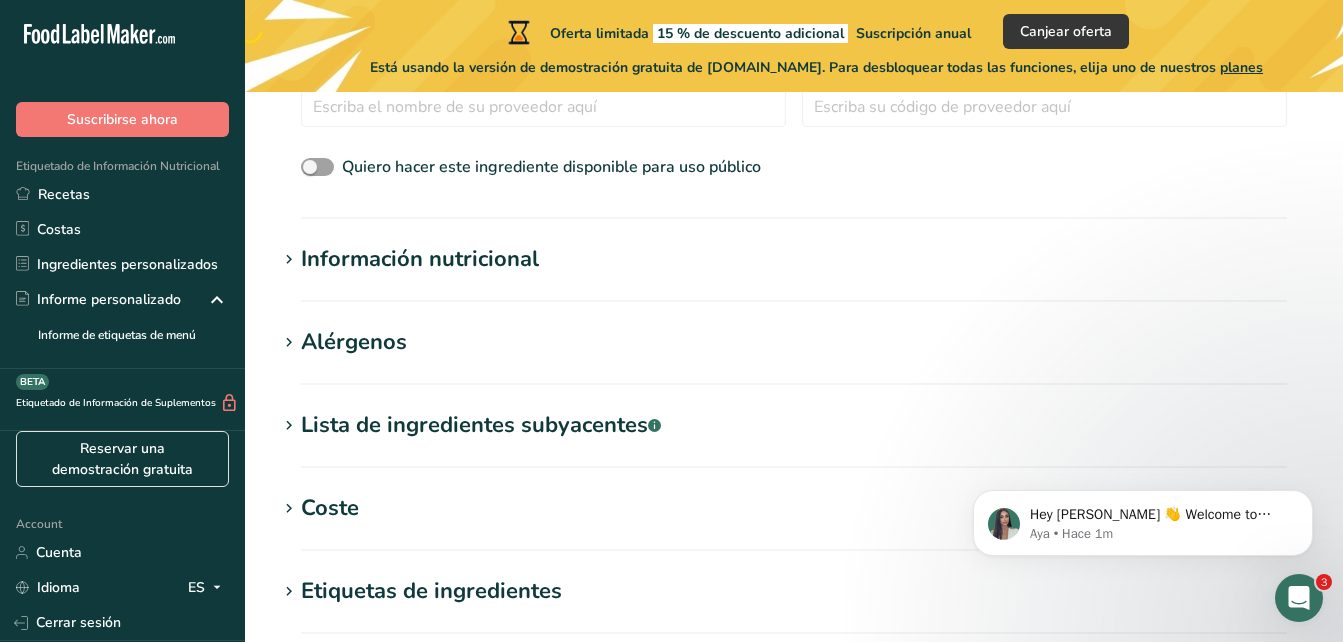 scroll, scrollTop: 700, scrollLeft: 0, axis: vertical 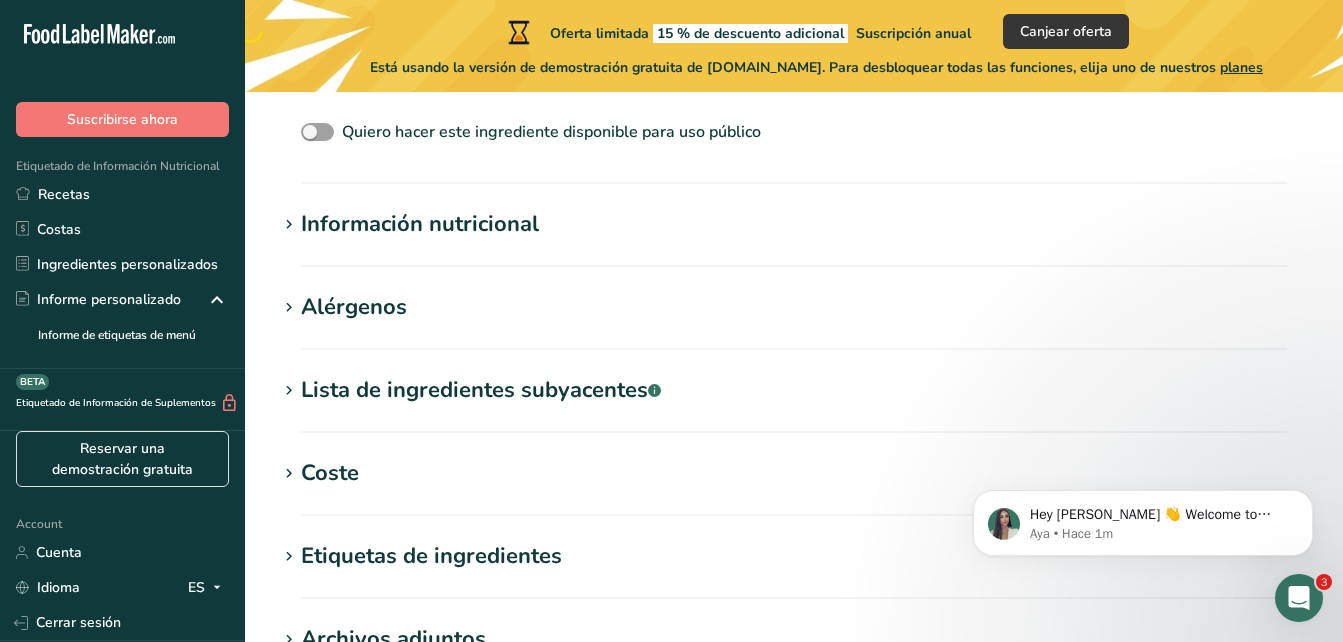 type on "1" 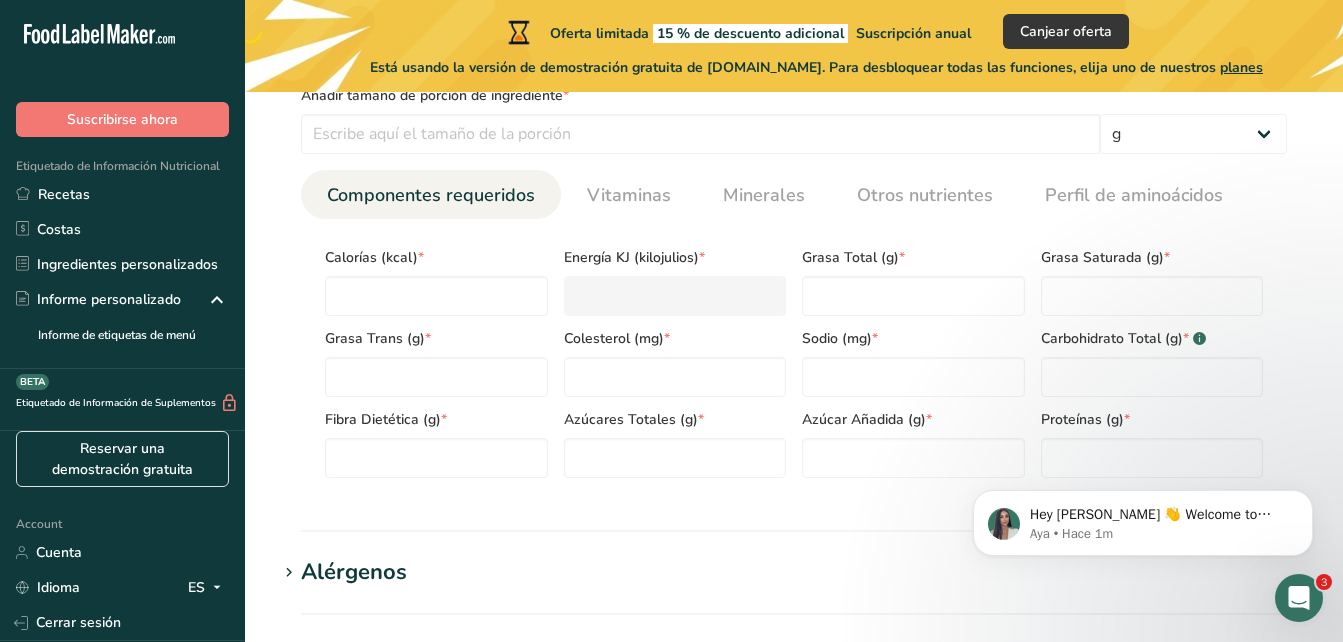 scroll, scrollTop: 900, scrollLeft: 0, axis: vertical 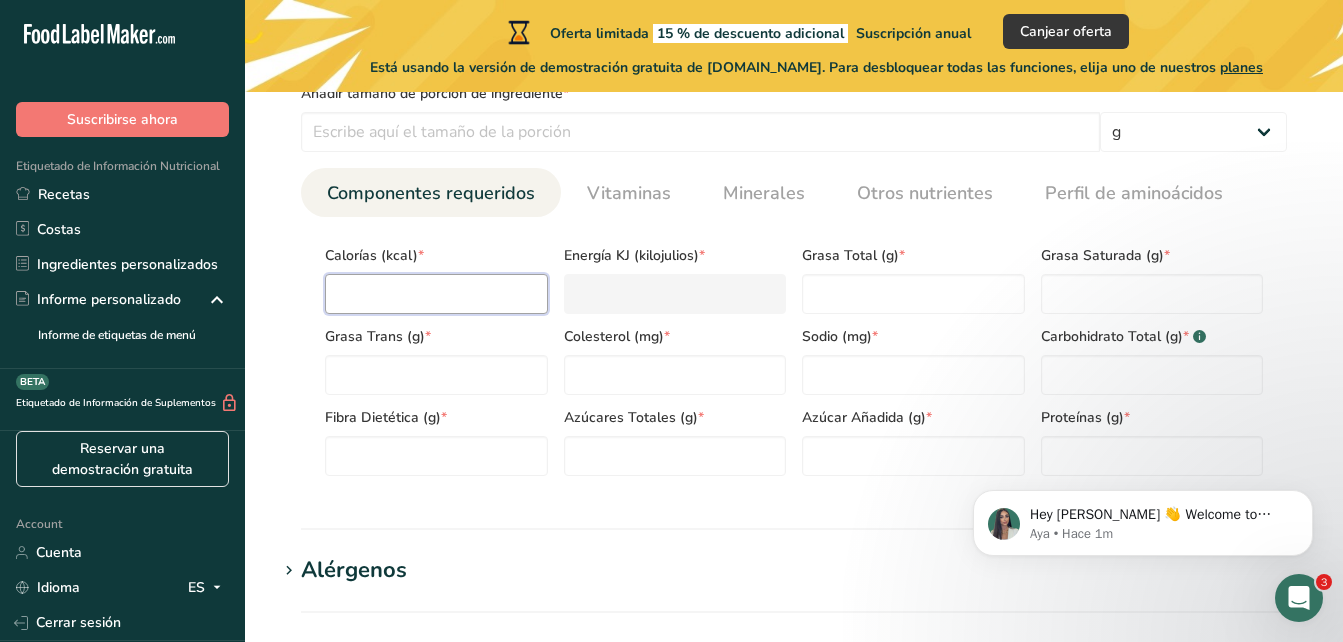 click at bounding box center [436, 294] 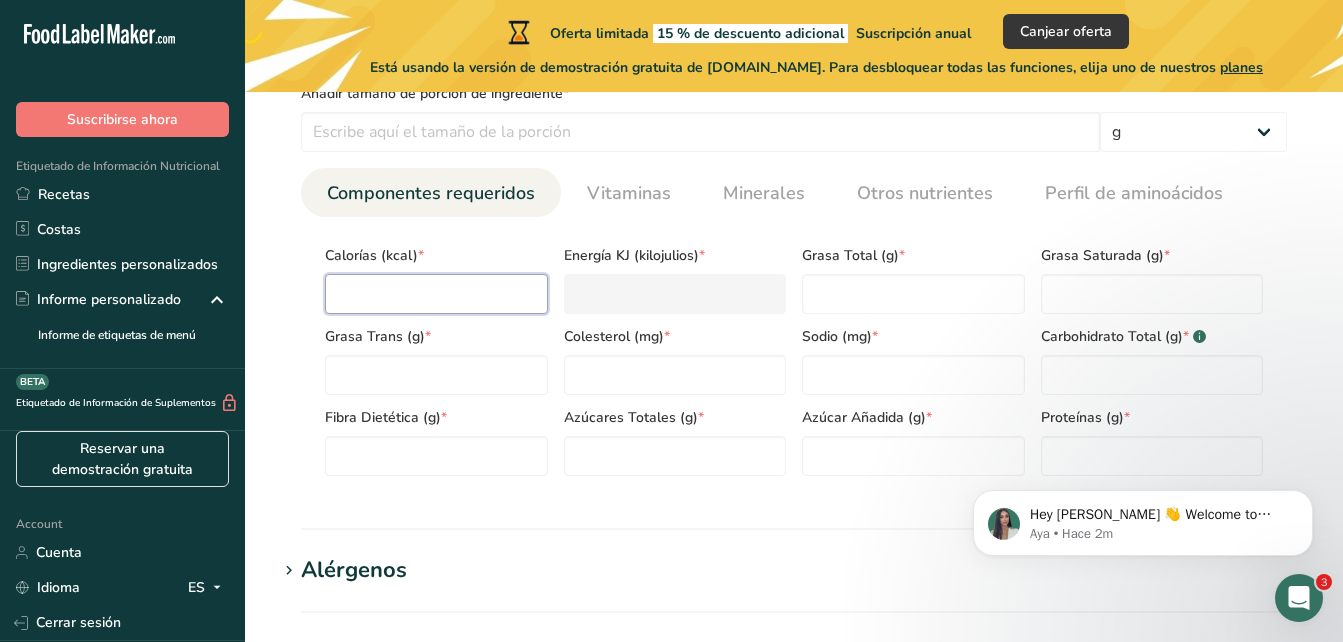 type on "3" 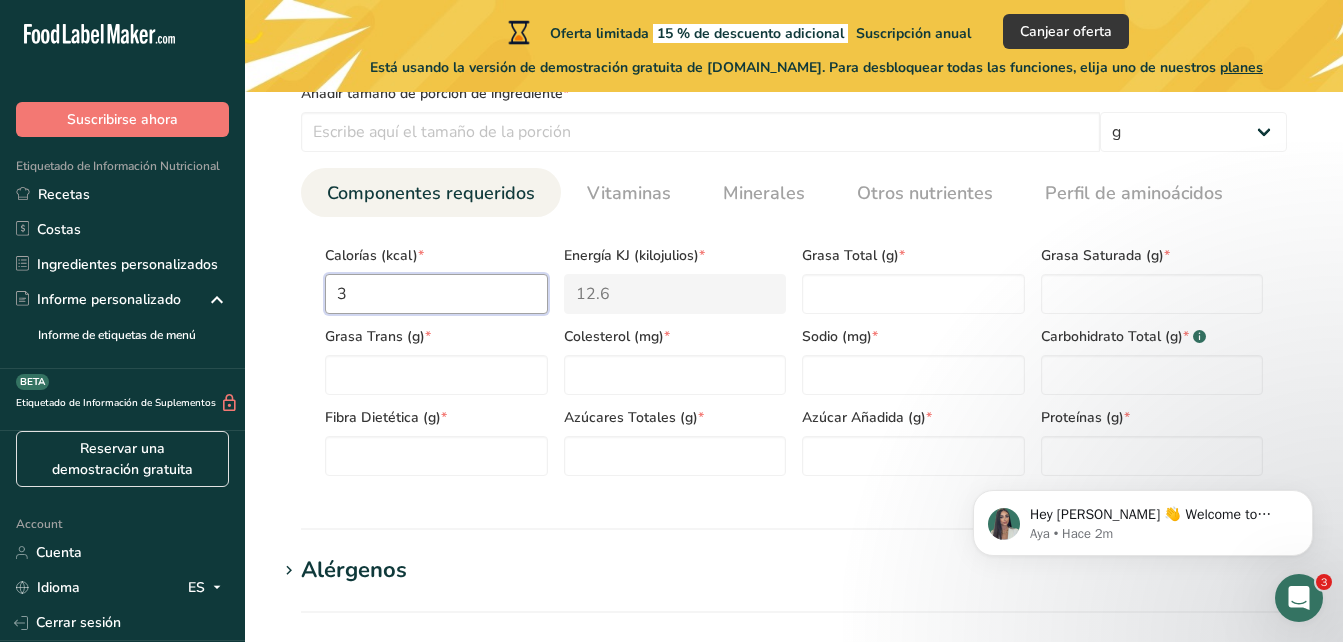 type on "32" 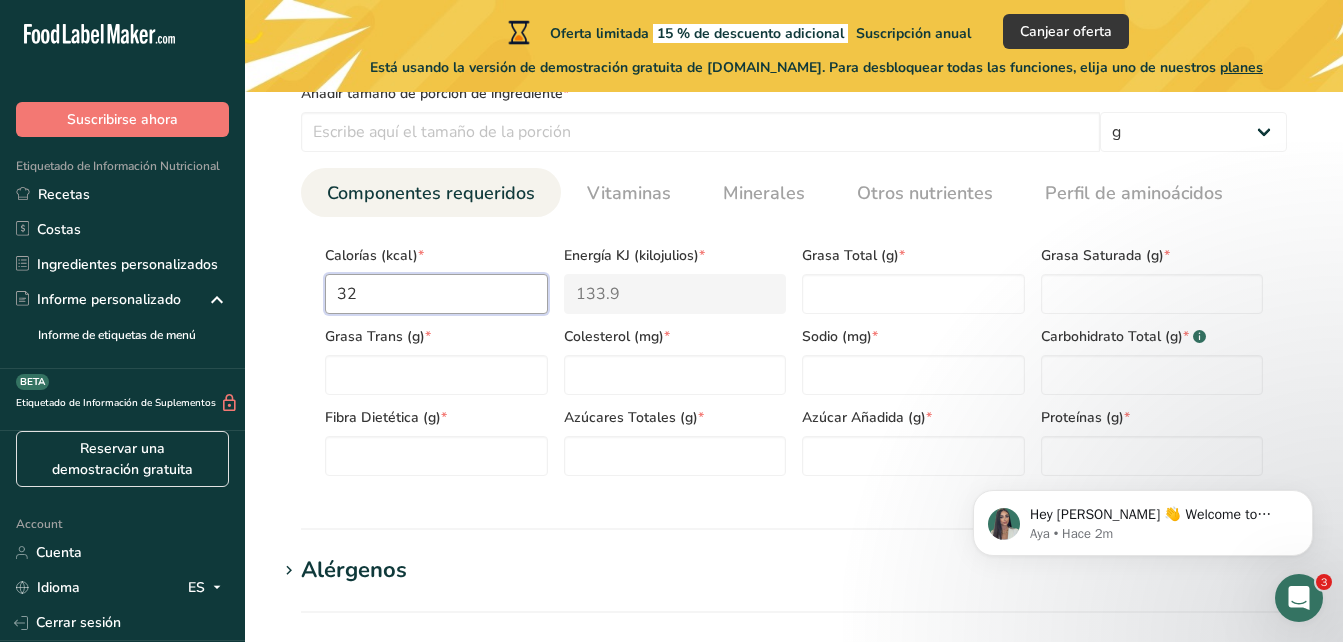 type on "320" 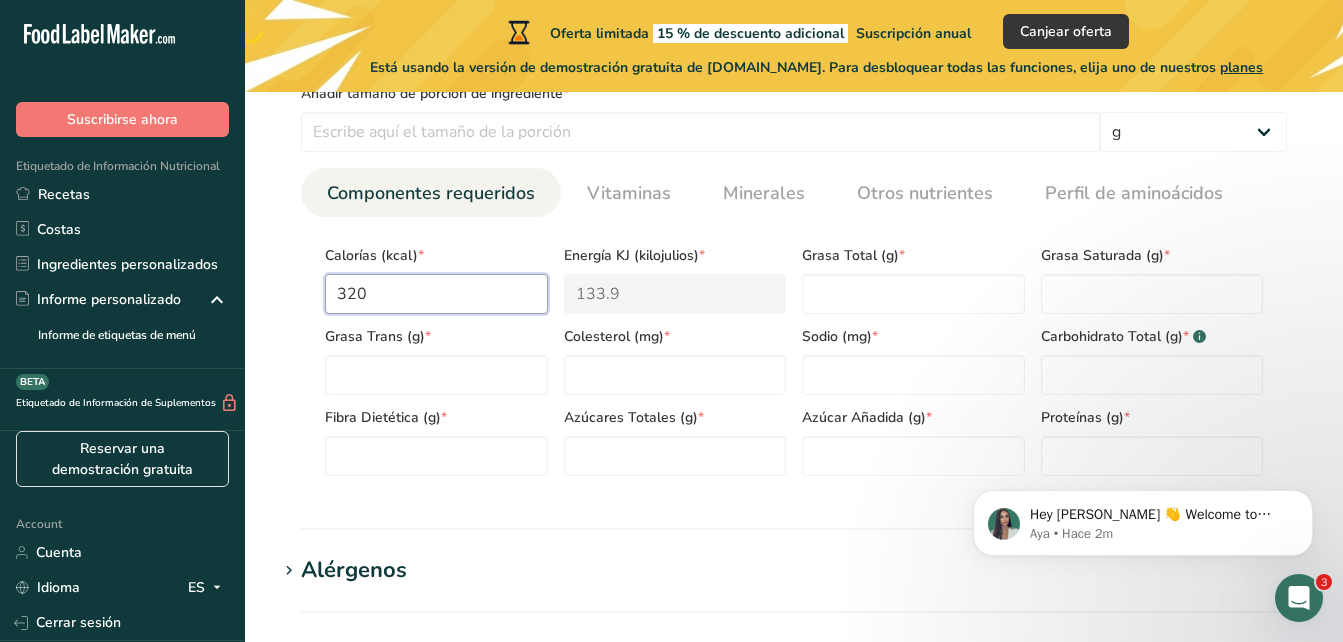 type on "1338.9" 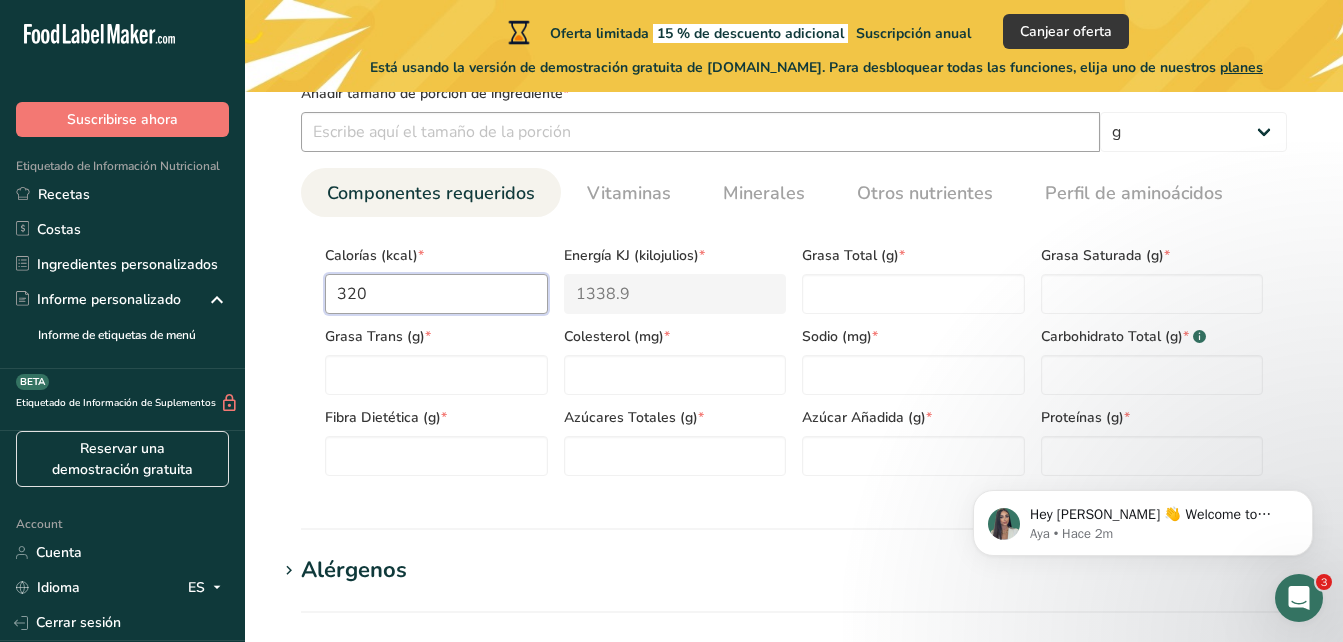 type on "320" 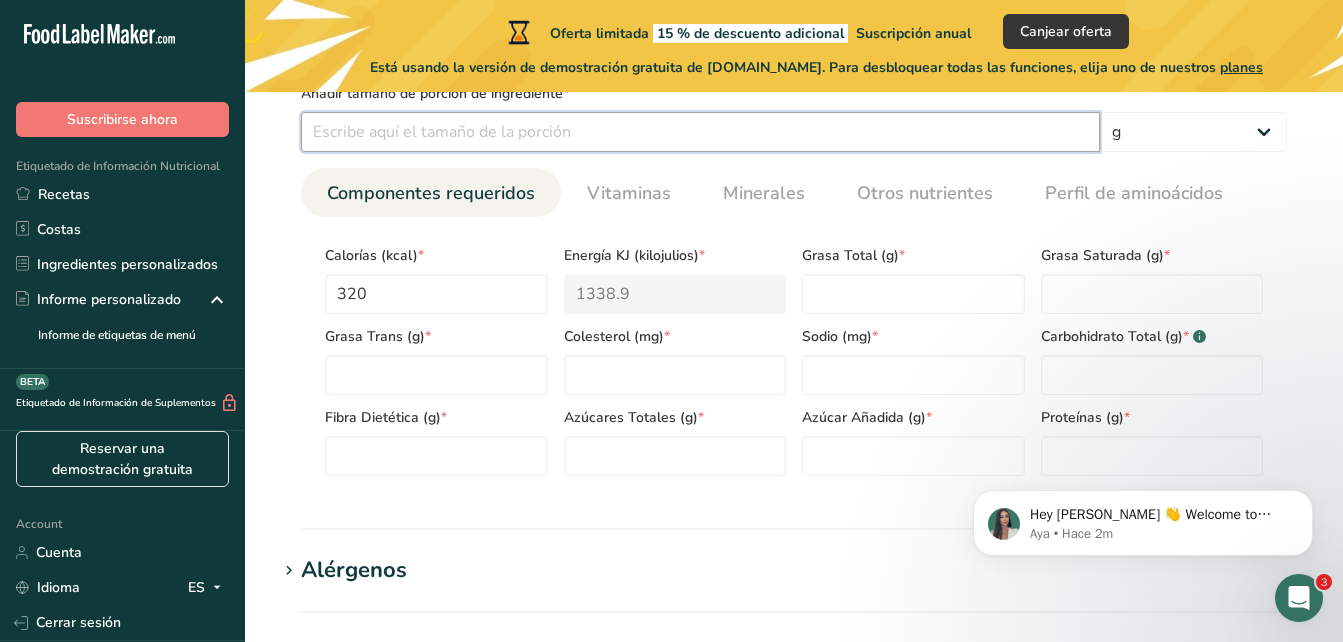 click at bounding box center (700, 132) 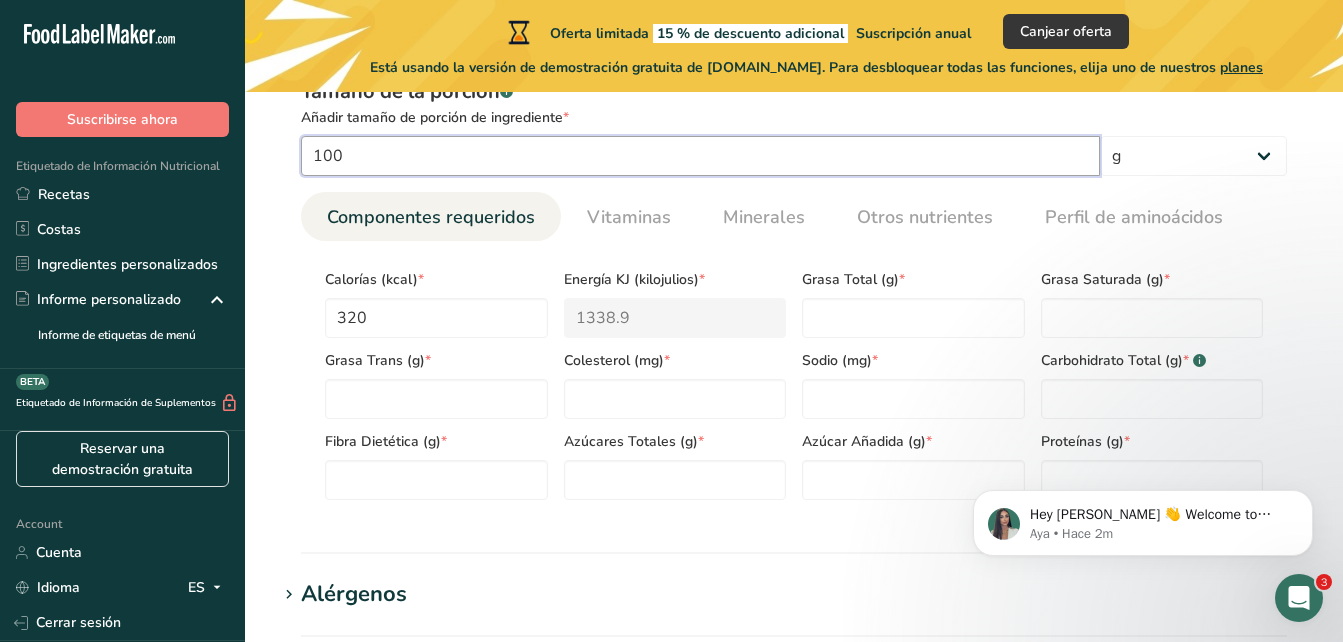 scroll, scrollTop: 800, scrollLeft: 0, axis: vertical 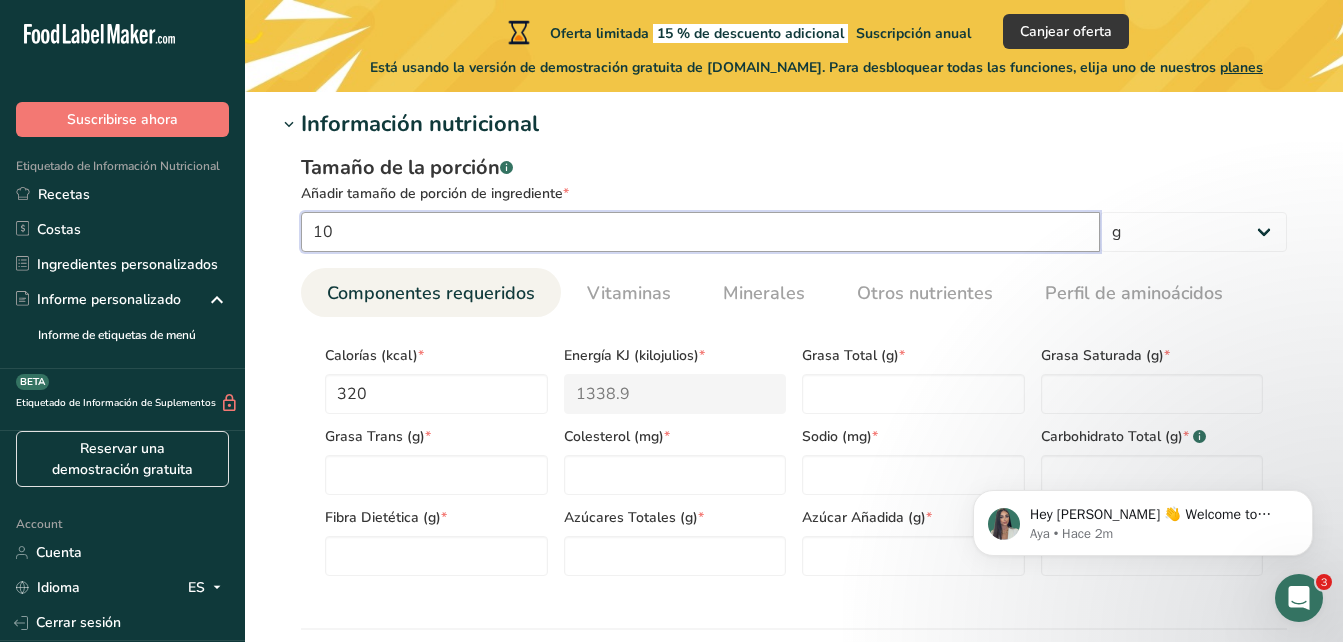 type on "1" 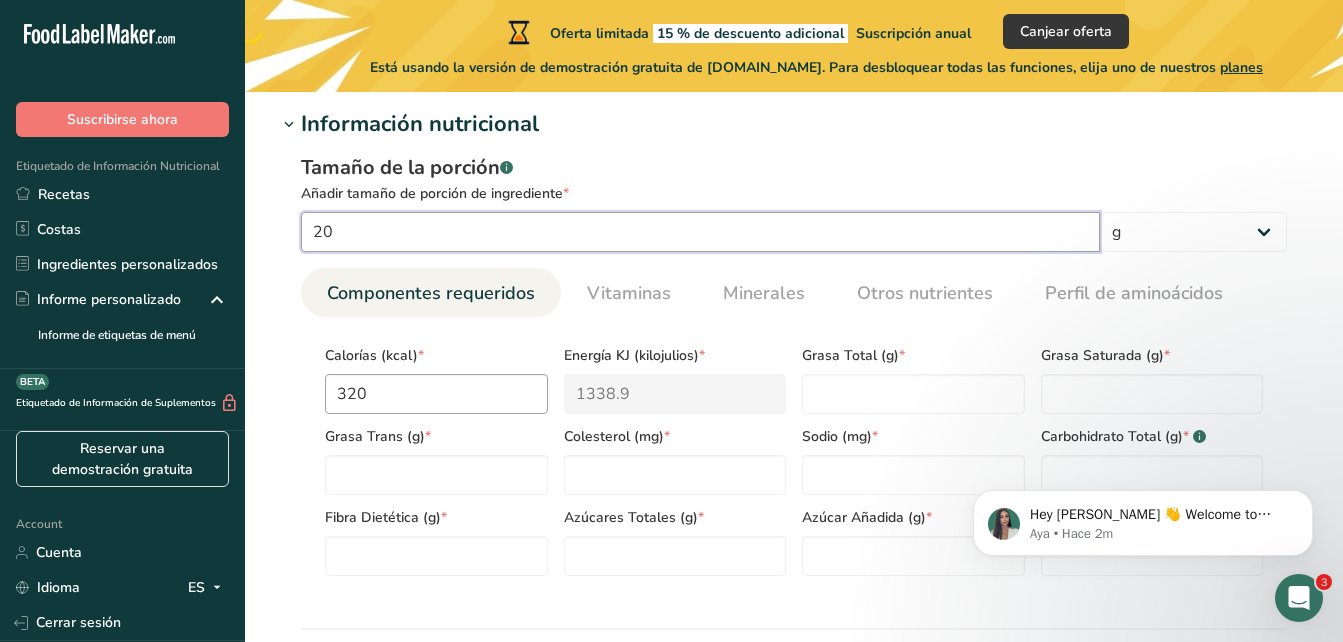 type on "20" 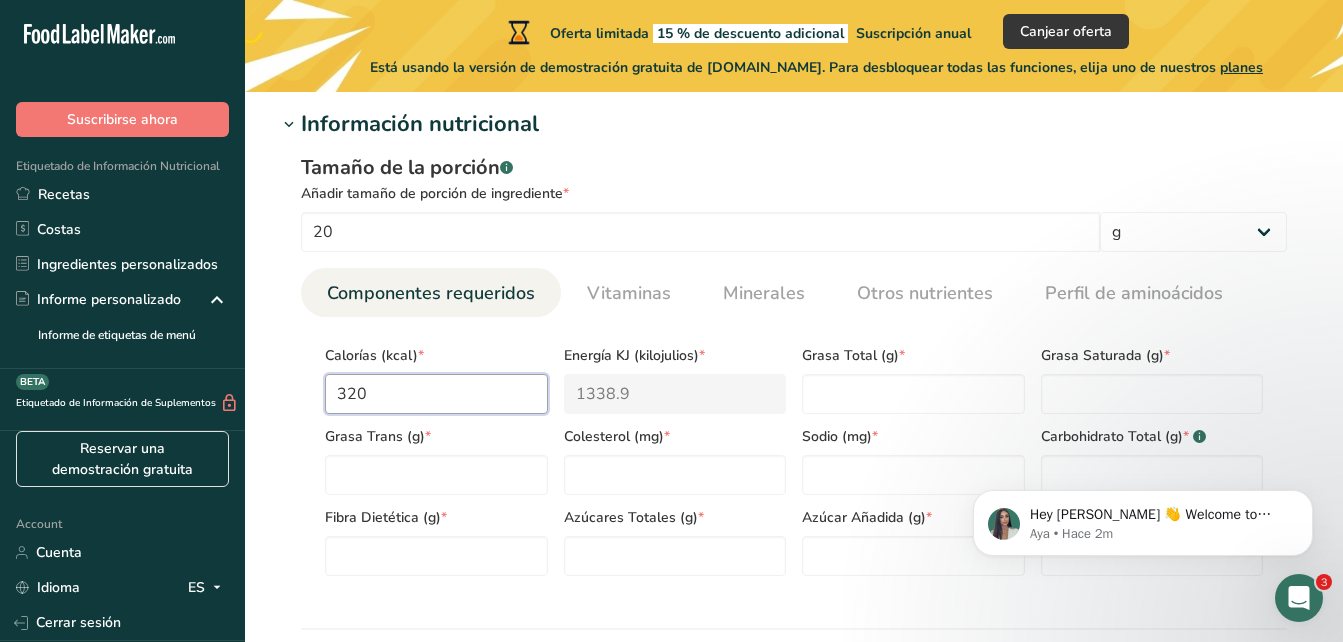 click on "320" at bounding box center (436, 394) 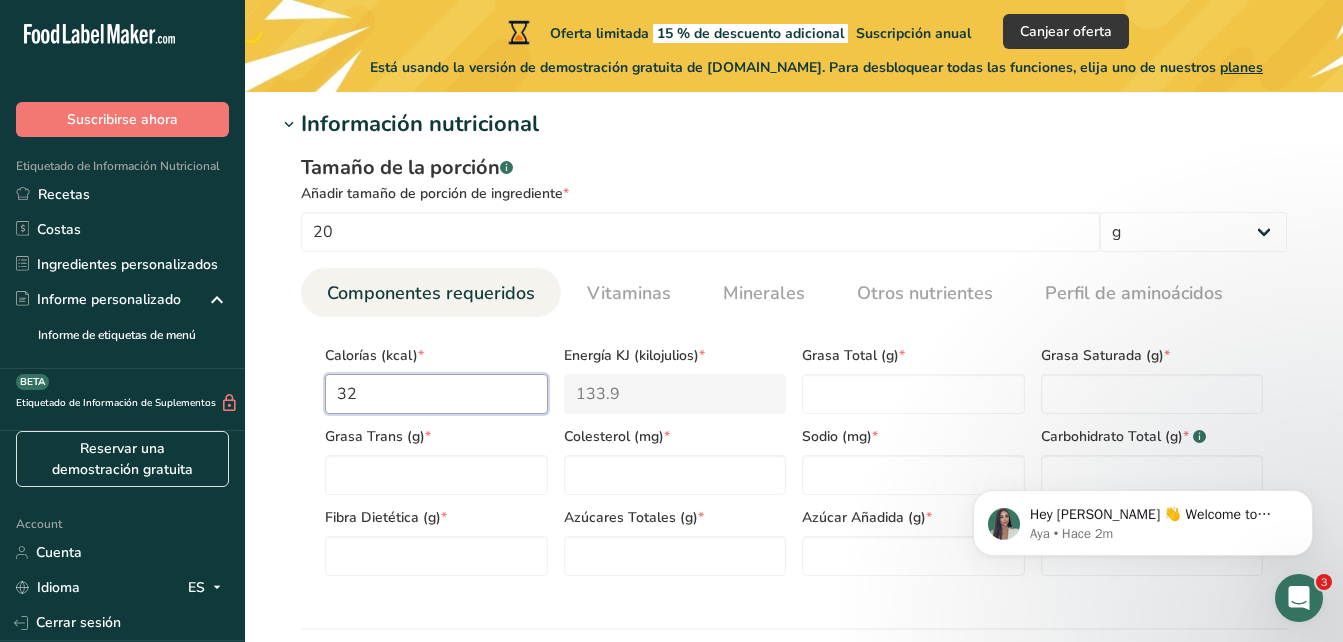 type on "3" 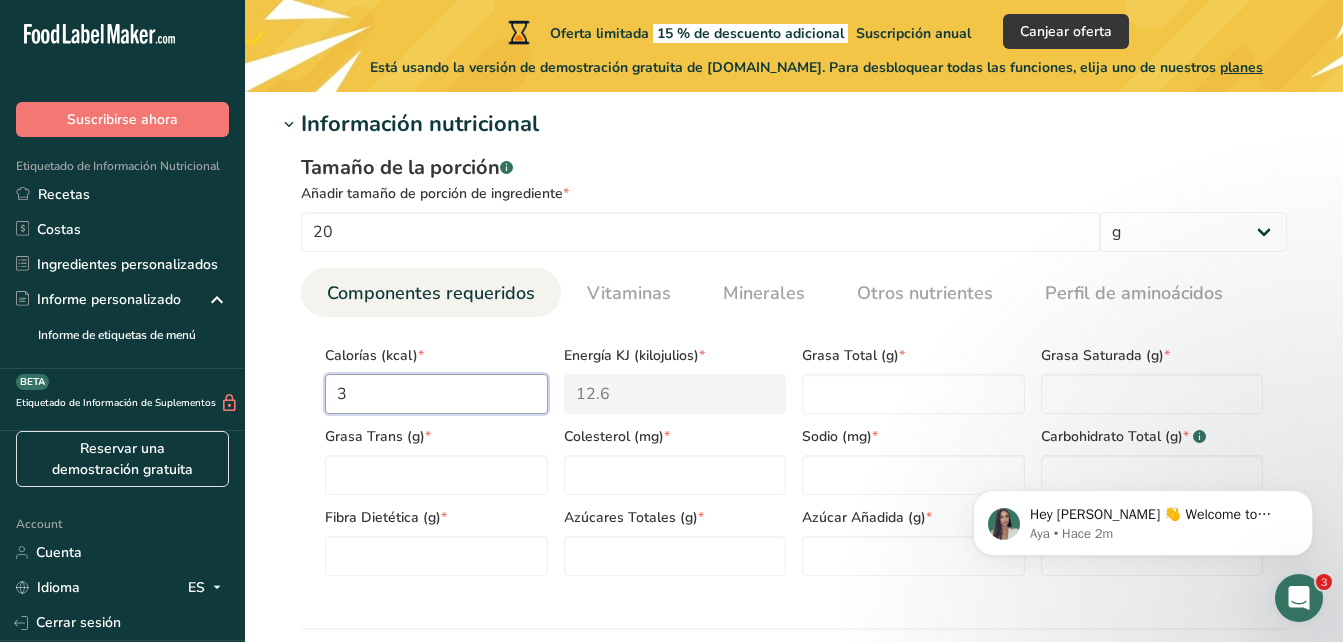 type on "36" 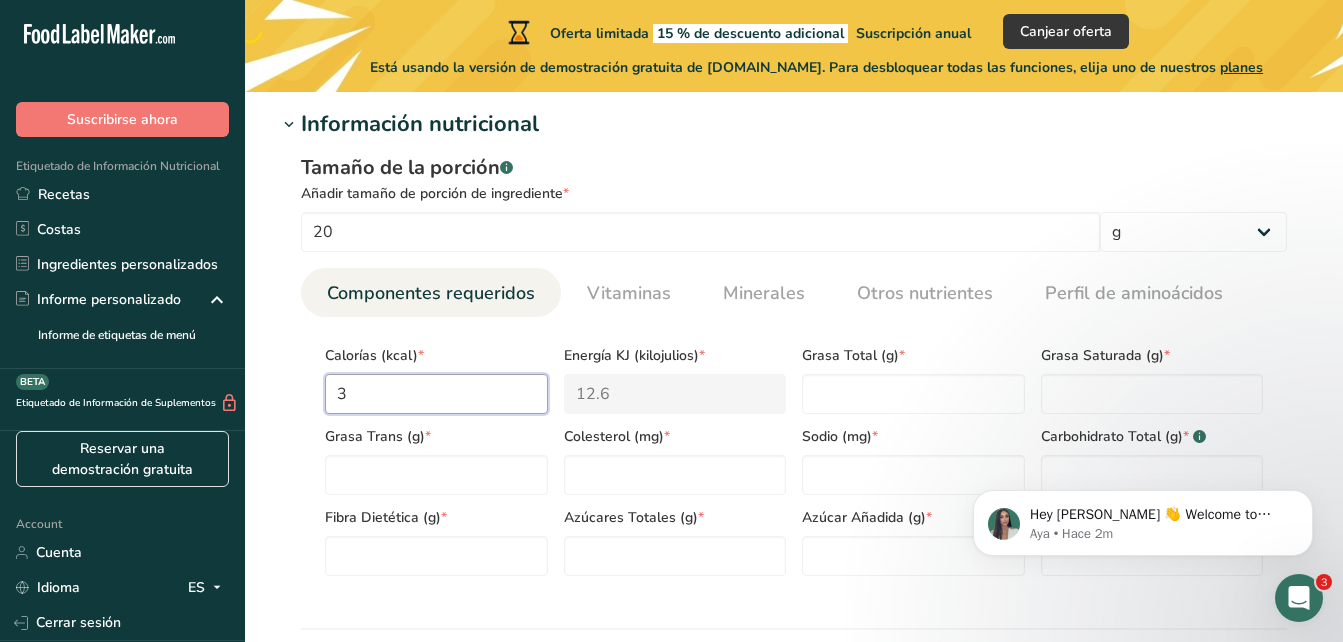 type on "150.6" 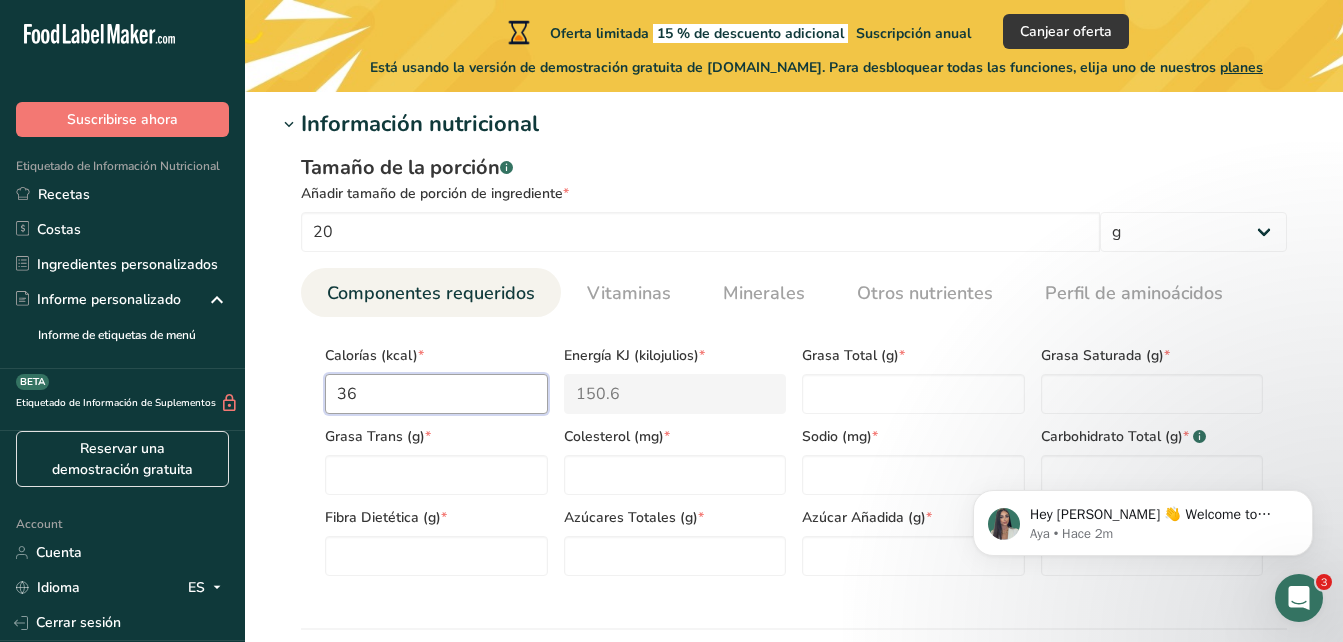 type on "3" 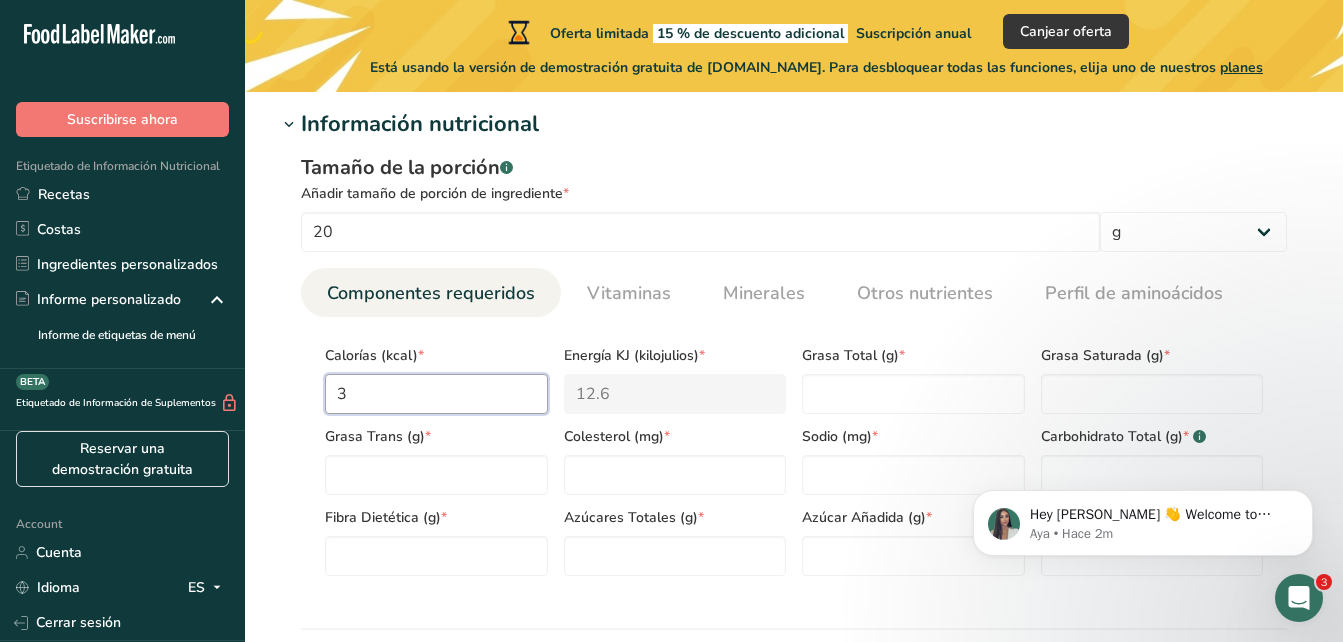 type on "0" 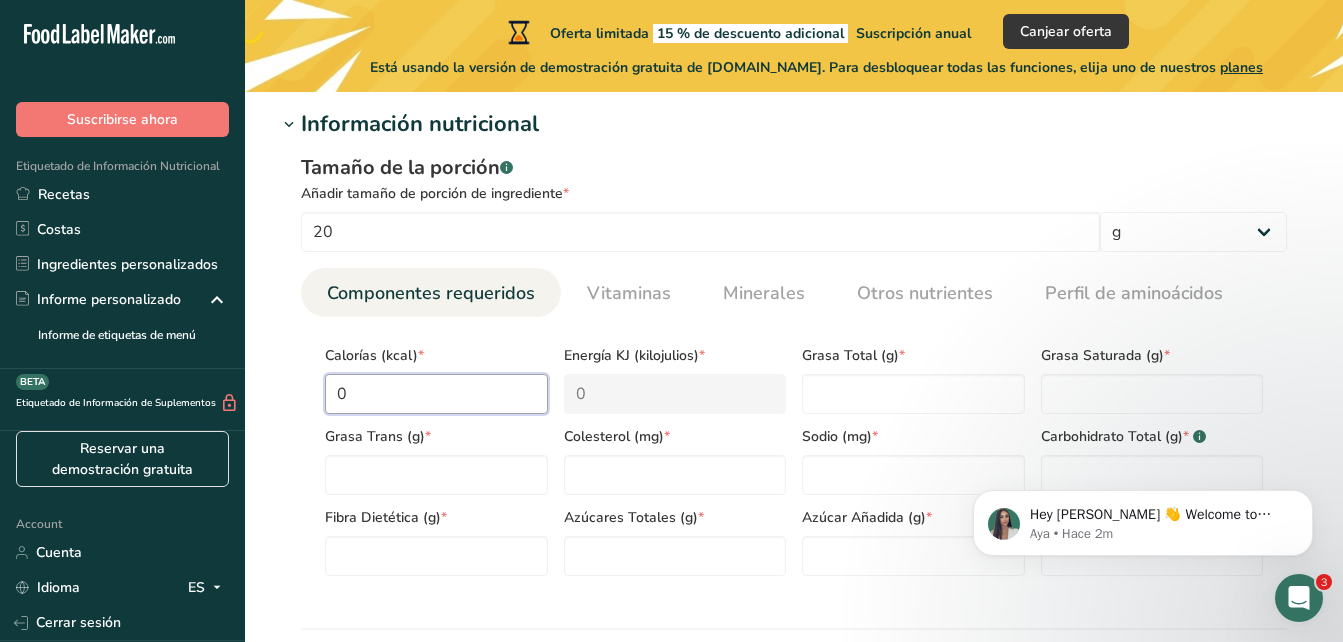 type on "6" 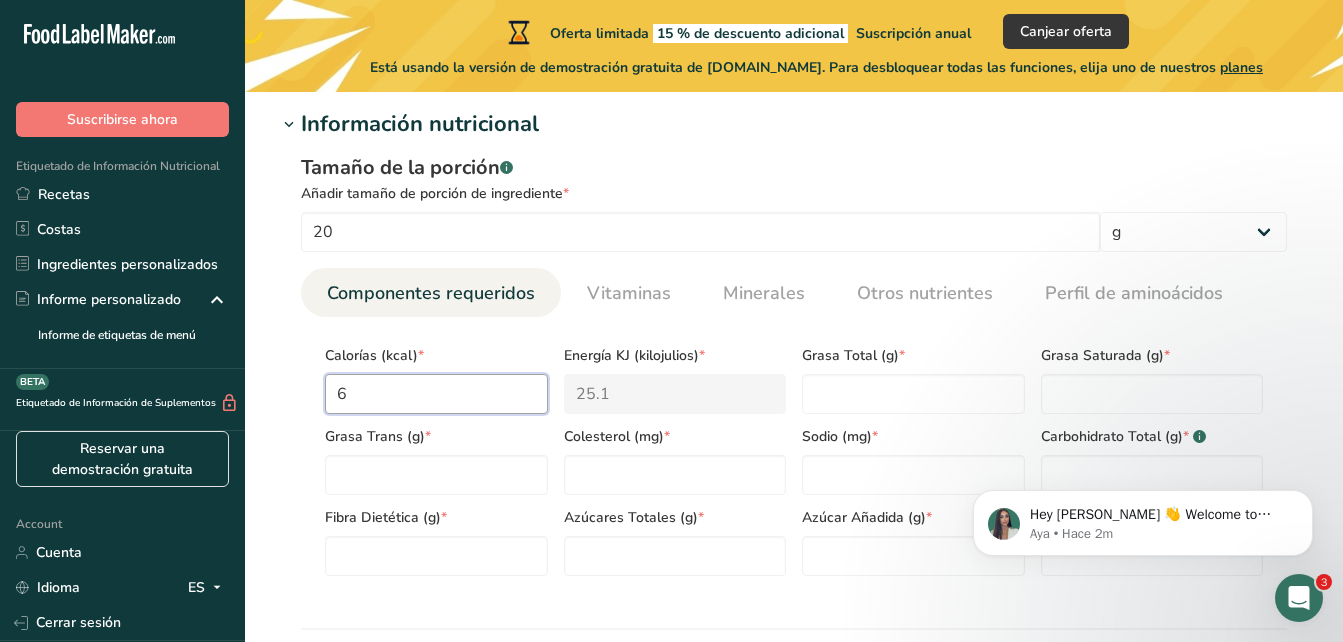 type on "64" 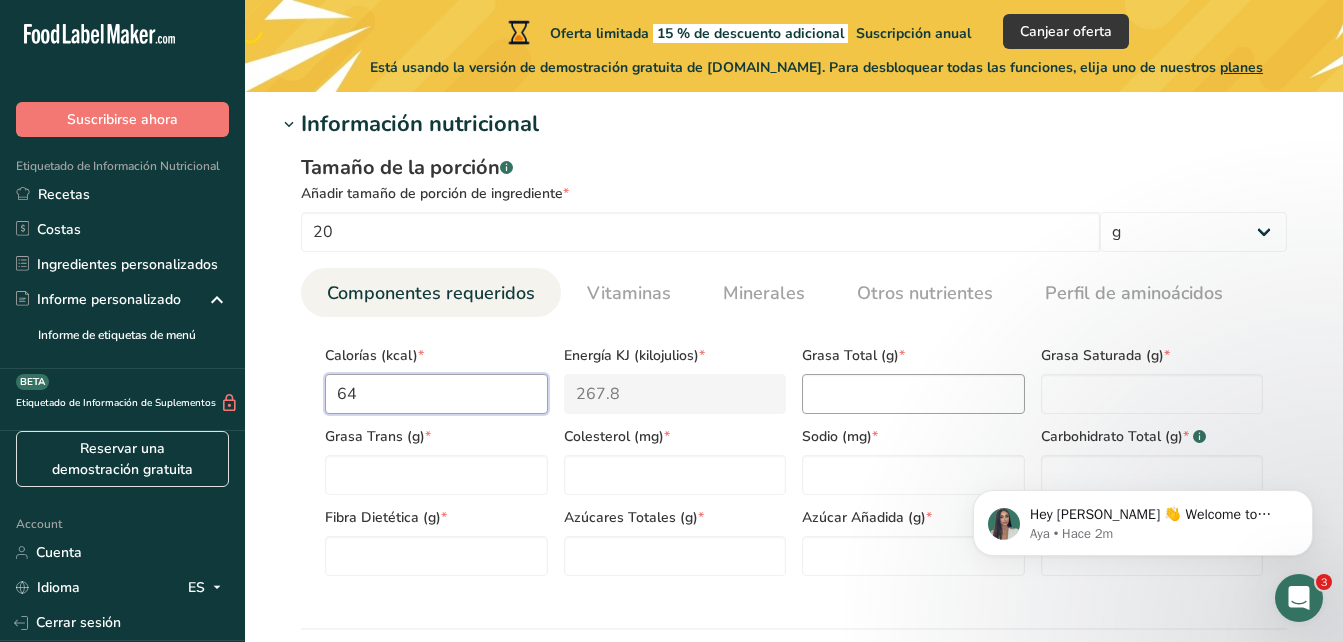 type on "64" 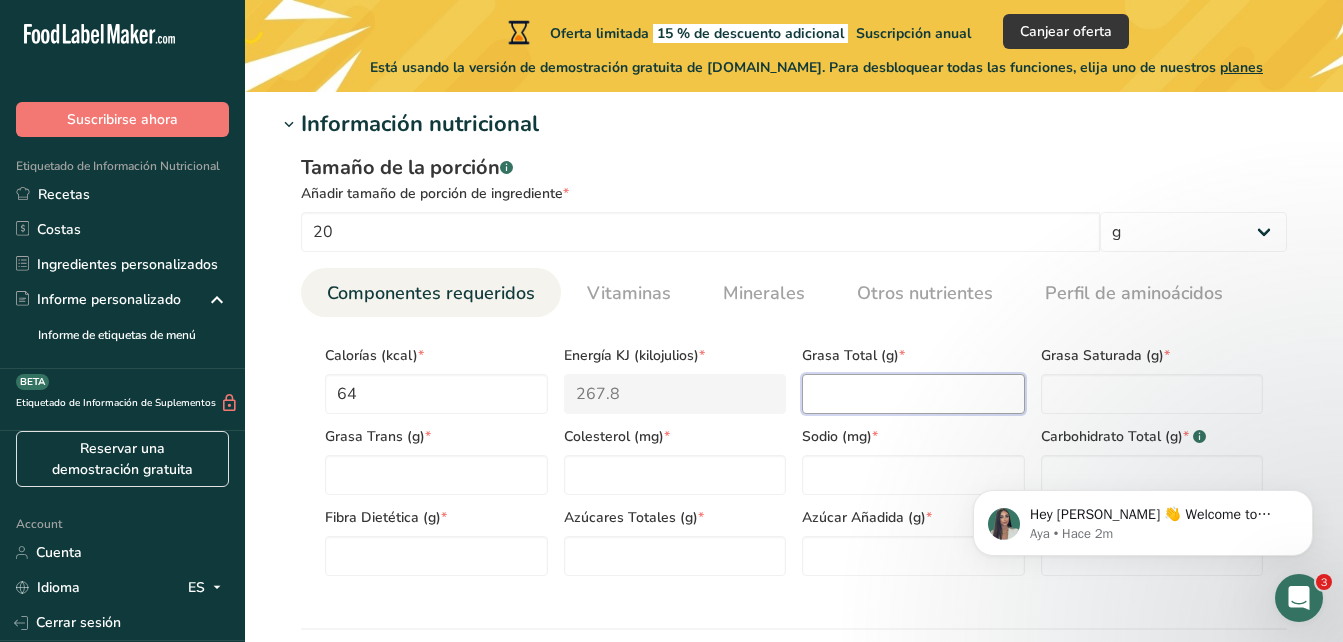 click at bounding box center [913, 394] 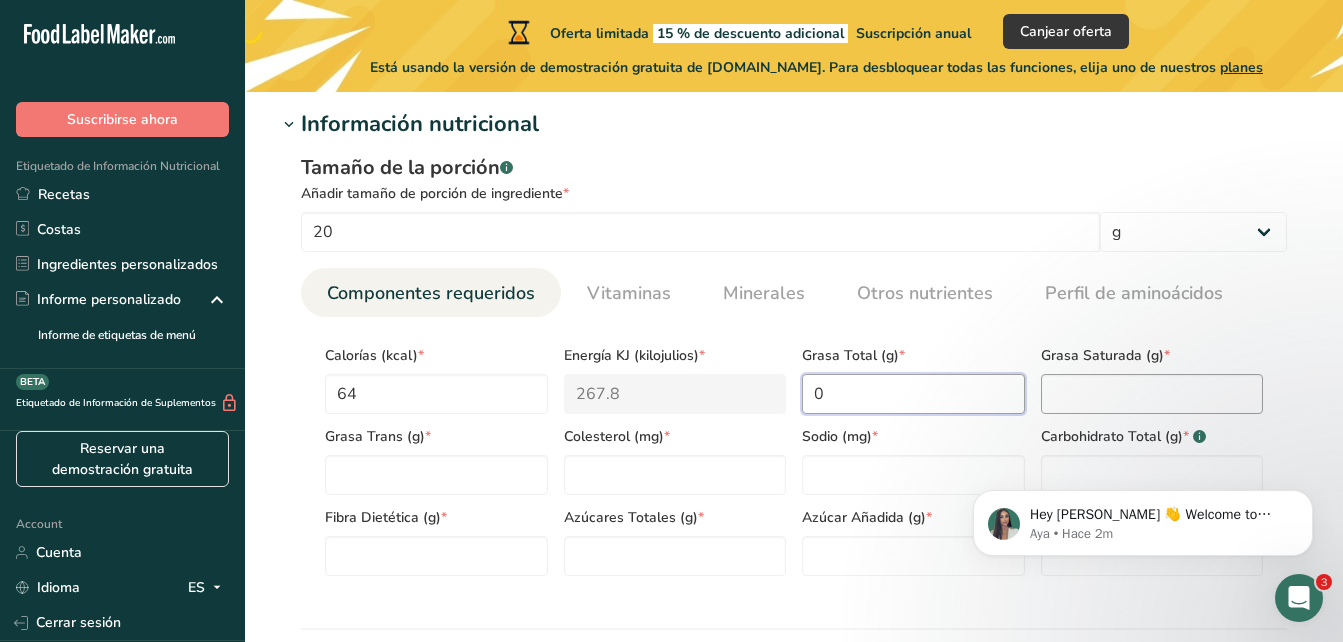 type on "0" 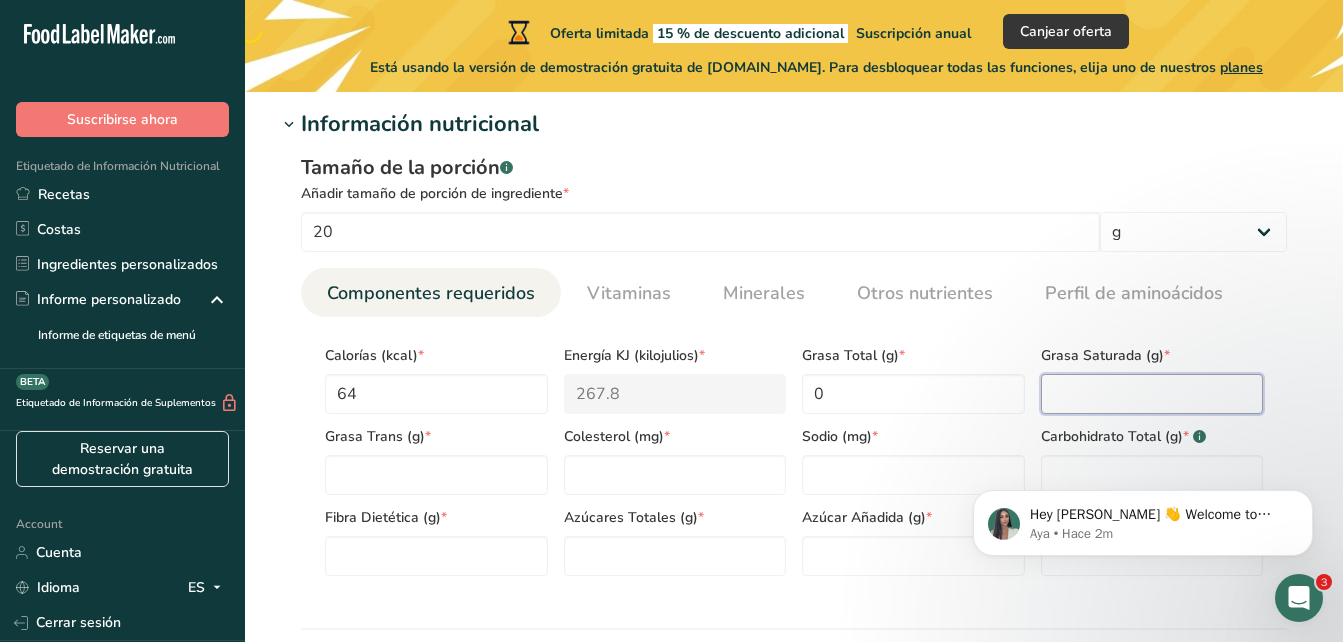 click at bounding box center [1152, 394] 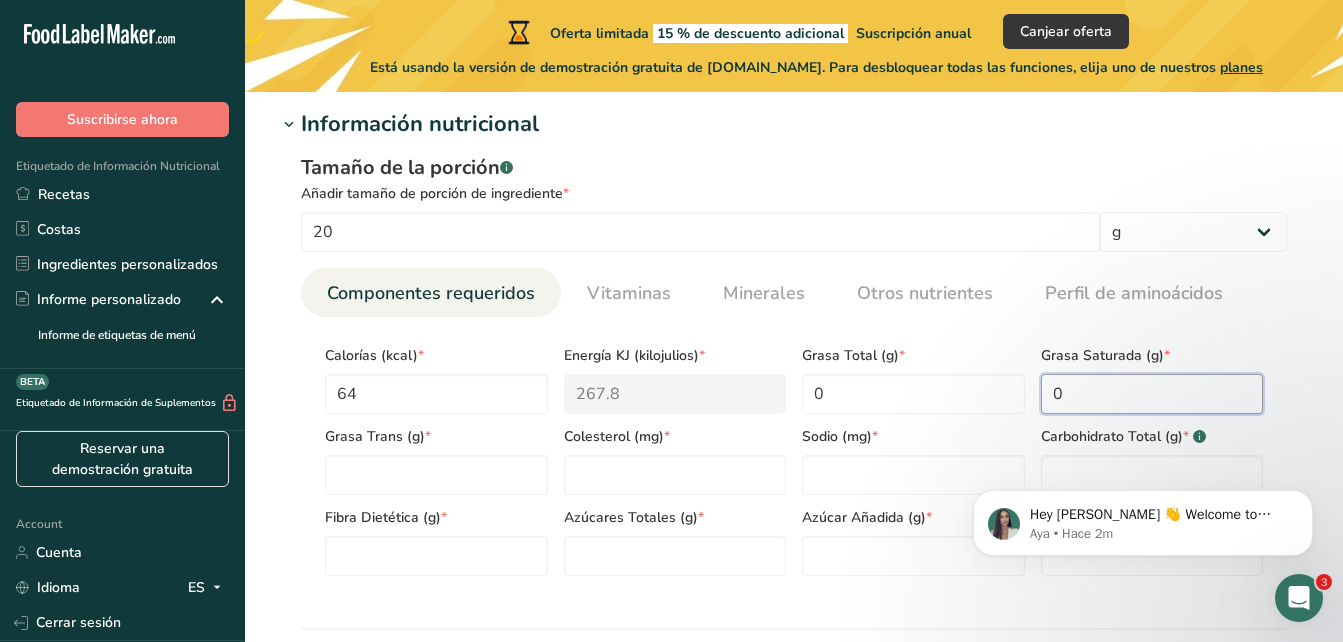 type on "0" 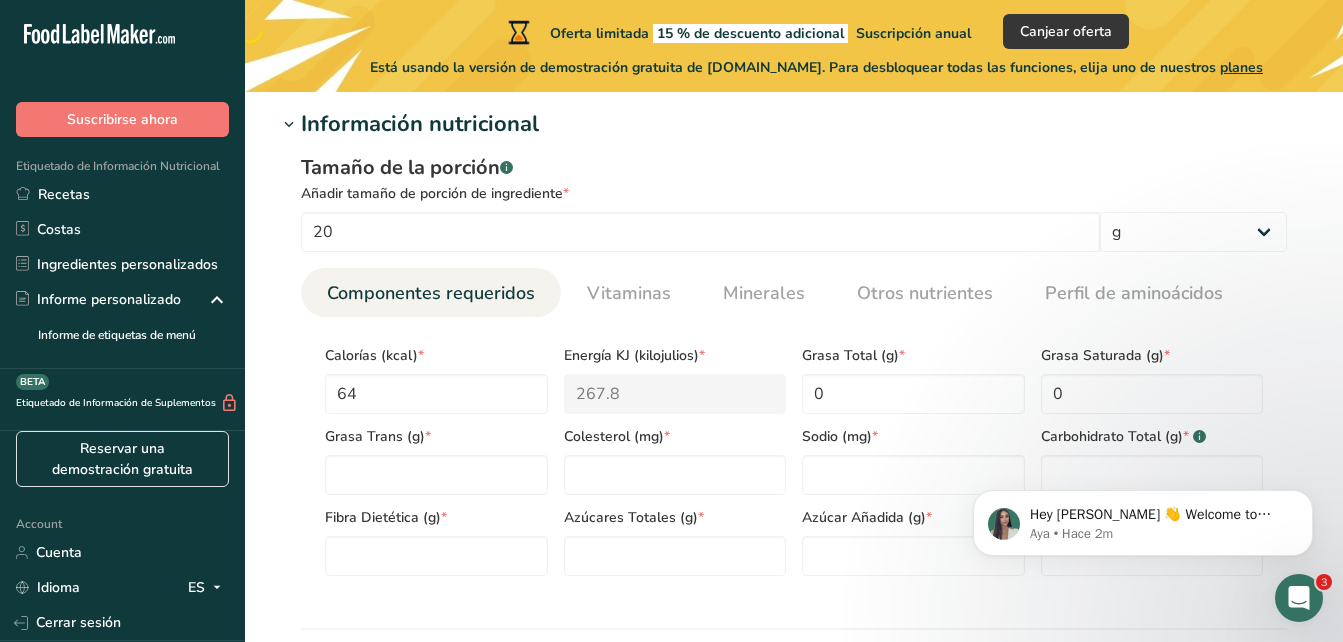 click on "Hey [PERSON_NAME] 👋 Welcome to Food Label Maker🙌 Take a look around! If you have any questions, just reply to this message. Aya • Hace 2m" at bounding box center (1143, 431) 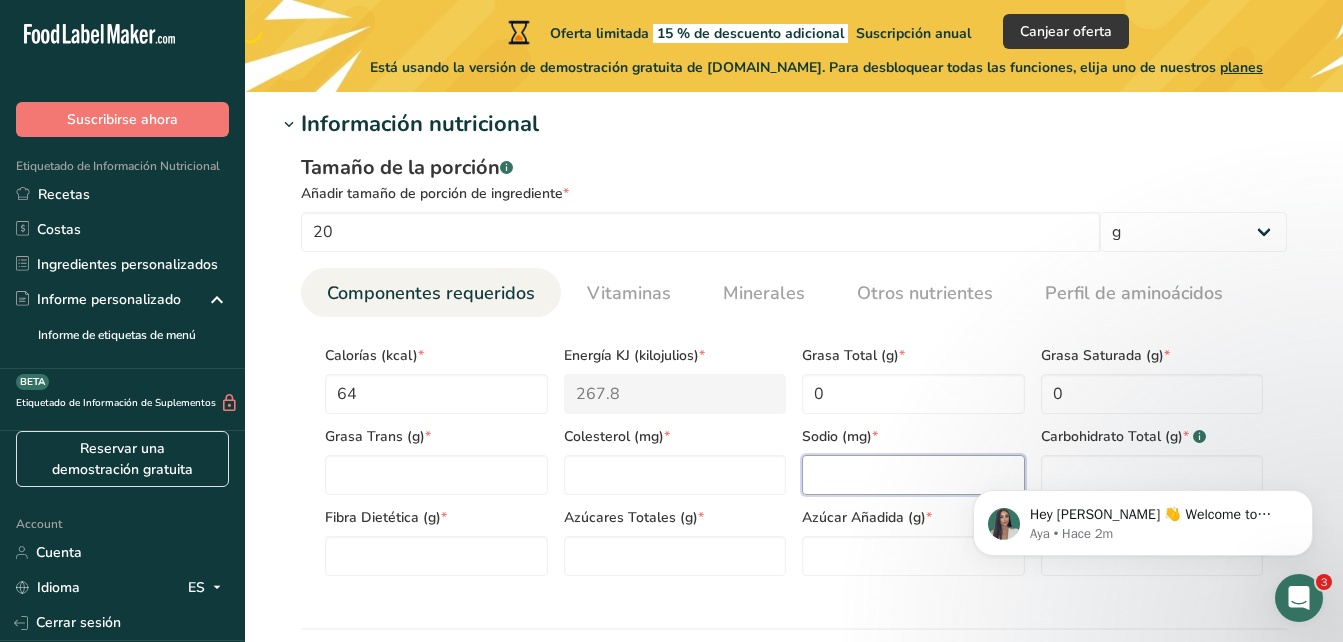 drag, startPoint x: 945, startPoint y: 465, endPoint x: 929, endPoint y: 473, distance: 17.888544 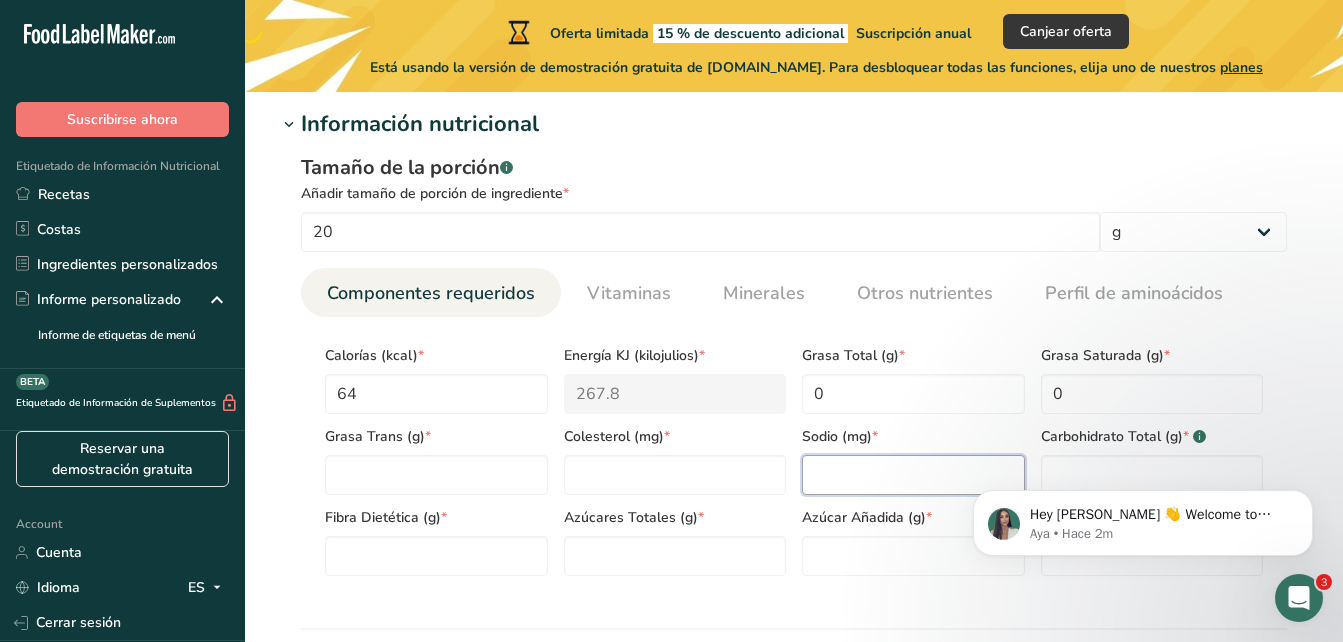 click at bounding box center [913, 475] 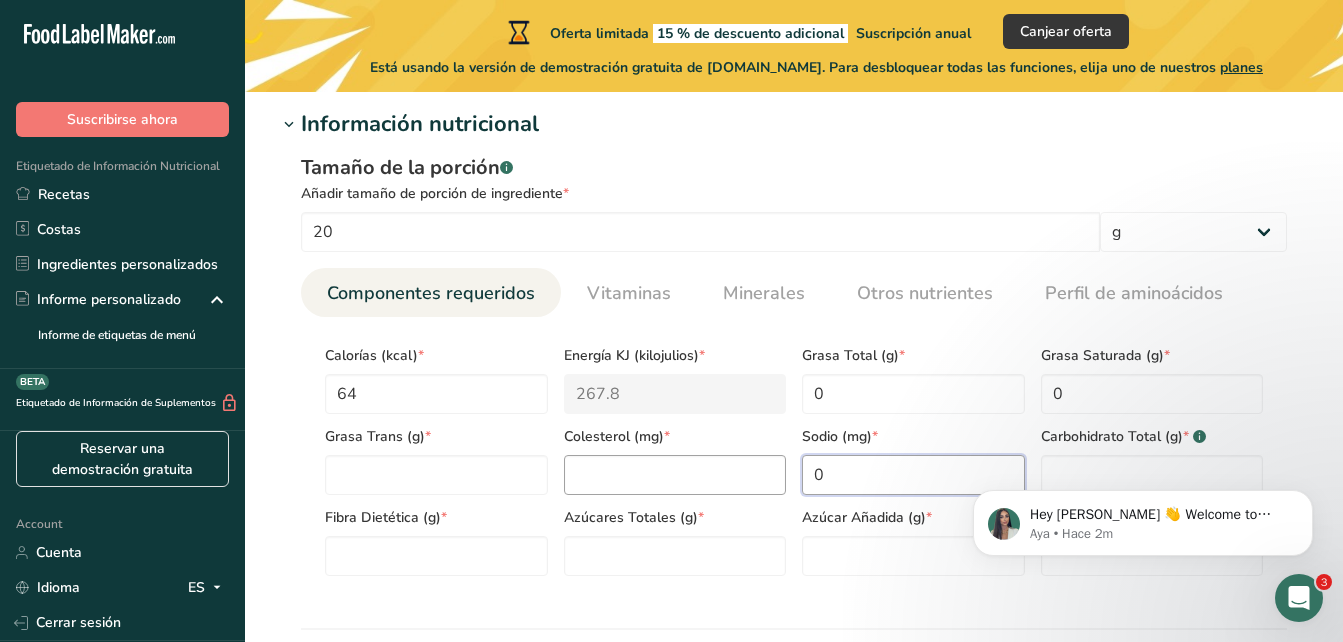 type on "0" 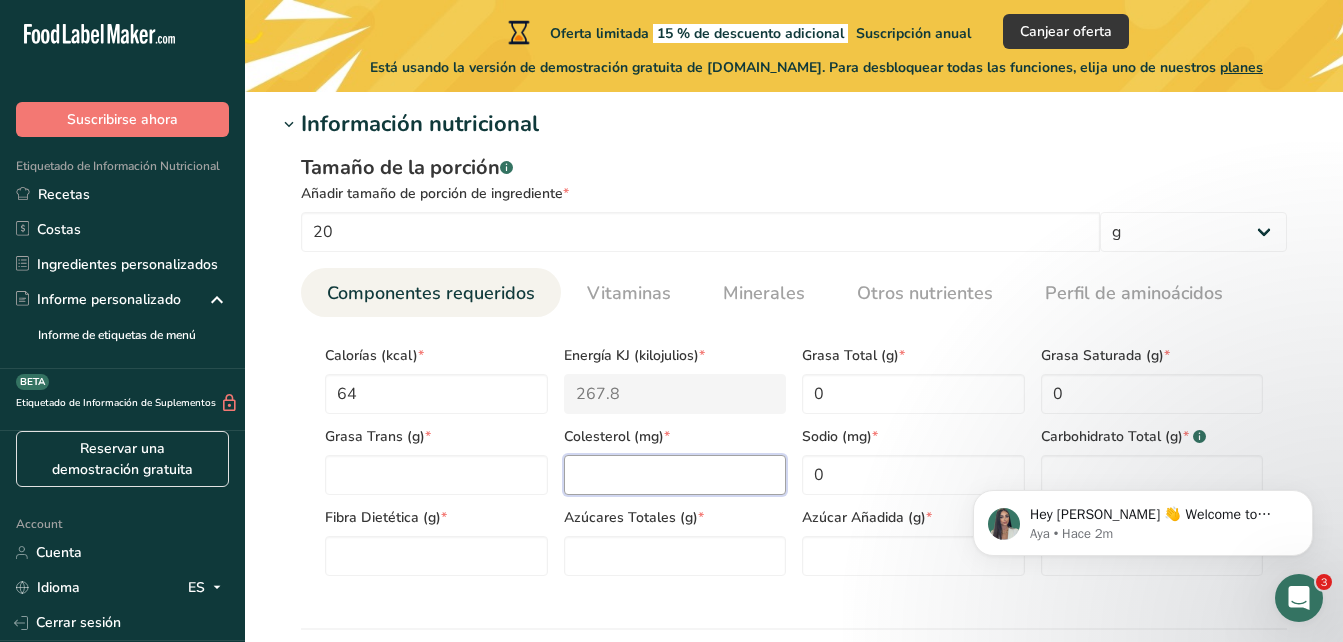 click at bounding box center [675, 475] 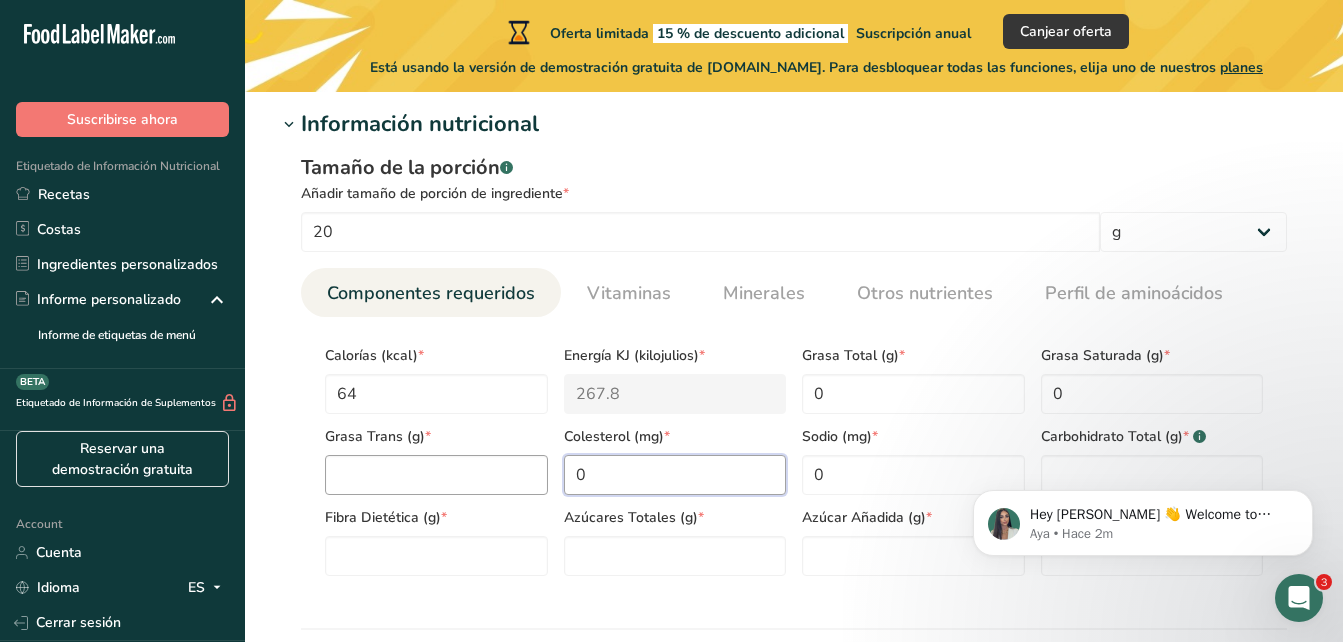 type on "0" 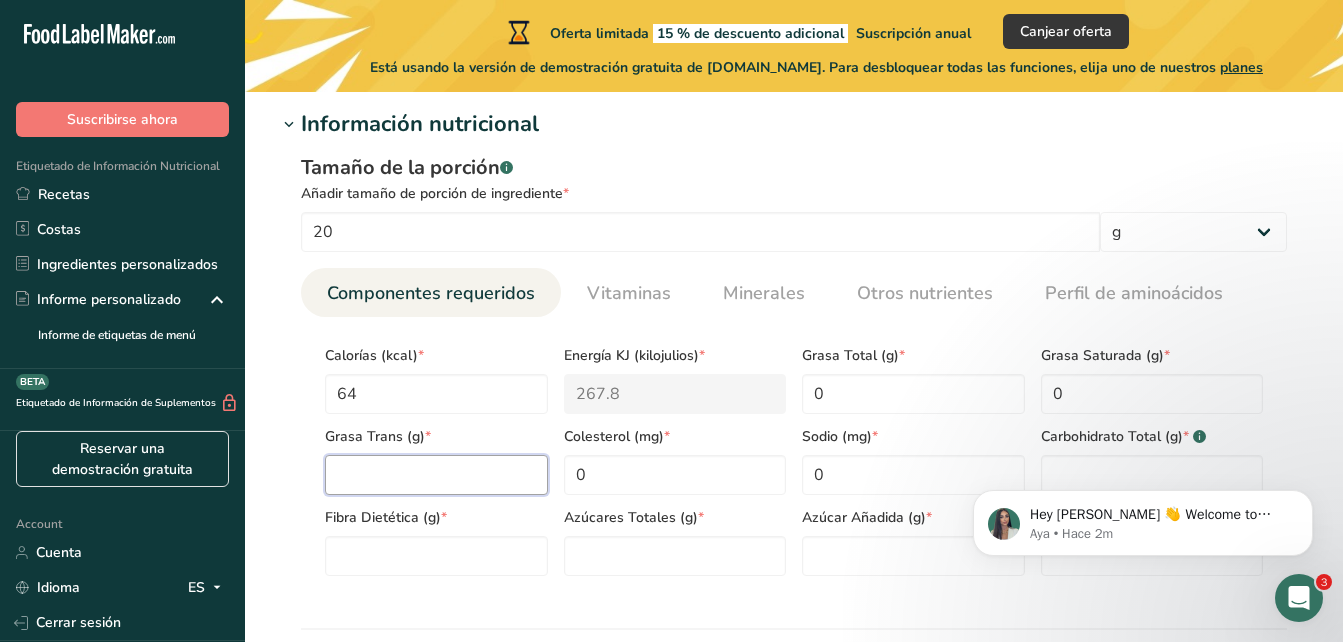 click at bounding box center (436, 475) 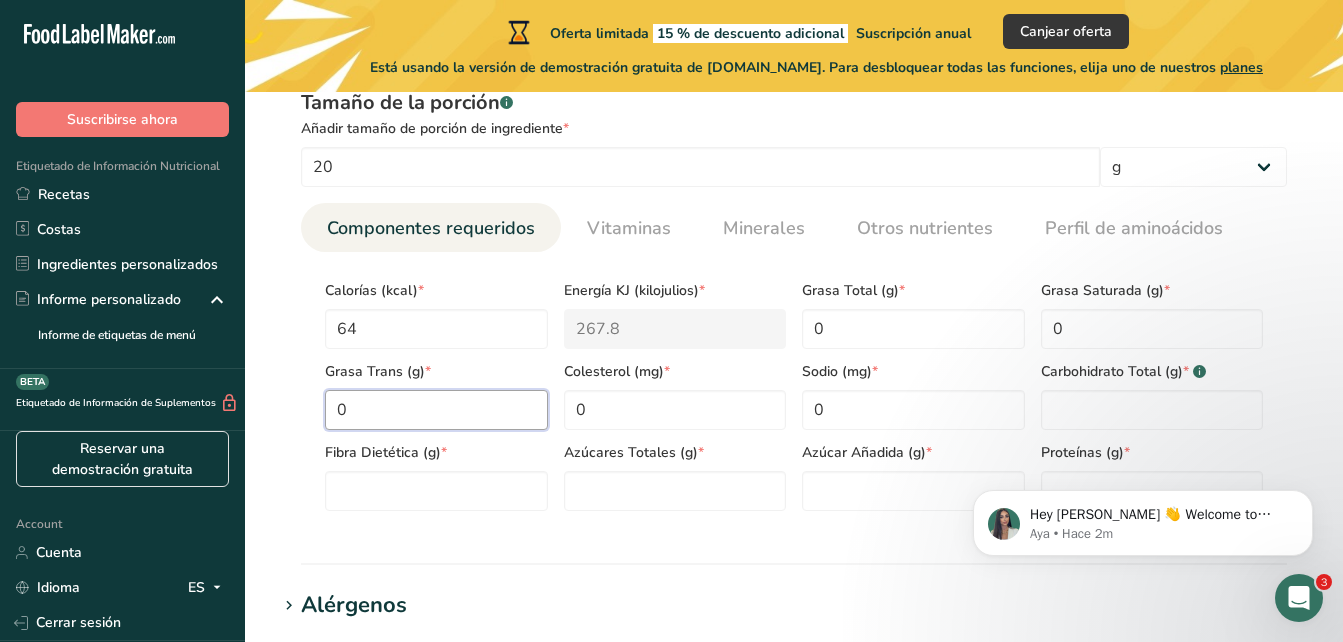 scroll, scrollTop: 900, scrollLeft: 0, axis: vertical 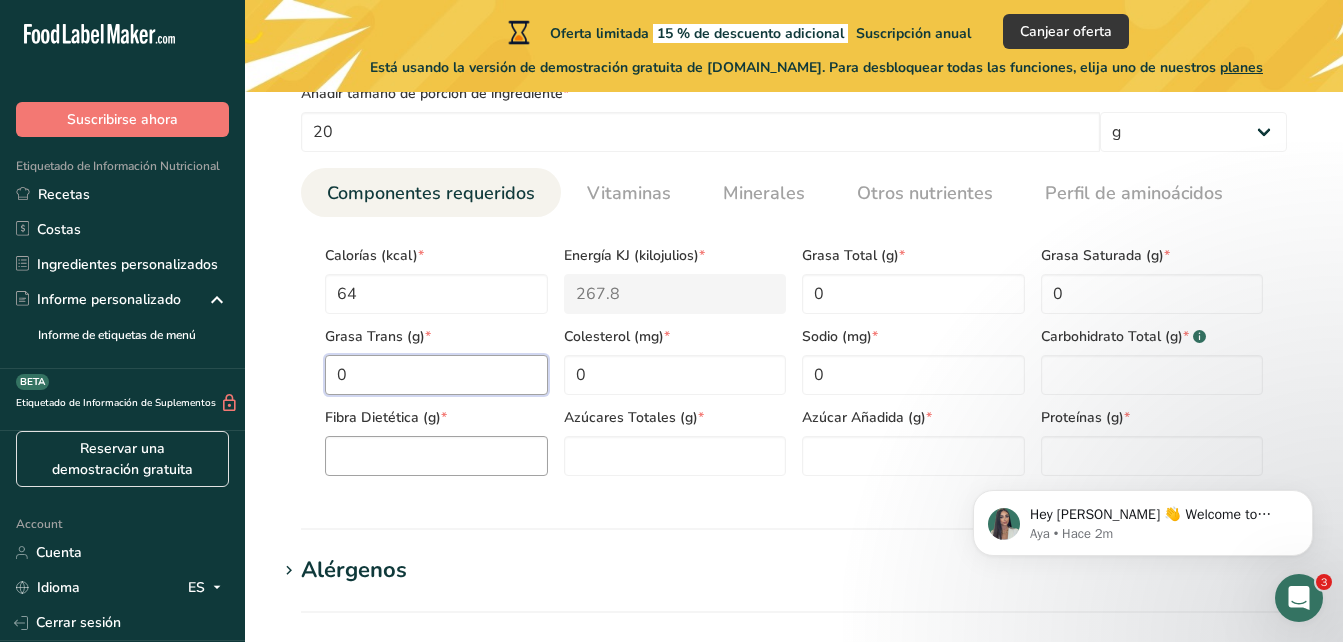 type on "0" 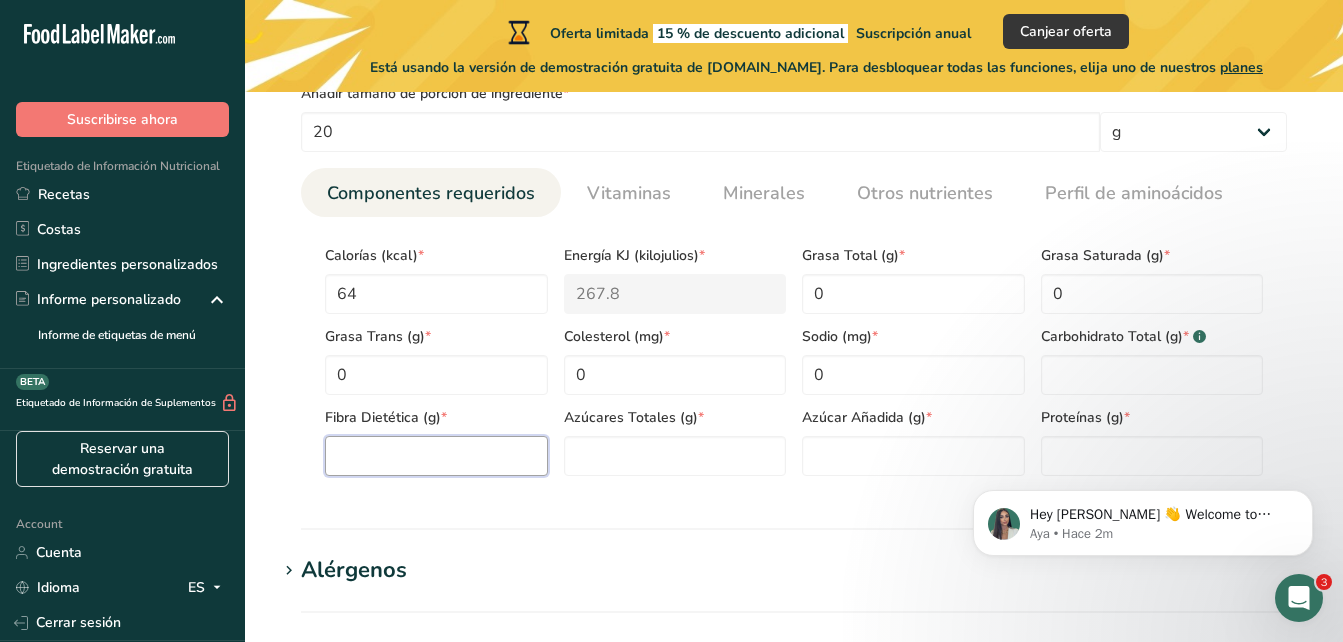 click at bounding box center [436, 456] 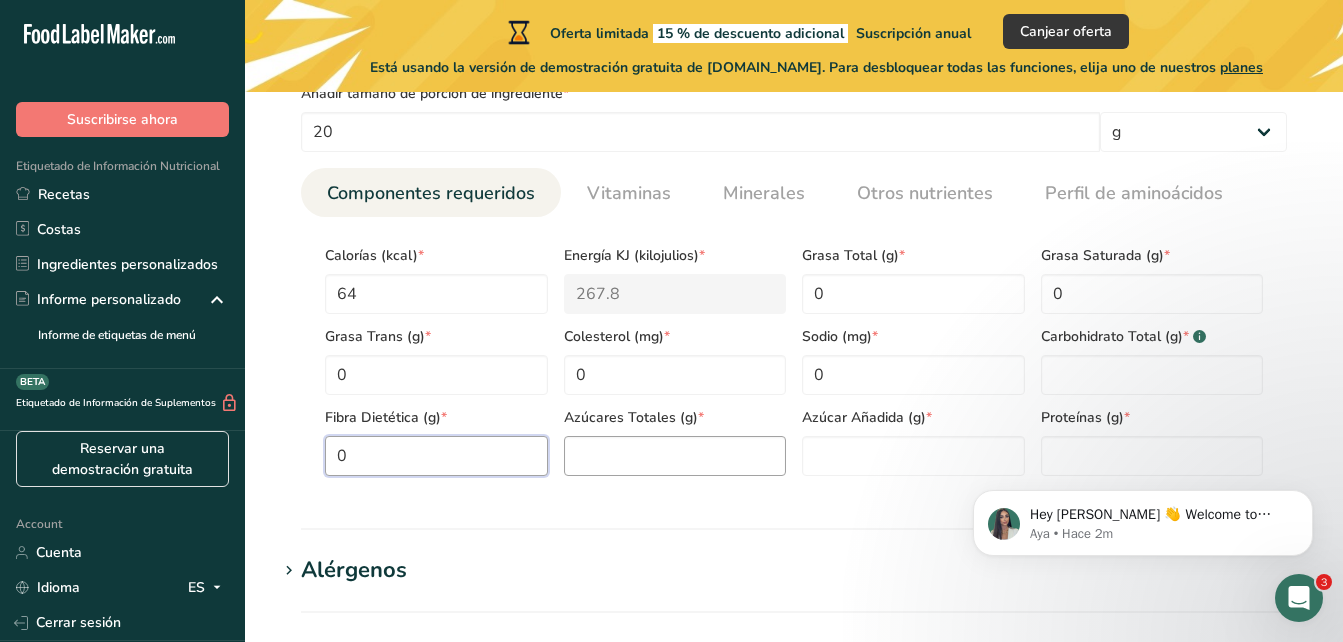 type on "0" 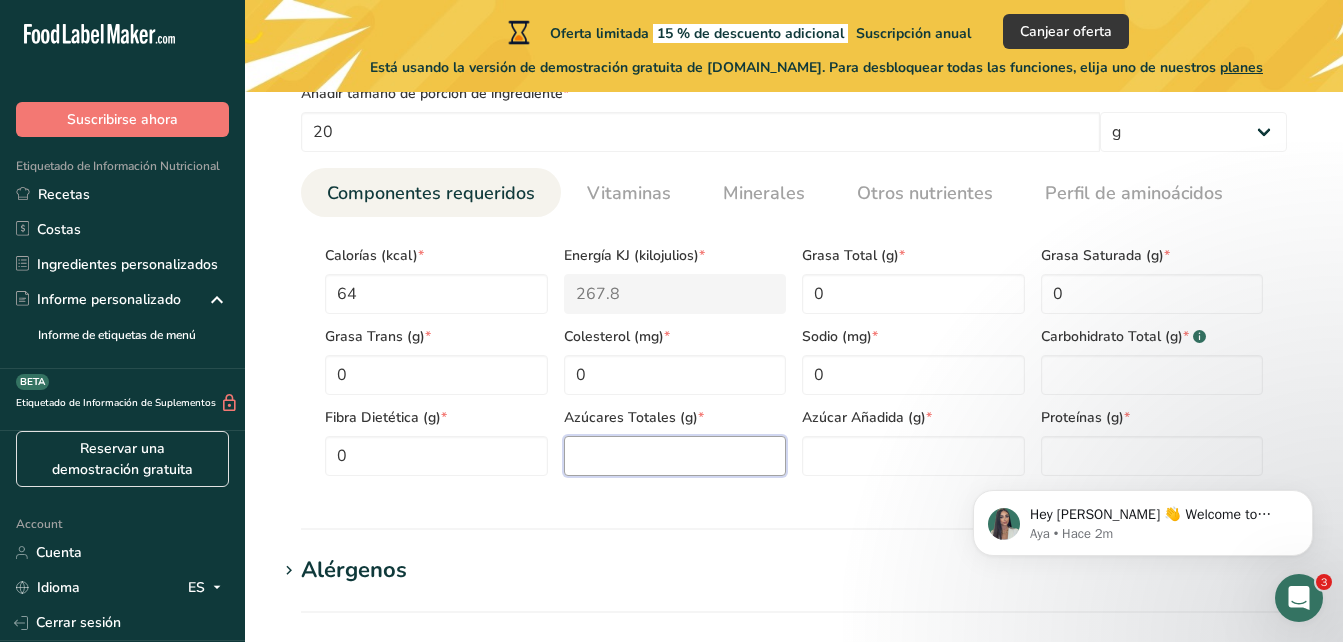 click at bounding box center (675, 456) 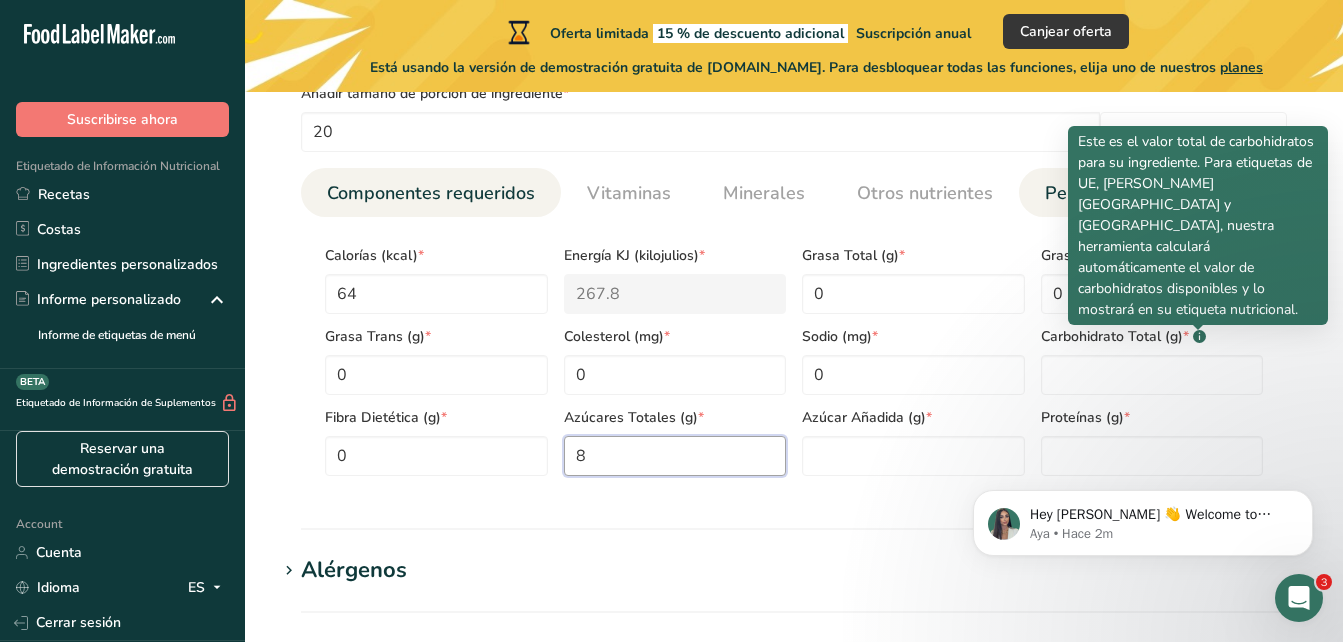 type on "0" 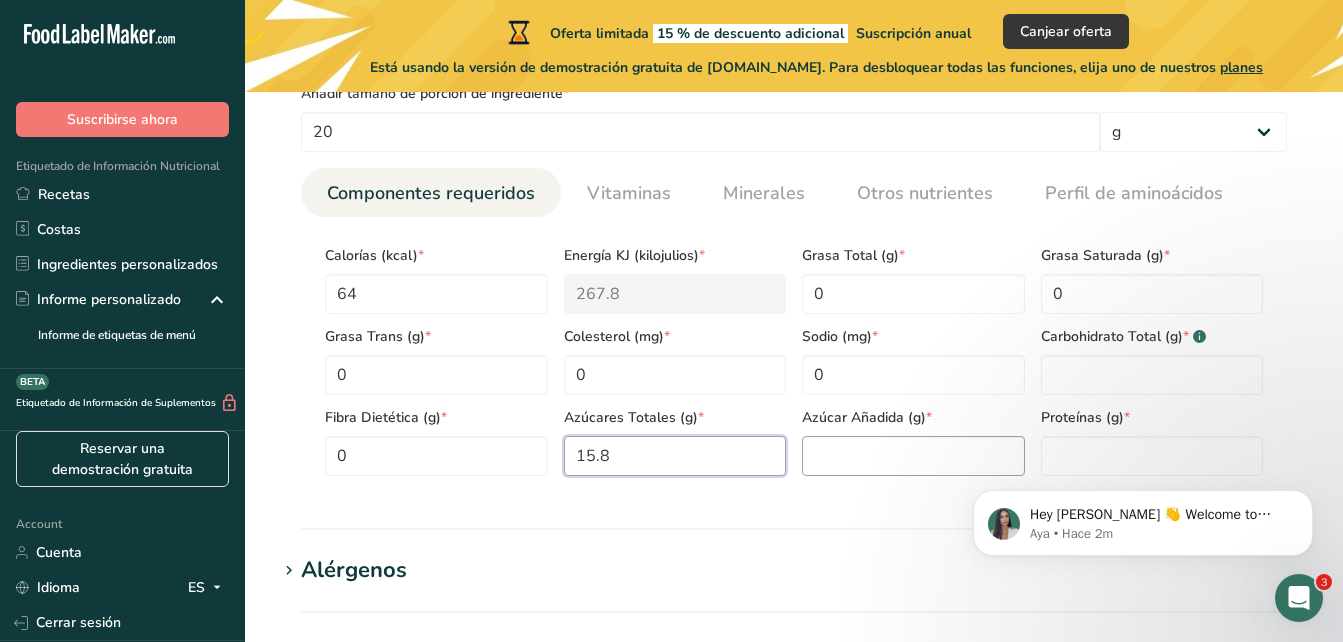 type on "15.8" 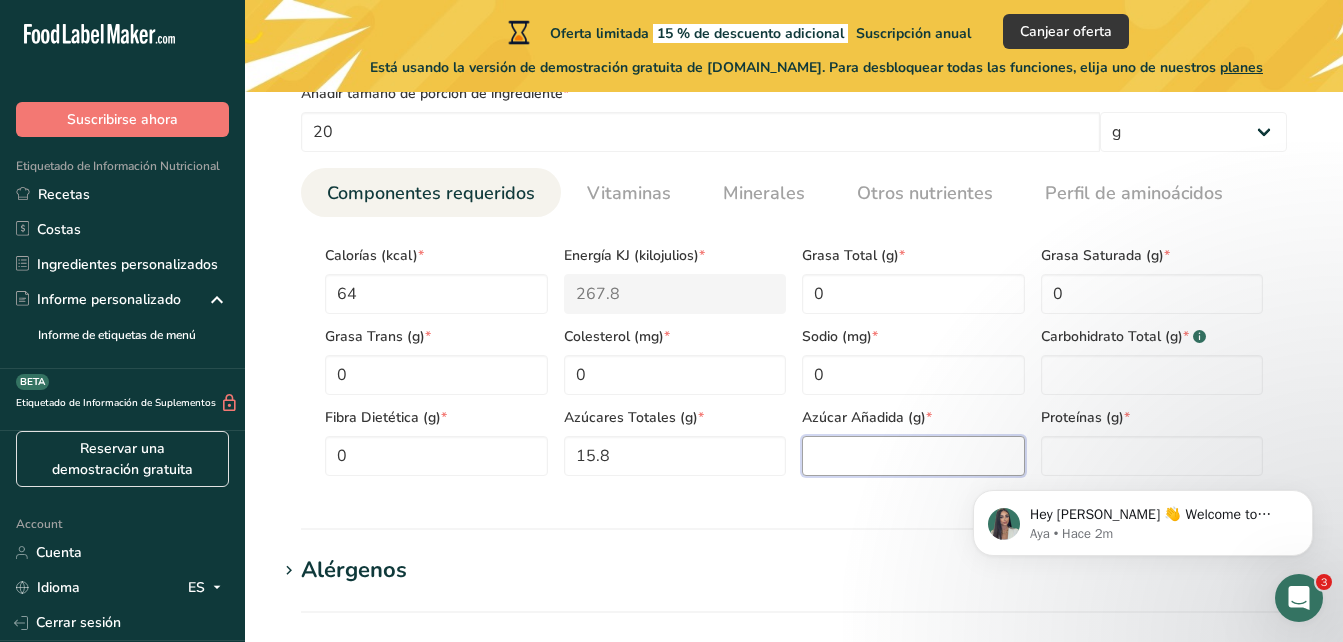click at bounding box center [913, 456] 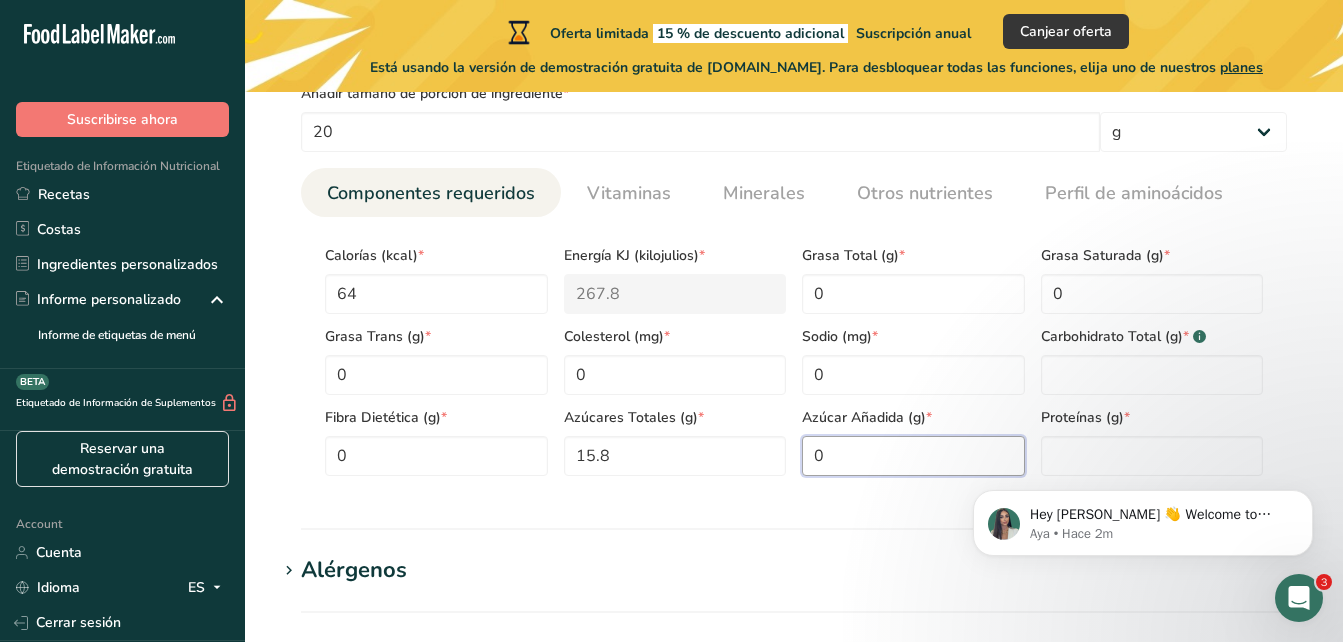 type on "0" 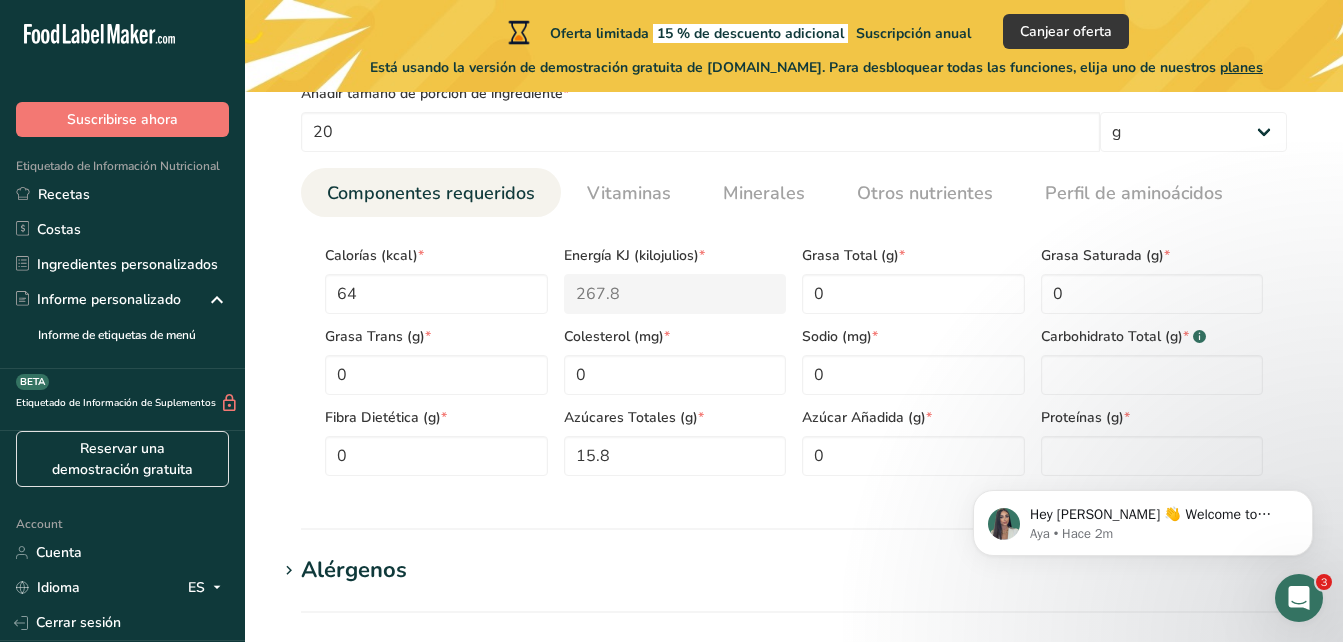 click on "Hey [PERSON_NAME] 👋 Welcome to Food Label Maker🙌 Take a look around! If you have any questions, just reply to this message. Aya • Hace 2m" at bounding box center [1143, 518] 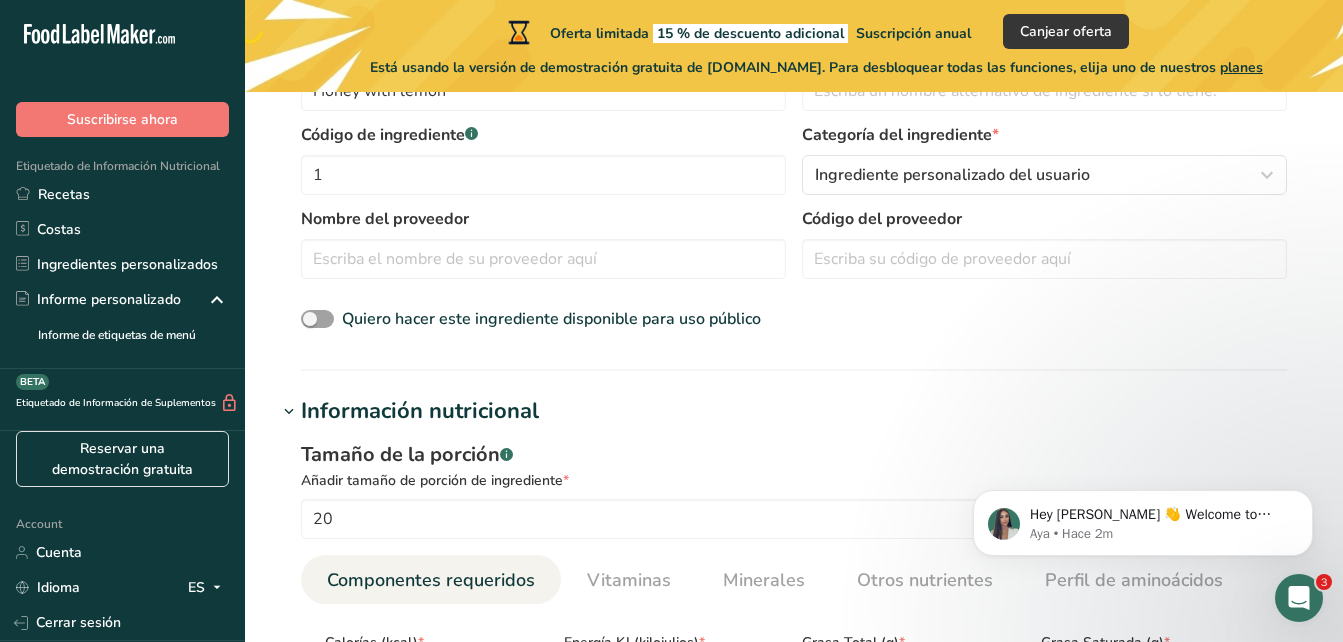 scroll, scrollTop: 500, scrollLeft: 0, axis: vertical 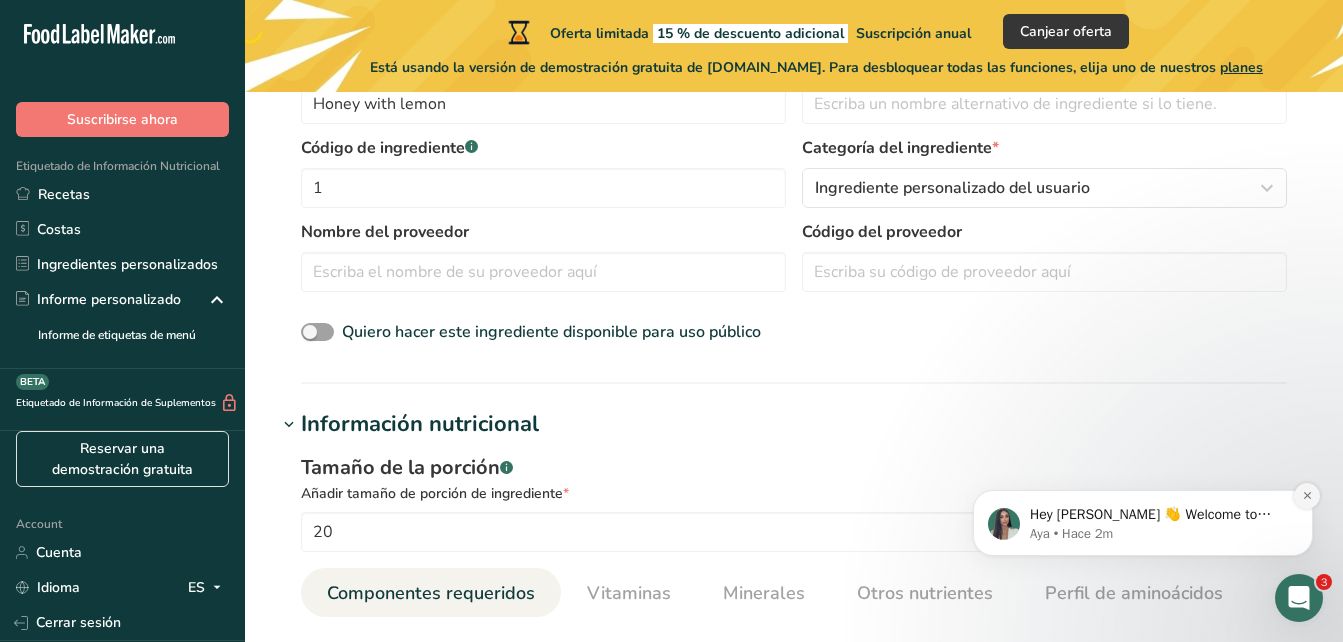 click 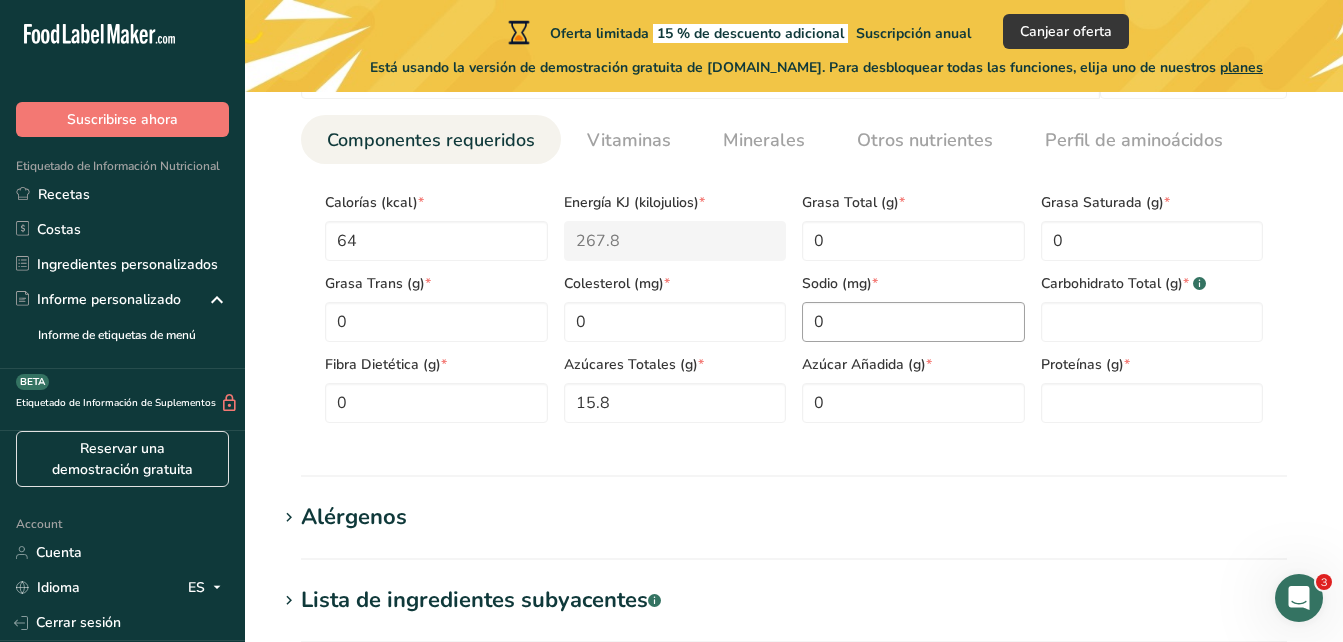 scroll, scrollTop: 1100, scrollLeft: 0, axis: vertical 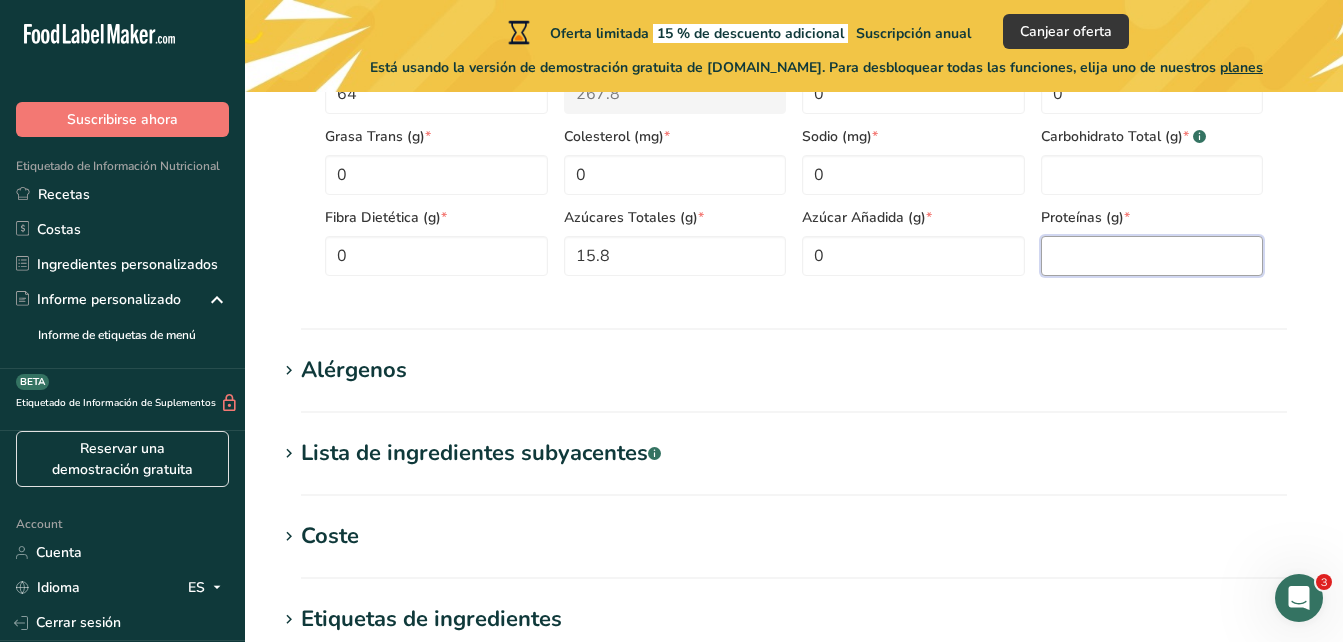click at bounding box center [1152, 256] 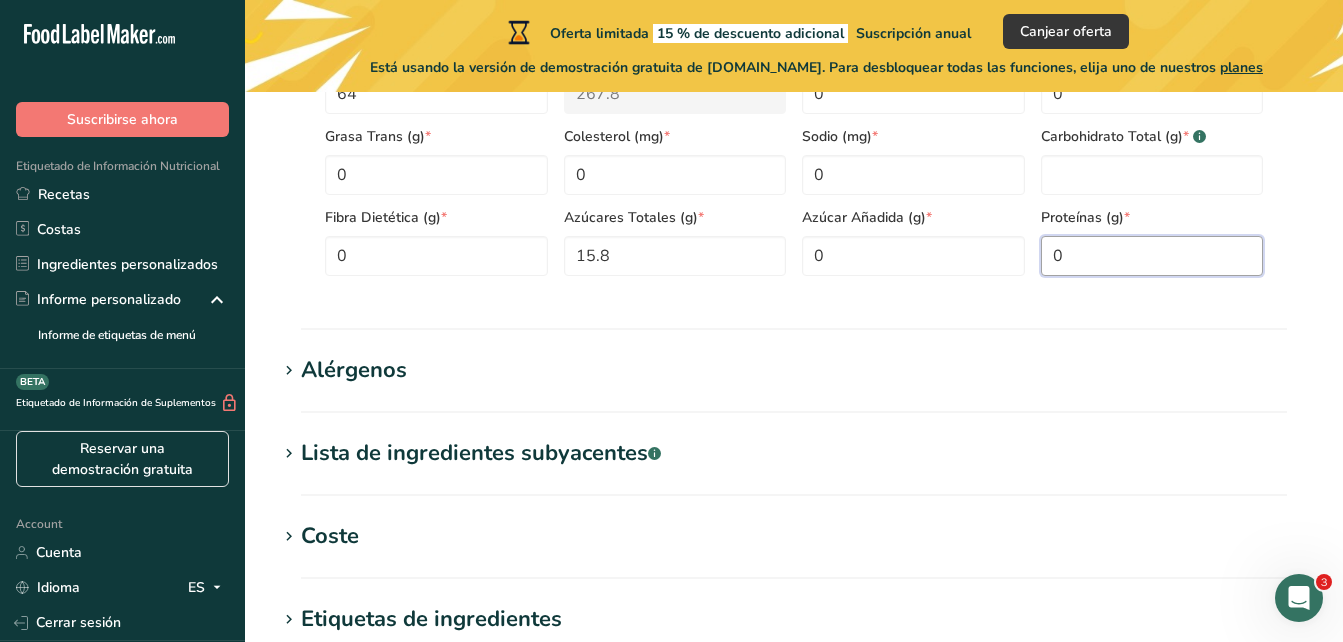 type on "0" 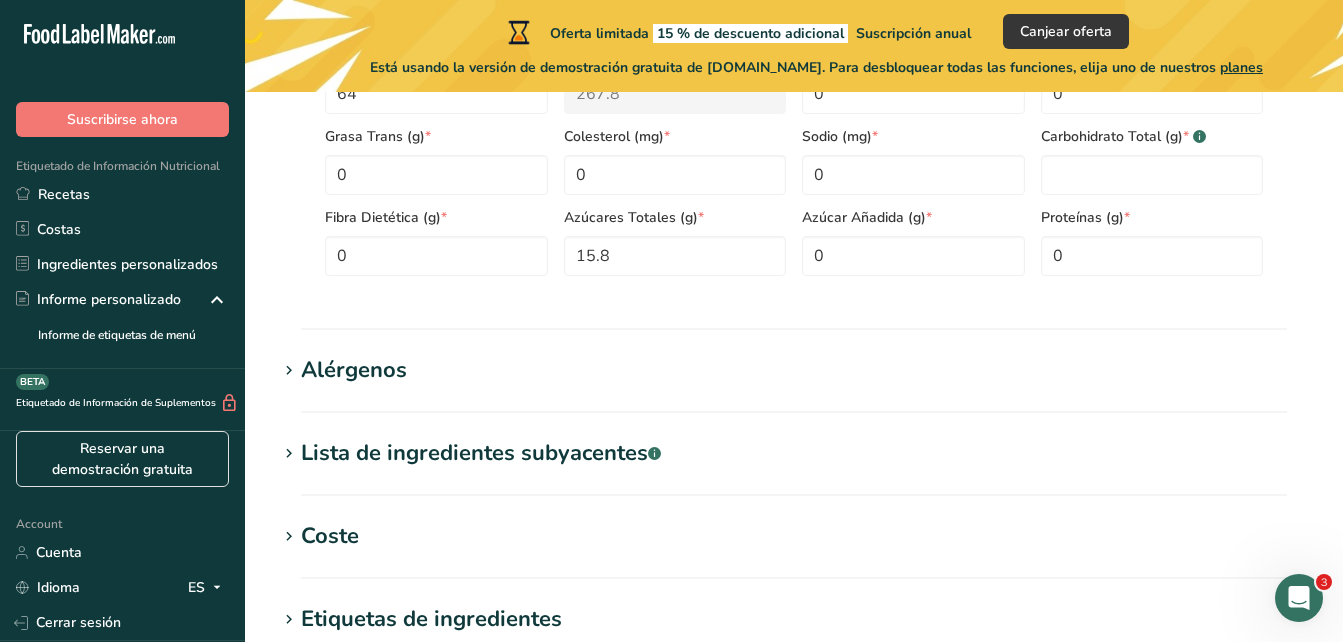 click on "Carbohidrato Total
(g) *   .a-a{fill:#347362;}.b-a{fill:#fff;}" at bounding box center [1152, 136] 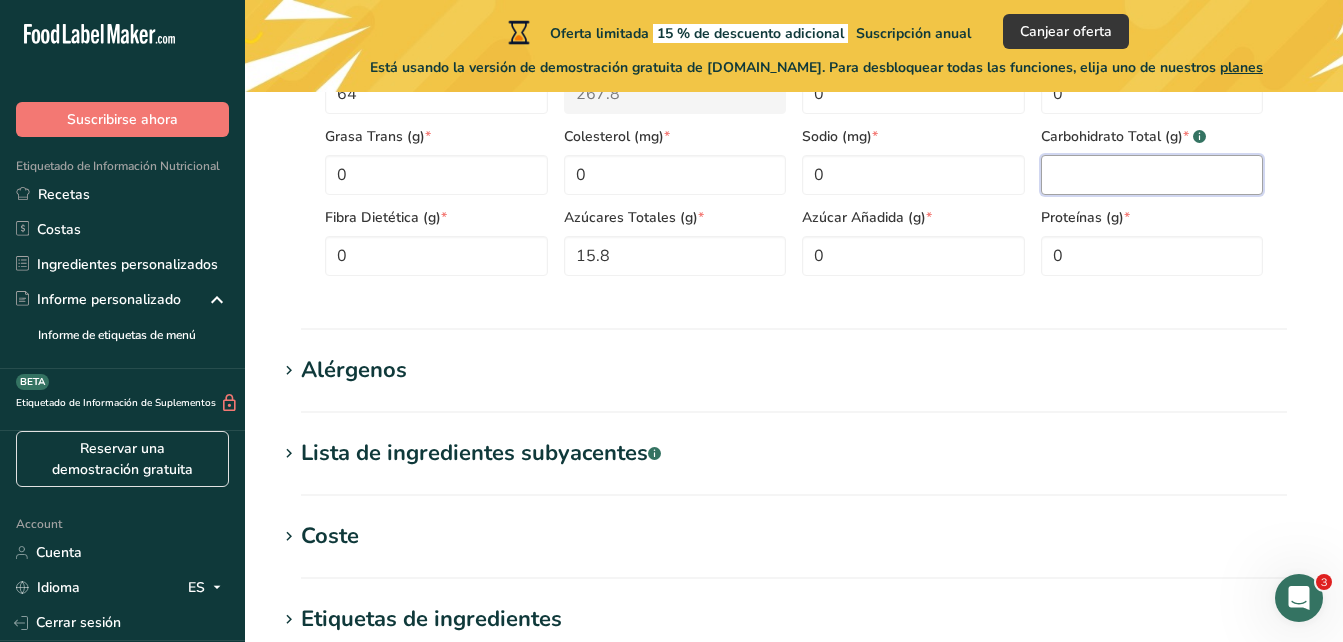 click at bounding box center (1152, 175) 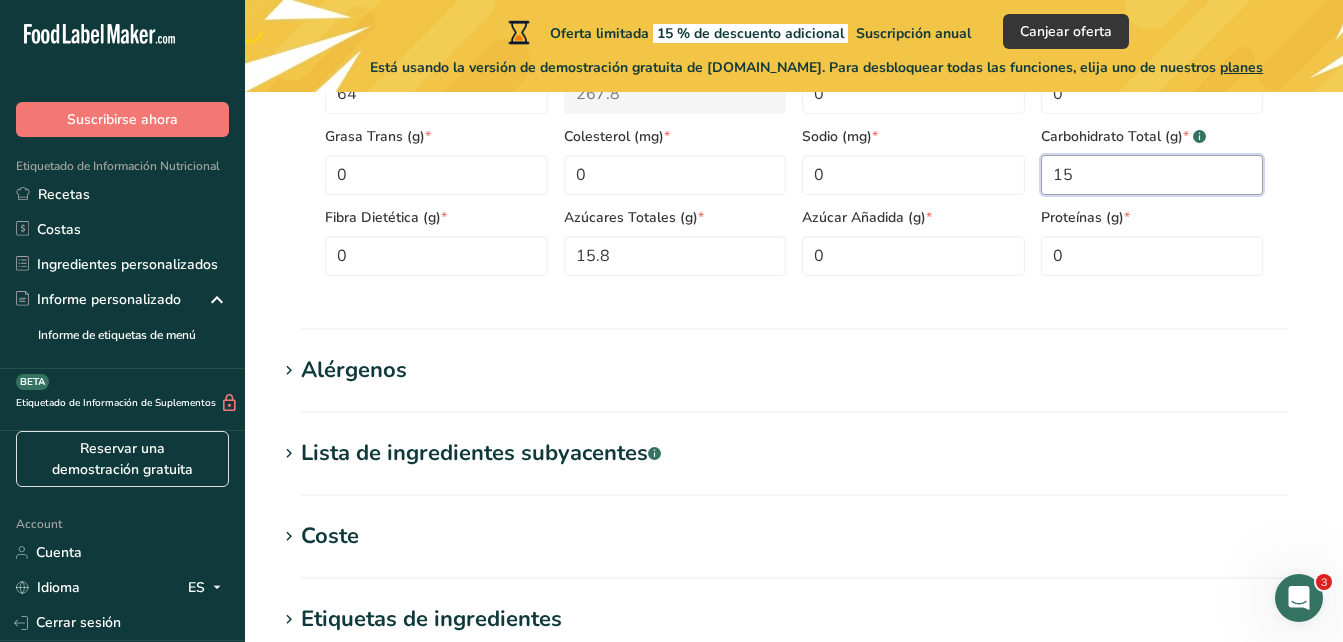 type on "0" 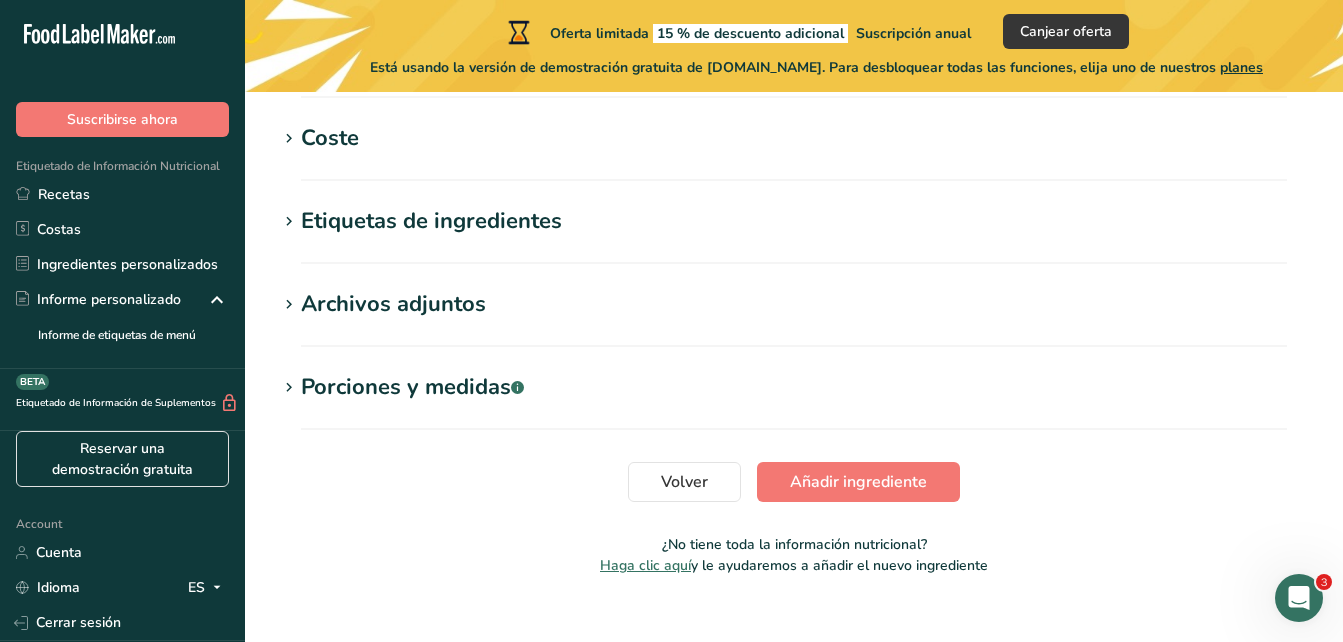 scroll, scrollTop: 1500, scrollLeft: 0, axis: vertical 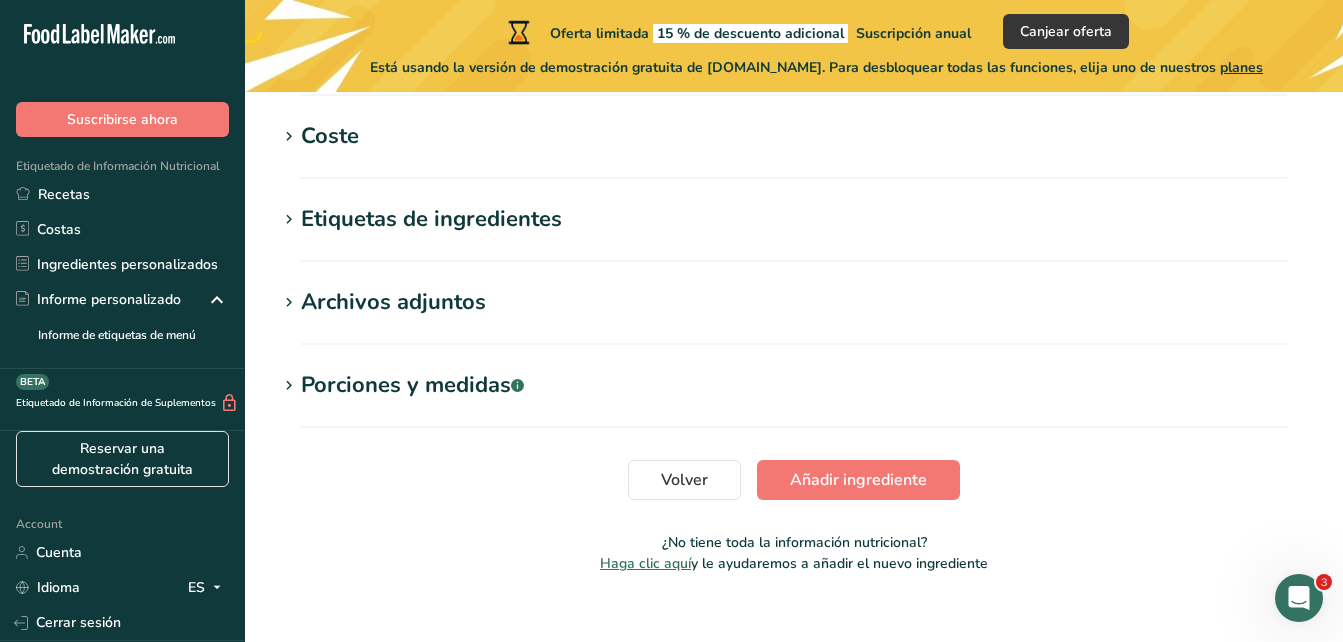 type on "15.8" 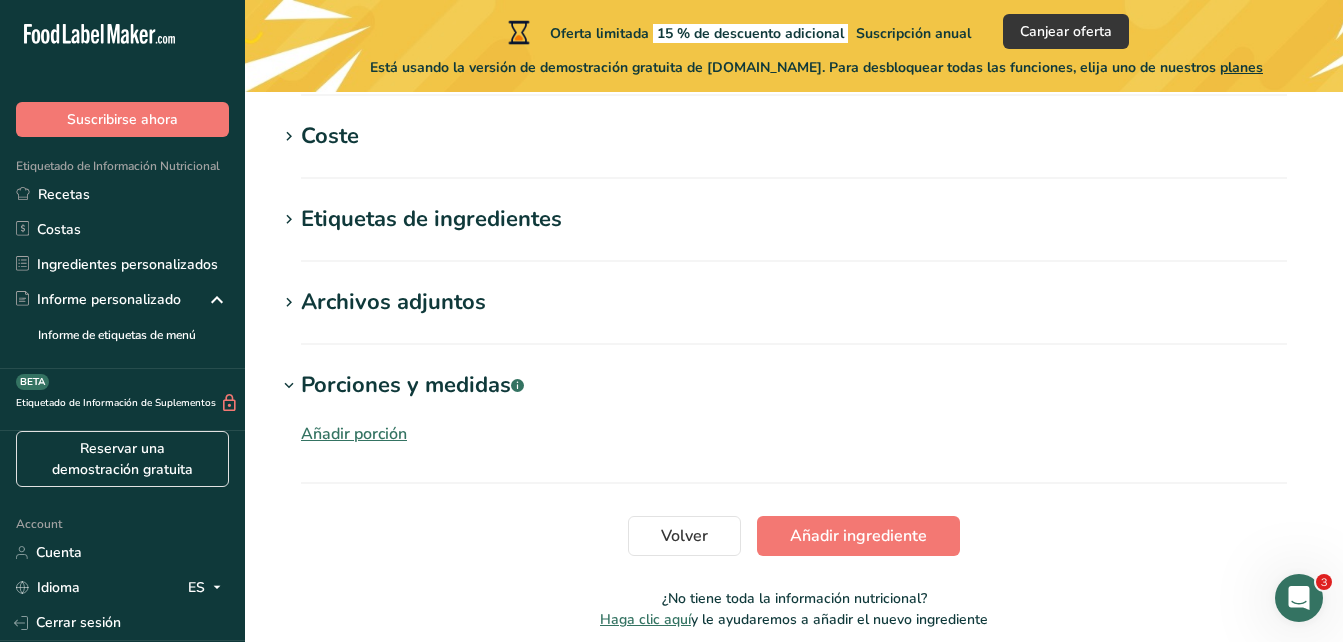 click on "Añadir porción" at bounding box center [354, 434] 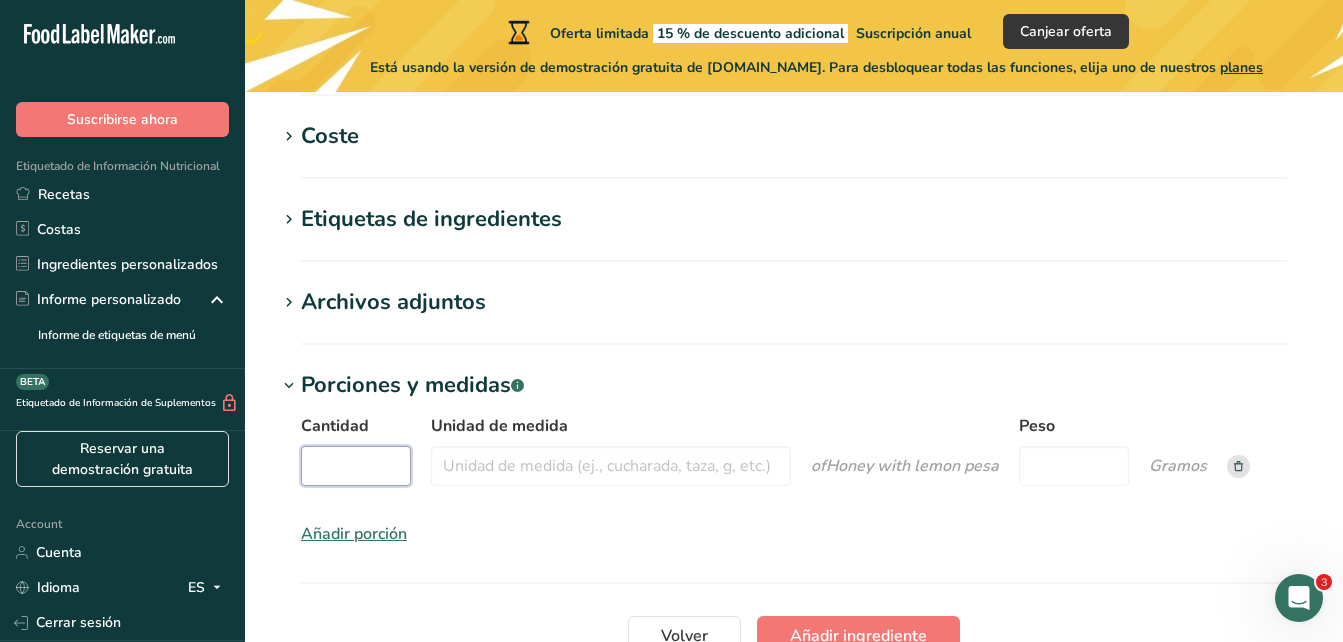click on "Cantidad" at bounding box center [356, 466] 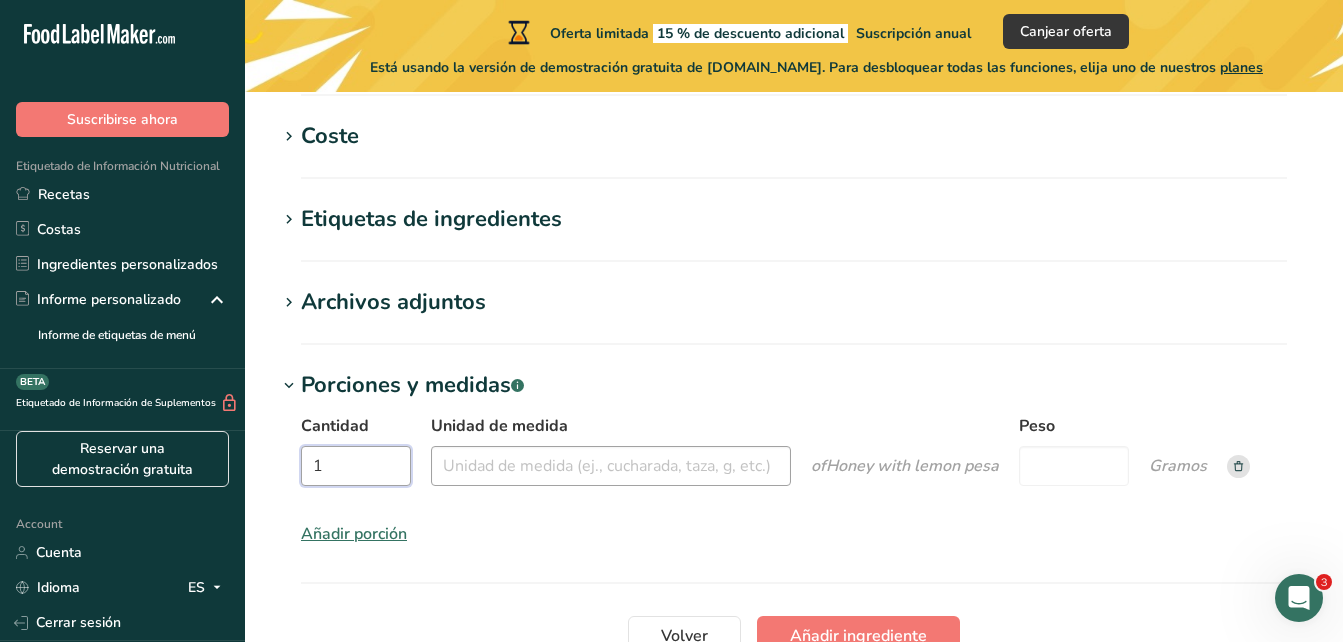 type on "1" 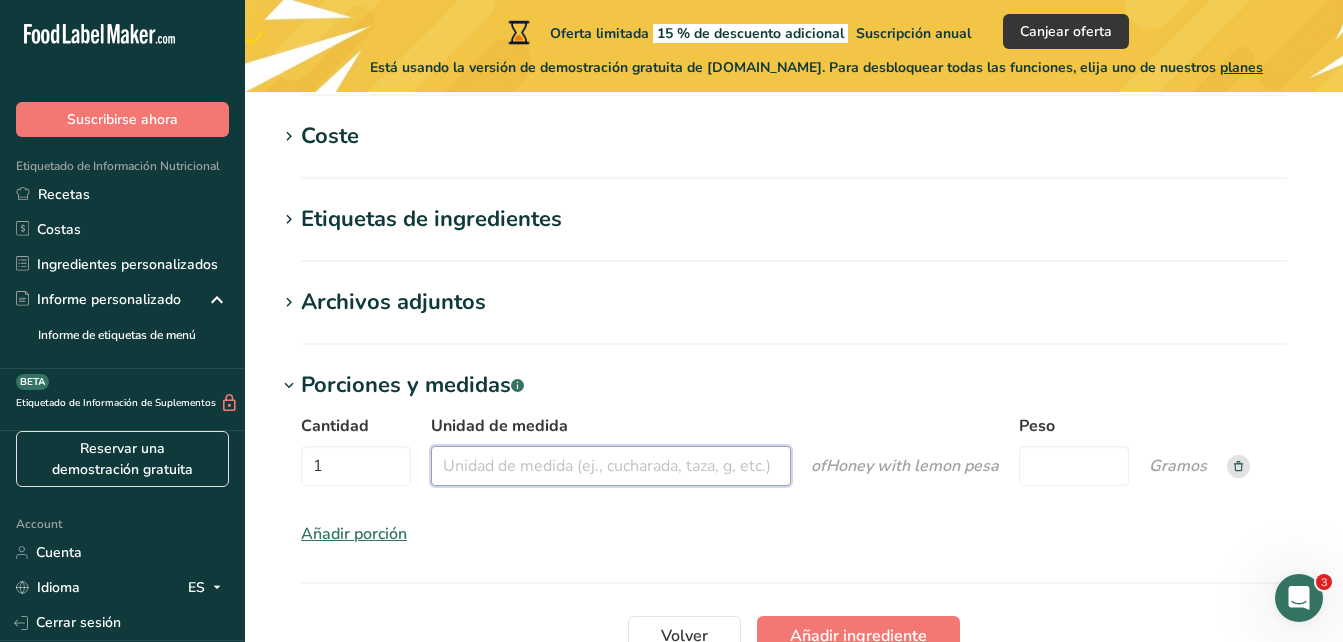 click on "Unidad de medida" at bounding box center [611, 466] 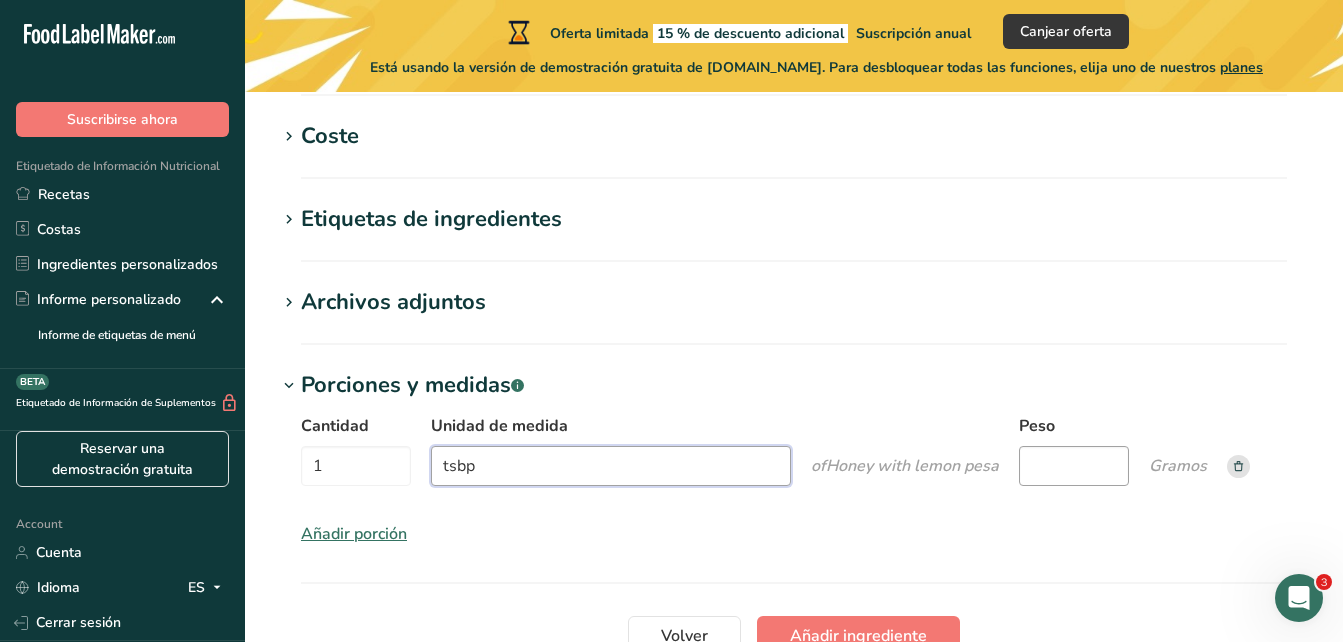 type on "tsbp" 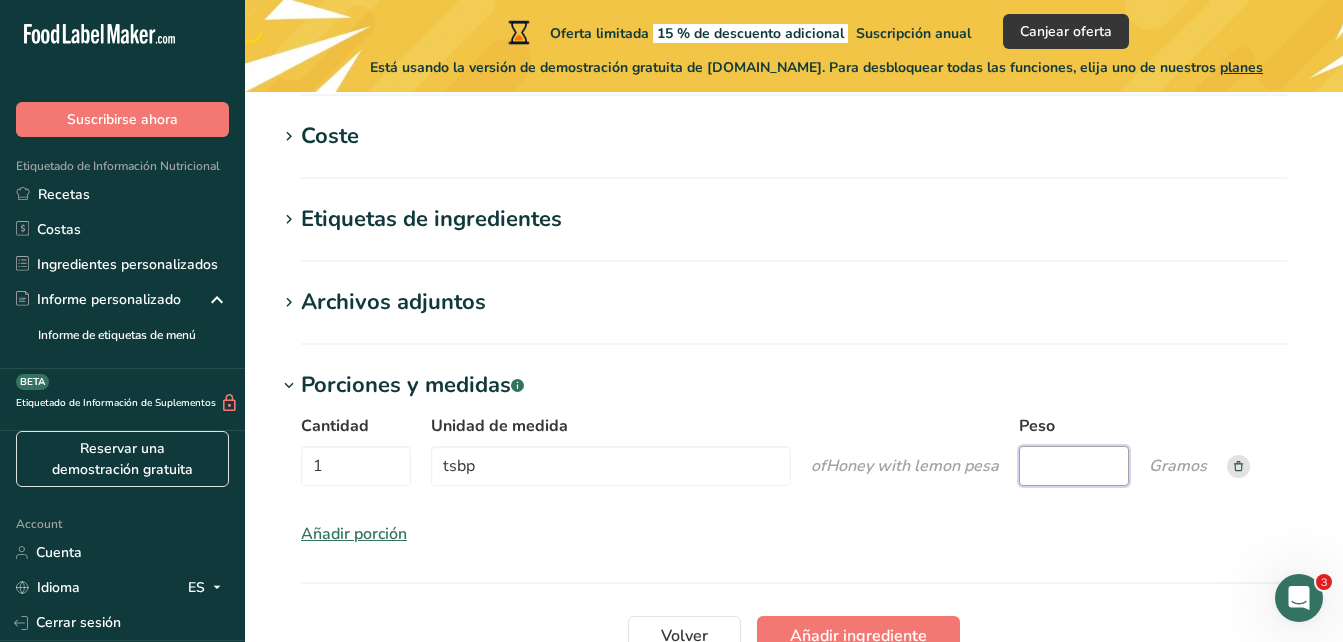 click on "Peso" at bounding box center [1074, 466] 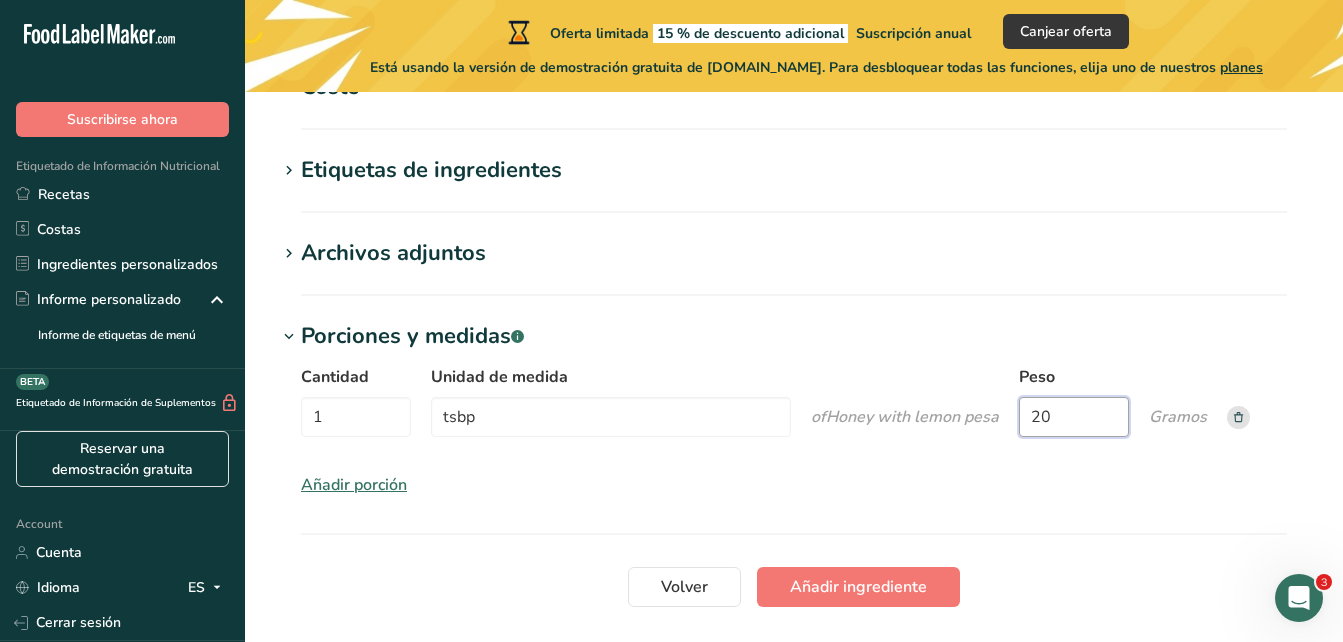scroll, scrollTop: 1584, scrollLeft: 0, axis: vertical 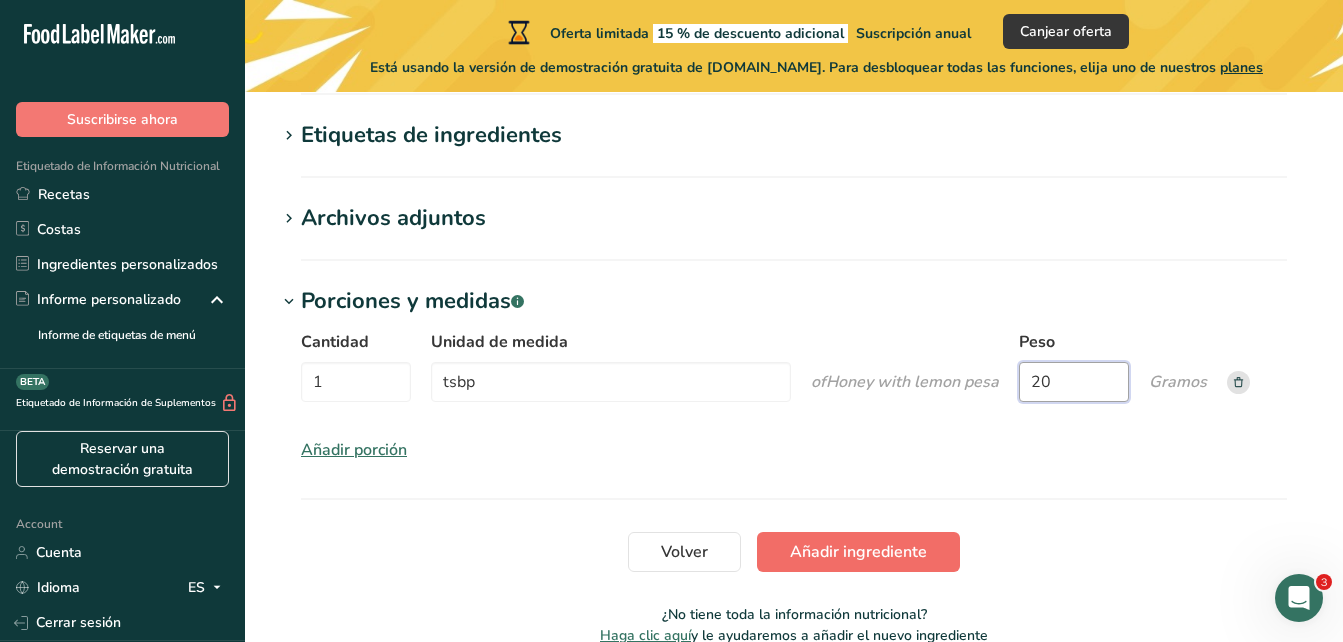 type on "20" 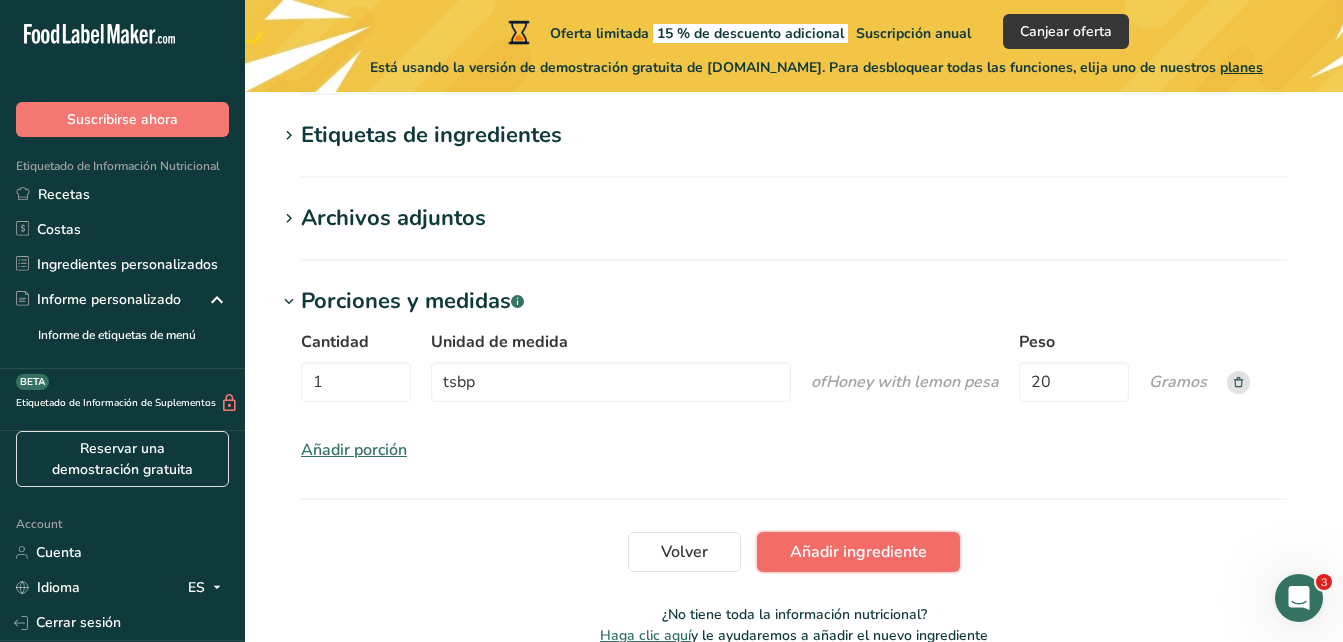 click on "Añadir ingrediente" at bounding box center [858, 552] 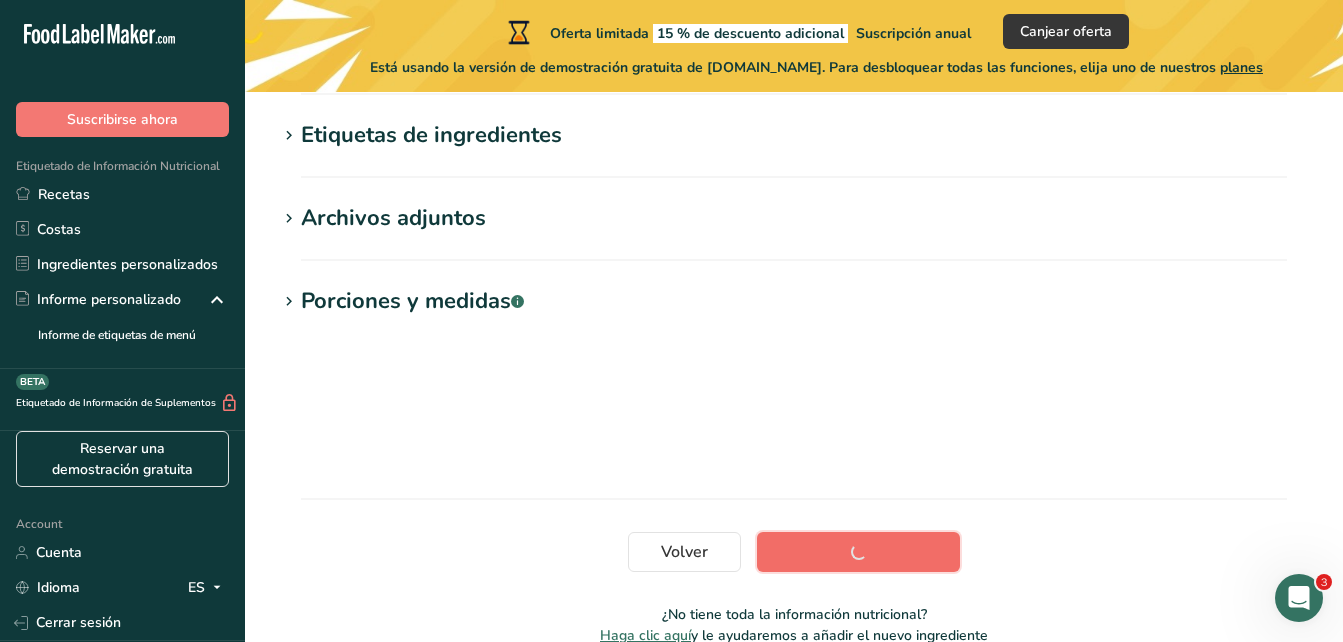 scroll, scrollTop: 524, scrollLeft: 0, axis: vertical 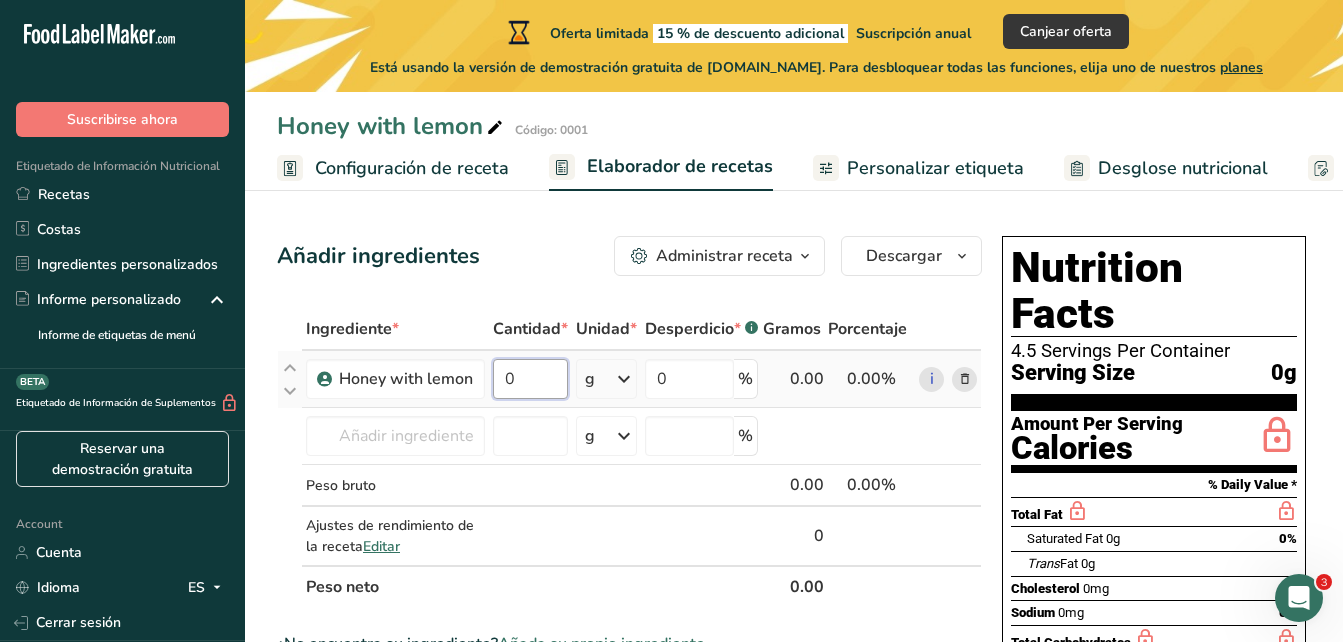click on "0" at bounding box center (530, 379) 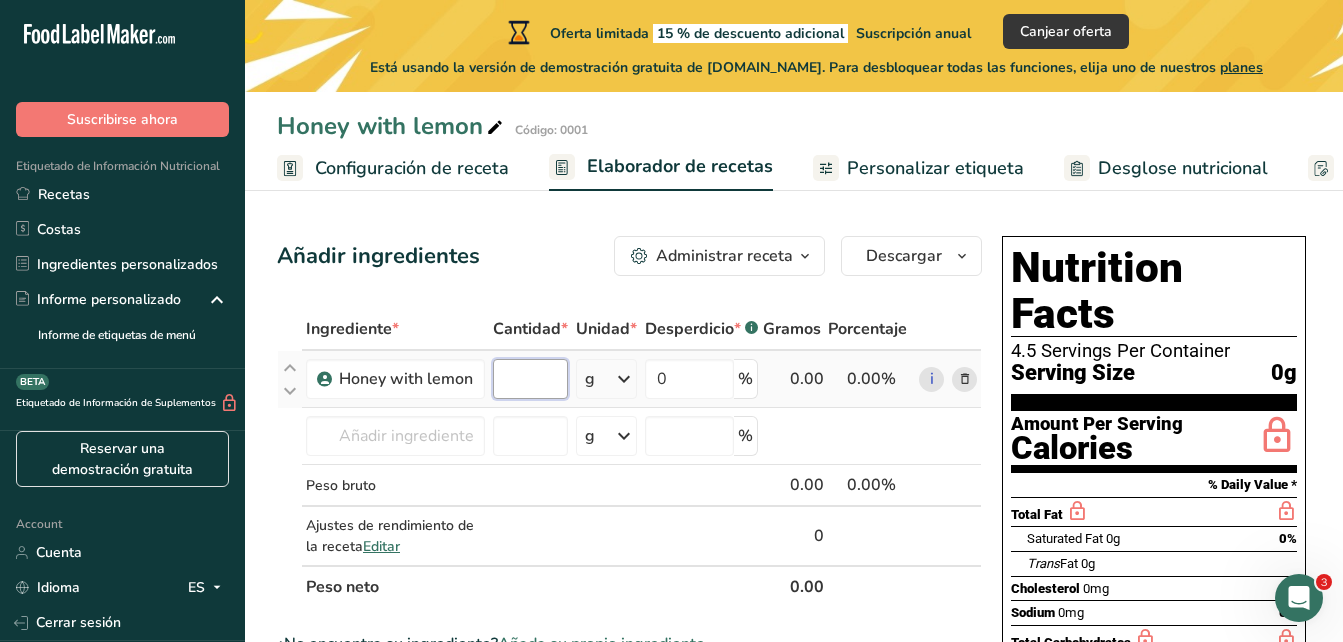 type on "1" 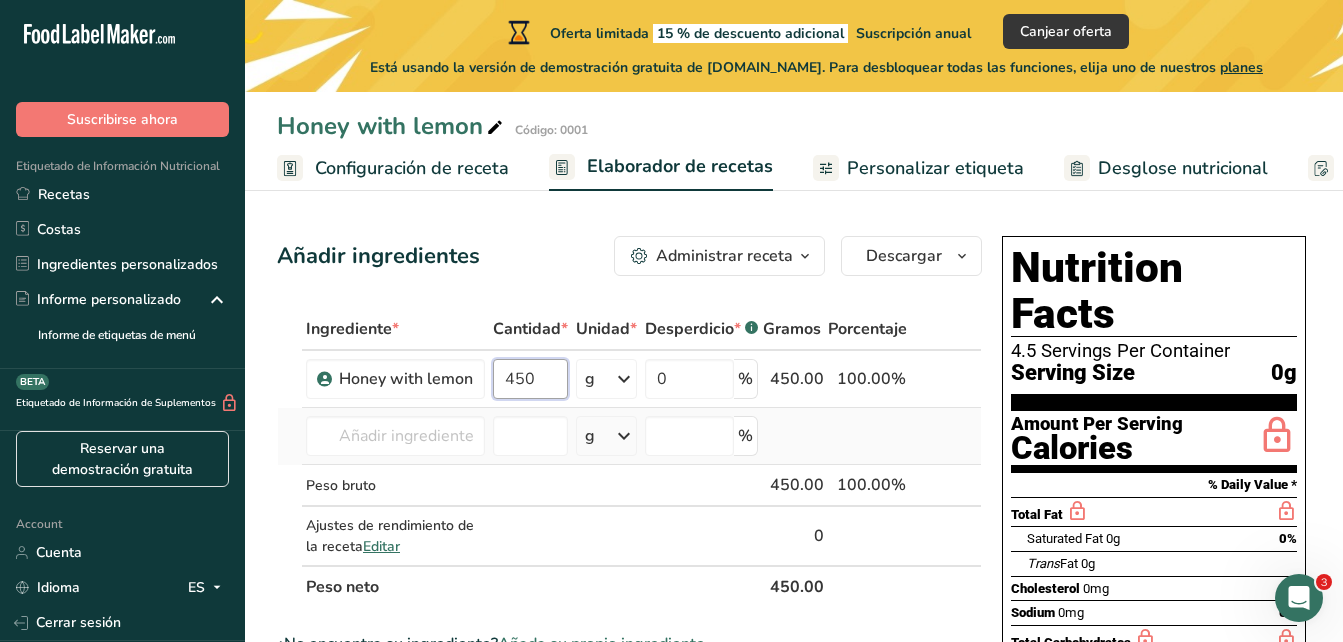 type on "450" 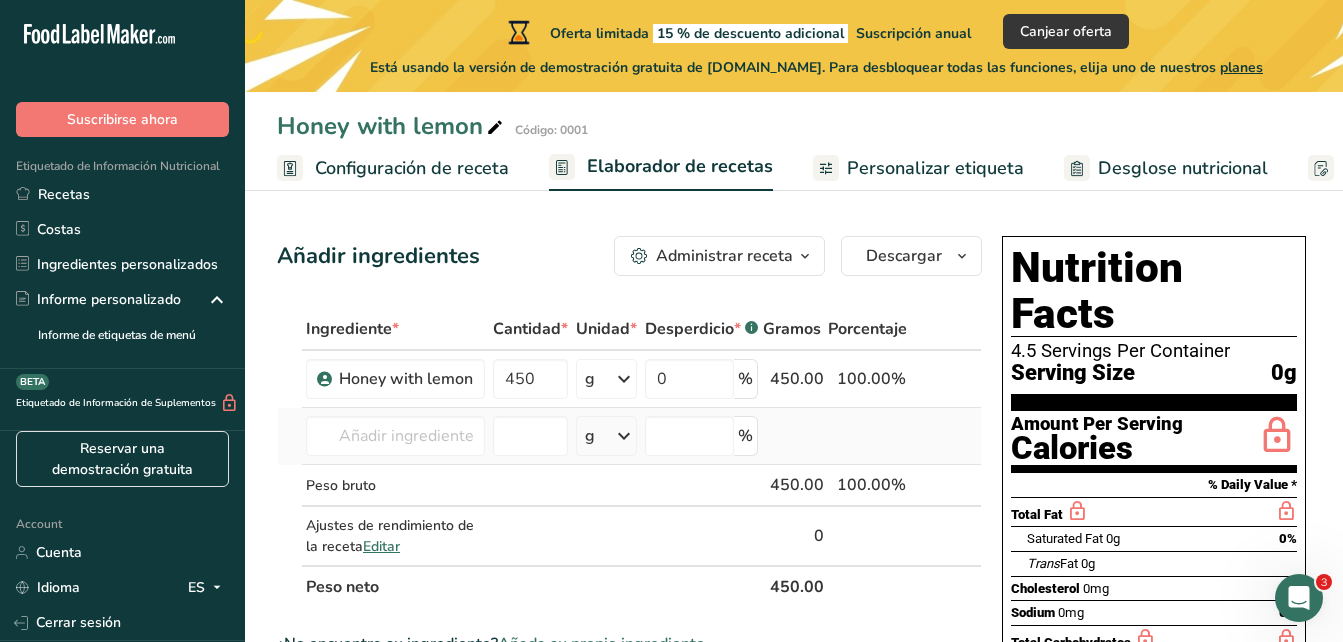 click on "Ingrediente *
Cantidad *
Unidad *
Desperdicio *   .a-a{fill:#347362;}.b-a{fill:#fff;}          Gramos
Porcentaje
Honey with lemon
450
g
Porciones
1 tsbp
Unidades de peso
g
kg
mg
Ver más
Unidades de volumen
[GEOGRAPHIC_DATA]
mL
onza líquida
Ver más
0
%
450.00
100.00%
i
[PERSON_NAME]
Leche entera, 3,25 % de grasa láctea, sin vitamina A ni vitamina D añadidas
Carne de res, lomo, filete, sólo magro separable, recortado a 1/8 &quot;de grasa, todos los grados, crudo
g" at bounding box center [629, 458] 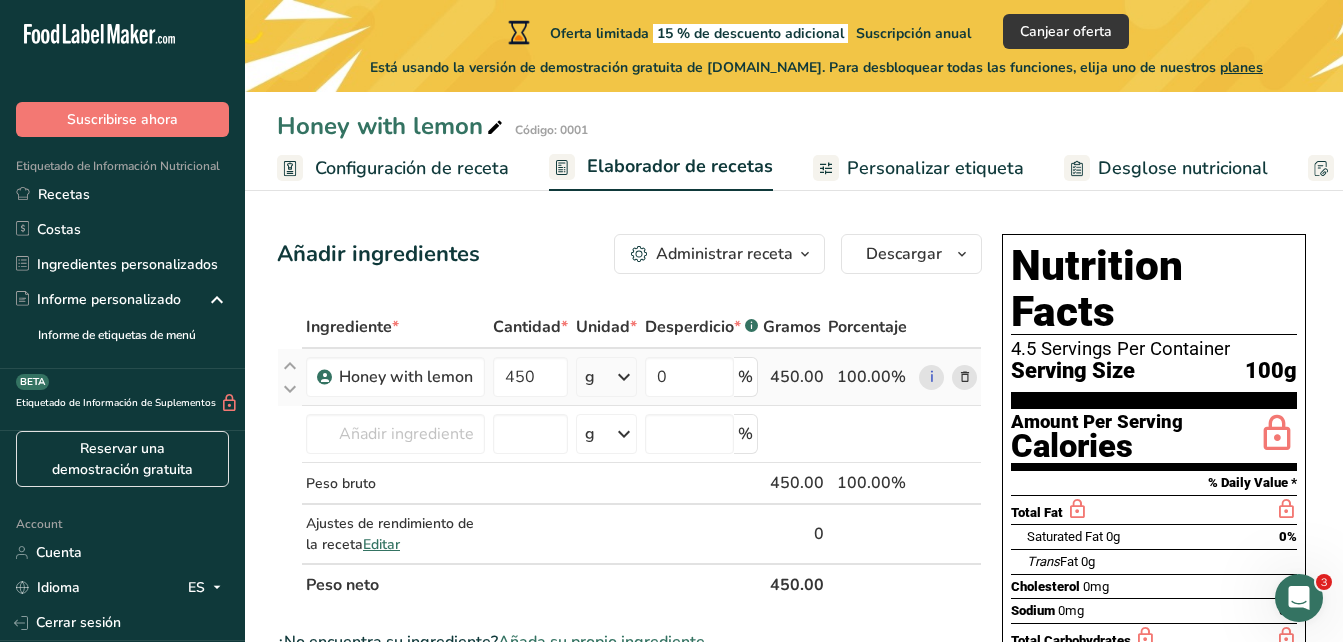 scroll, scrollTop: 0, scrollLeft: 0, axis: both 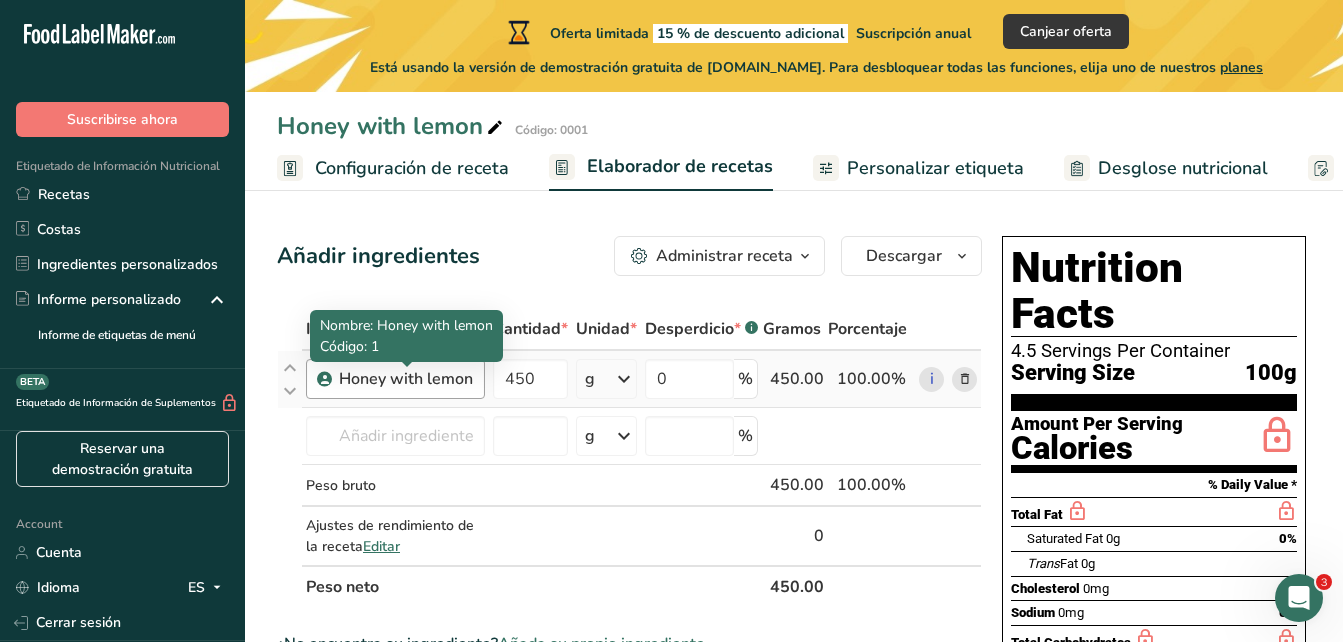 click on "Honey with lemon" at bounding box center [406, 379] 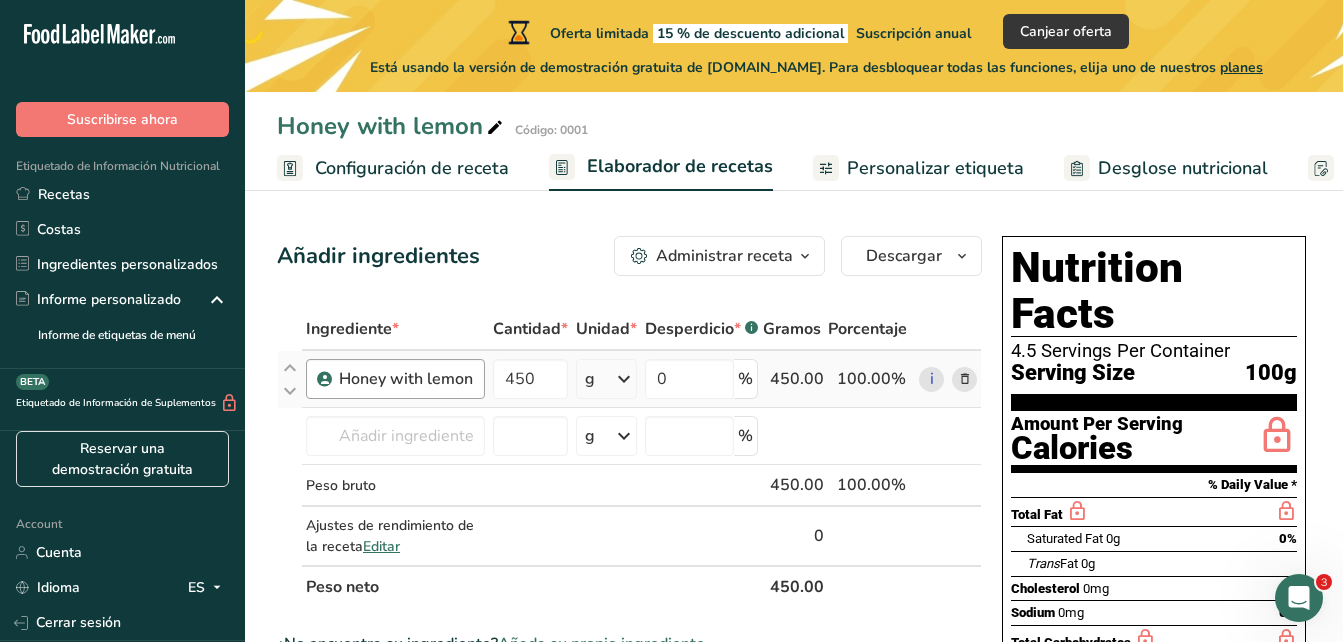 click on "Honey with lemon" at bounding box center (406, 379) 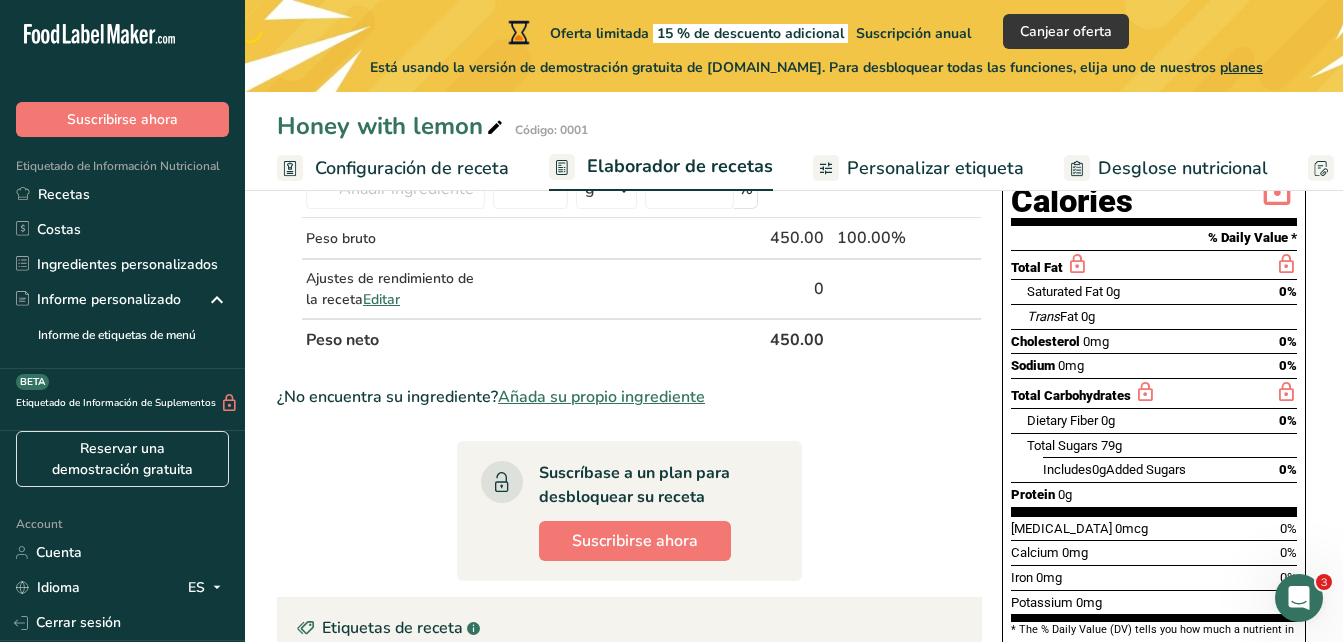 scroll, scrollTop: 300, scrollLeft: 0, axis: vertical 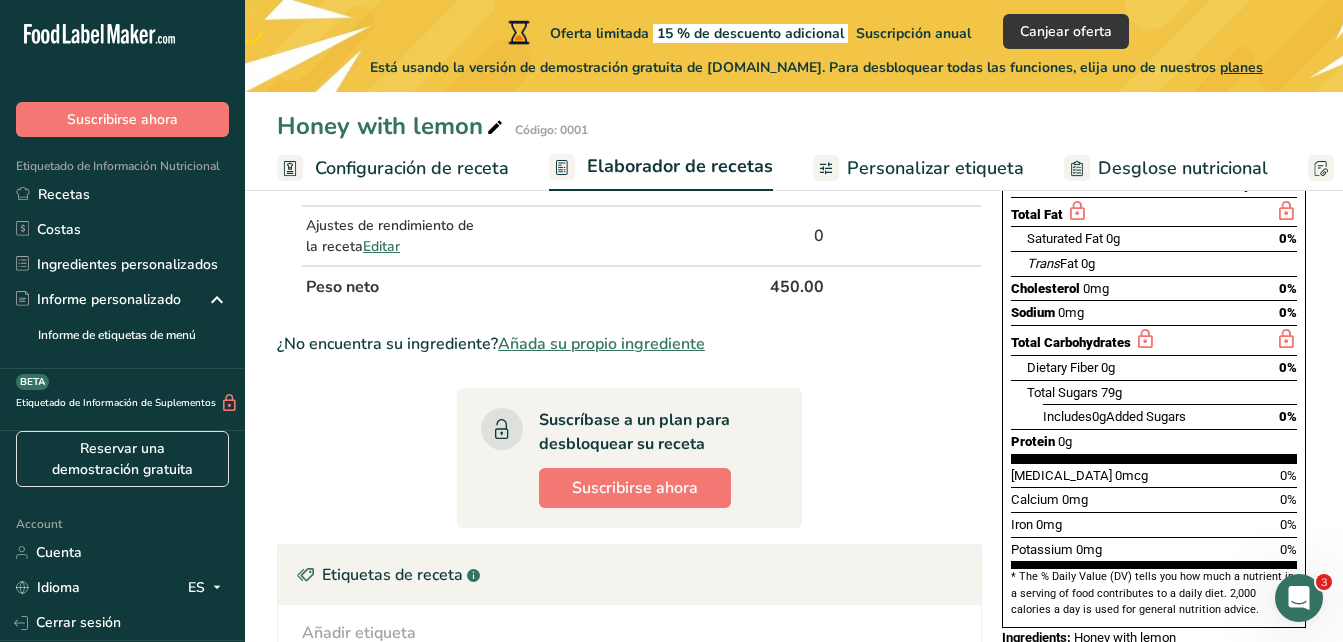 click on "Desglose nutricional" at bounding box center (1183, 168) 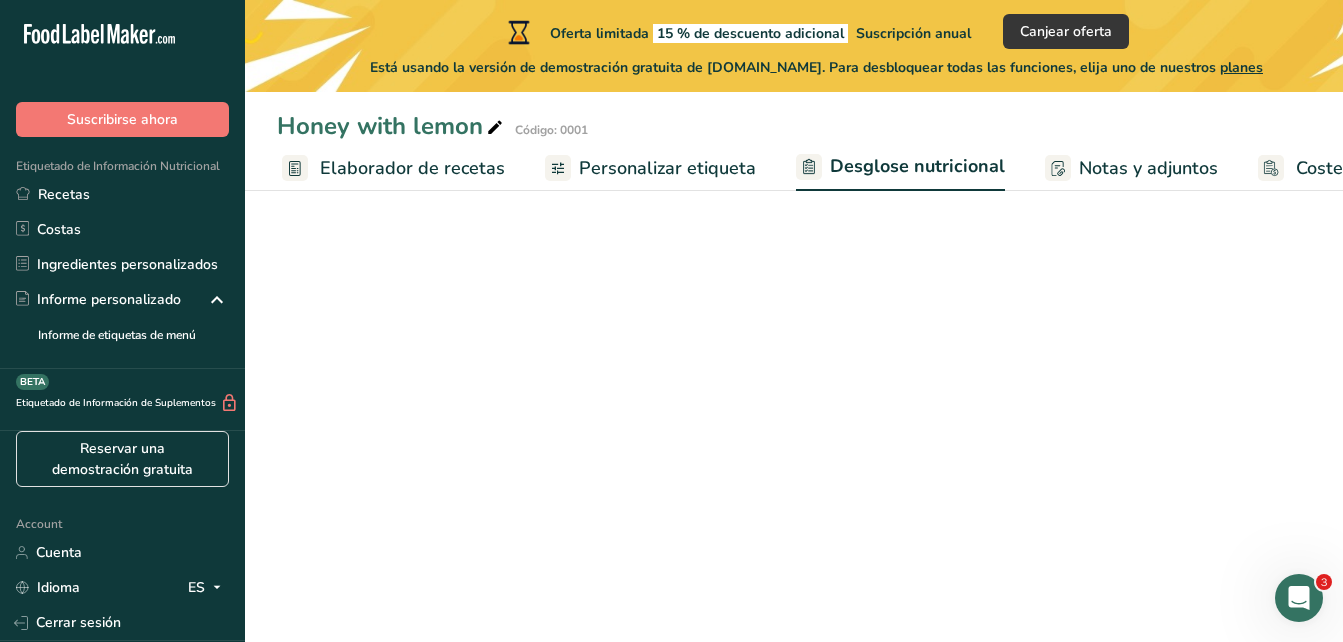 select on "Calories" 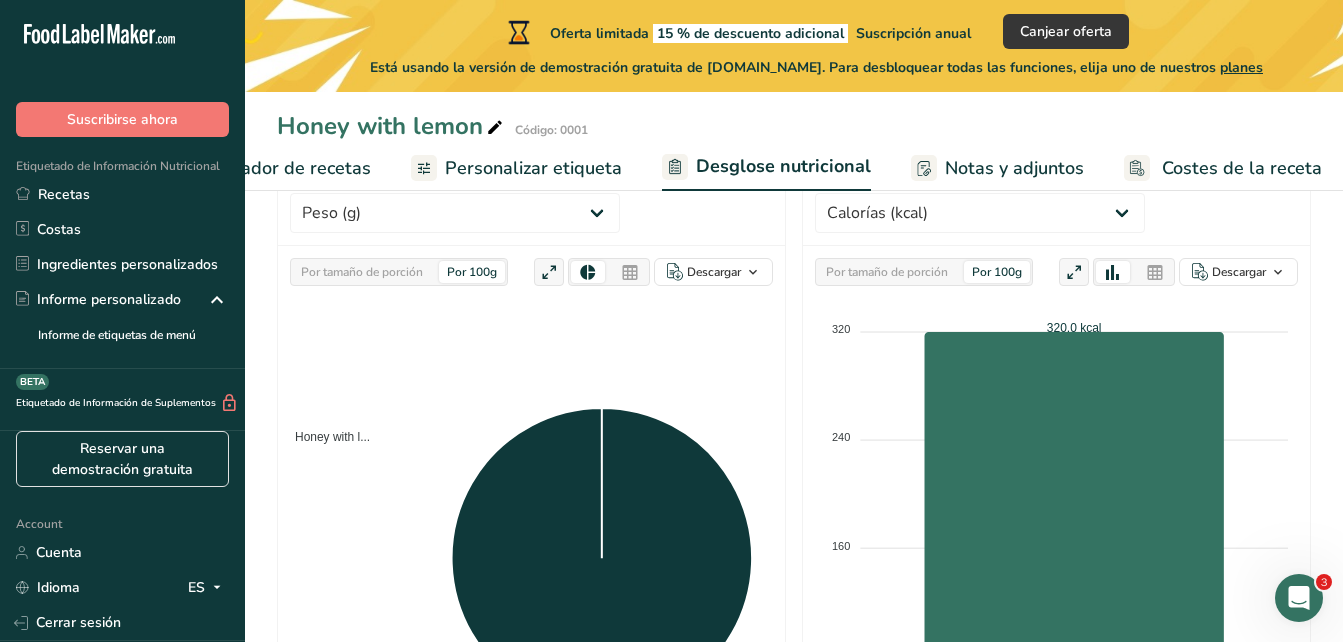 click on "Elaborador de recetas" at bounding box center (278, 168) 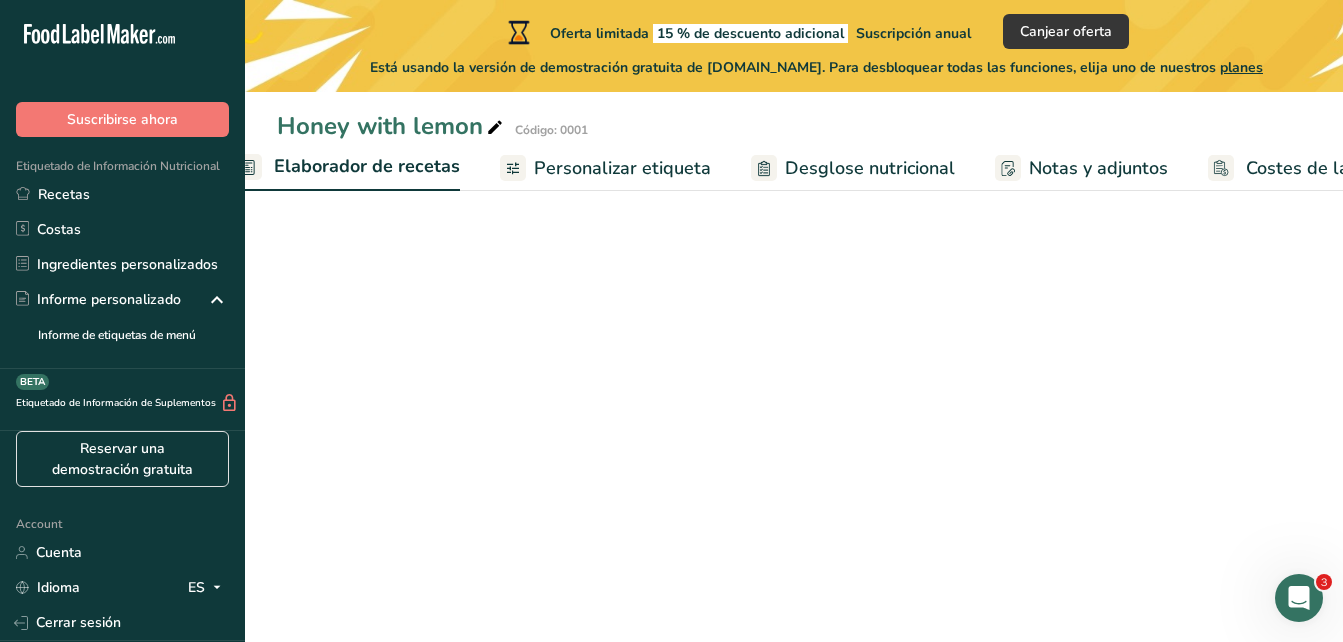scroll, scrollTop: 0, scrollLeft: 278, axis: horizontal 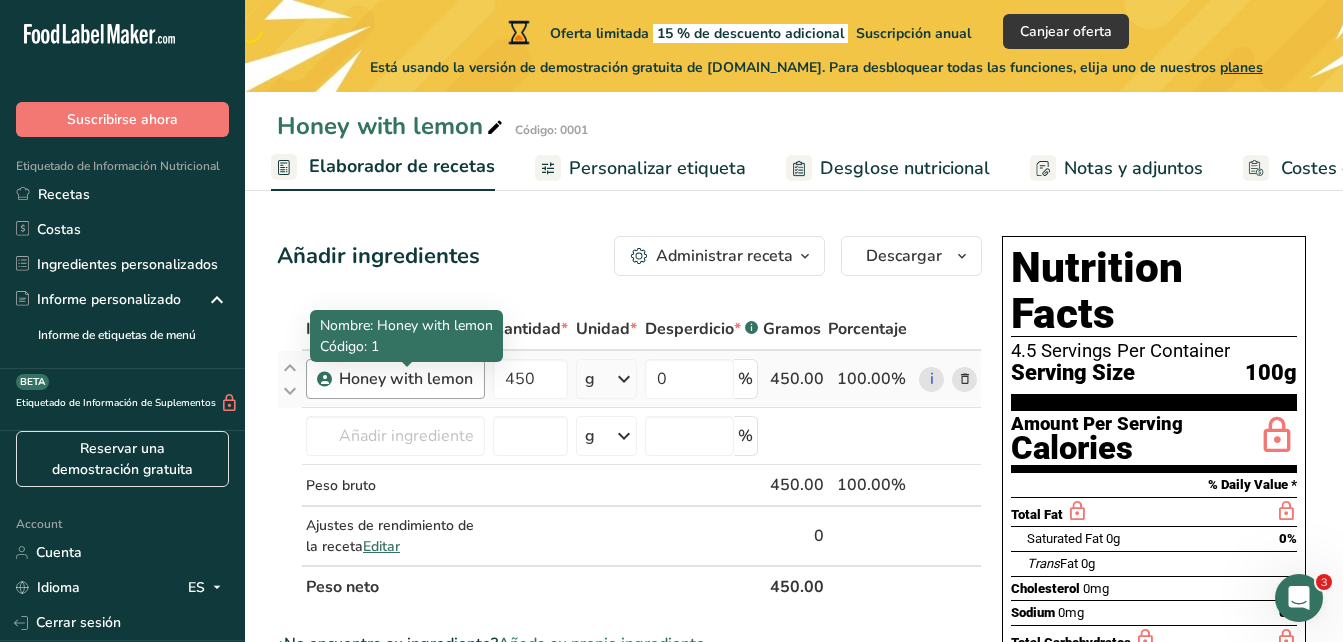 click on "Honey with lemon" at bounding box center (406, 379) 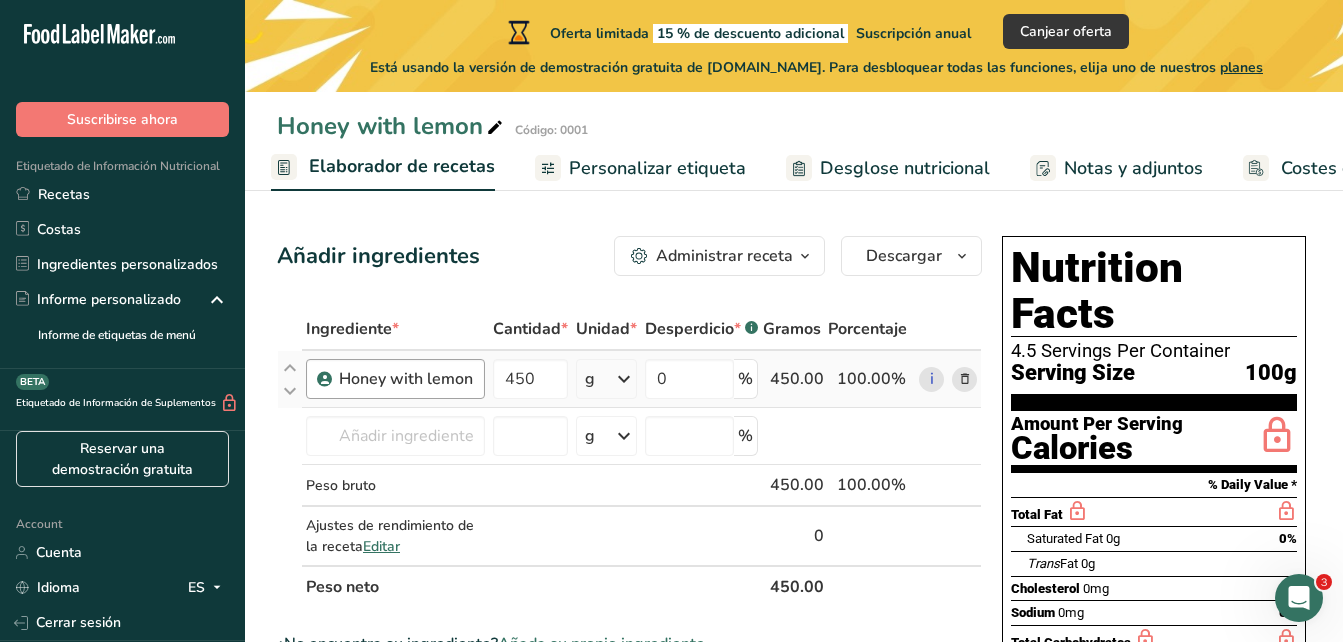 click on "Honey with lemon" at bounding box center (406, 379) 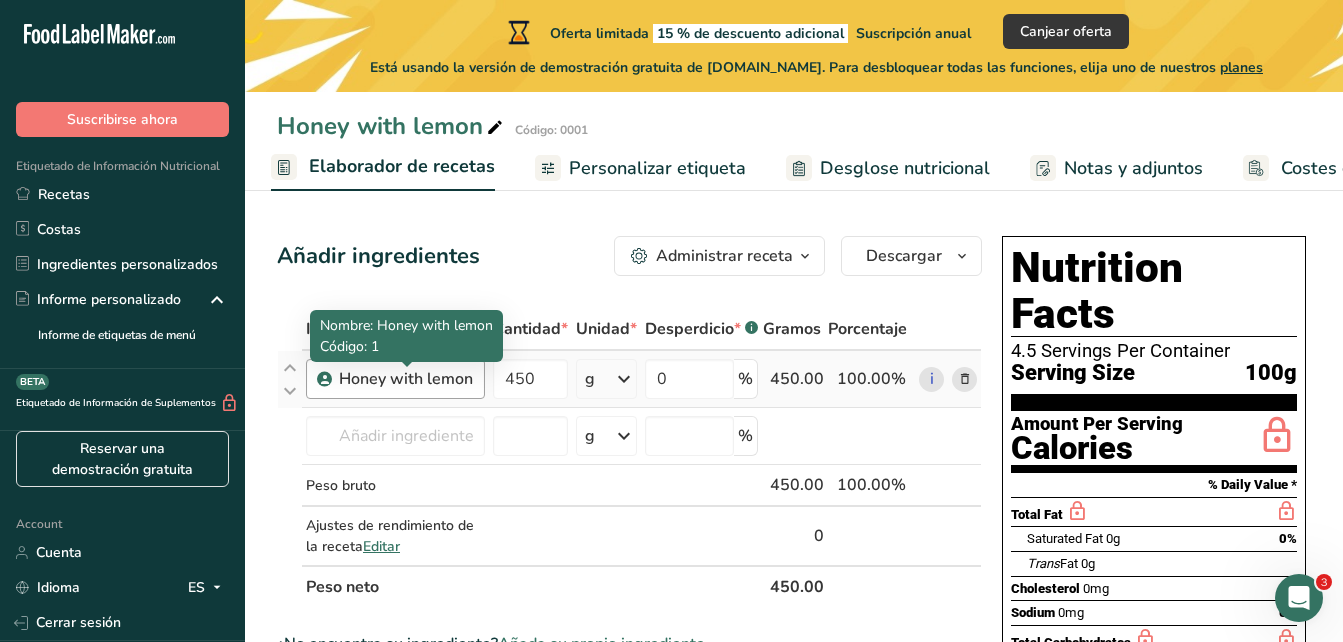 click on "Honey with lemon" at bounding box center [406, 379] 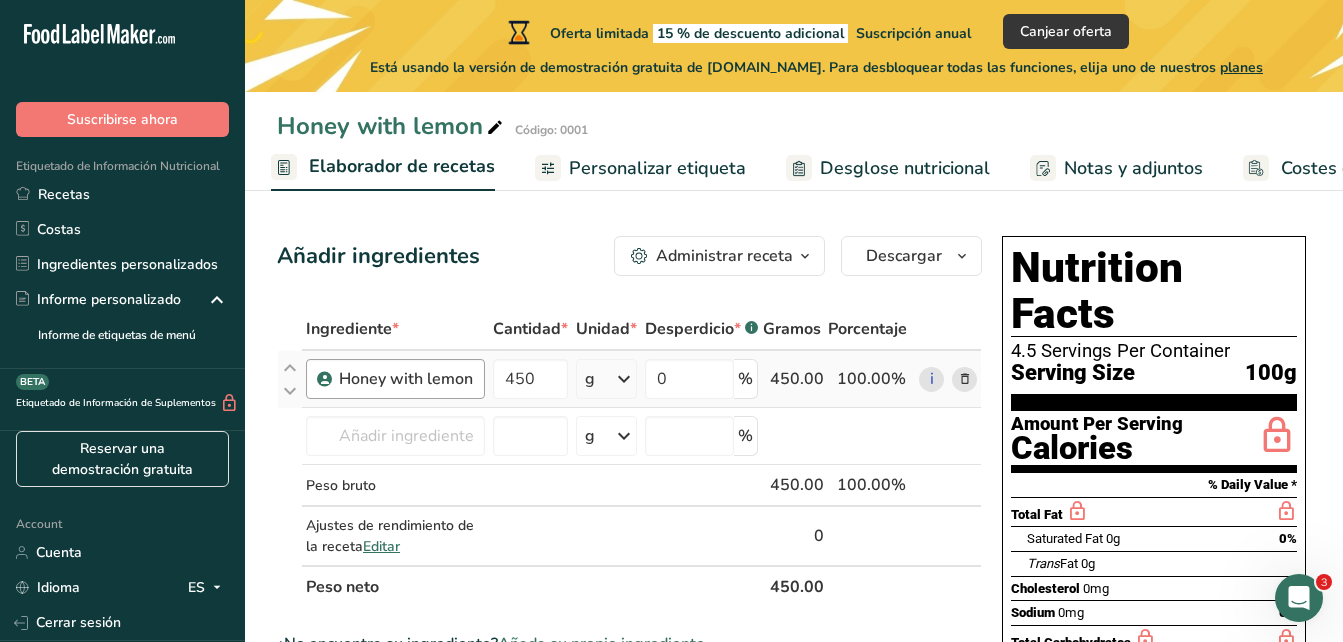 drag, startPoint x: 452, startPoint y: 376, endPoint x: 466, endPoint y: 377, distance: 14.035668 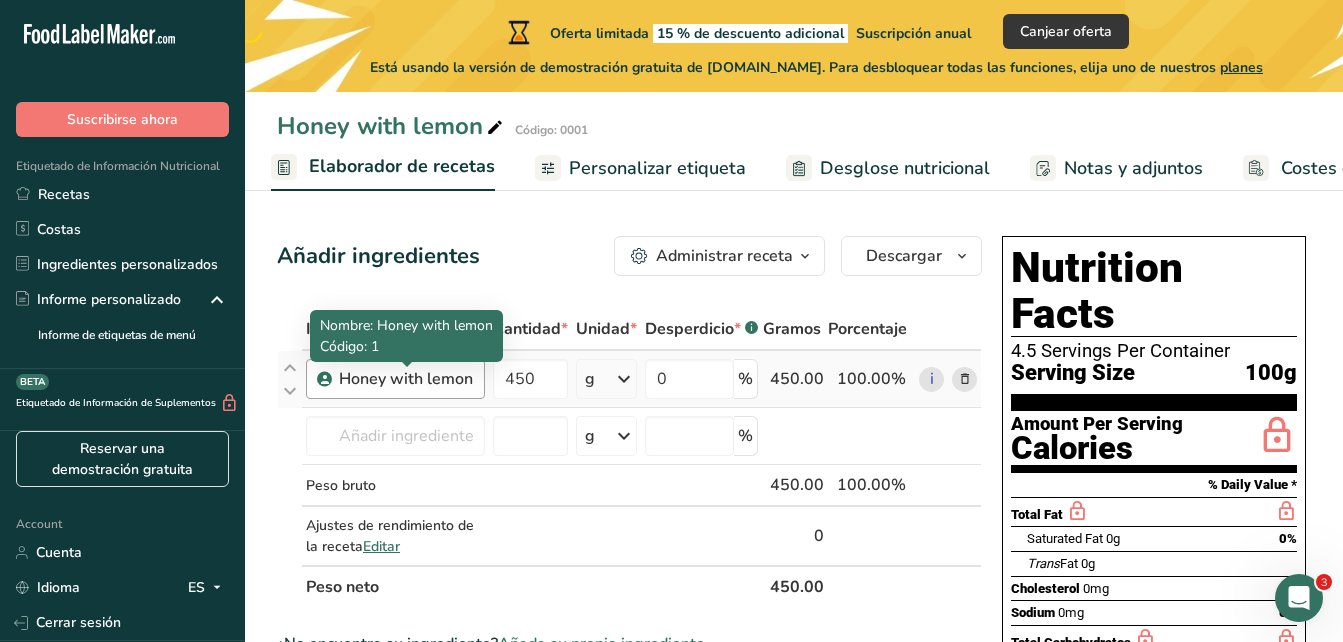 click on "Honey with lemon" at bounding box center (406, 379) 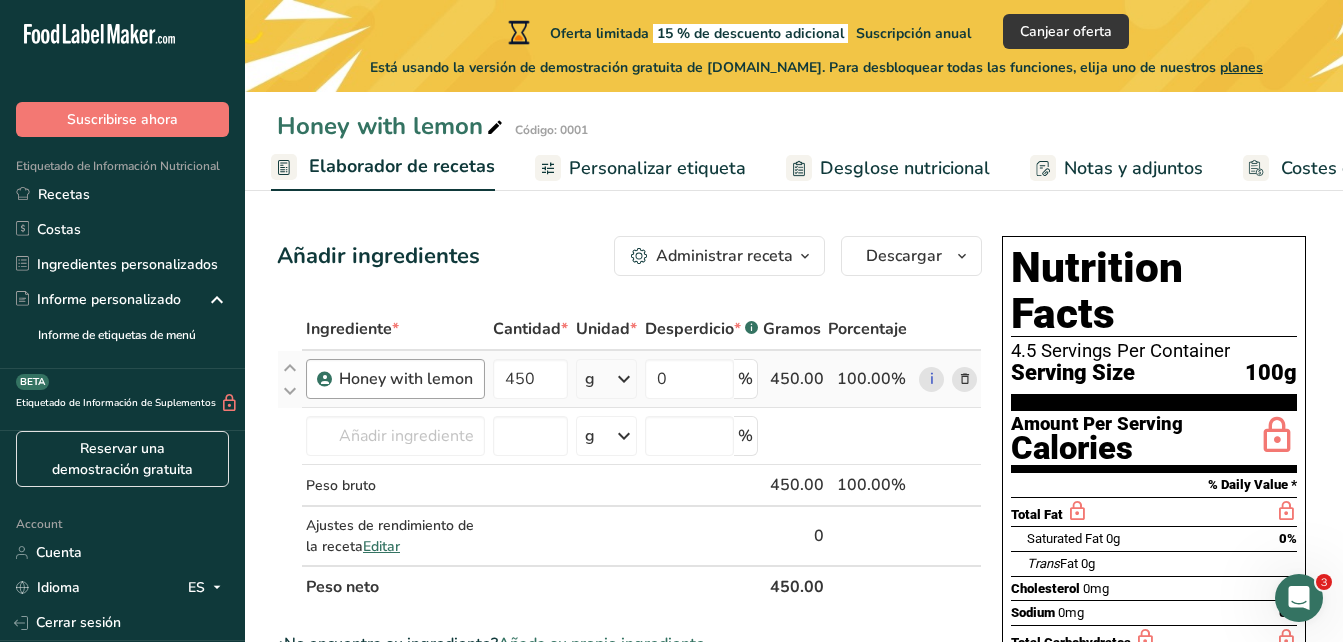 drag, startPoint x: 401, startPoint y: 383, endPoint x: 381, endPoint y: 381, distance: 20.09975 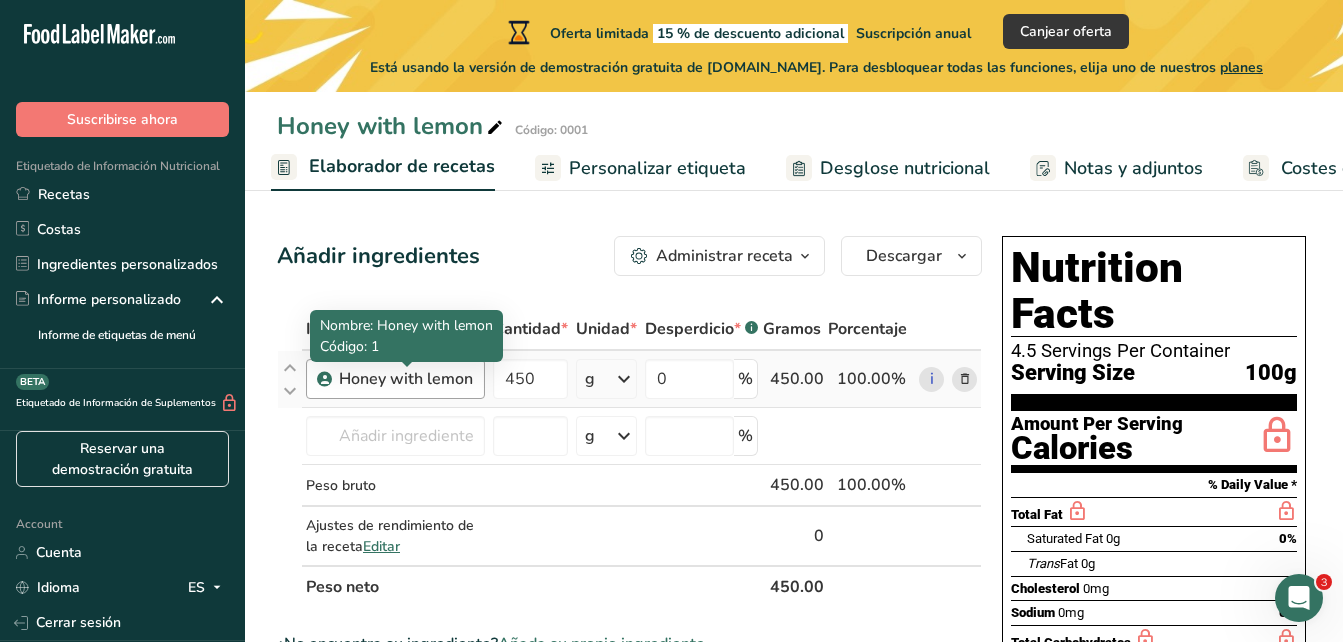 click on "Honey with lemon" at bounding box center (406, 379) 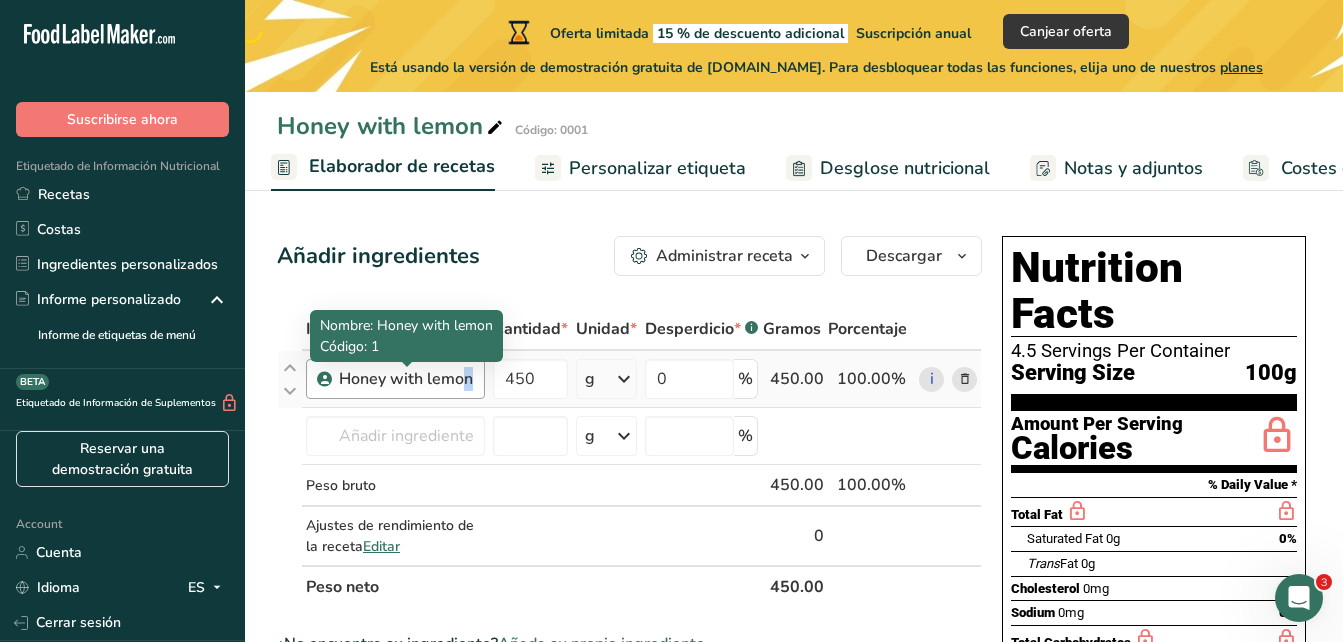 click on "Honey with lemon" at bounding box center (406, 379) 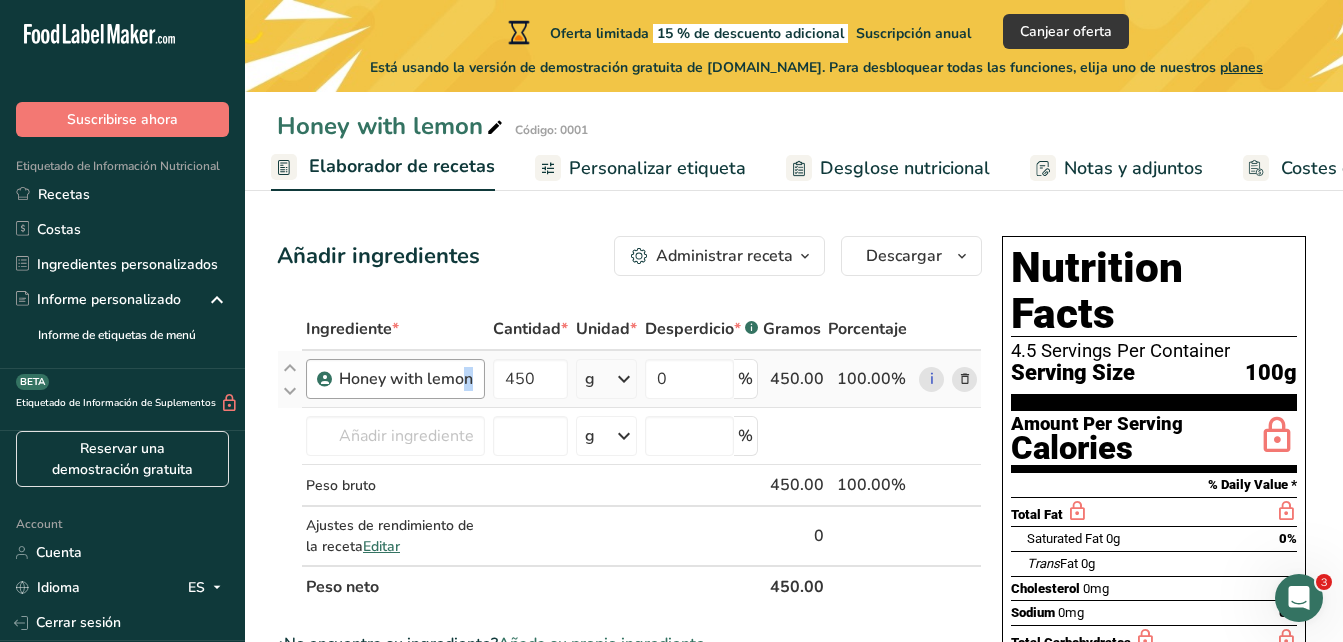 drag, startPoint x: 428, startPoint y: 381, endPoint x: 360, endPoint y: 379, distance: 68.0294 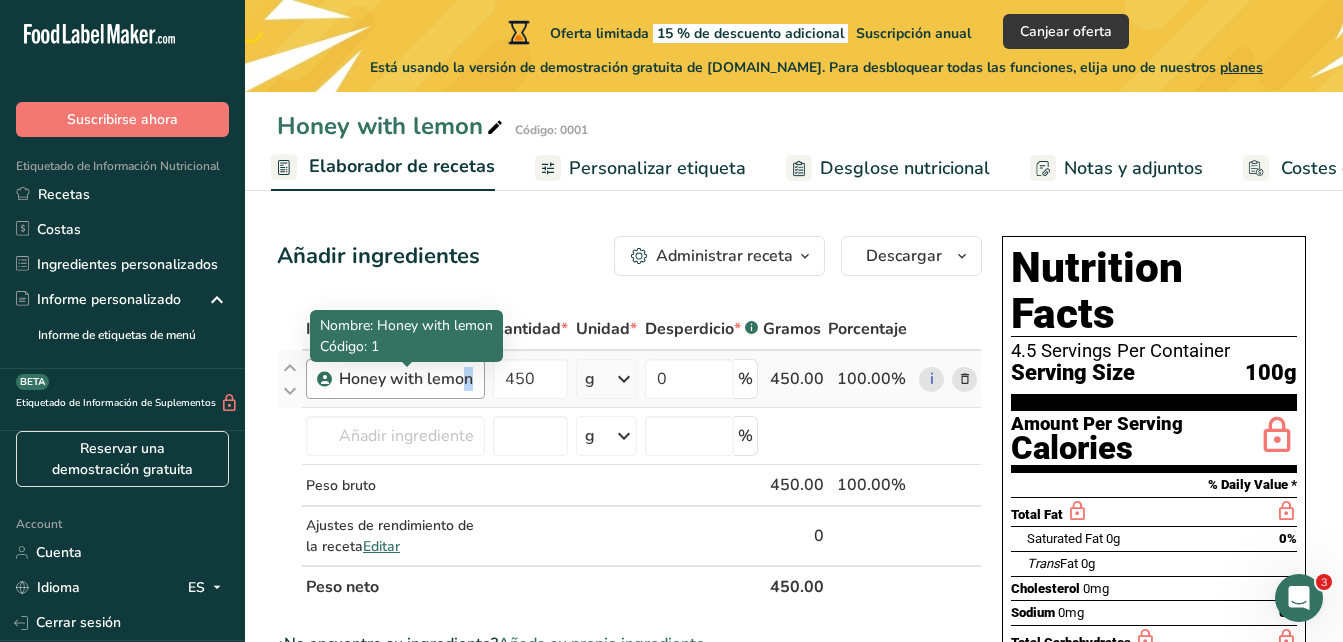 click on "Honey with lemon" at bounding box center (406, 379) 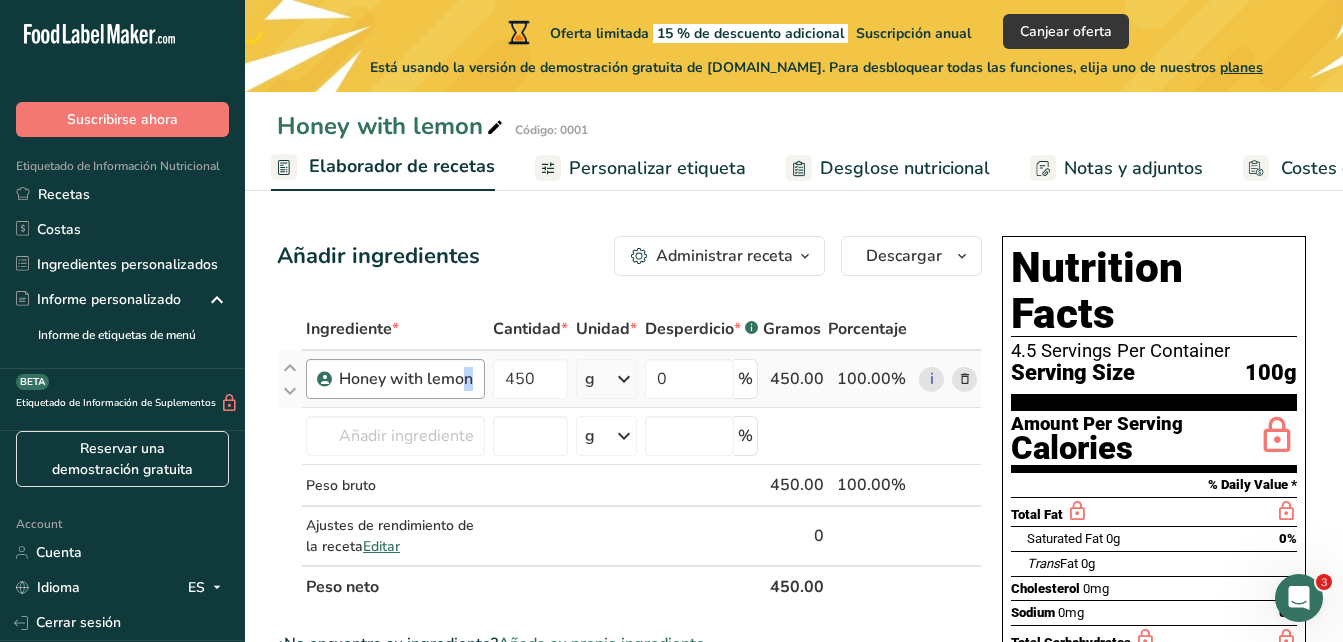 click on "Honey with lemon" at bounding box center [406, 379] 